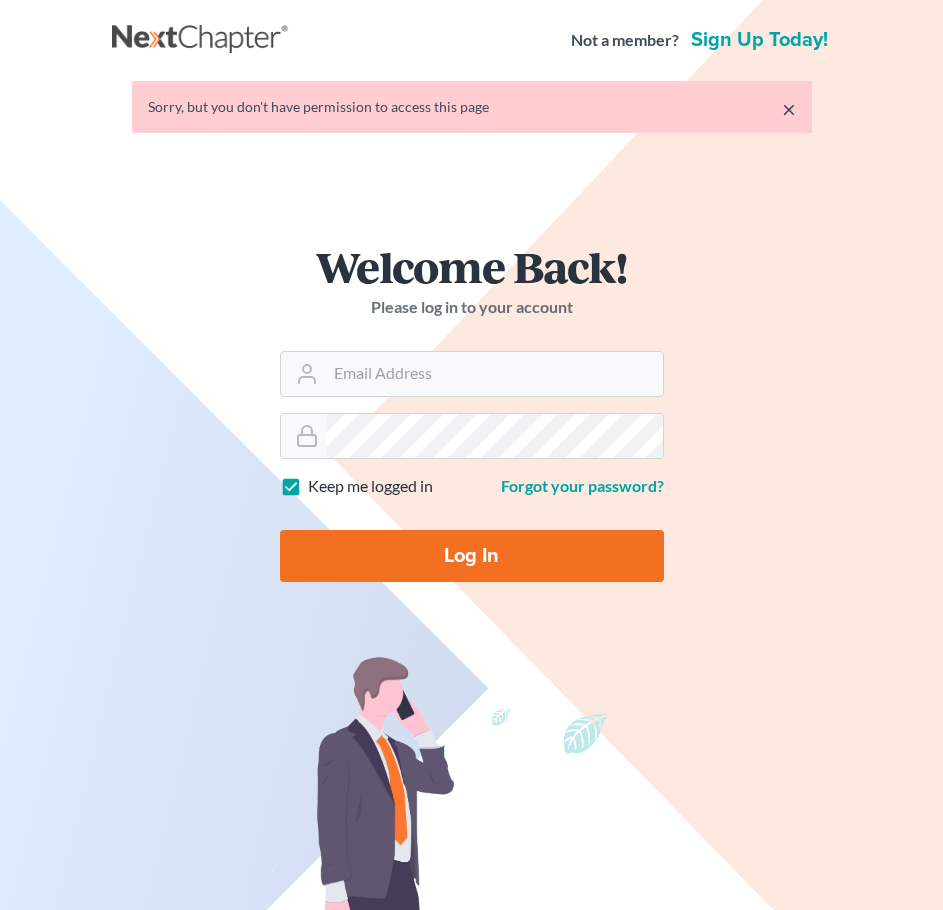 scroll, scrollTop: 0, scrollLeft: 0, axis: both 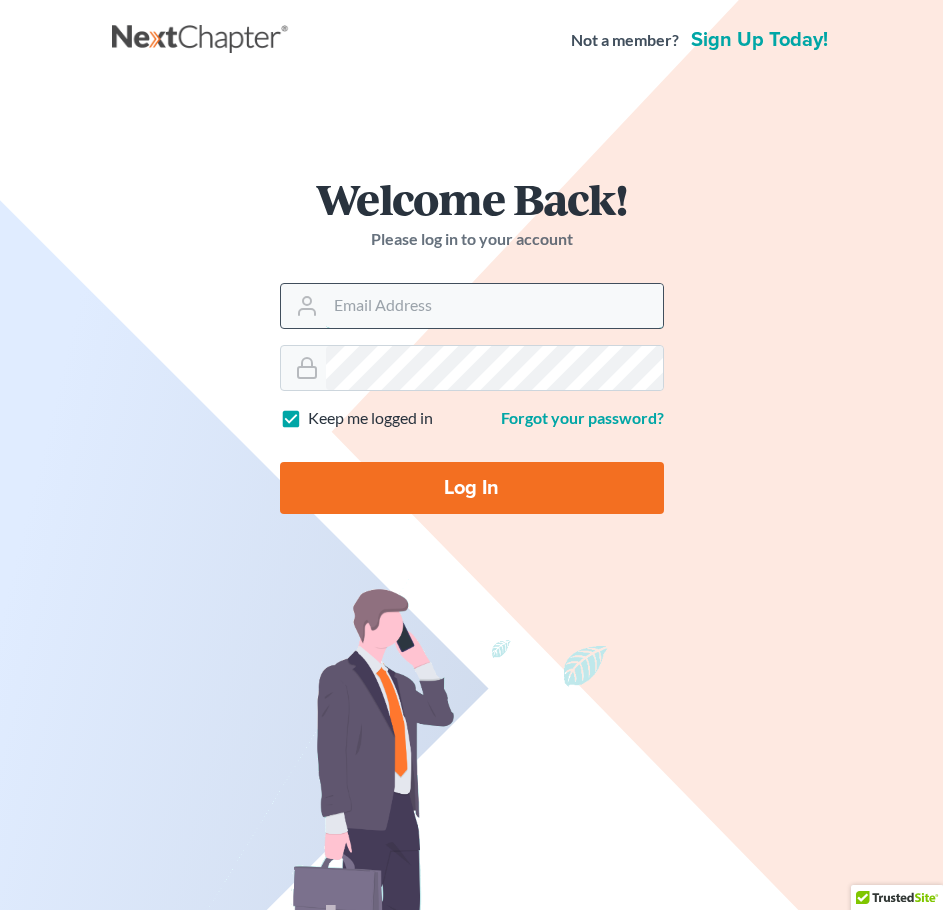type on "bryanohio@gmail.com" 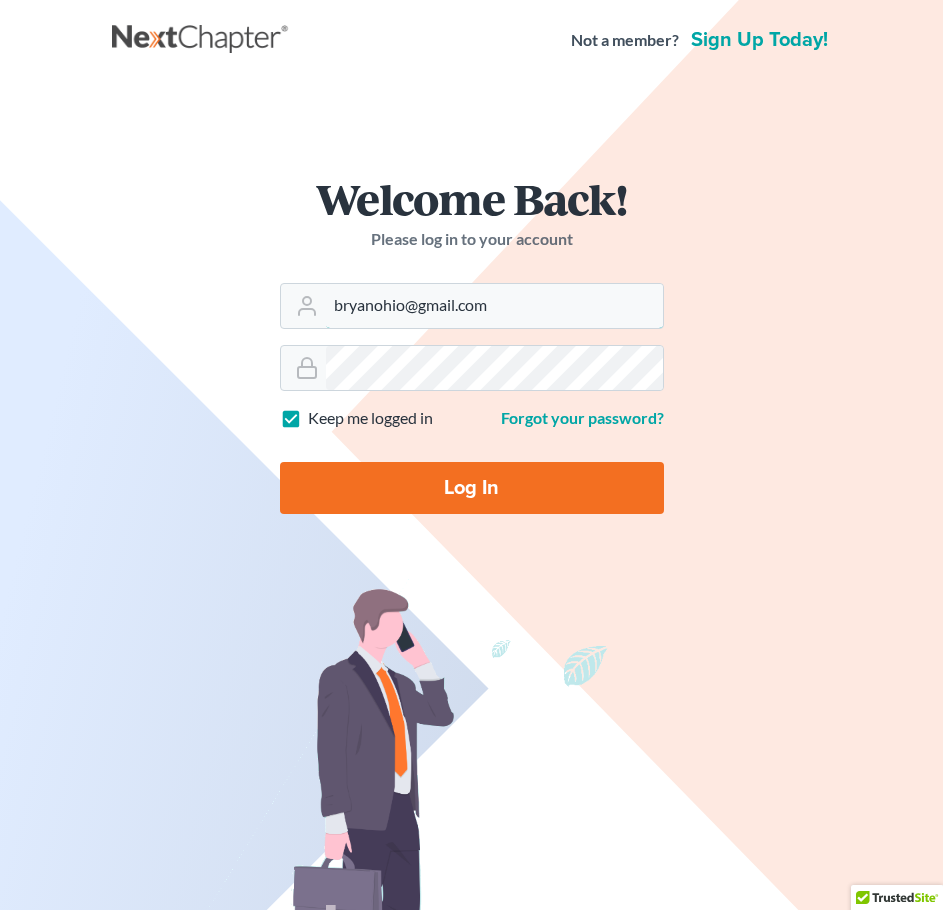 drag, startPoint x: 486, startPoint y: 306, endPoint x: 266, endPoint y: 306, distance: 220 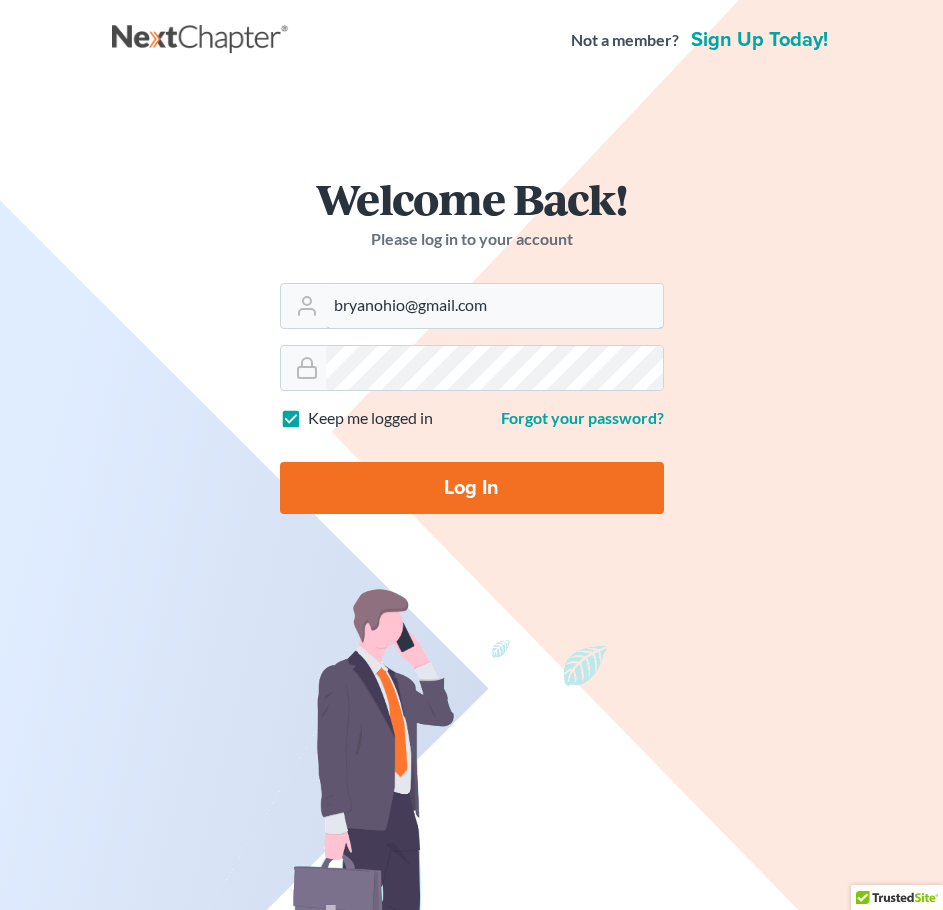 click on "Welcome Back! Please log in to your account Email Address [EMAIL] Password Keep me logged in Forgot your password? Log In" at bounding box center [472, 353] 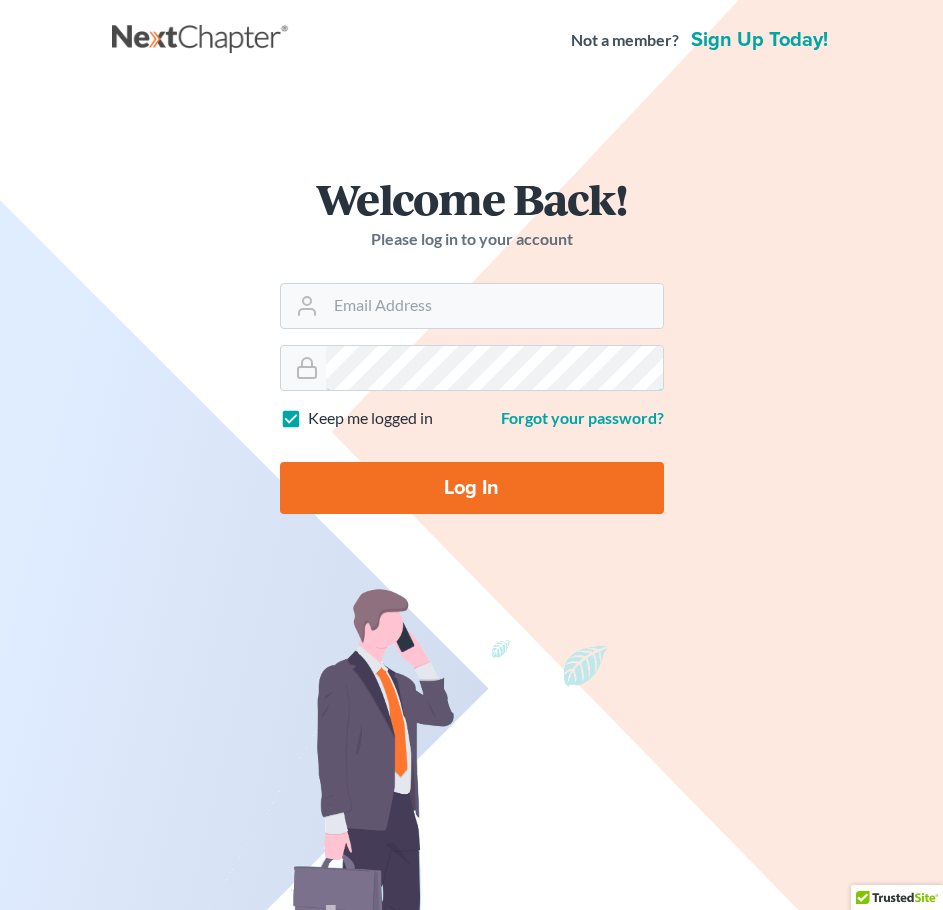 click on "Welcome Back! Please log in to your account Email Address Password Keep me logged in Forgot your password? Log In" at bounding box center [472, 353] 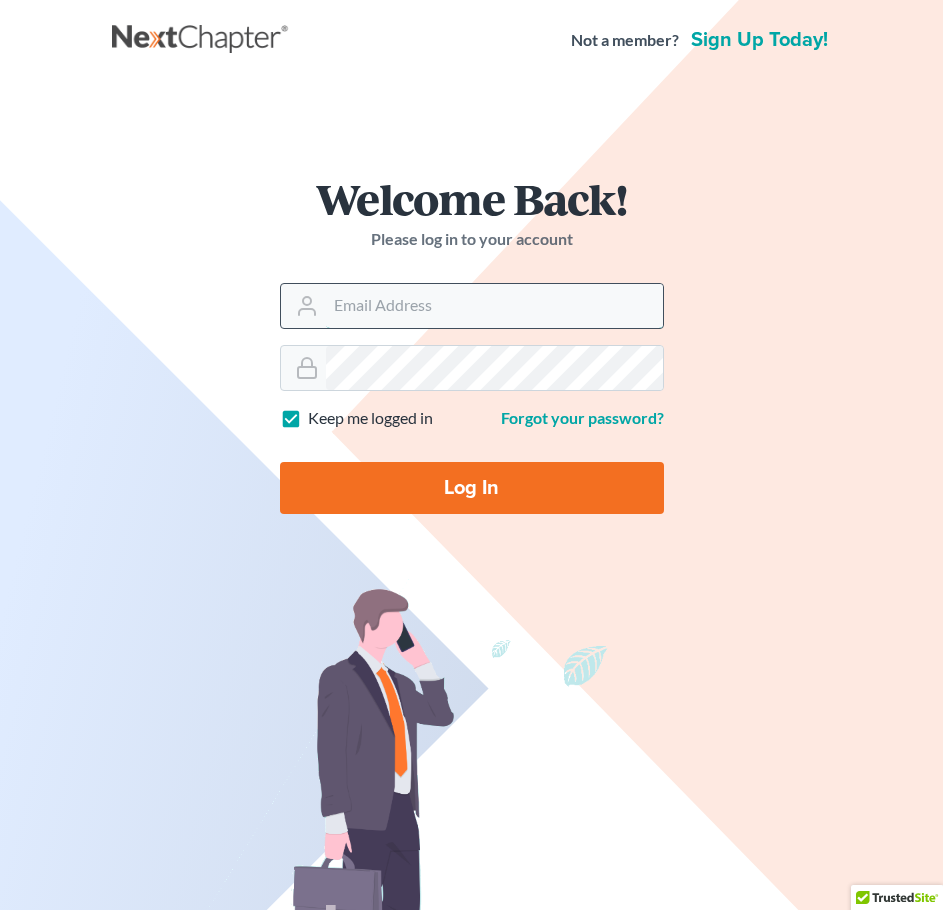 click on "Email Address" at bounding box center (494, 306) 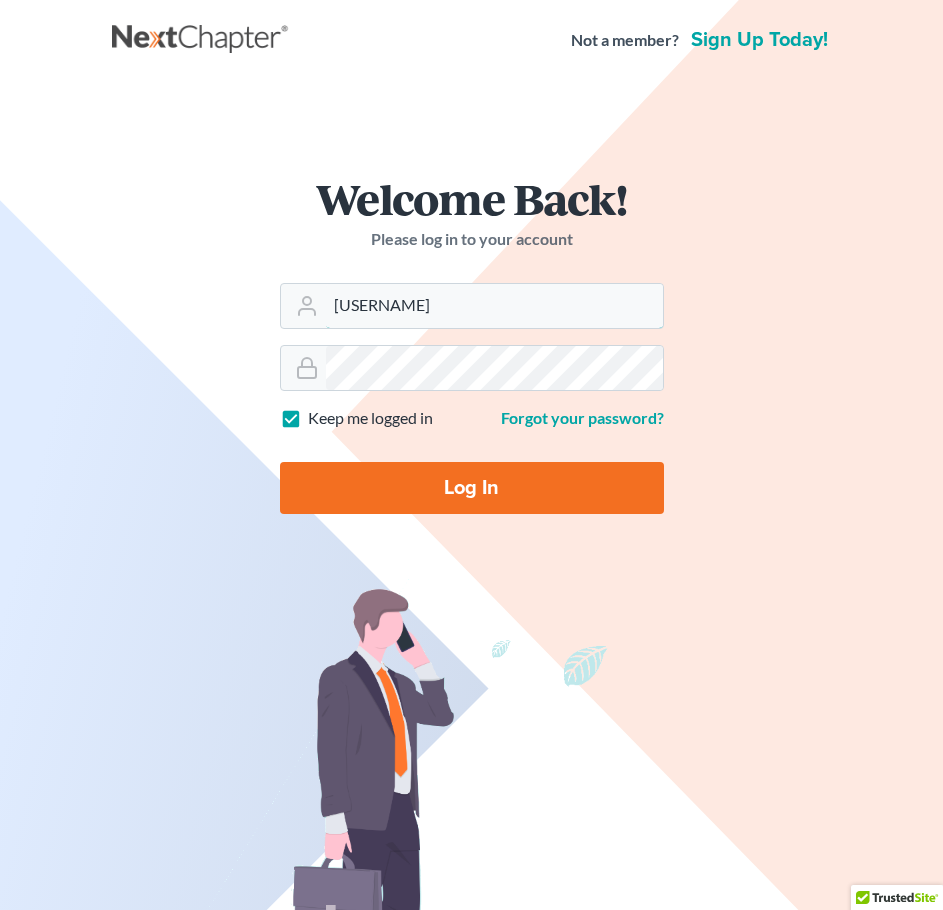 type on "[USERNAME]@[DOMAIN]" 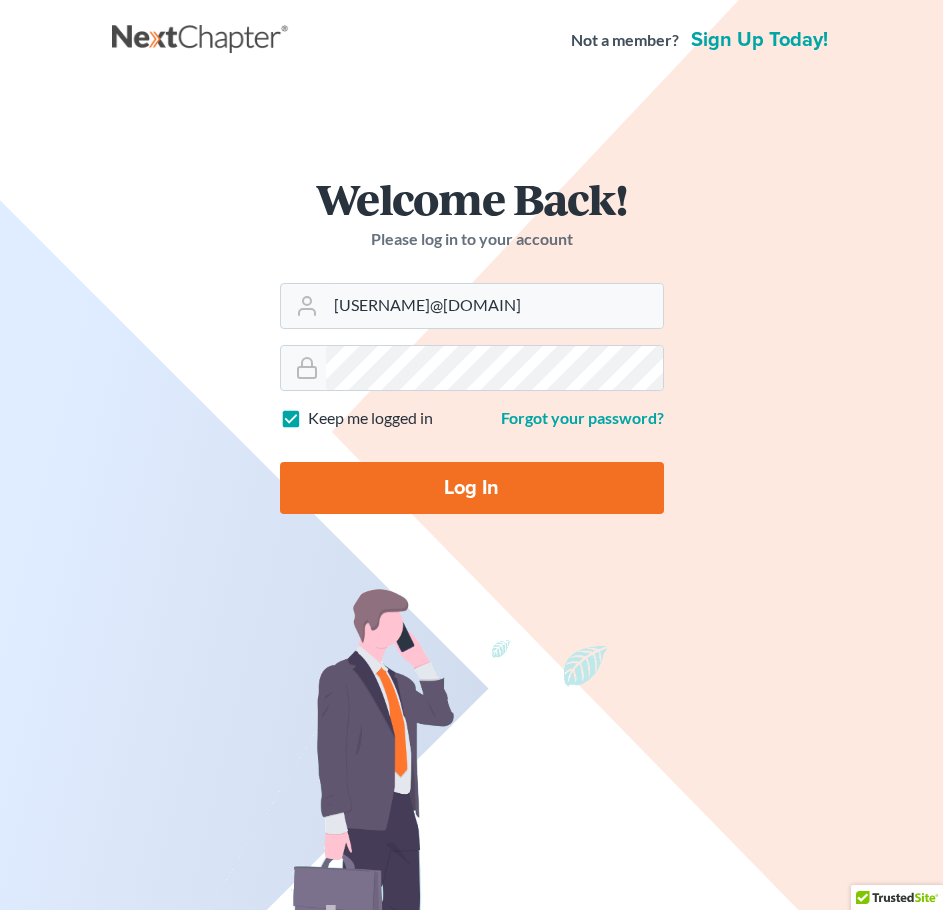 click on "Log In" at bounding box center [472, 488] 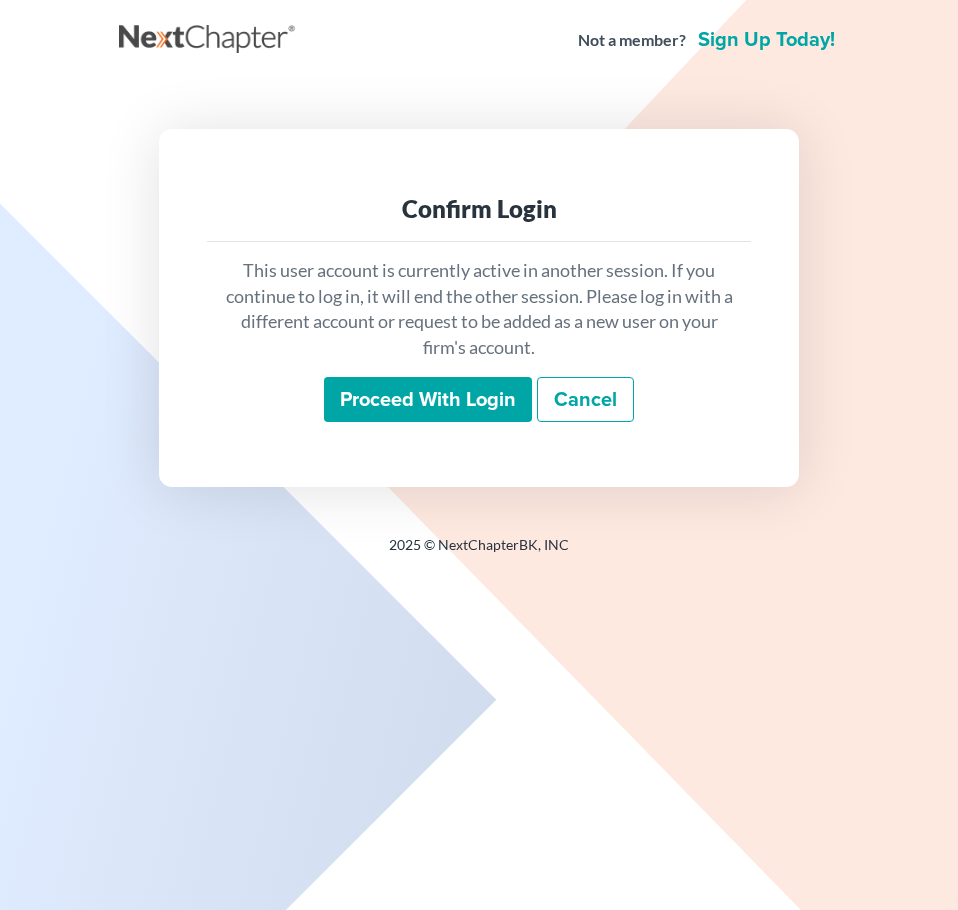 scroll, scrollTop: 0, scrollLeft: 0, axis: both 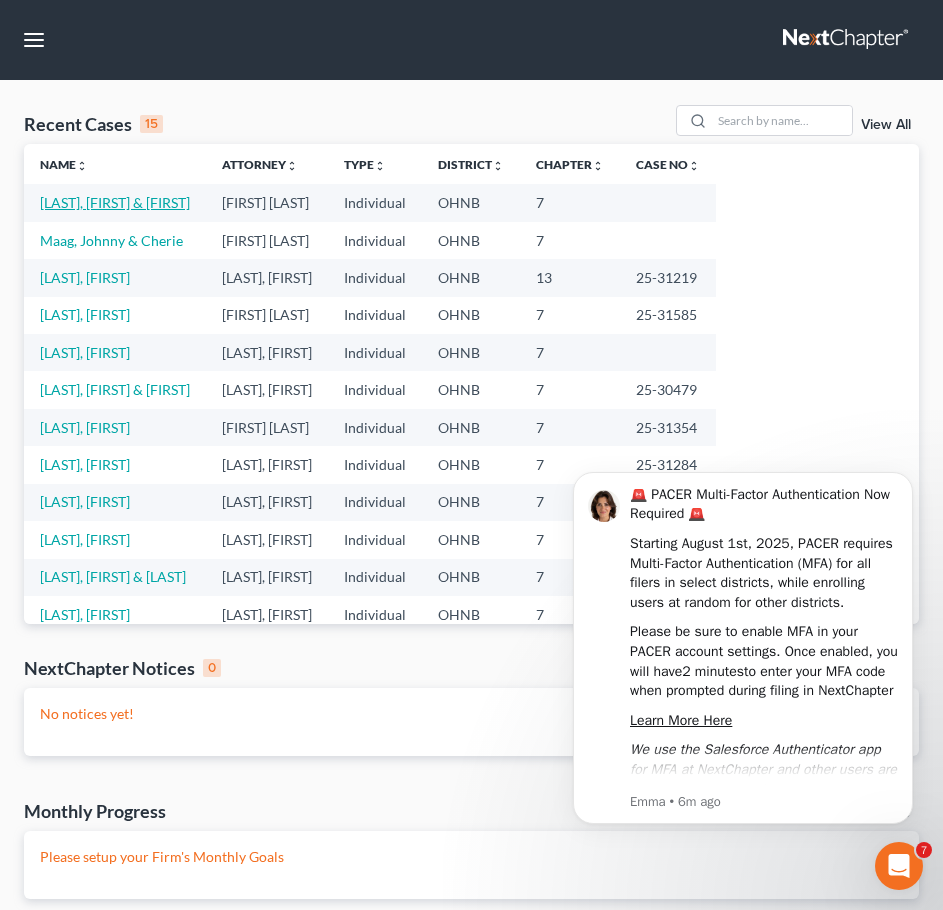click on "[LAST], [FIRST] & [FIRST]" at bounding box center [115, 202] 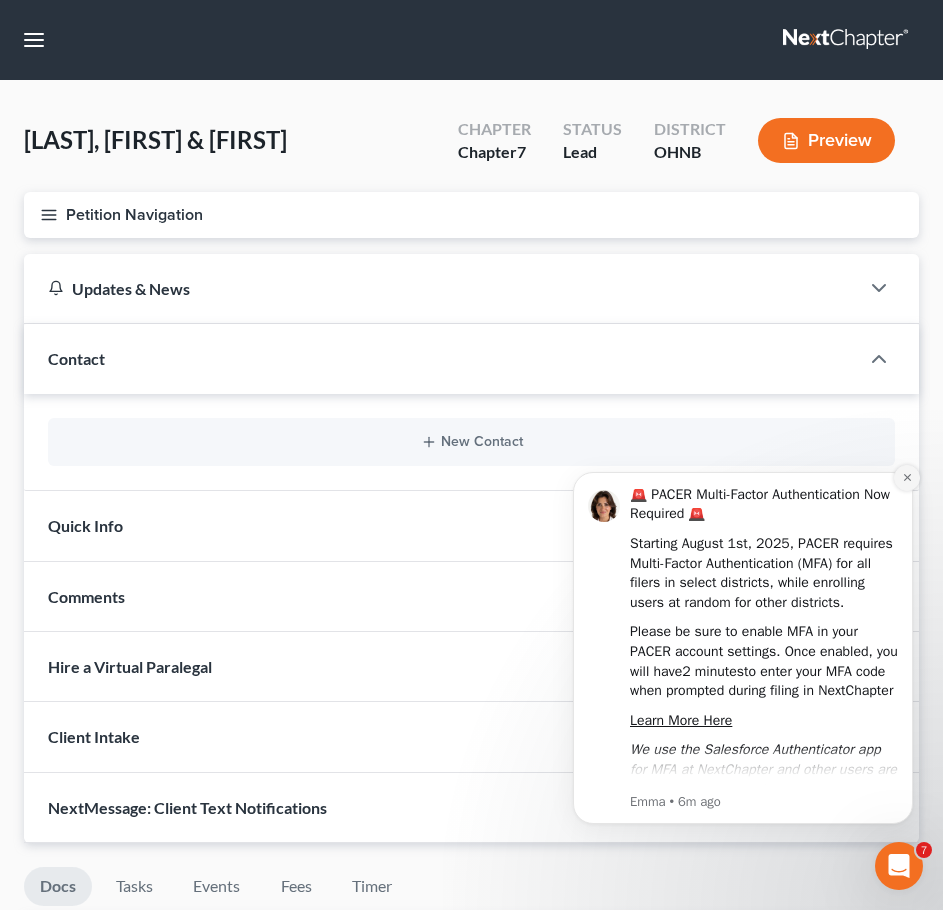 click at bounding box center [907, 478] 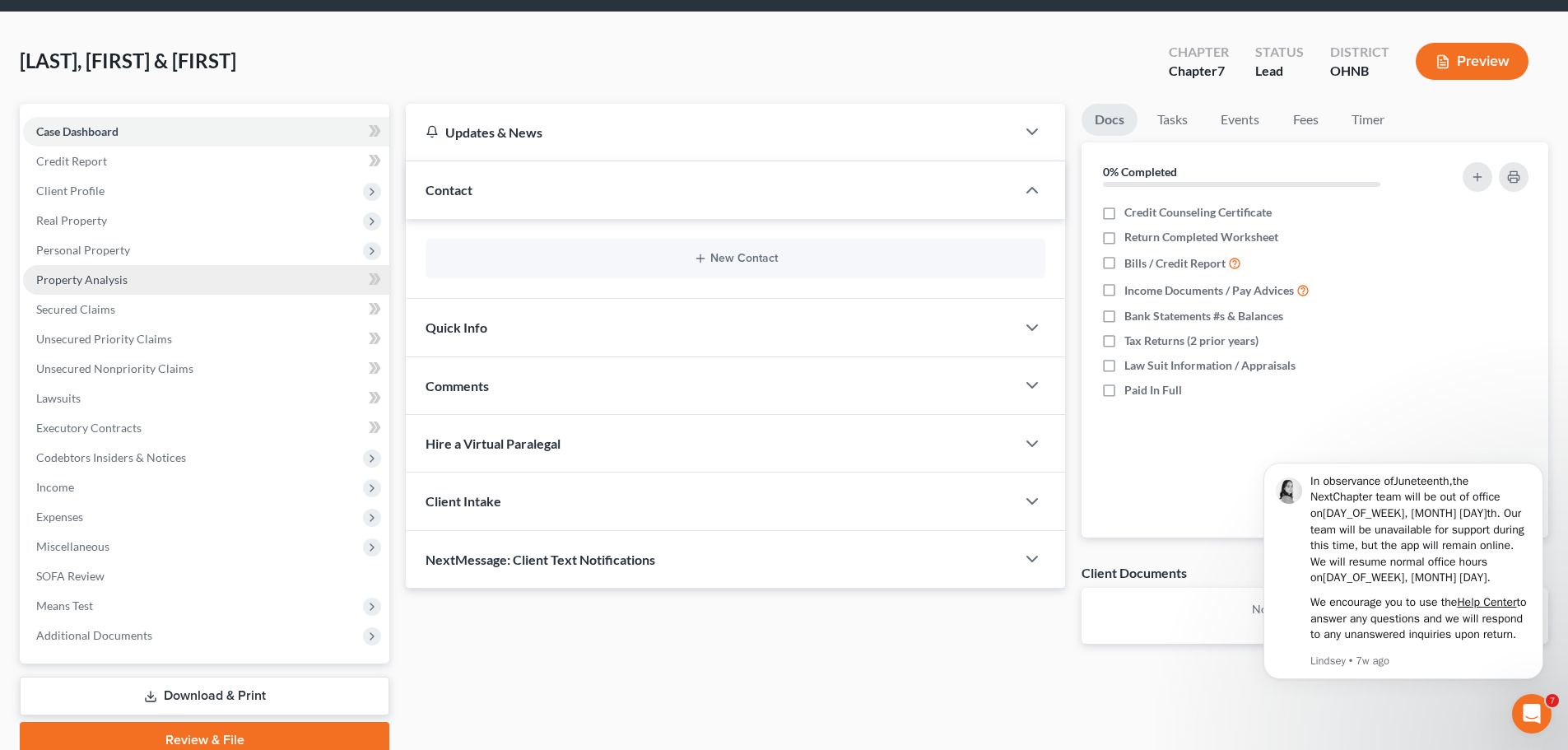 scroll, scrollTop: 82, scrollLeft: 0, axis: vertical 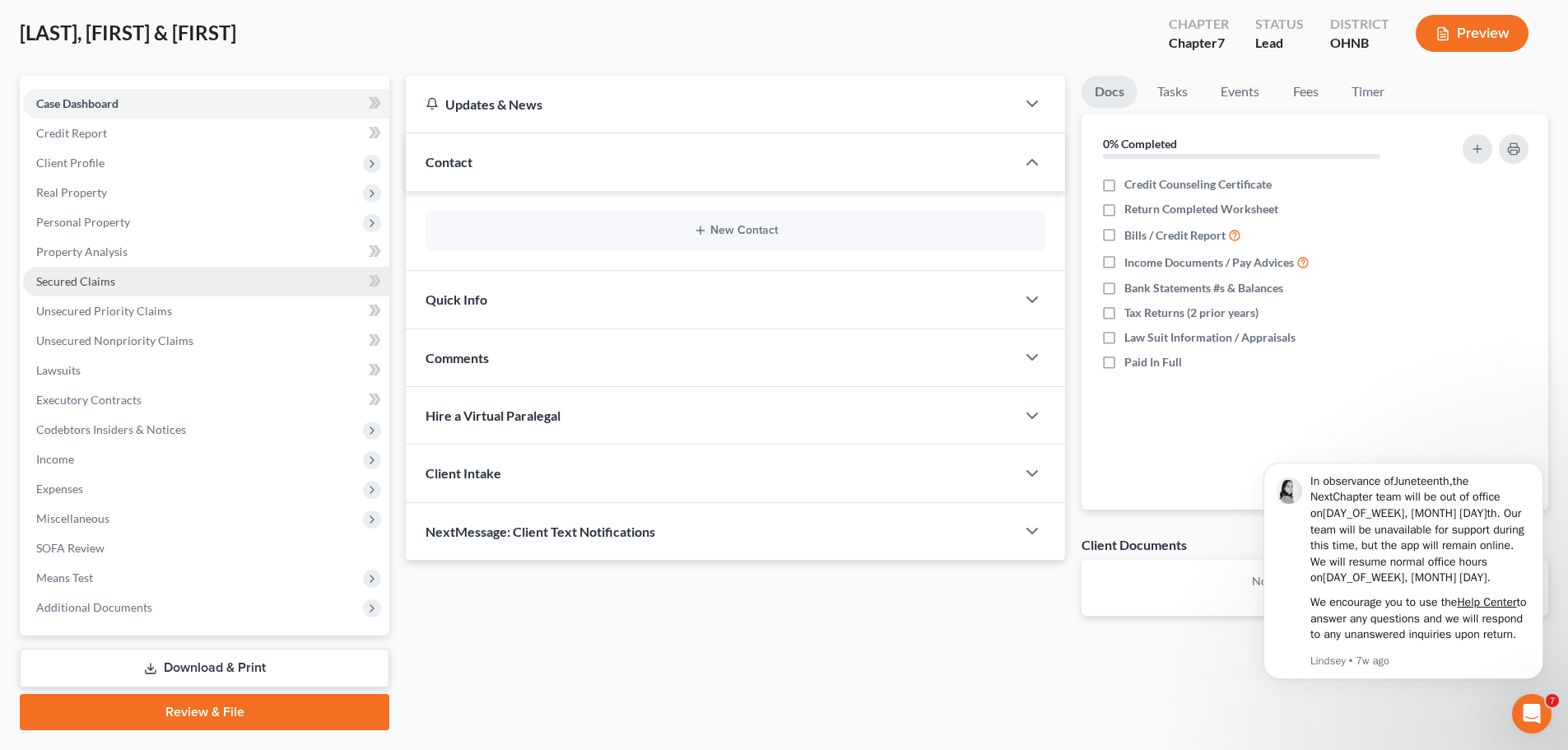 click on "Secured Claims" at bounding box center [206, 282] 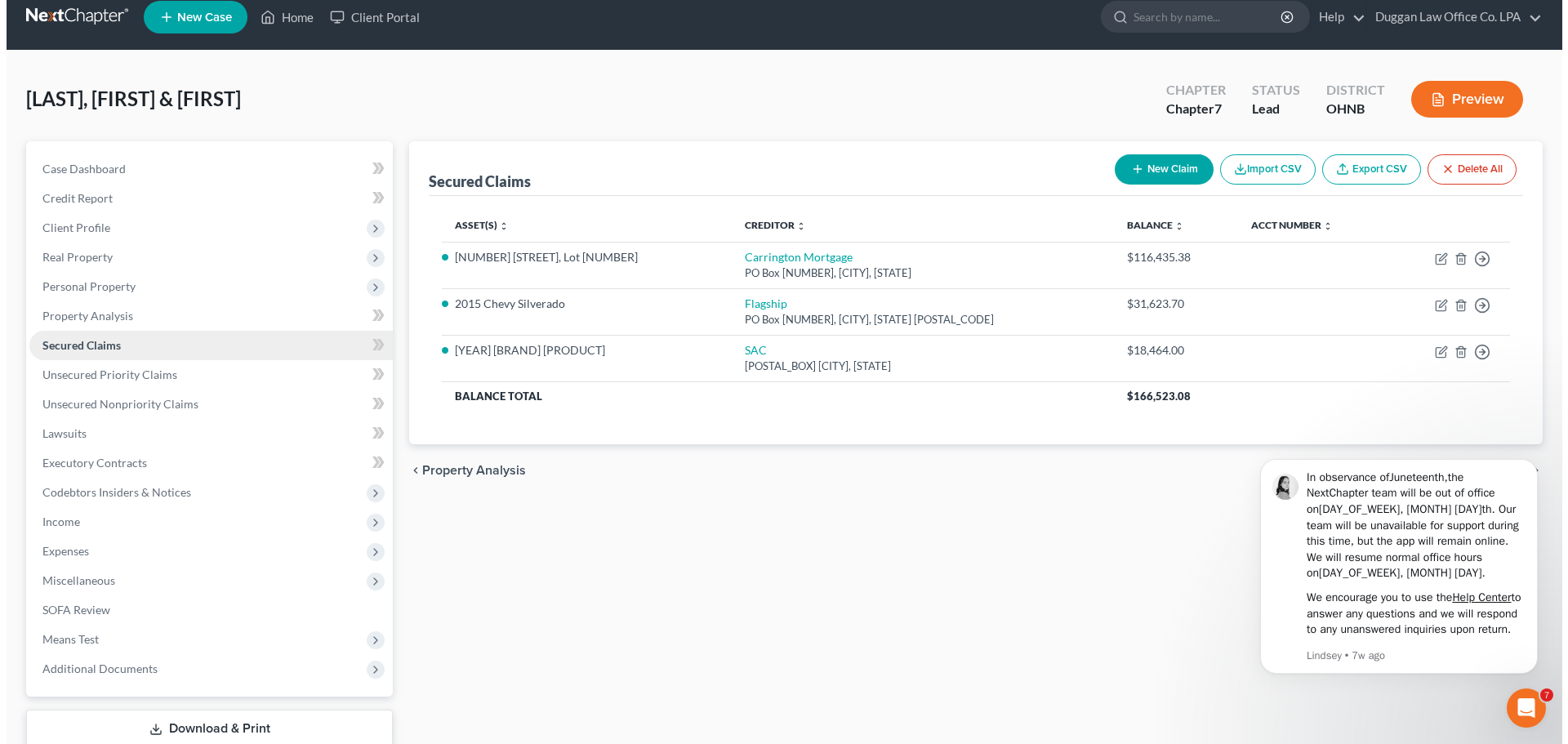 scroll, scrollTop: 0, scrollLeft: 0, axis: both 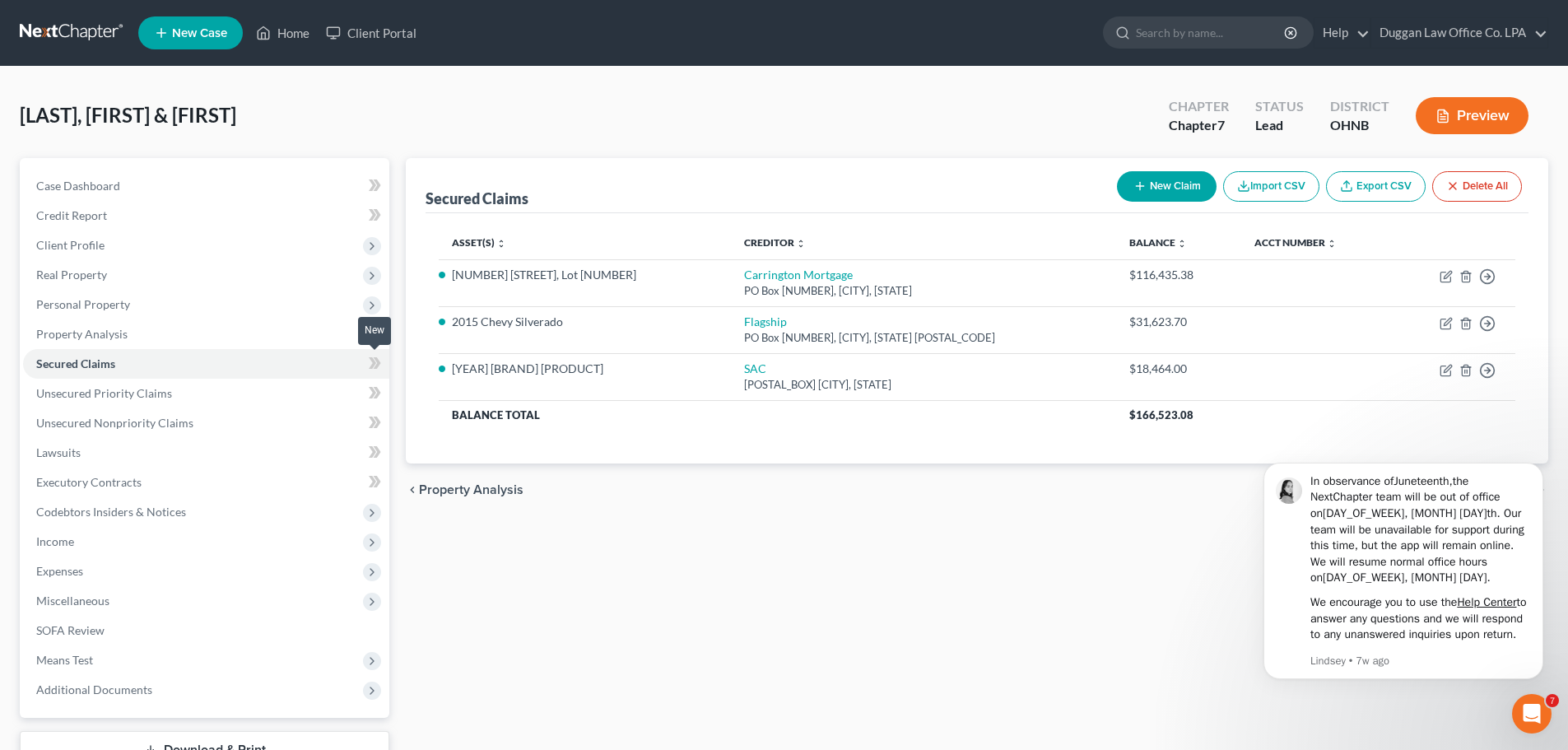 click 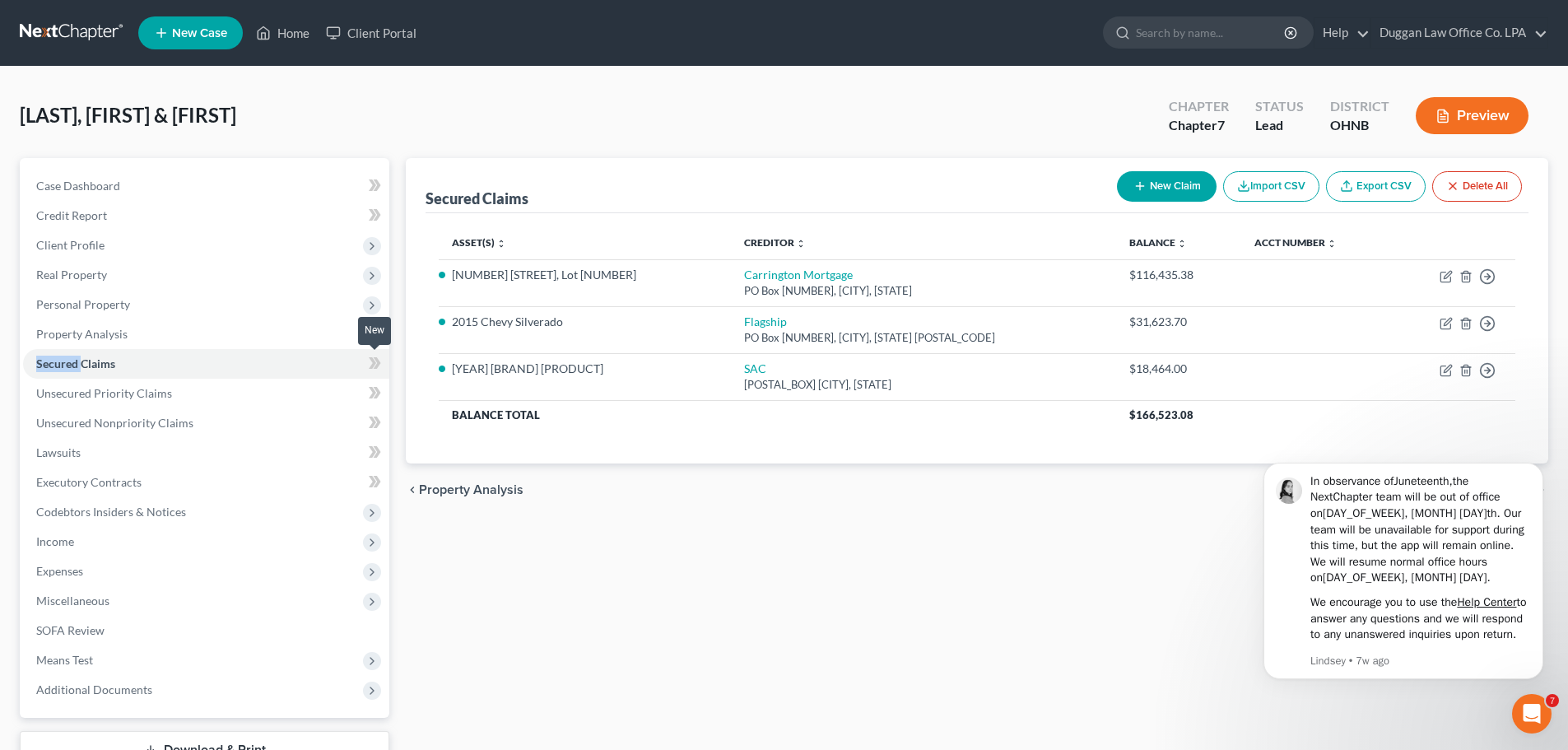 click 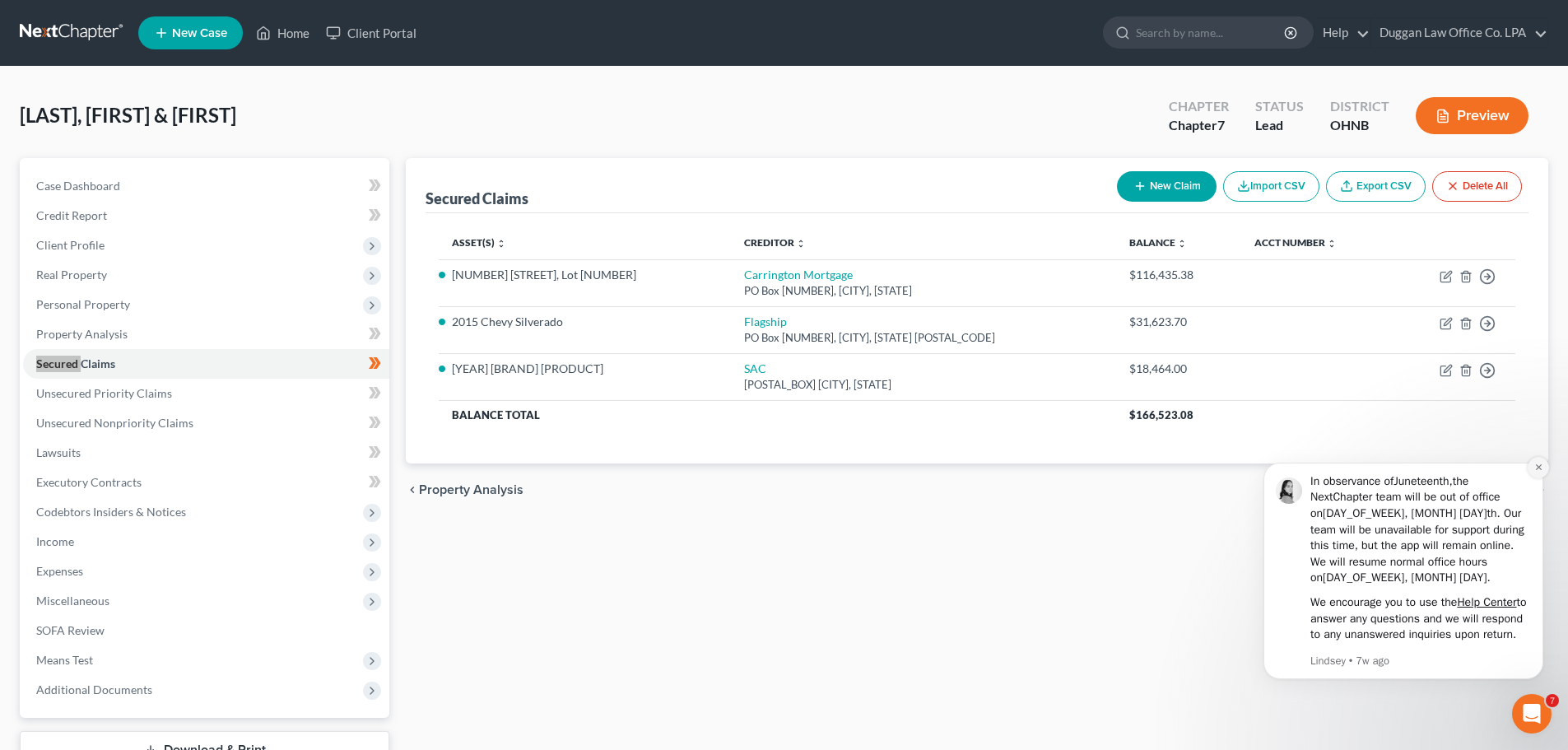 click 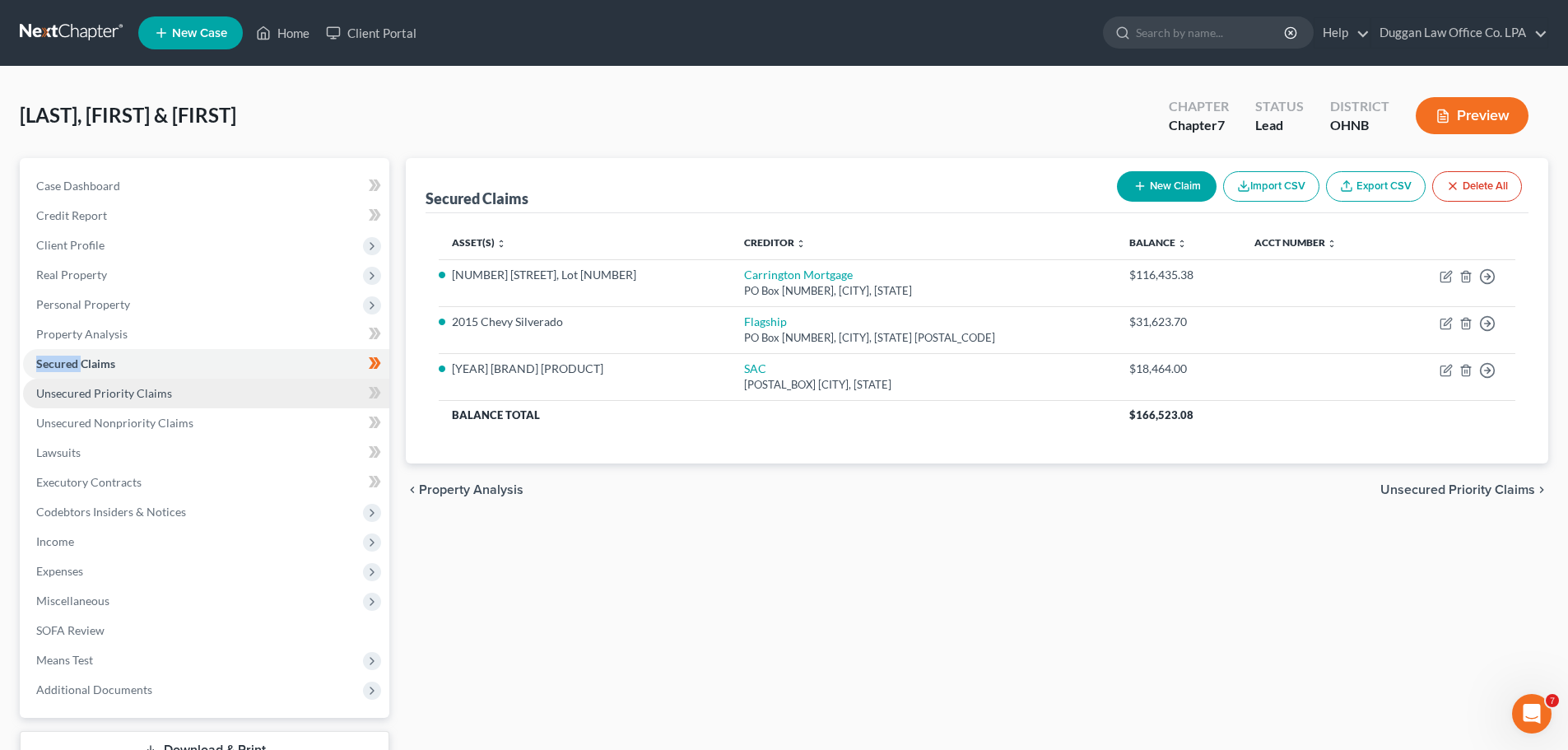 click on "Unsecured Priority Claims" at bounding box center [104, 393] 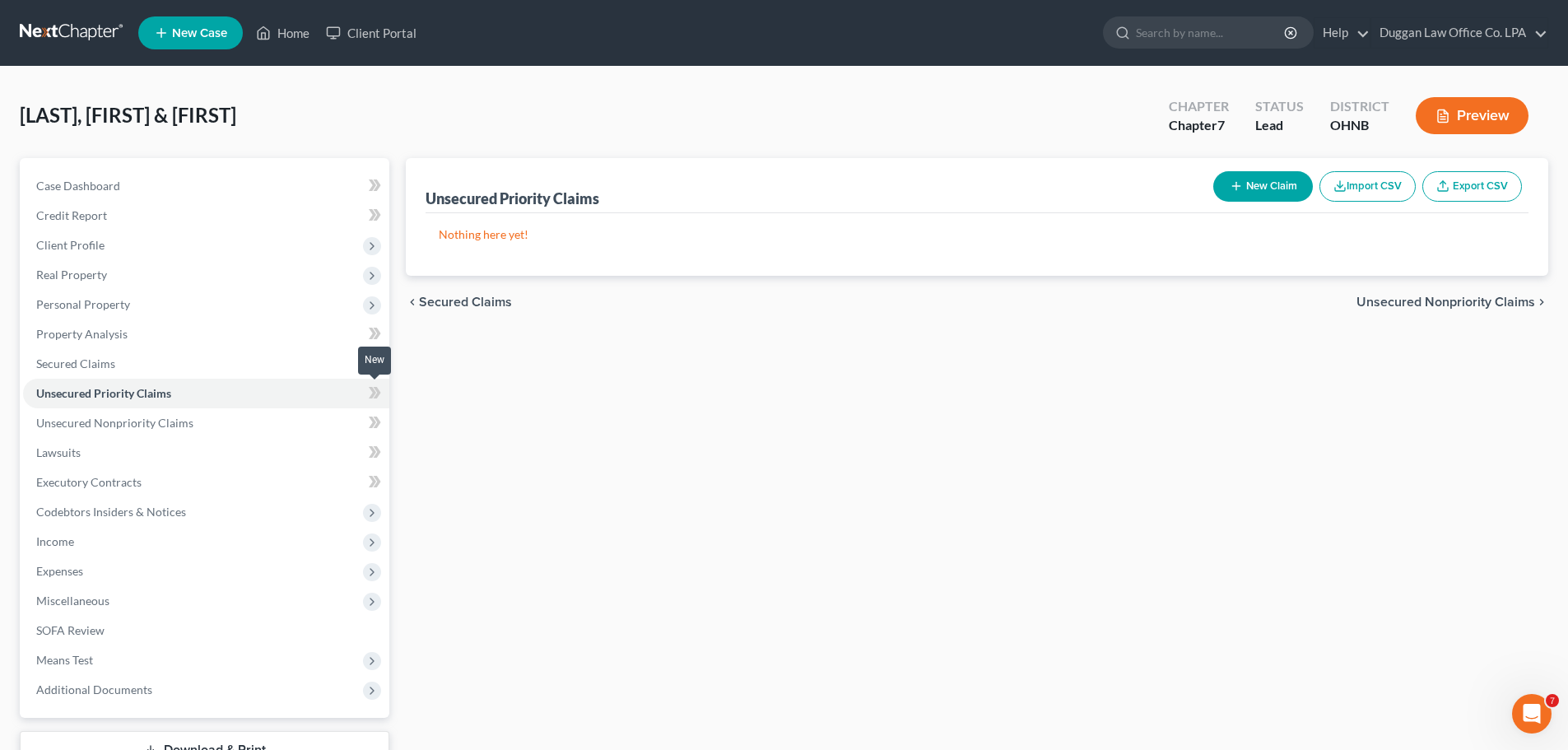 click 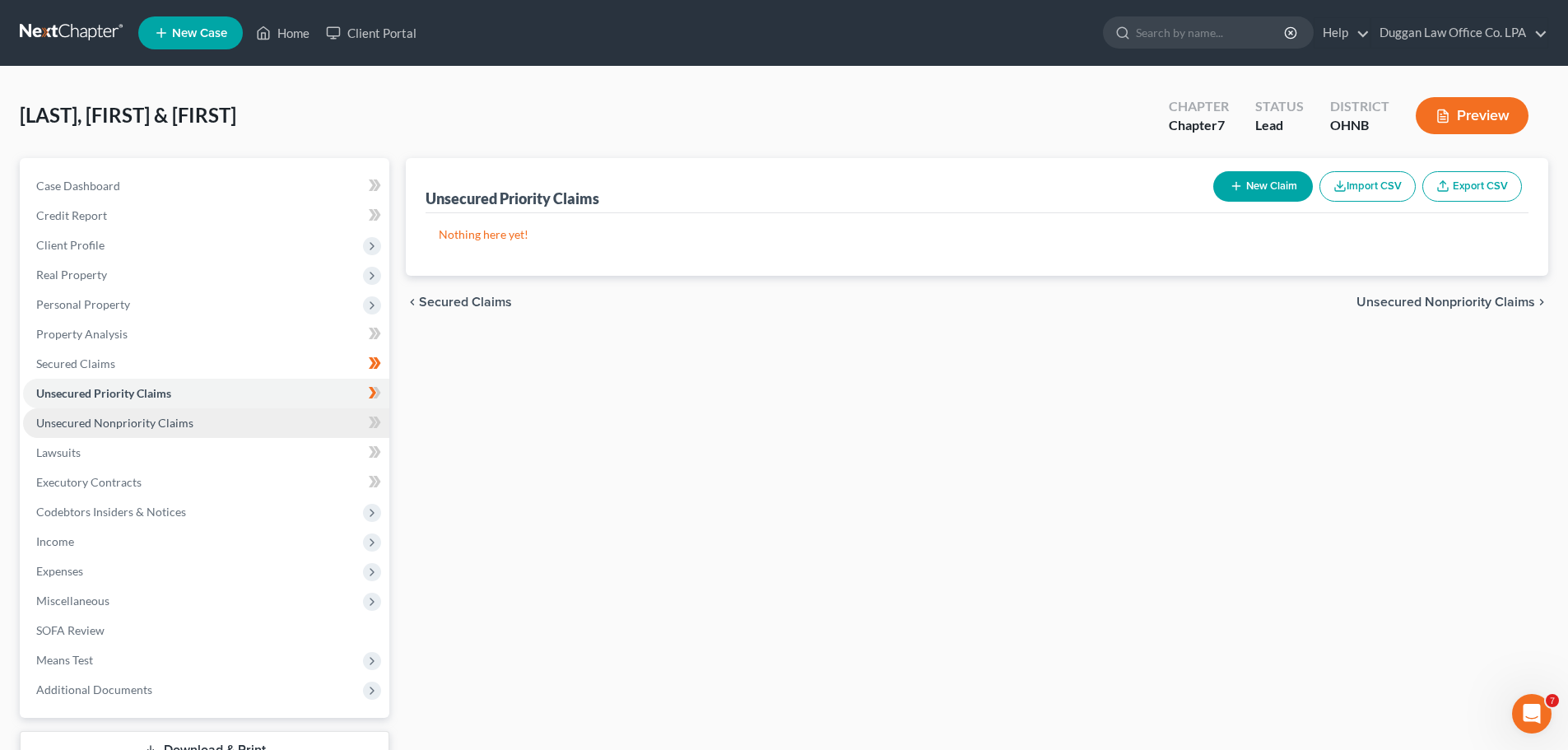 click on "Unsecured Nonpriority Claims" at bounding box center [206, 423] 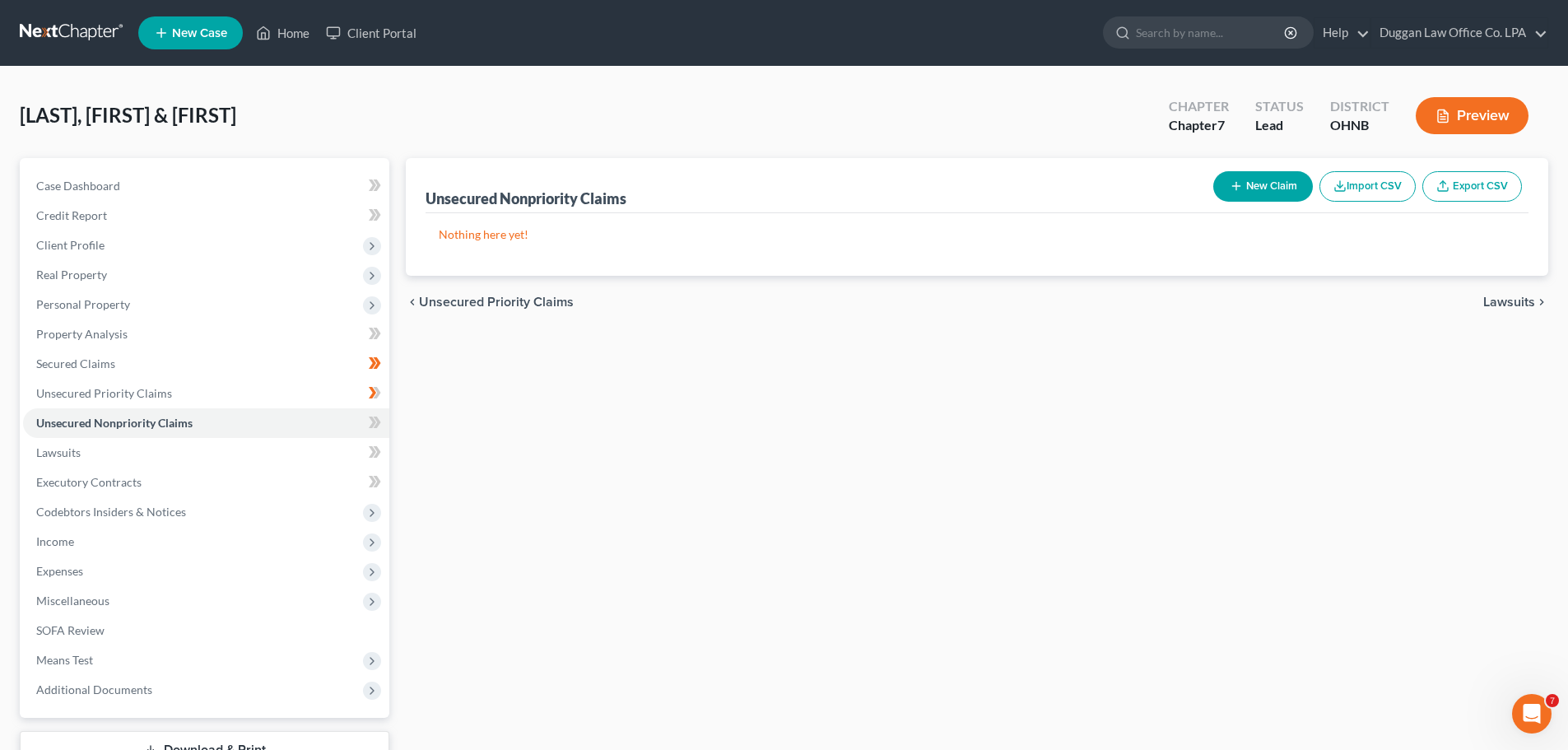 click on "New Claim" at bounding box center [1263, 186] 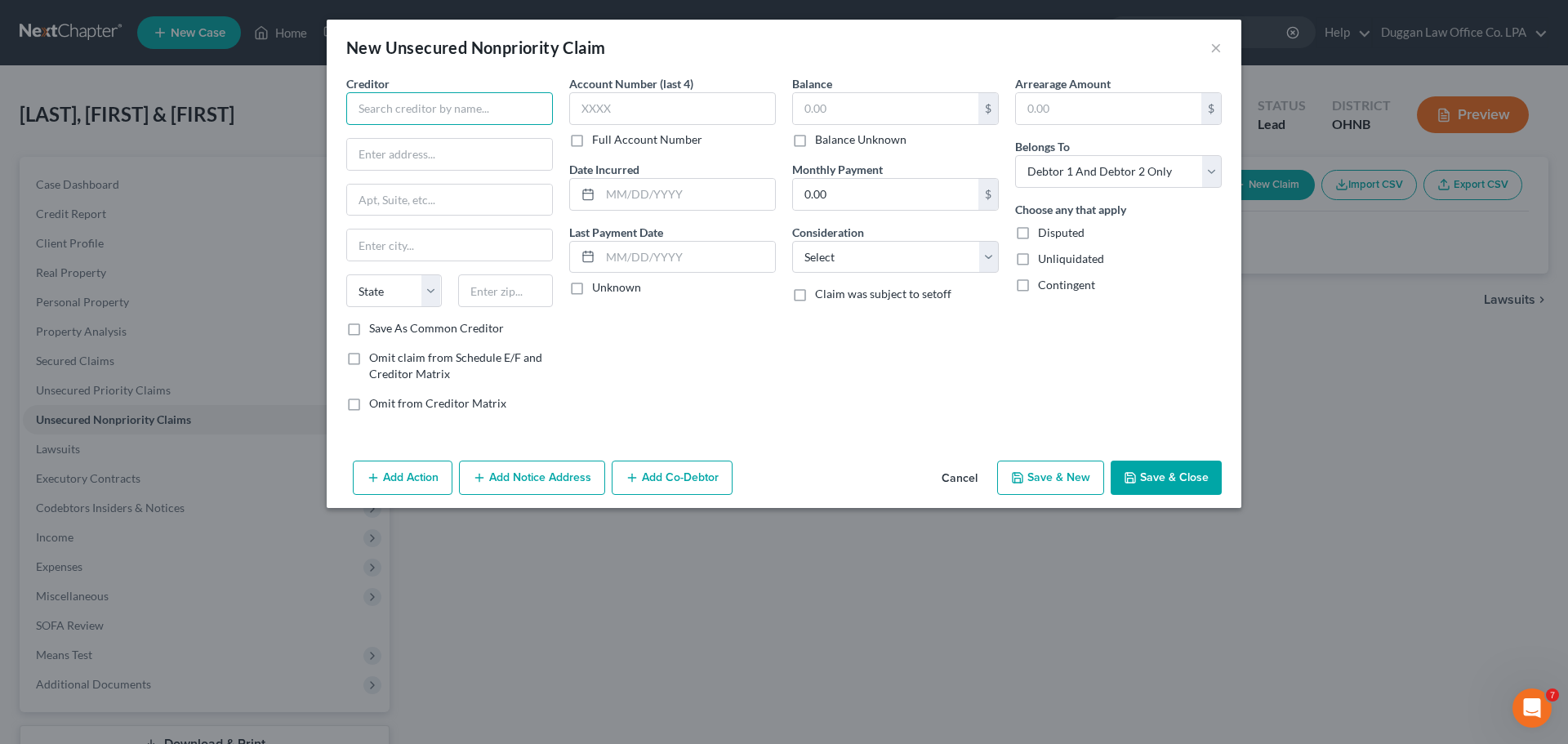 click at bounding box center (449, 109) 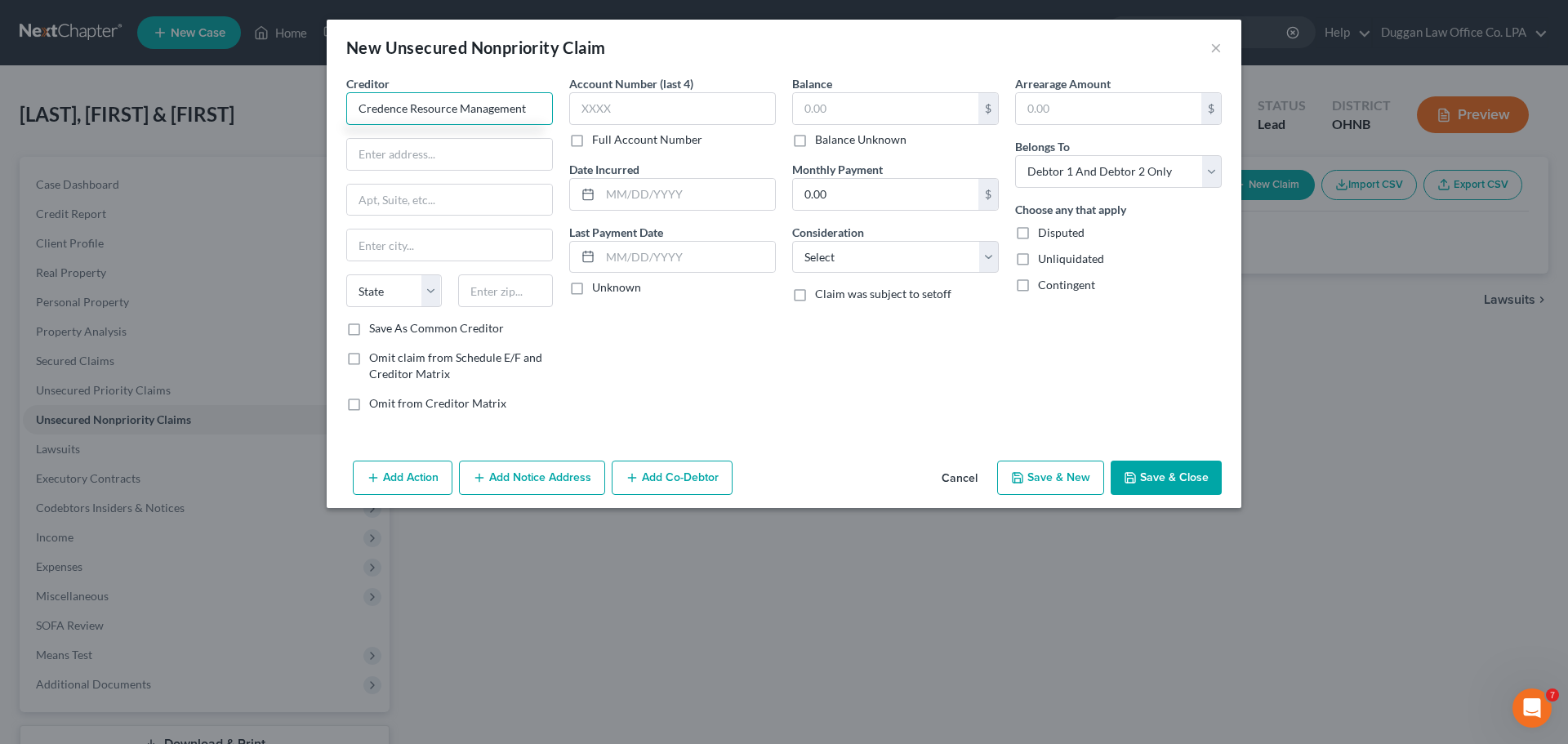 type on "Credence Resource Management" 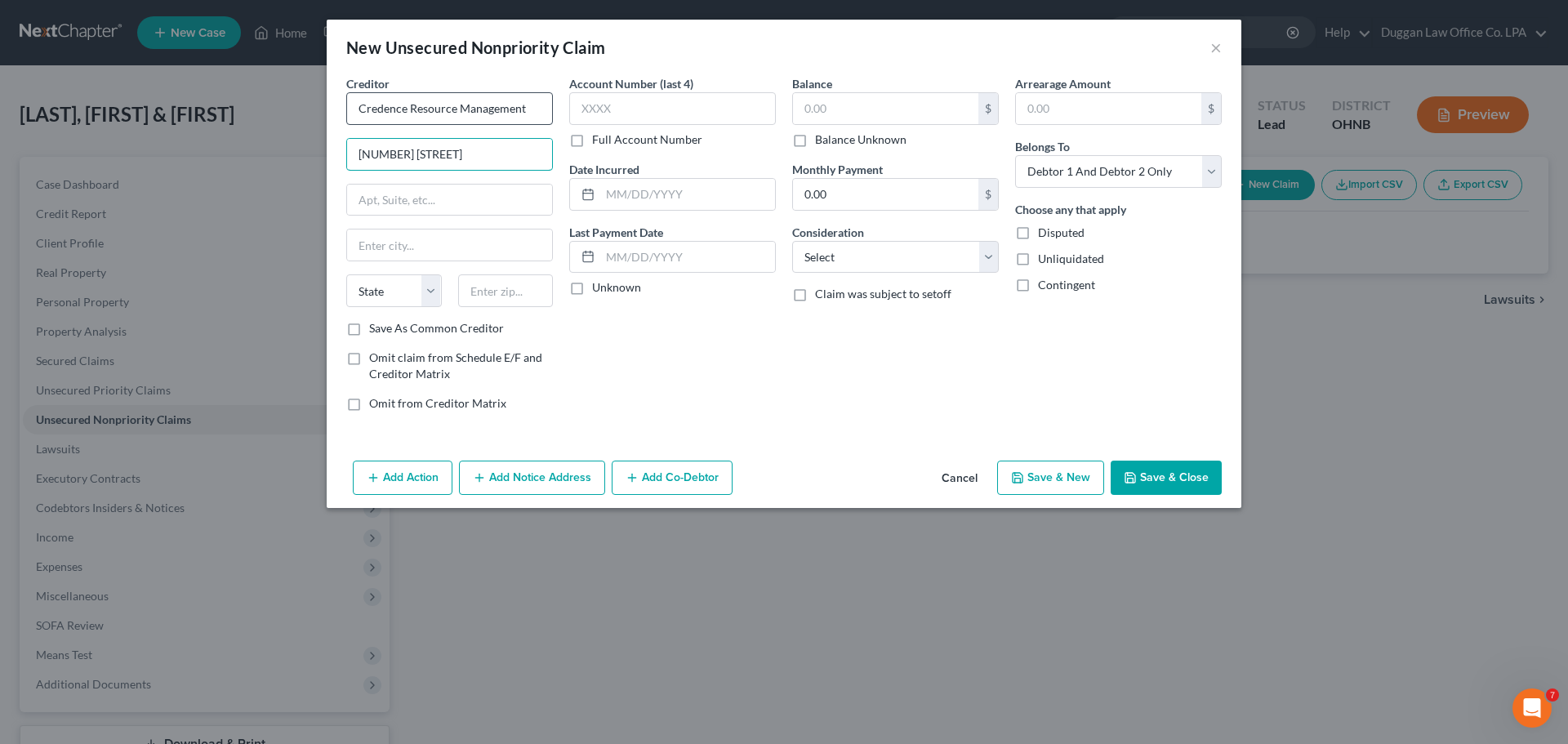 type on "[NUMBER] [STREET]" 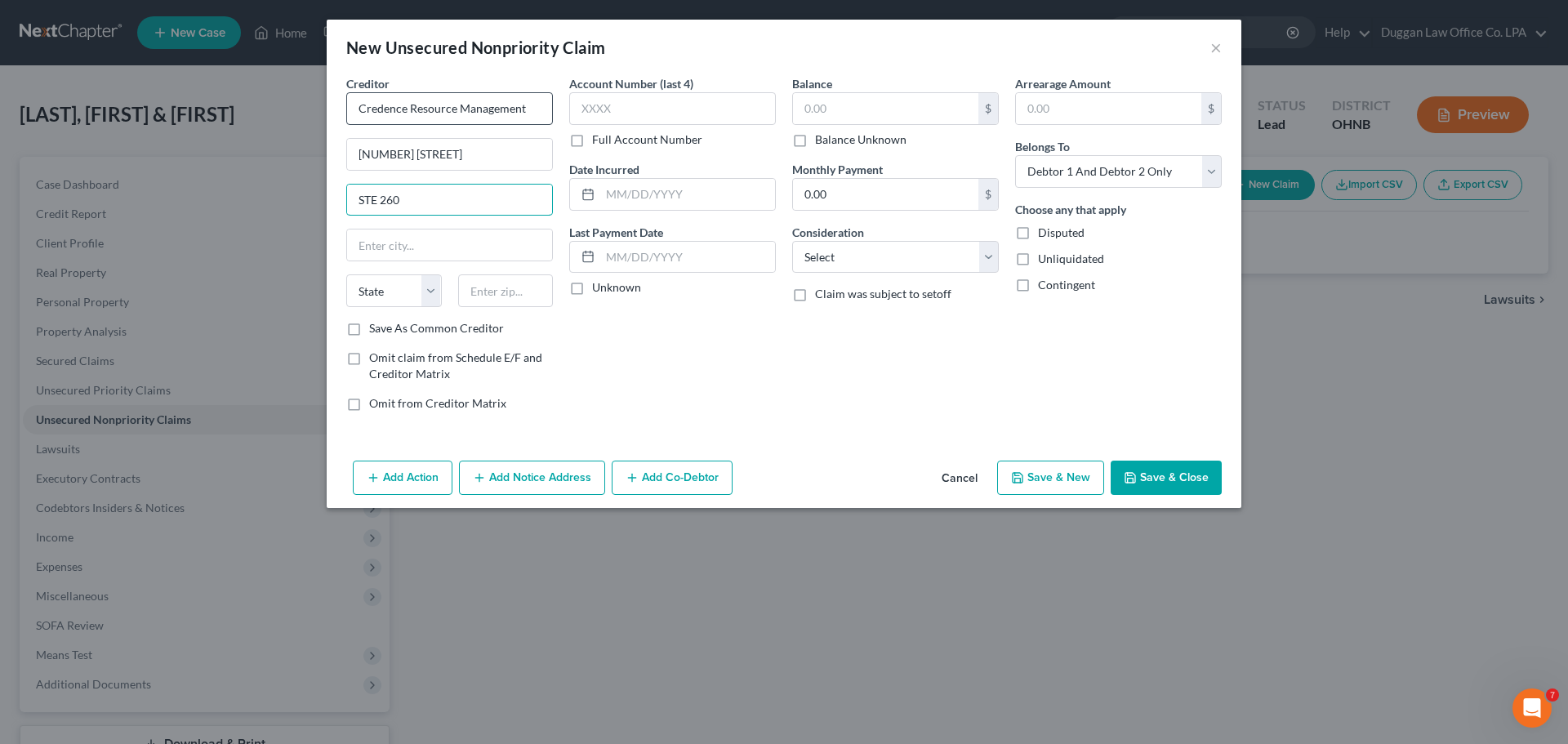 type on "STE 260" 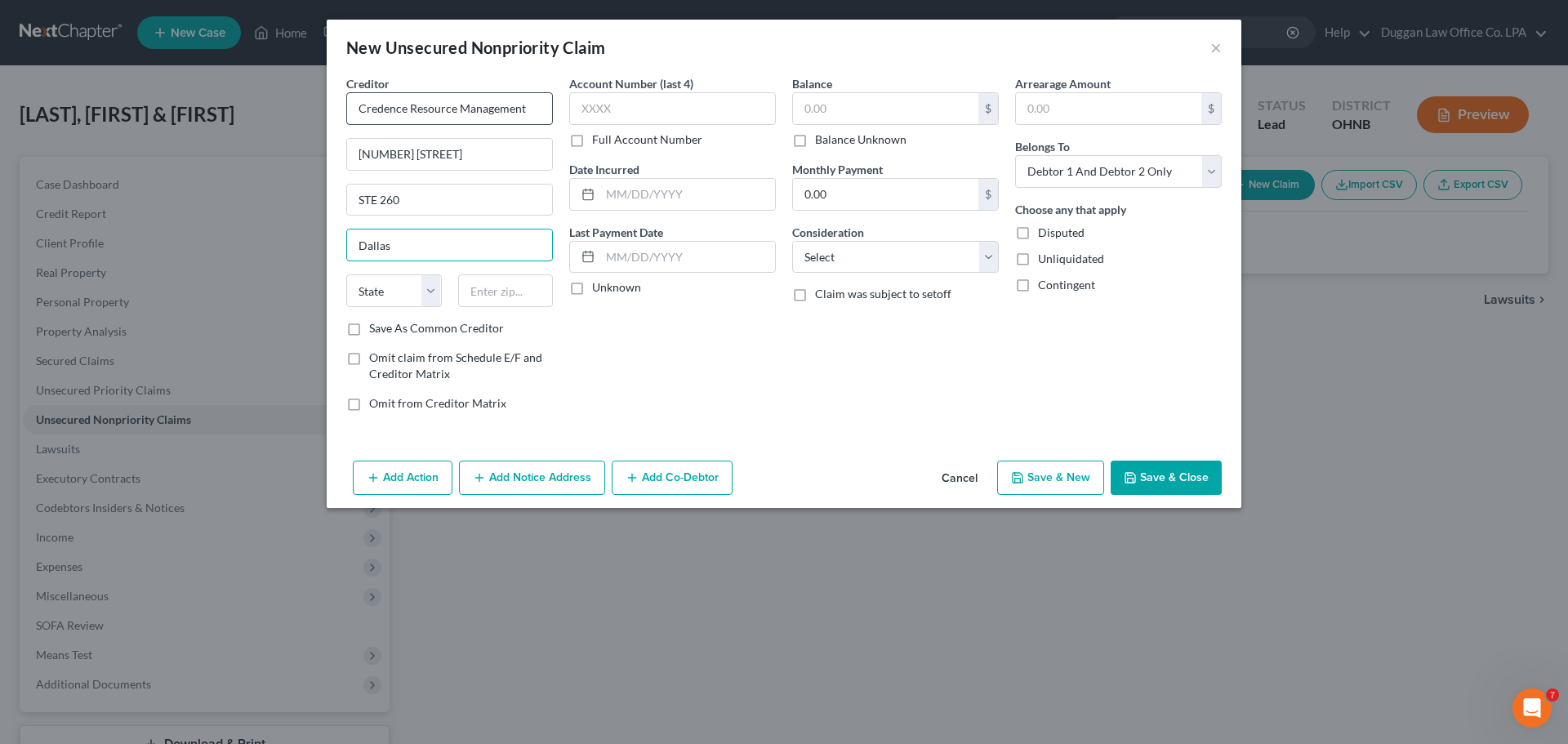 type on "Dallas" 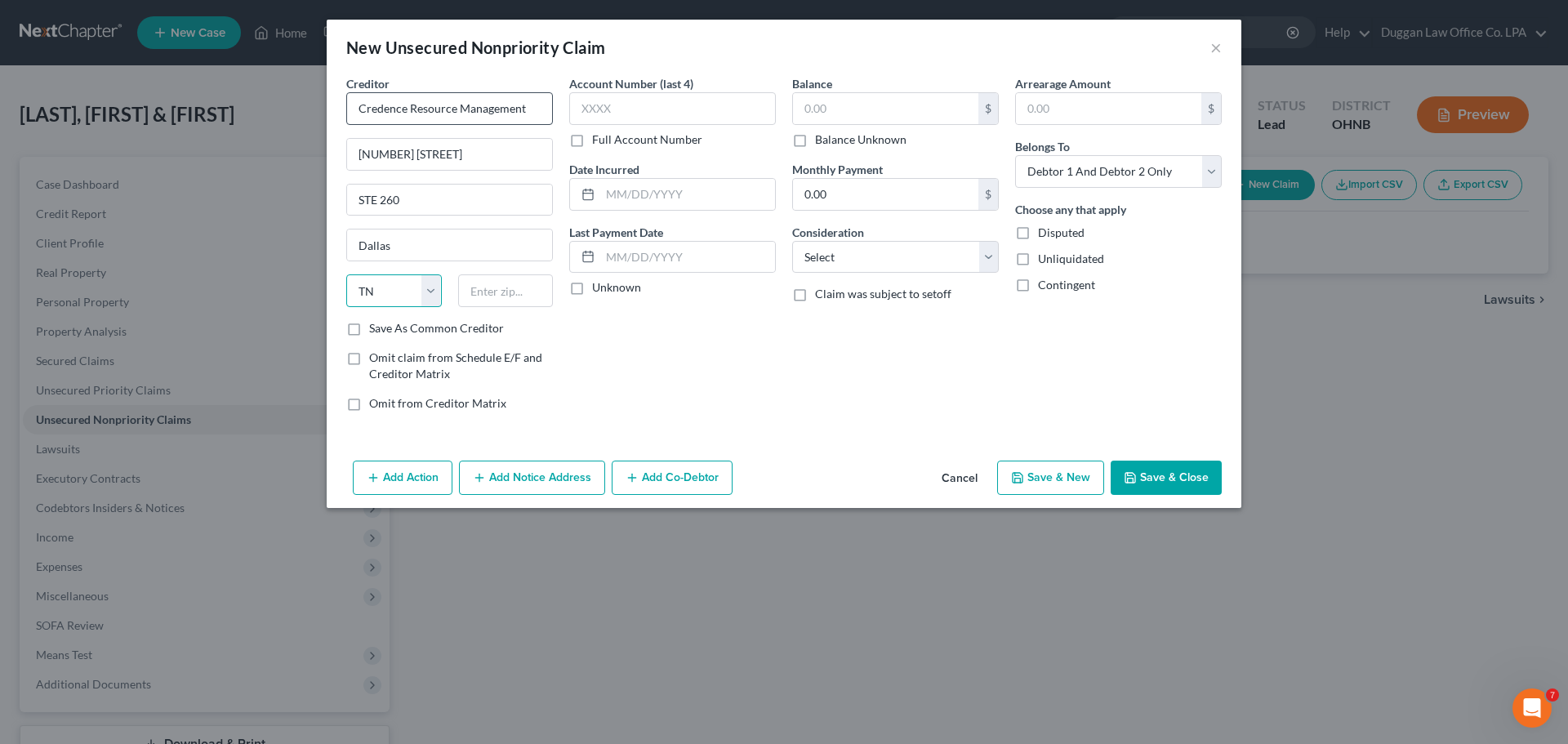 select on "45" 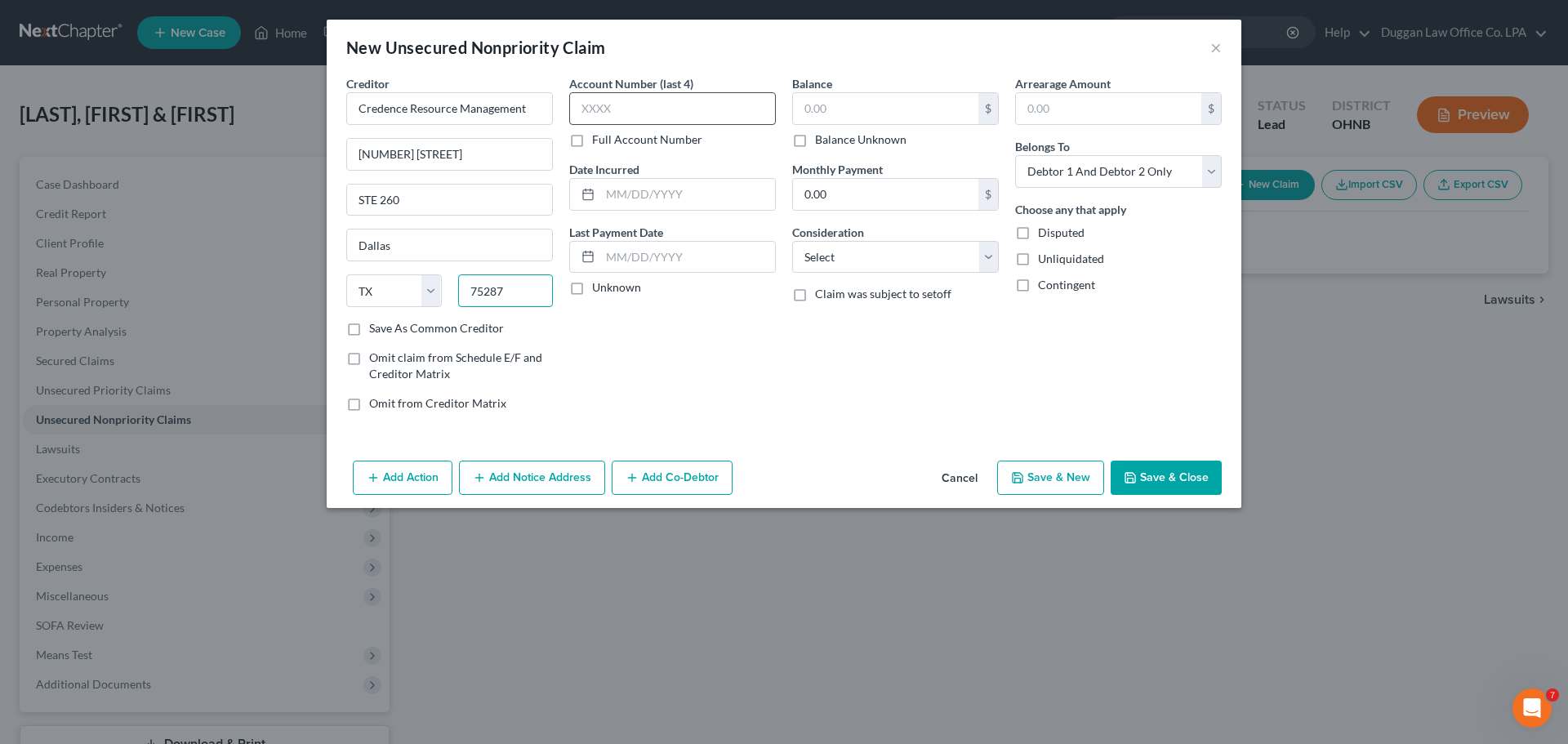 type on "75287" 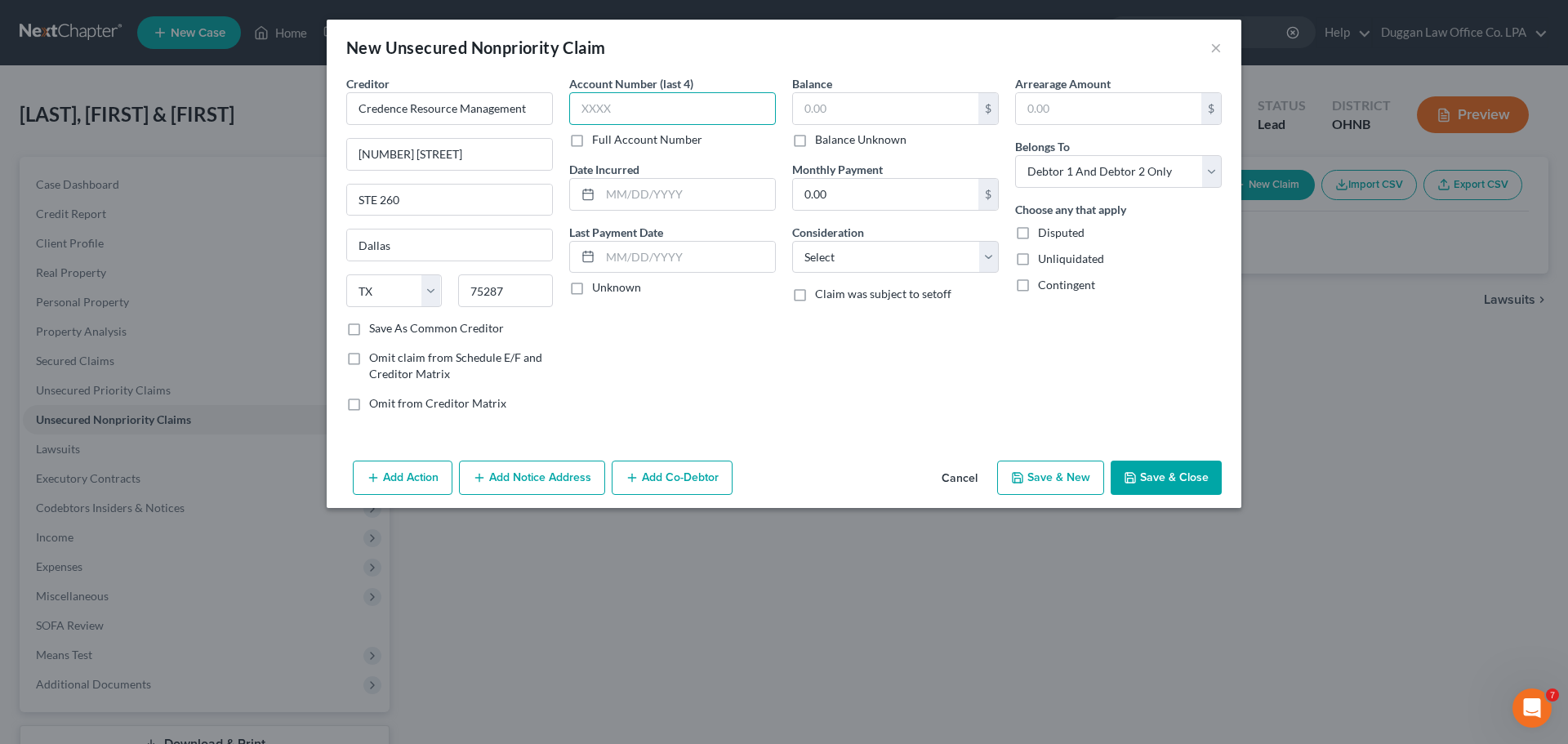 click at bounding box center [672, 109] 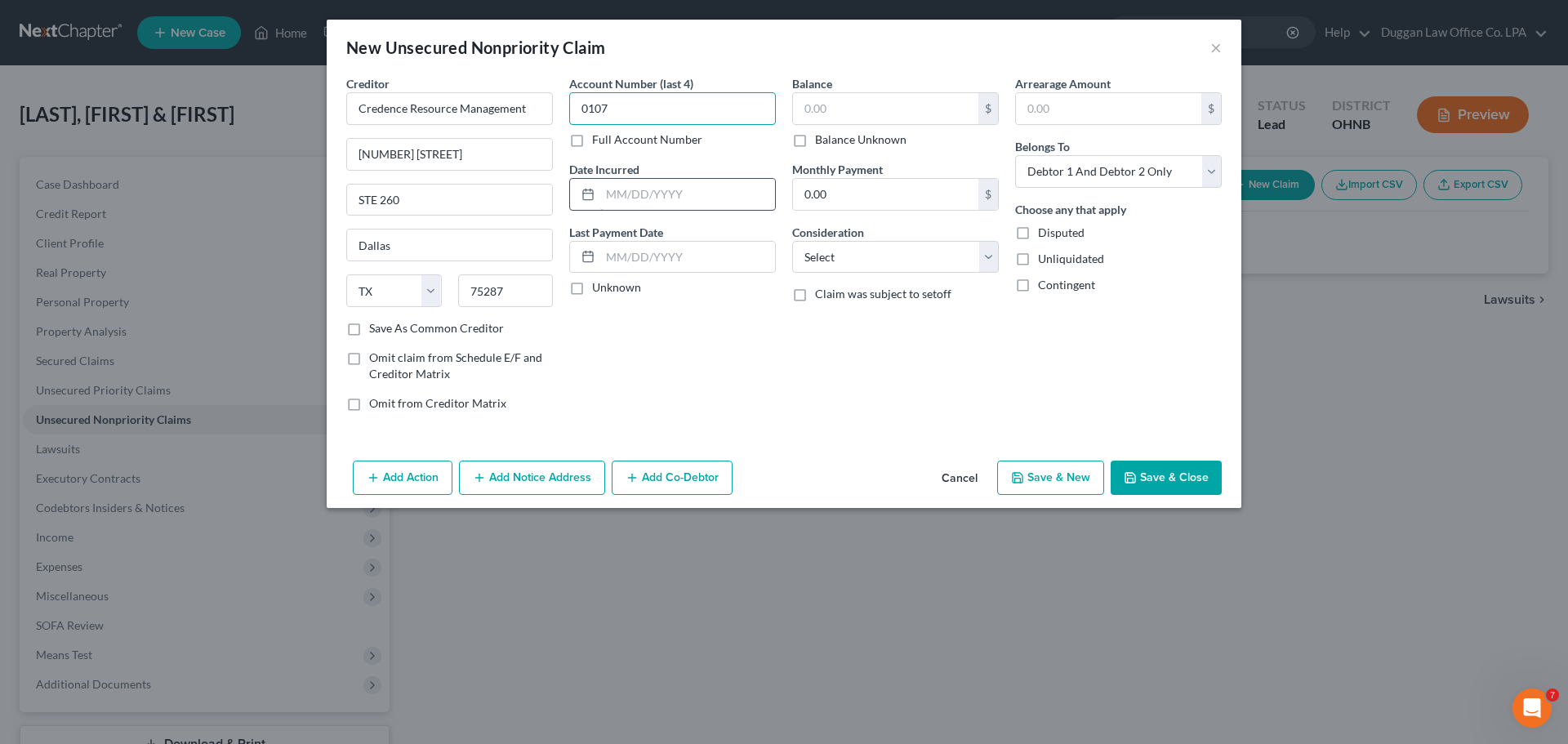 type on "0107" 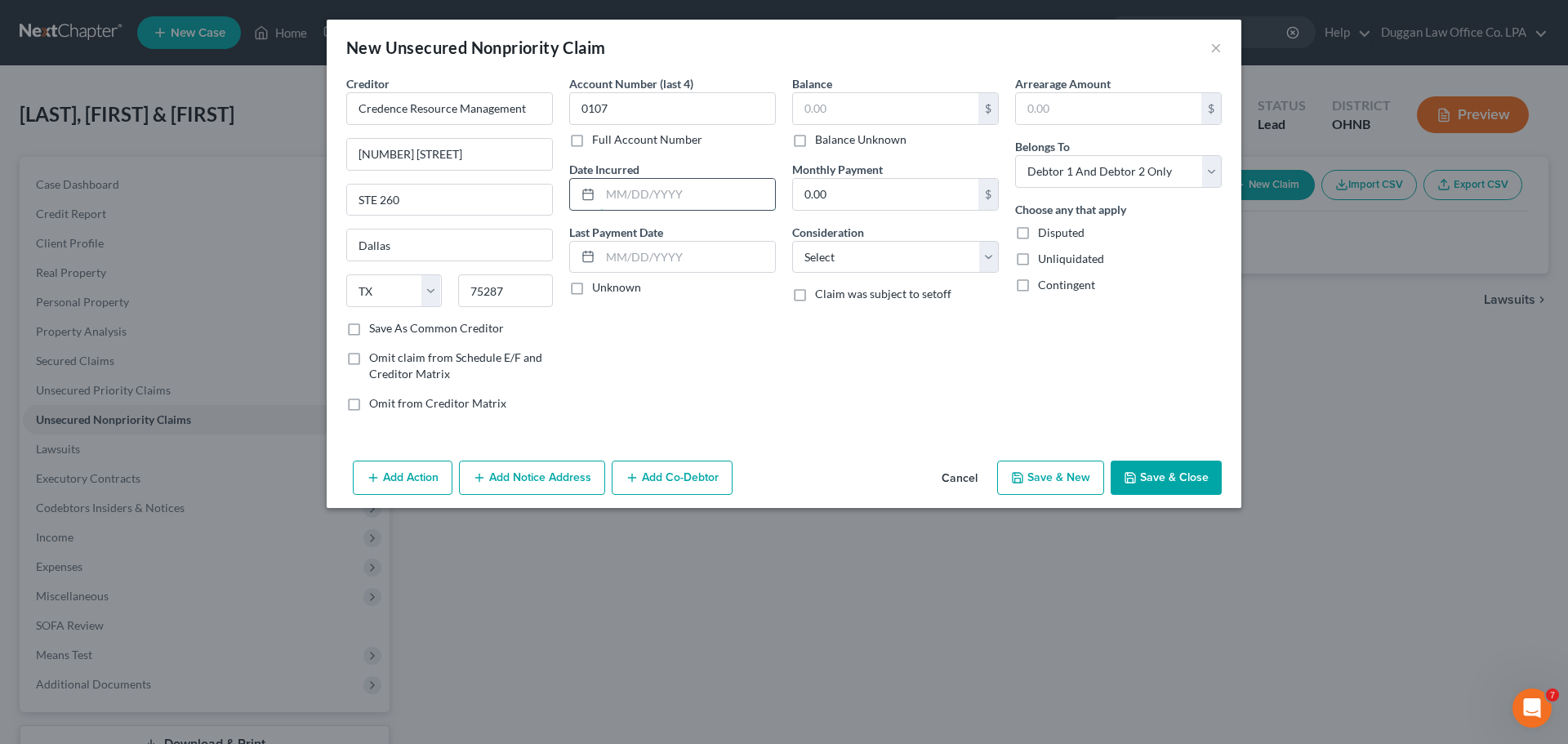click at bounding box center [688, 194] 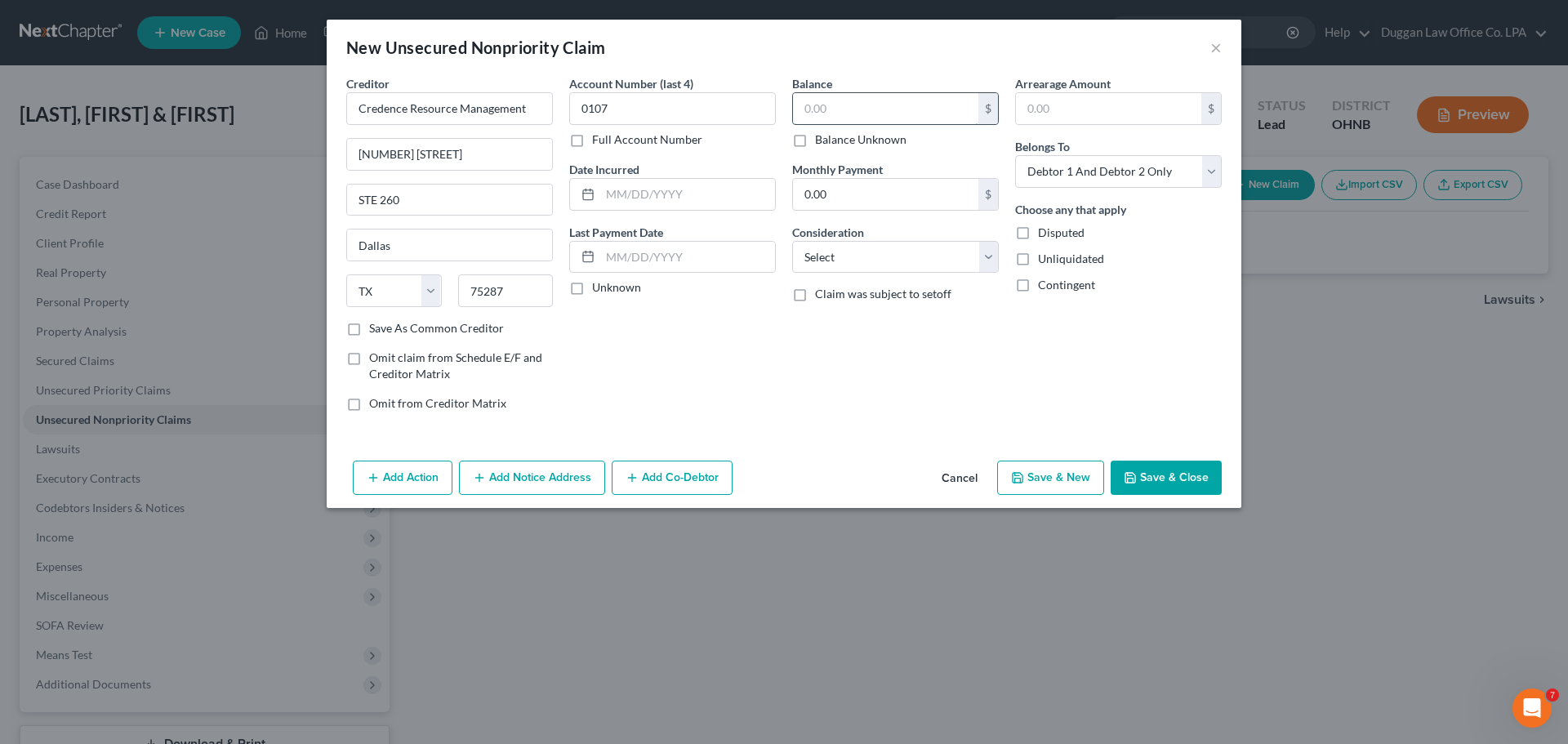 click at bounding box center (885, 109) 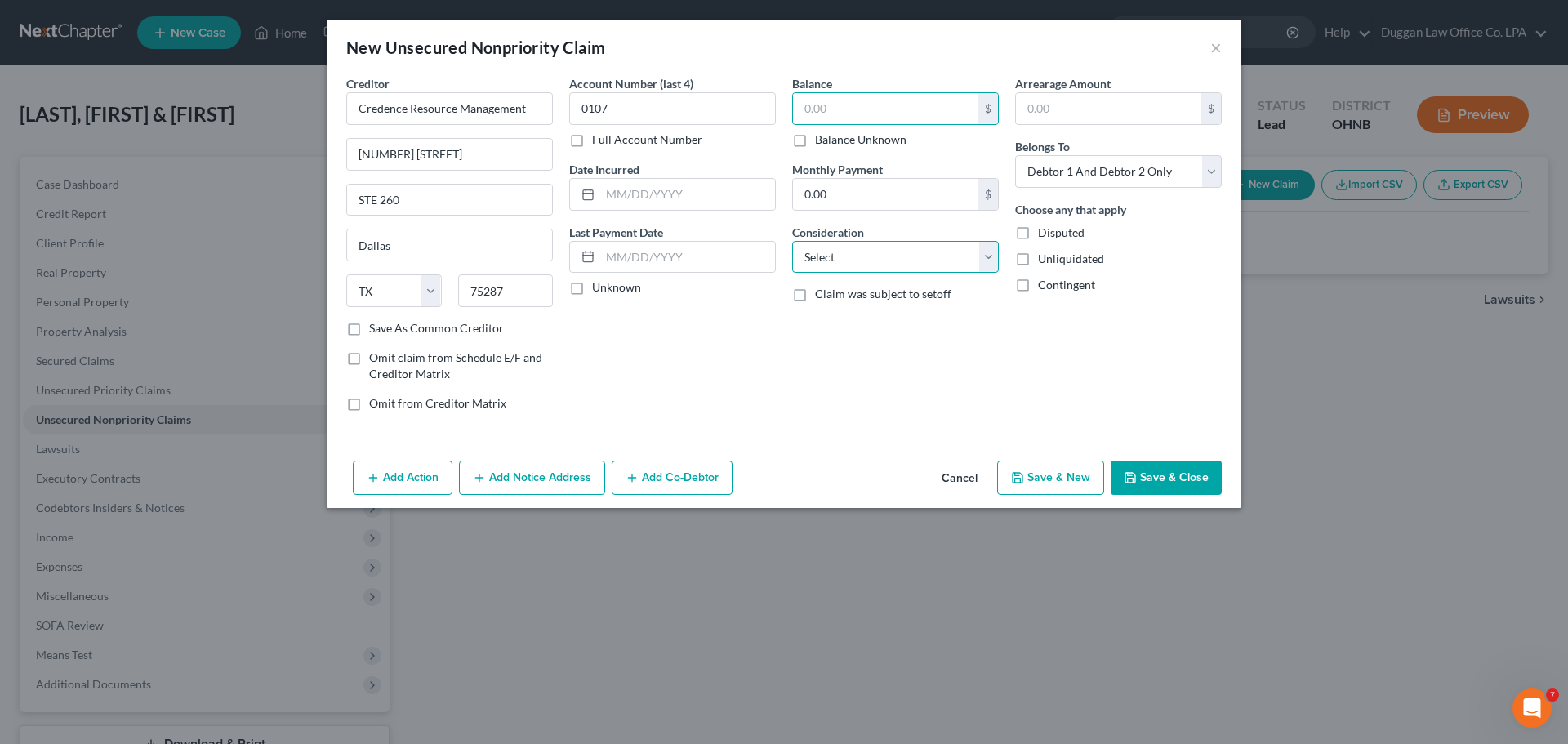 click on "Select Cable / Satellite Services Collection Agency Credit Card Debt Debt Counseling / Attorneys Deficiency Balance Domestic Support Obligations Home / Car Repairs Income Taxes Judgment Liens Medical Services Monies Loaned / Advanced Mortgage Obligation From Divorce Or Separation Obligation To Pensions Other Overdrawn Bank Account Promised To Help Pay Creditors Student Loans Suppliers And Vendors Telephone / Internet Services Utility Services" at bounding box center (895, 257) 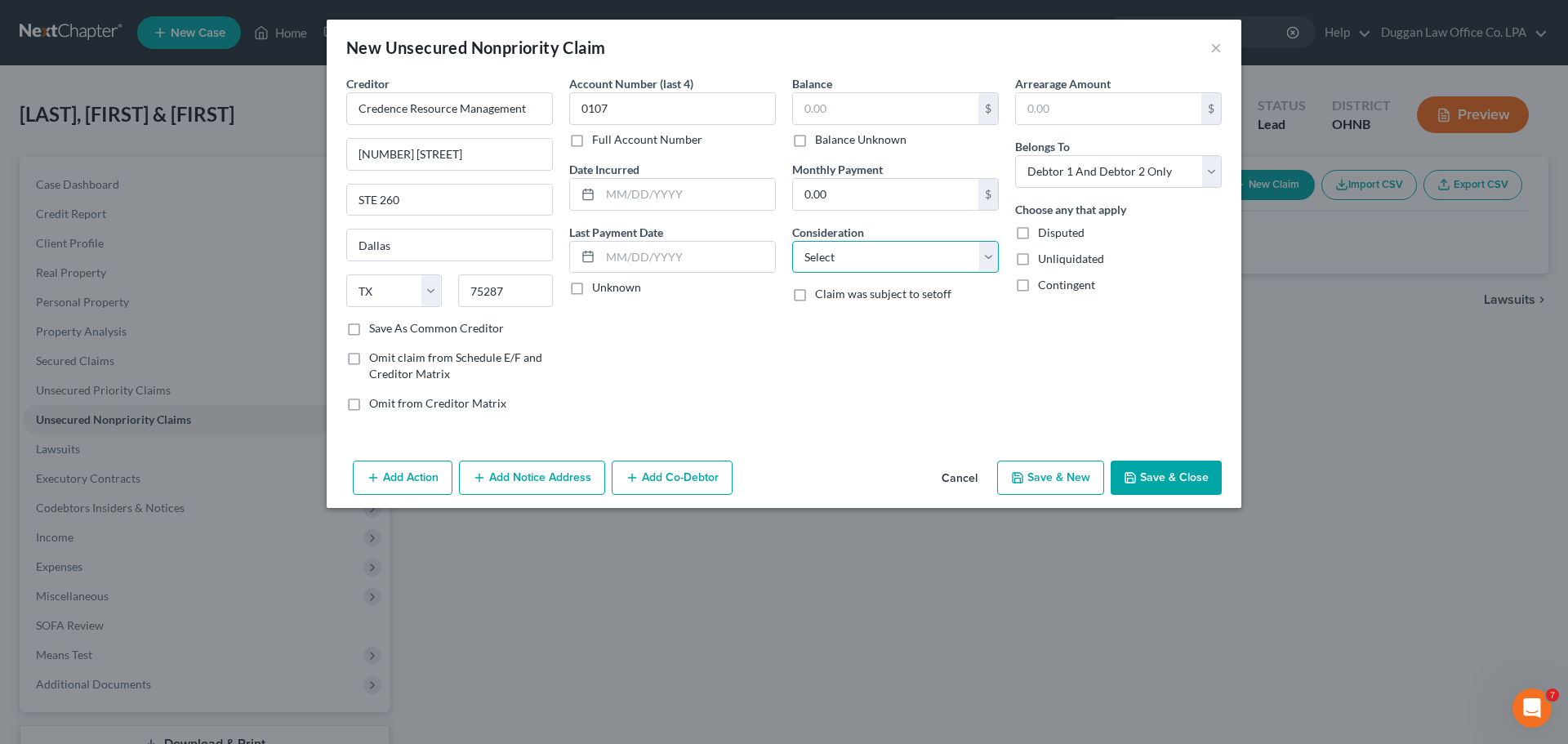 select on "2" 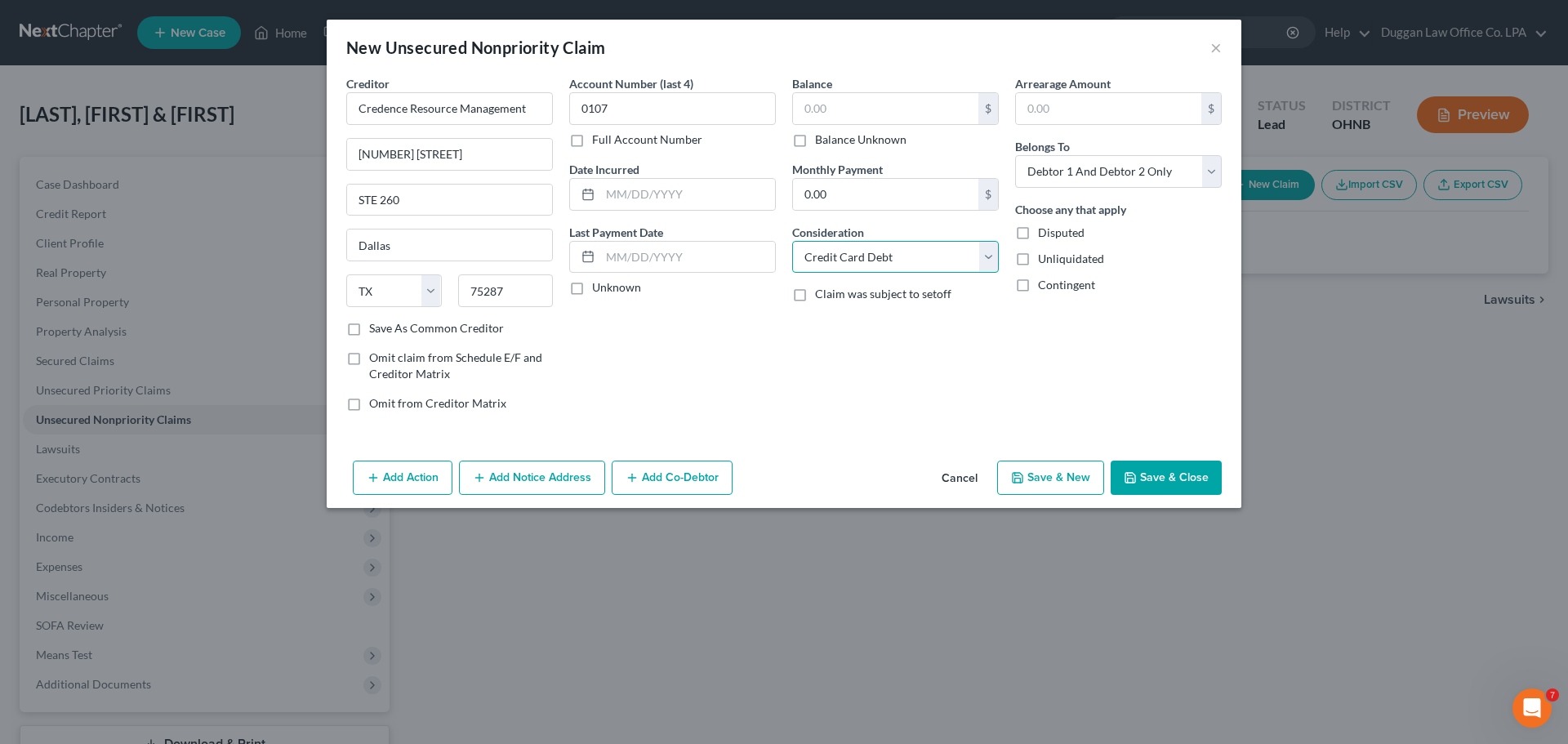click on "Select Cable / Satellite Services Collection Agency Credit Card Debt Debt Counseling / Attorneys Deficiency Balance Domestic Support Obligations Home / Car Repairs Income Taxes Judgment Liens Medical Services Monies Loaned / Advanced Mortgage Obligation From Divorce Or Separation Obligation To Pensions Other Overdrawn Bank Account Promised To Help Pay Creditors Student Loans Suppliers And Vendors Telephone / Internet Services Utility Services" at bounding box center (895, 257) 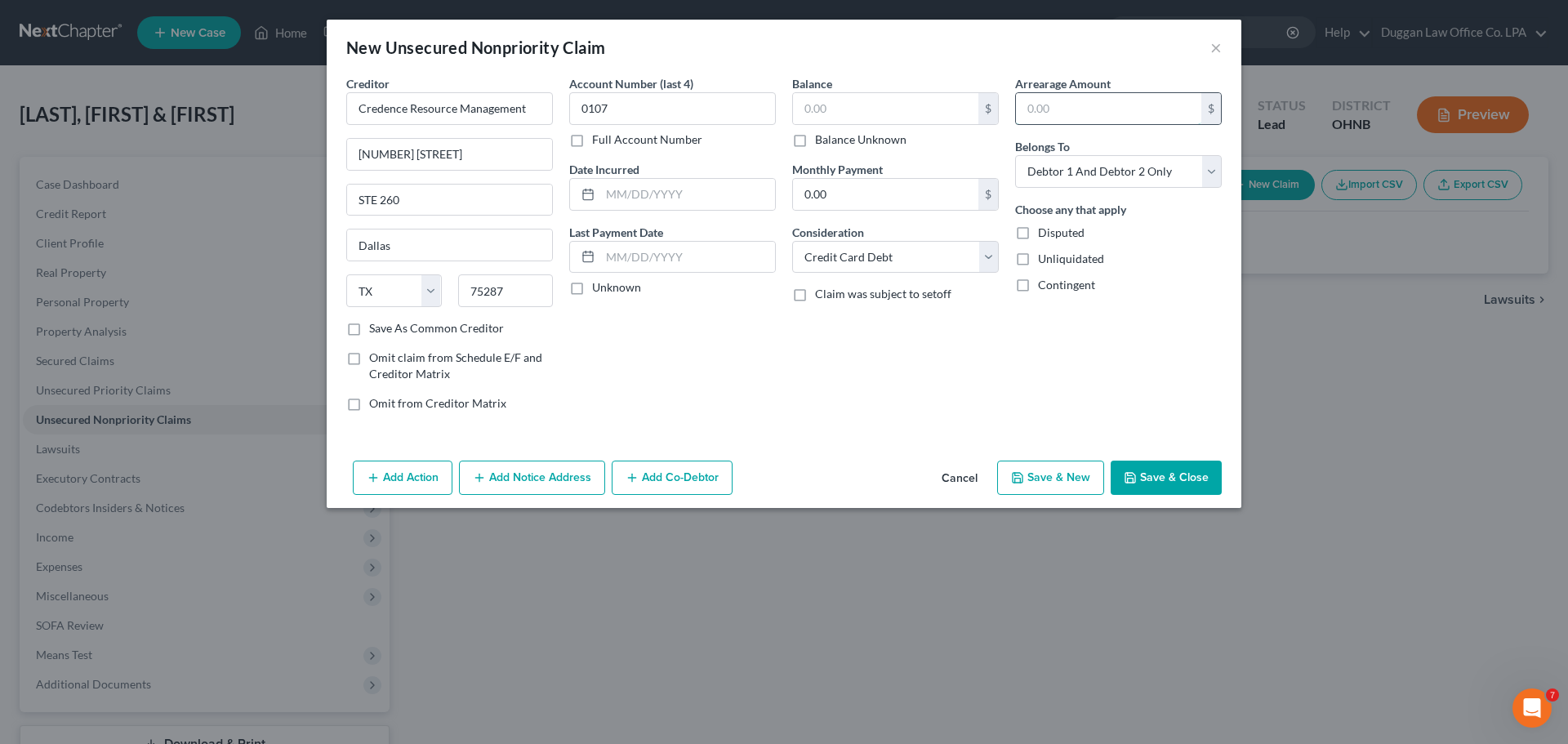 click at bounding box center [1108, 109] 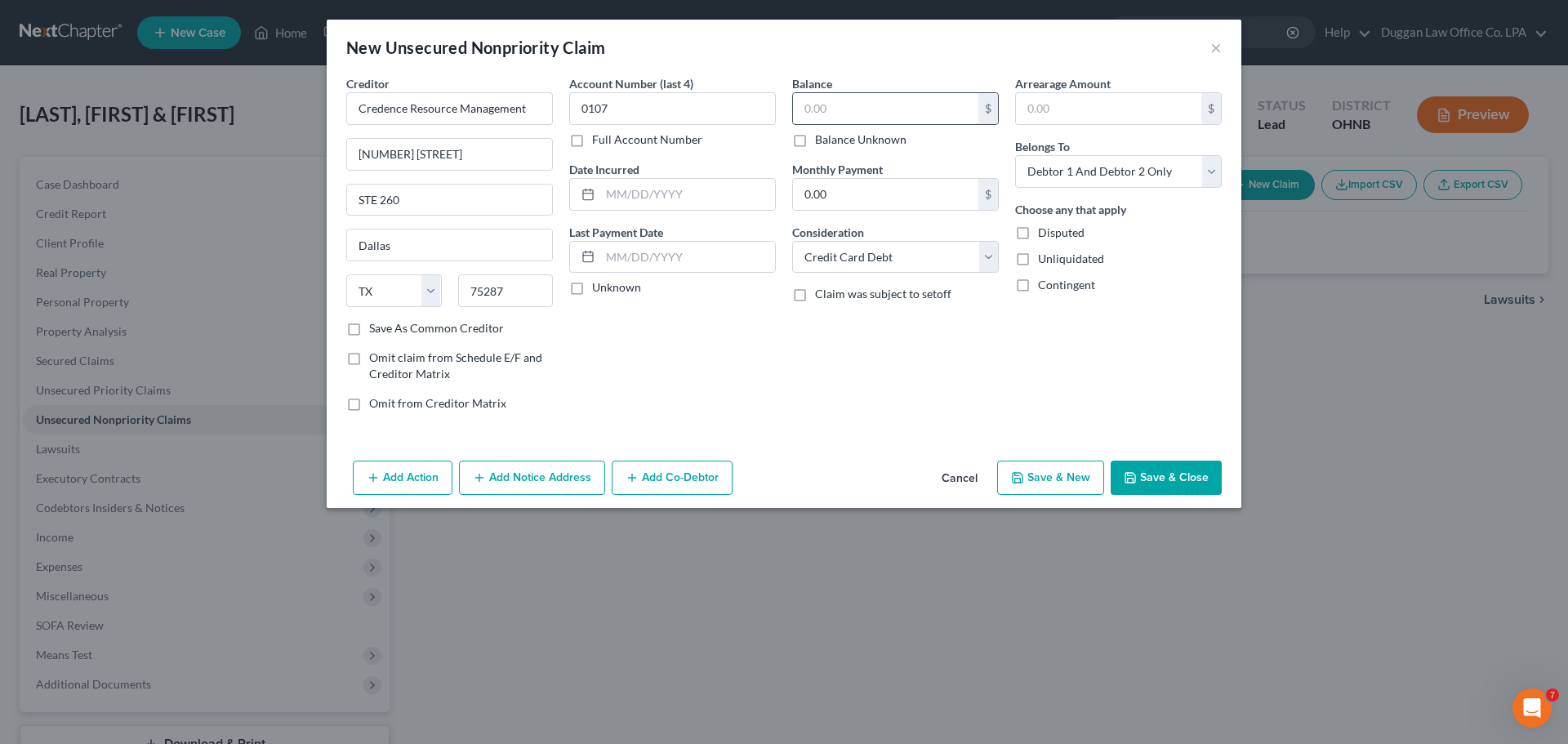 click at bounding box center (885, 109) 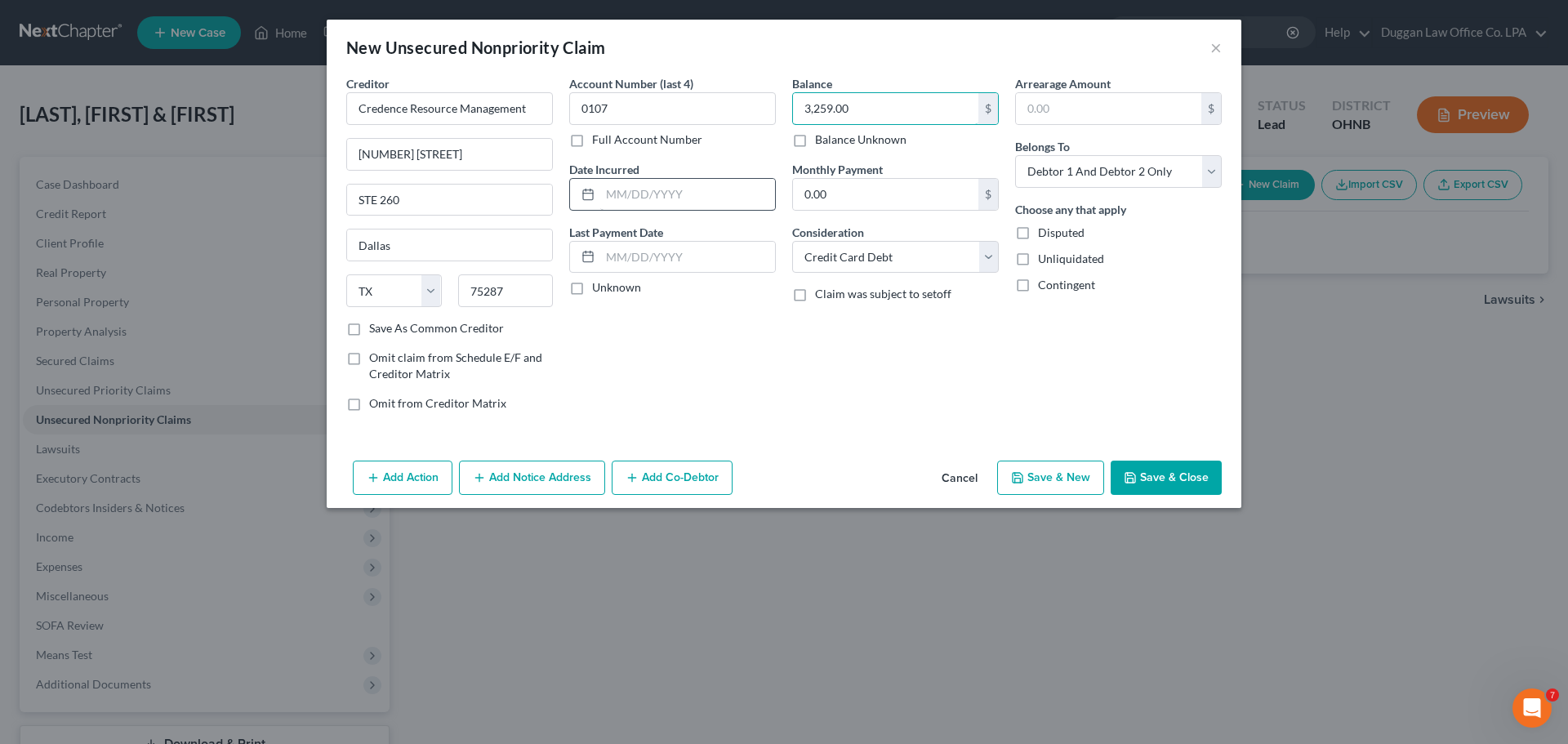 type on "3,259.00" 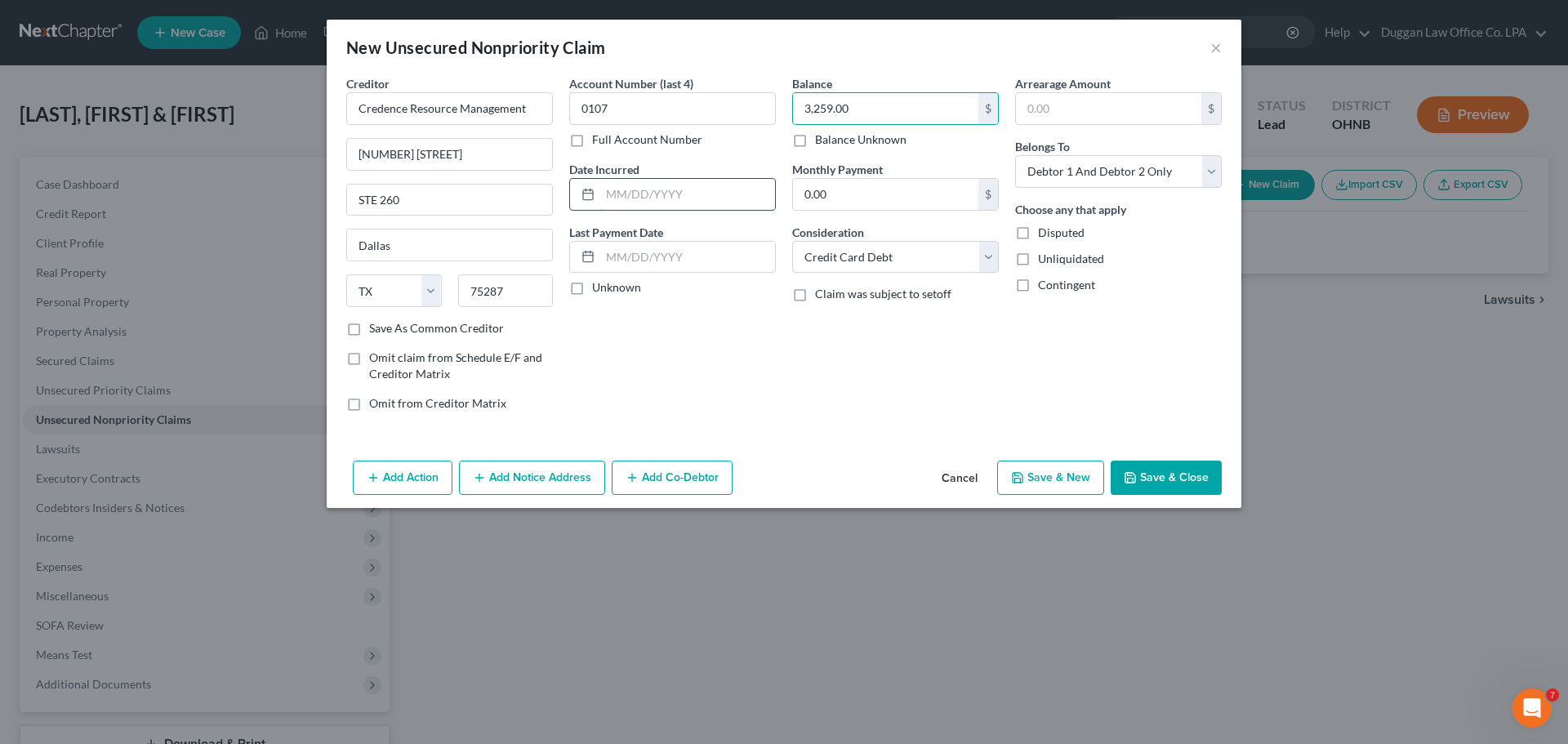 click at bounding box center [688, 194] 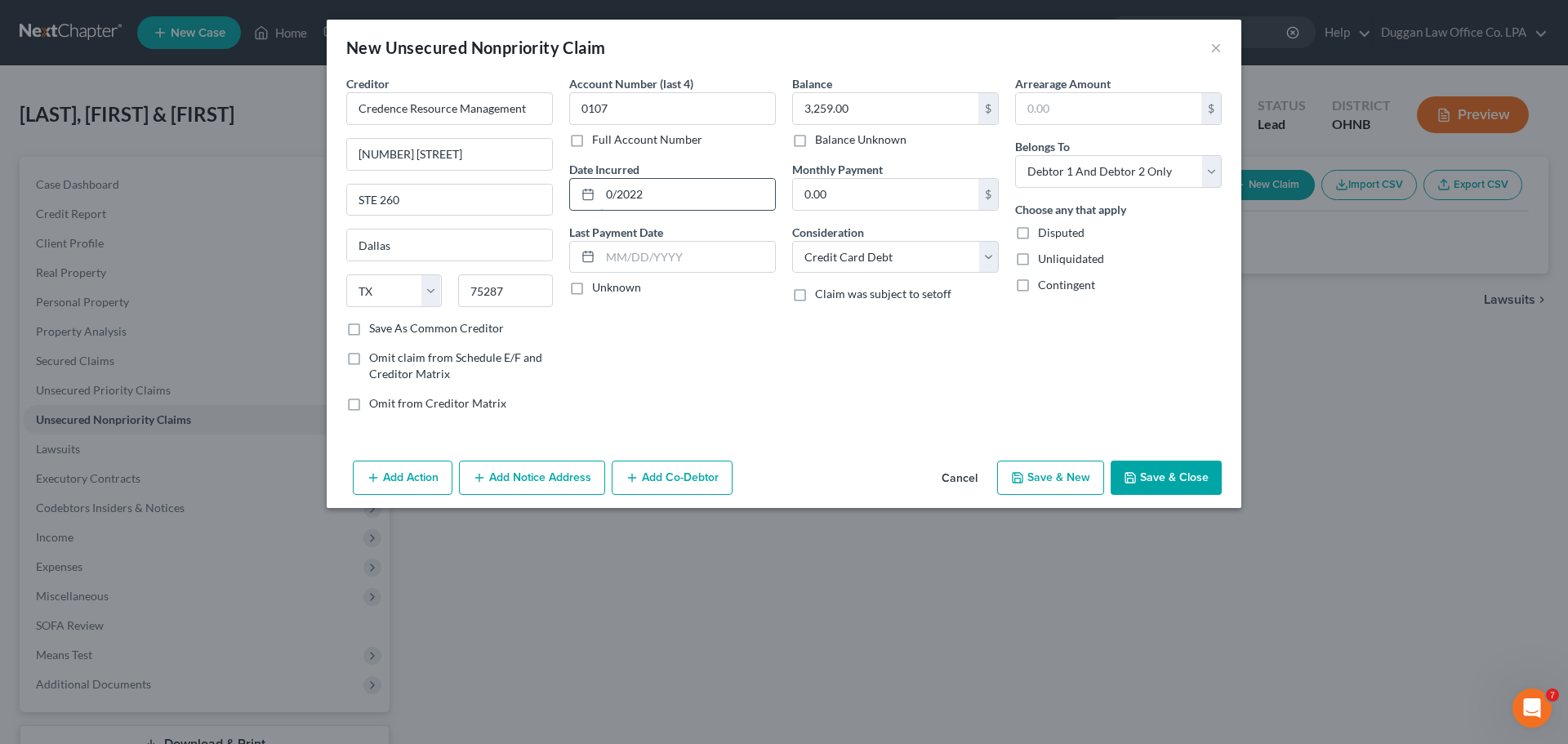 drag, startPoint x: 611, startPoint y: 194, endPoint x: 627, endPoint y: 199, distance: 16.763055 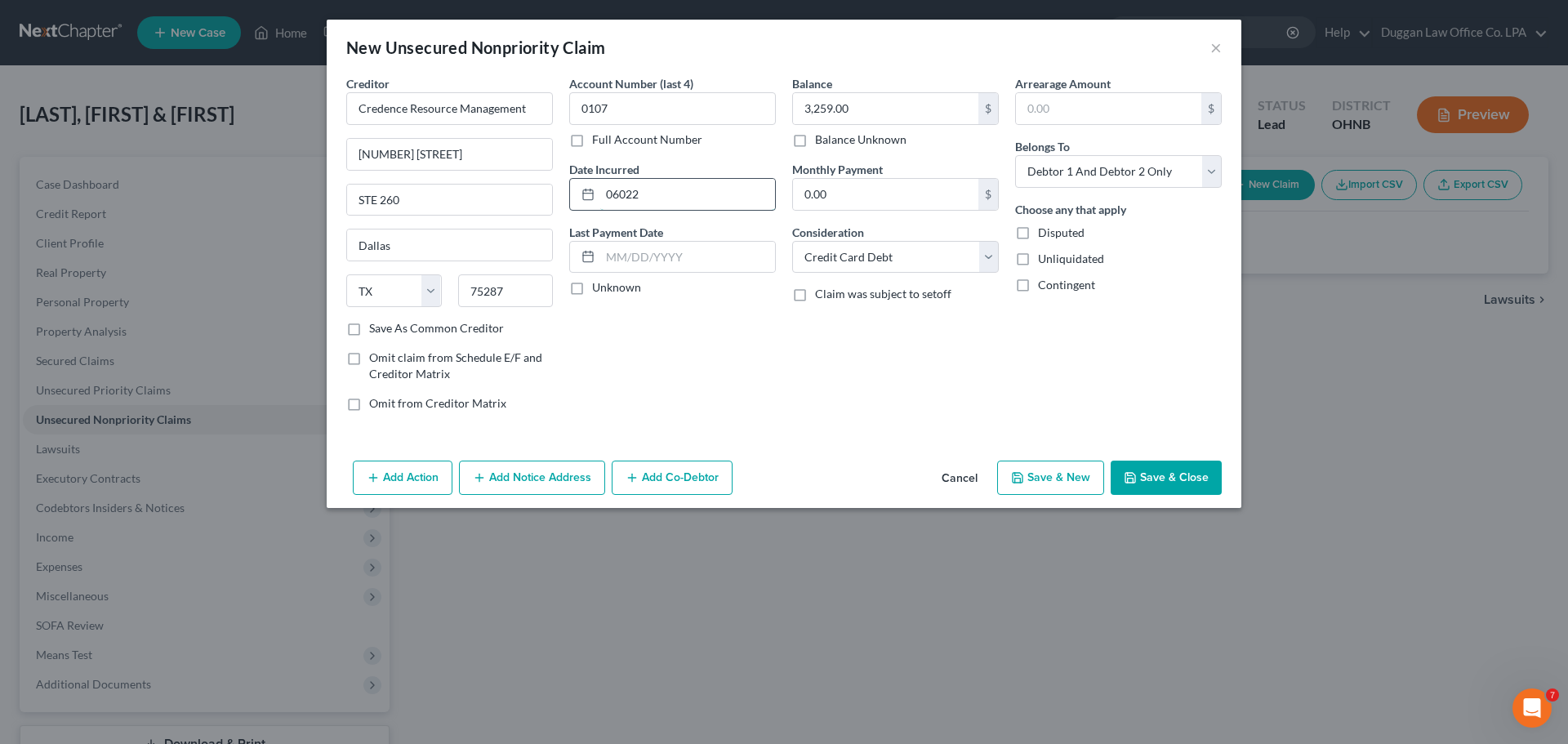 click on "06022" at bounding box center [672, 194] 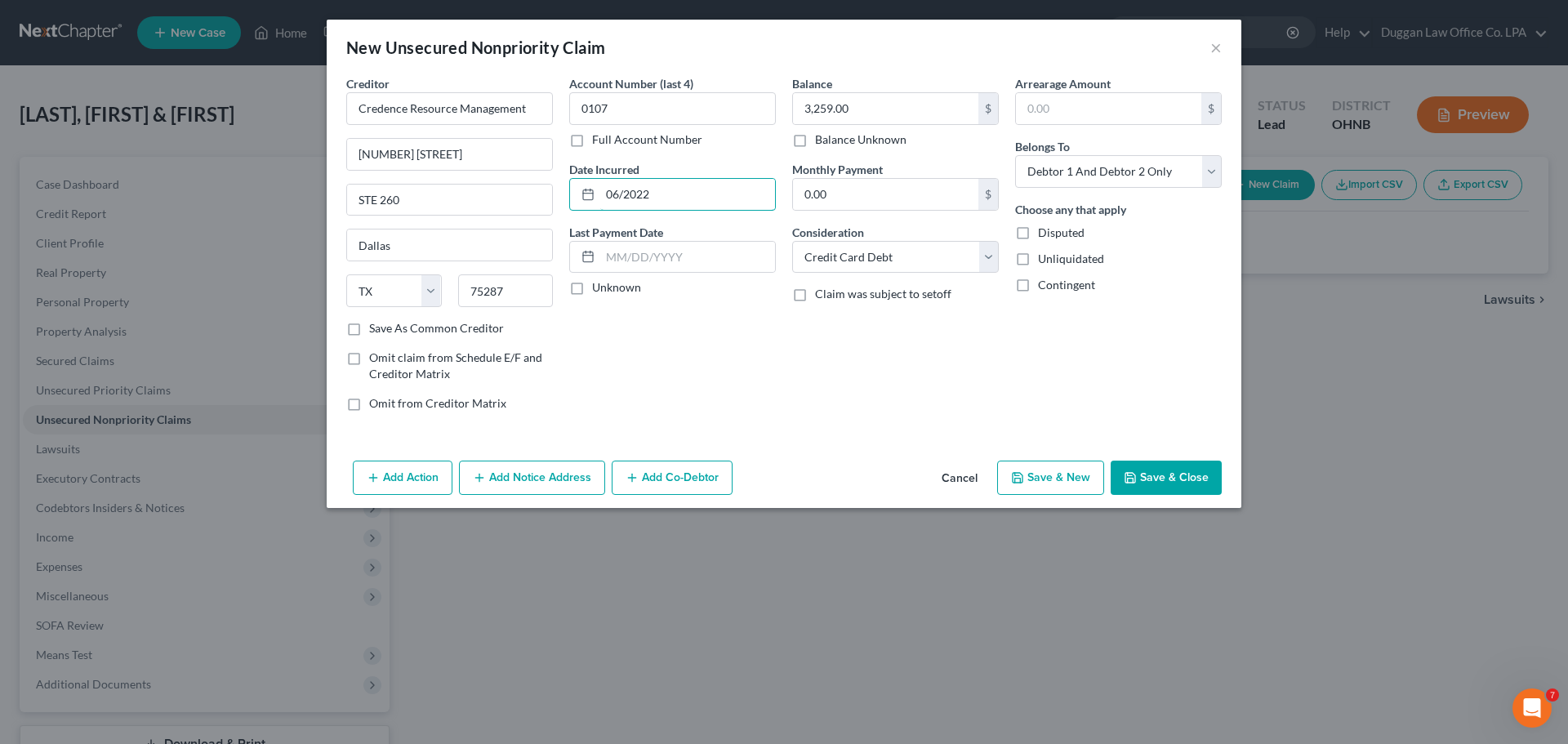 type on "06/2022" 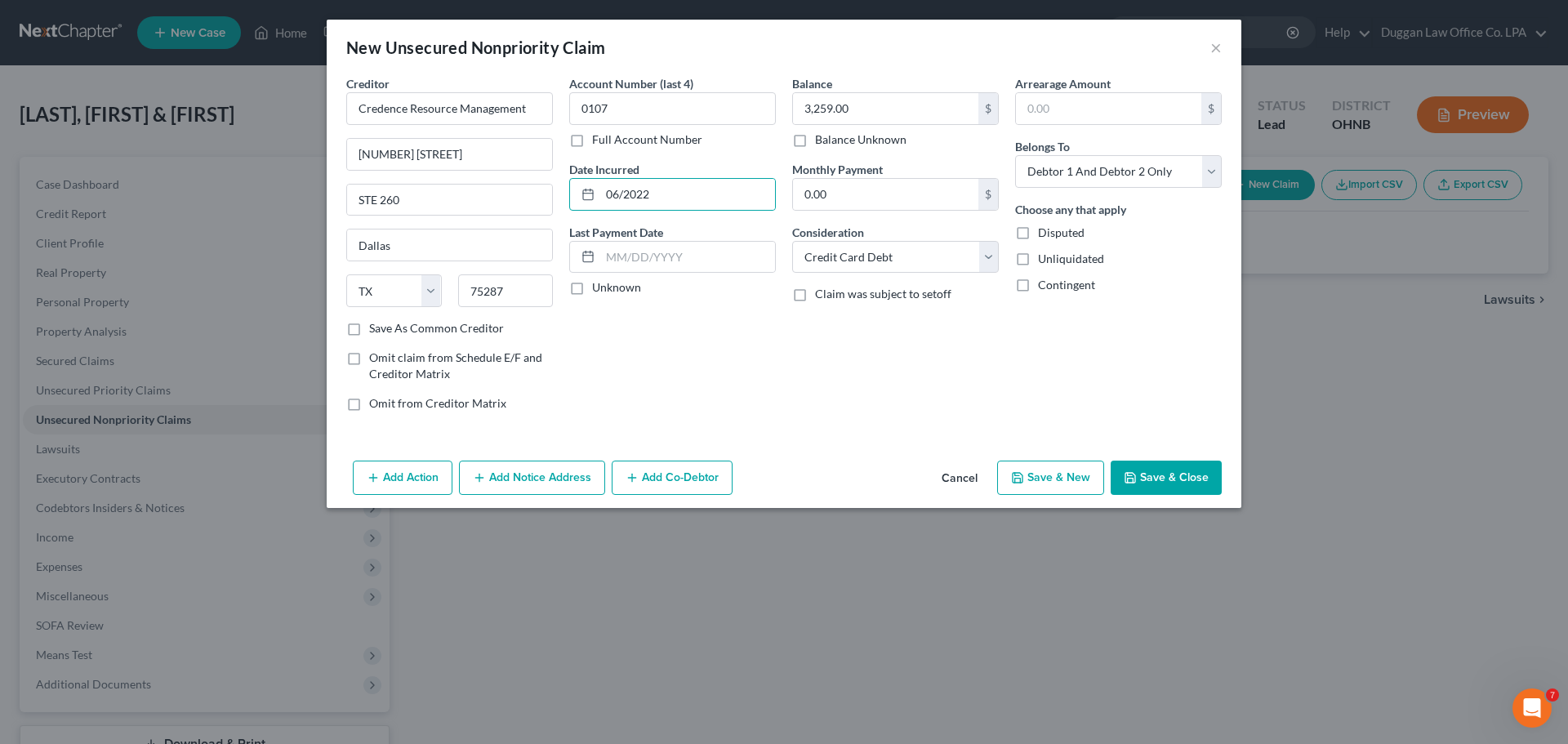 click on "Balance
[AMOUNT] $
Balance Unknown
Balance Undetermined
[AMOUNT] $
Balance Unknown
Monthly Payment [AMOUNT] $ Consideration Select Cable / Satellite Services Collection Agency Credit Card Debt Debt Counseling / Attorneys Deficiency Balance Domestic Support Obligations Home / Car Repairs Income Taxes Judgment Liens Medical Services Monies Loaned / Advanced Mortgage Obligation From Divorce Or Separation Obligation To Pensions Other Overdrawn Bank Account Promised To Help Pay Creditors Student Loans Suppliers And Vendors Telephone / Internet Services Utility Services Claim was subject to setoff" at bounding box center [895, 250] 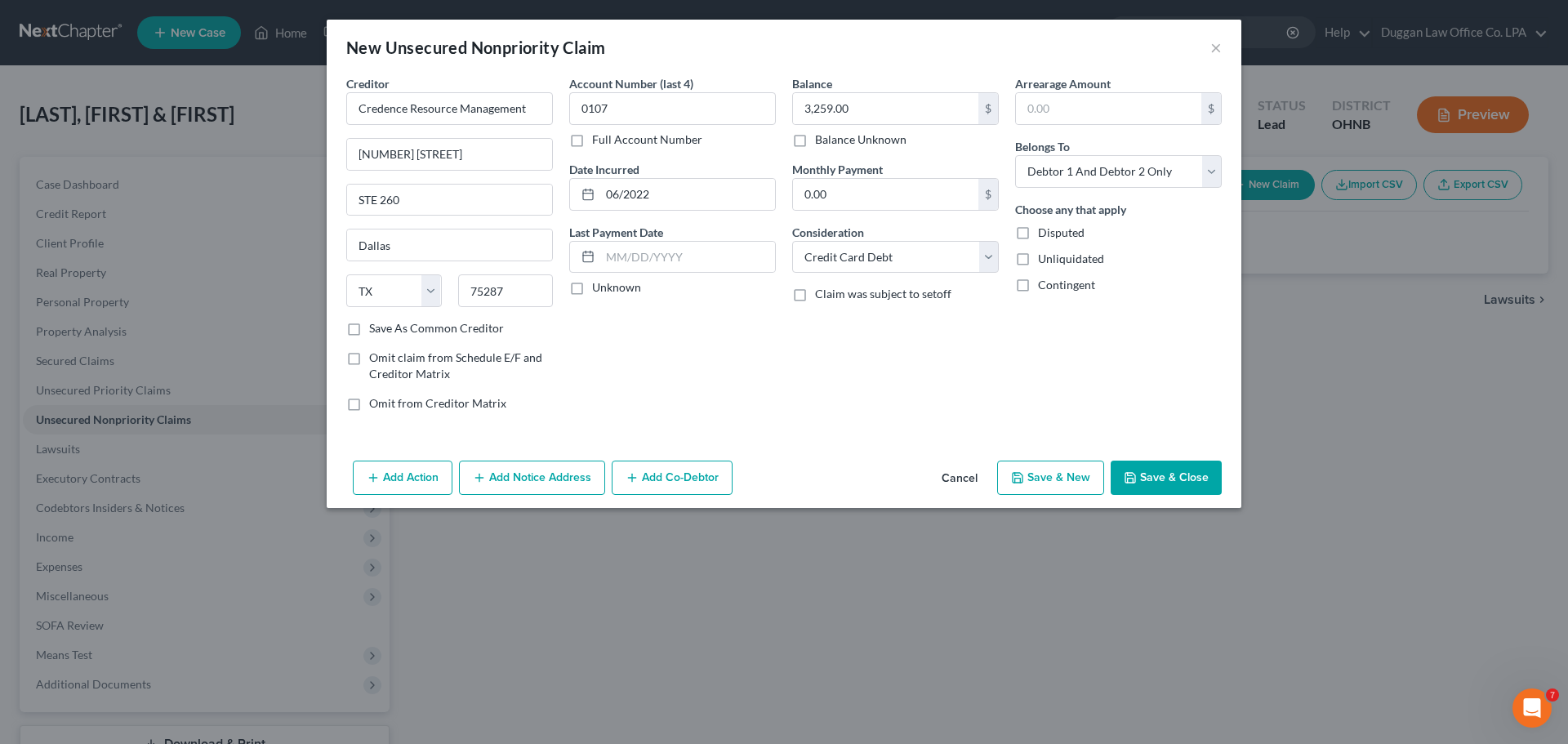 click on "Save & Close" at bounding box center (1166, 478) 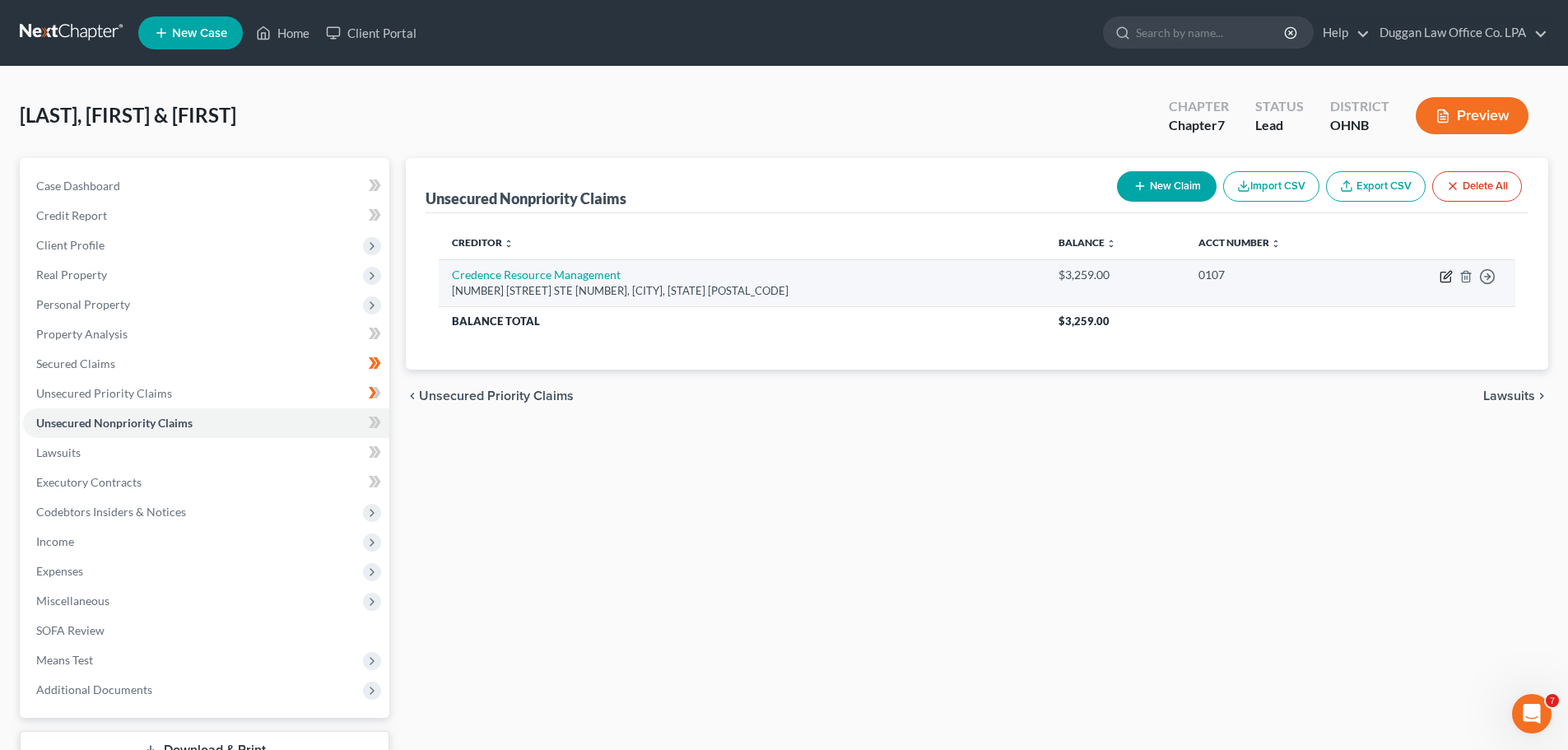 click 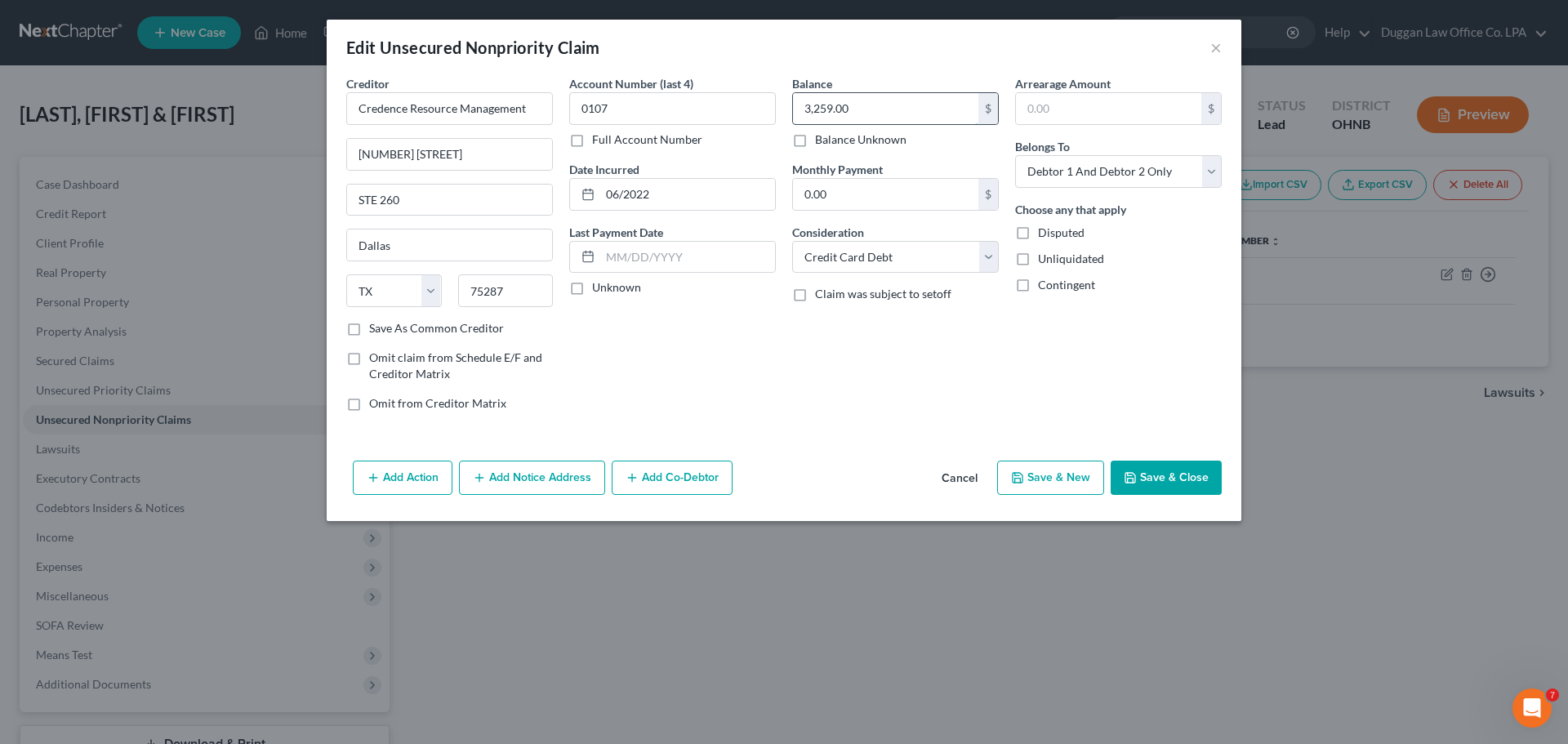 click on "3,259.00" at bounding box center (885, 109) 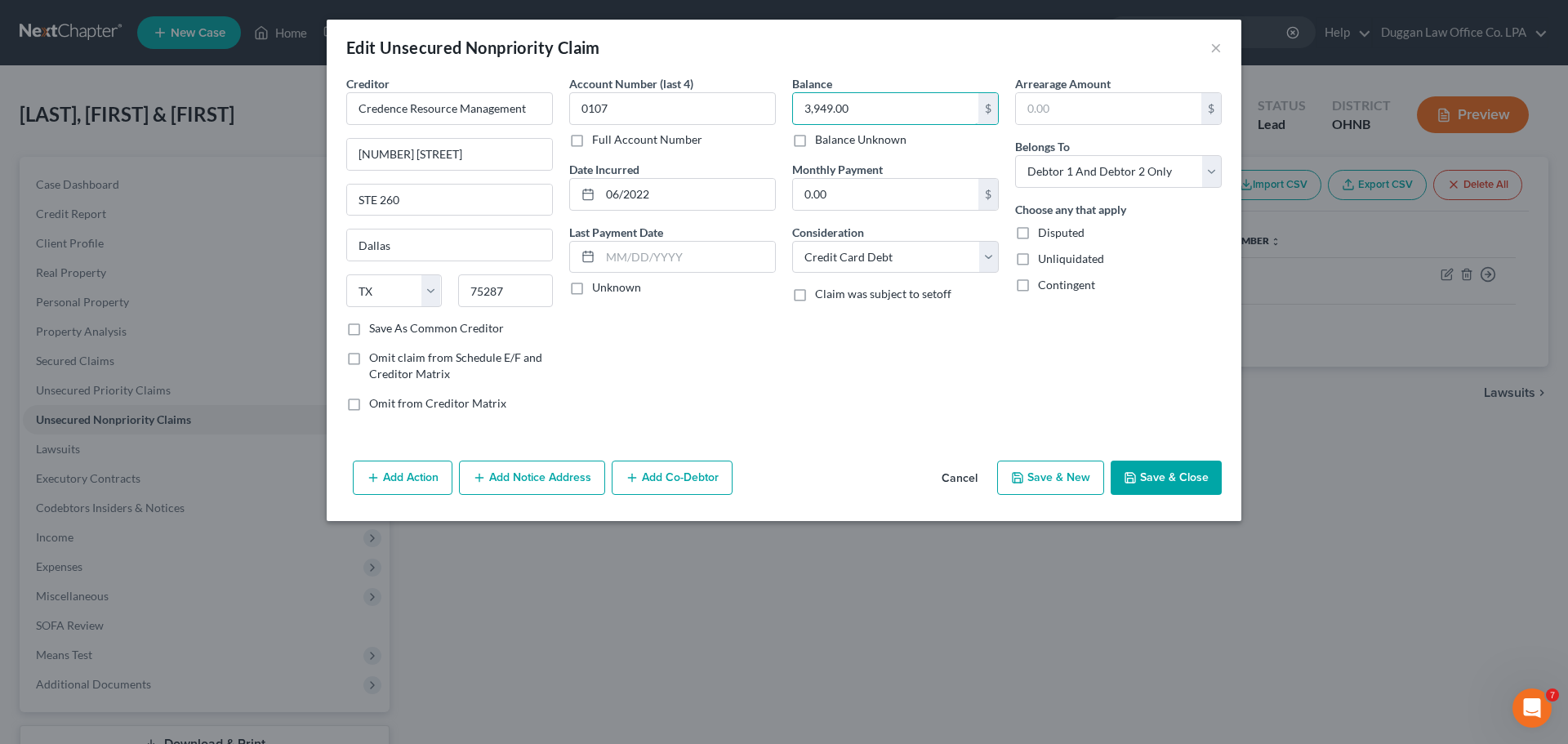 type on "3,949.00" 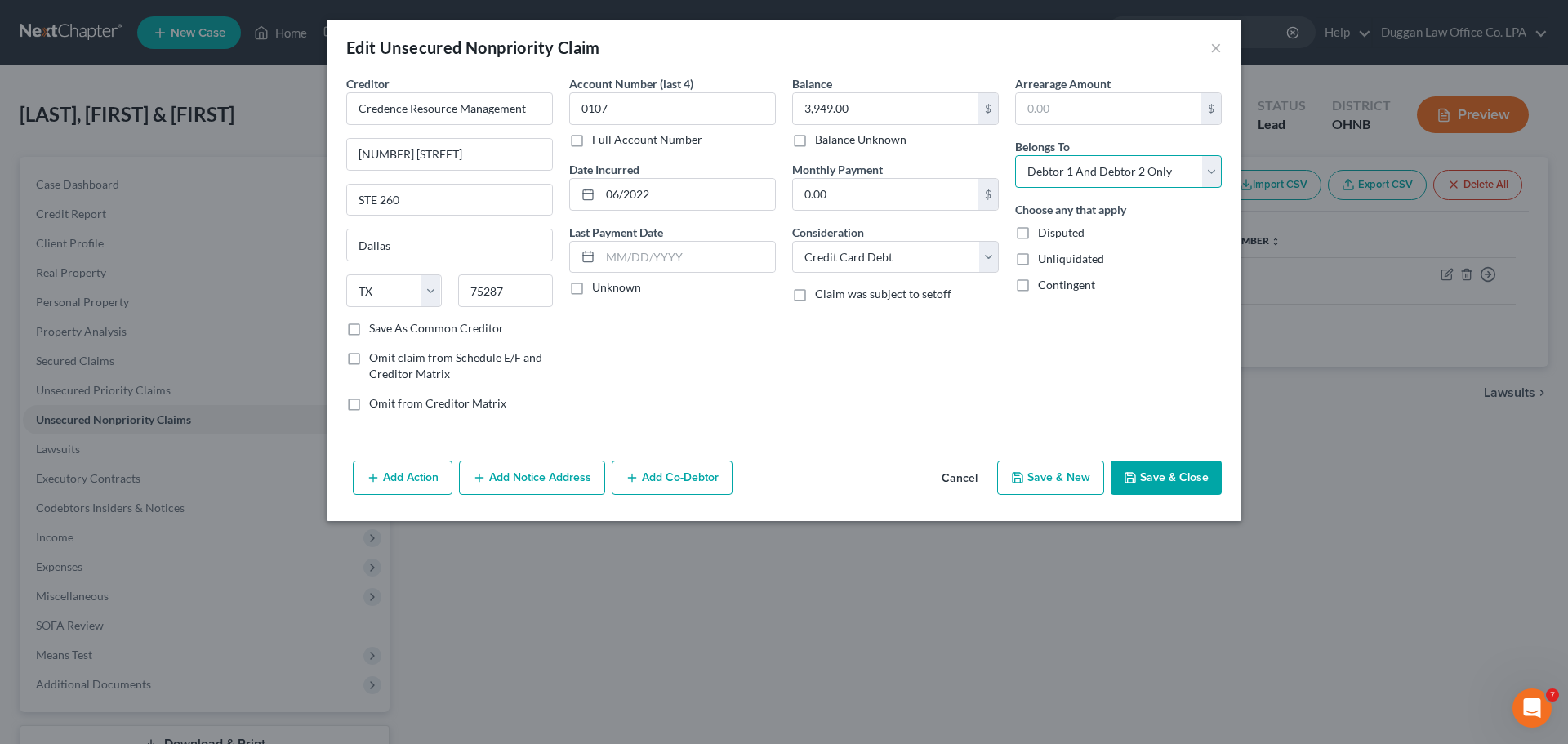click on "Select Debtor 1 Only Debtor 2 Only Debtor 1 And Debtor 2 Only At Least One Of The Debtors And Another Community Property" at bounding box center [1118, 172] 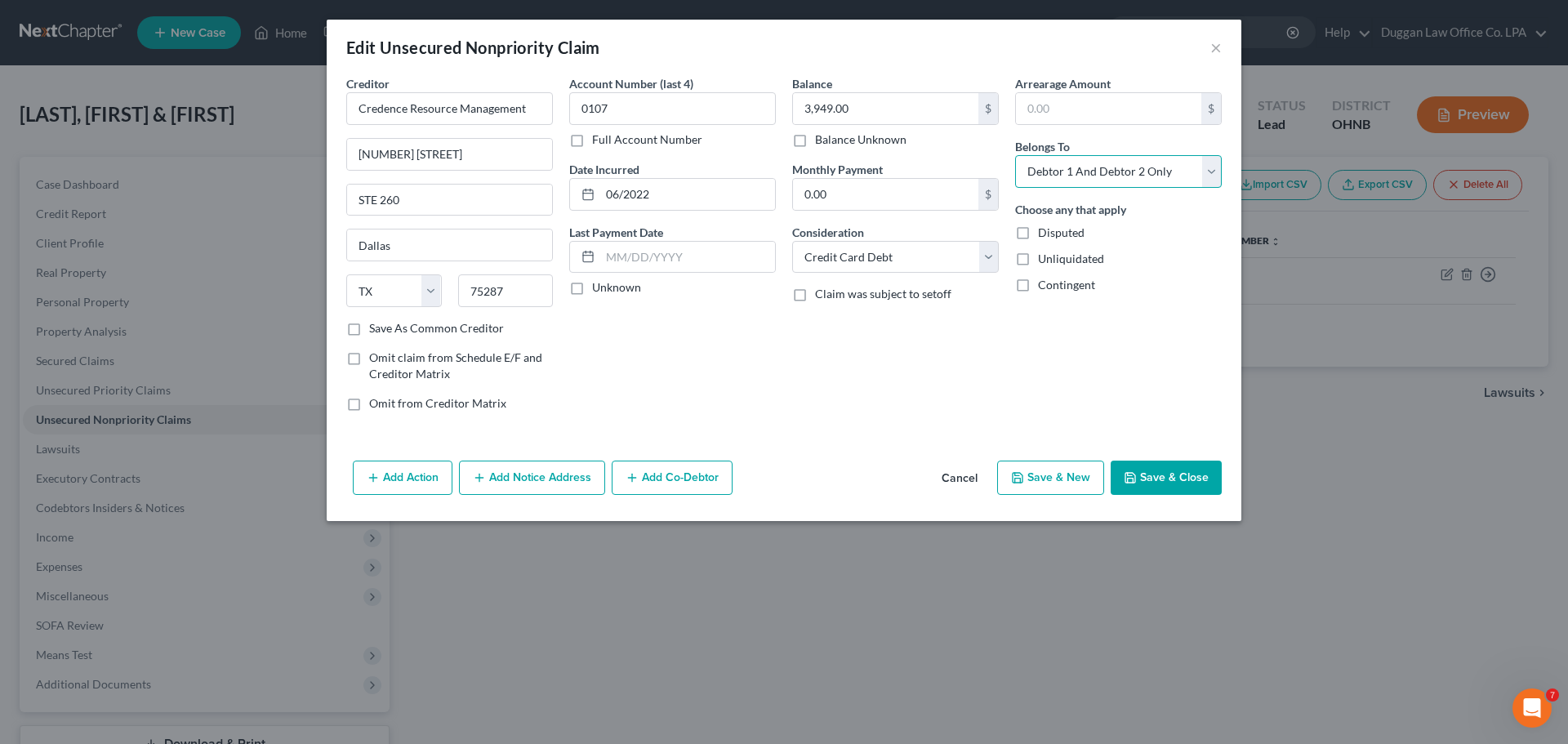 select on "0" 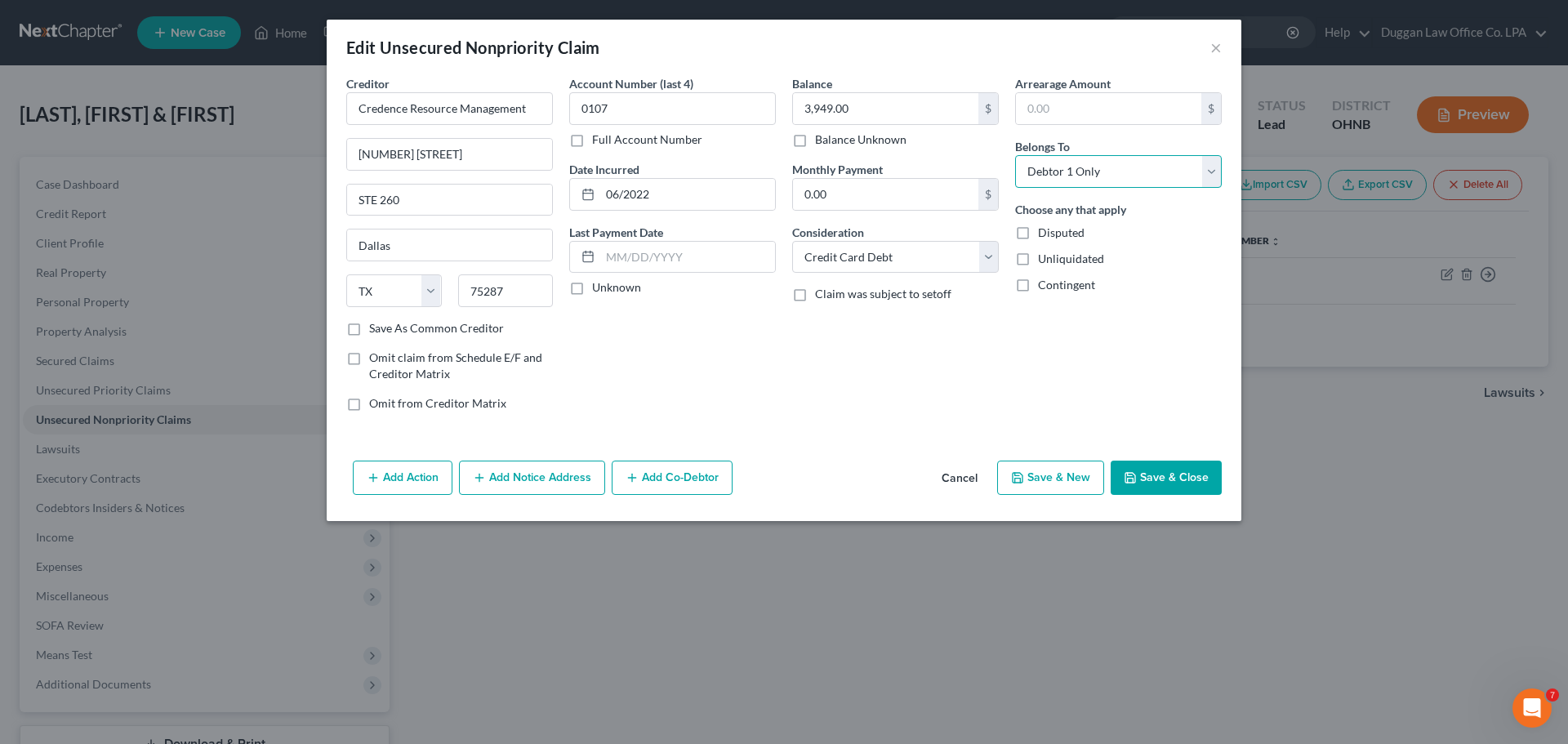 click on "Select Debtor 1 Only Debtor 2 Only Debtor 1 And Debtor 2 Only At Least One Of The Debtors And Another Community Property" at bounding box center [1118, 172] 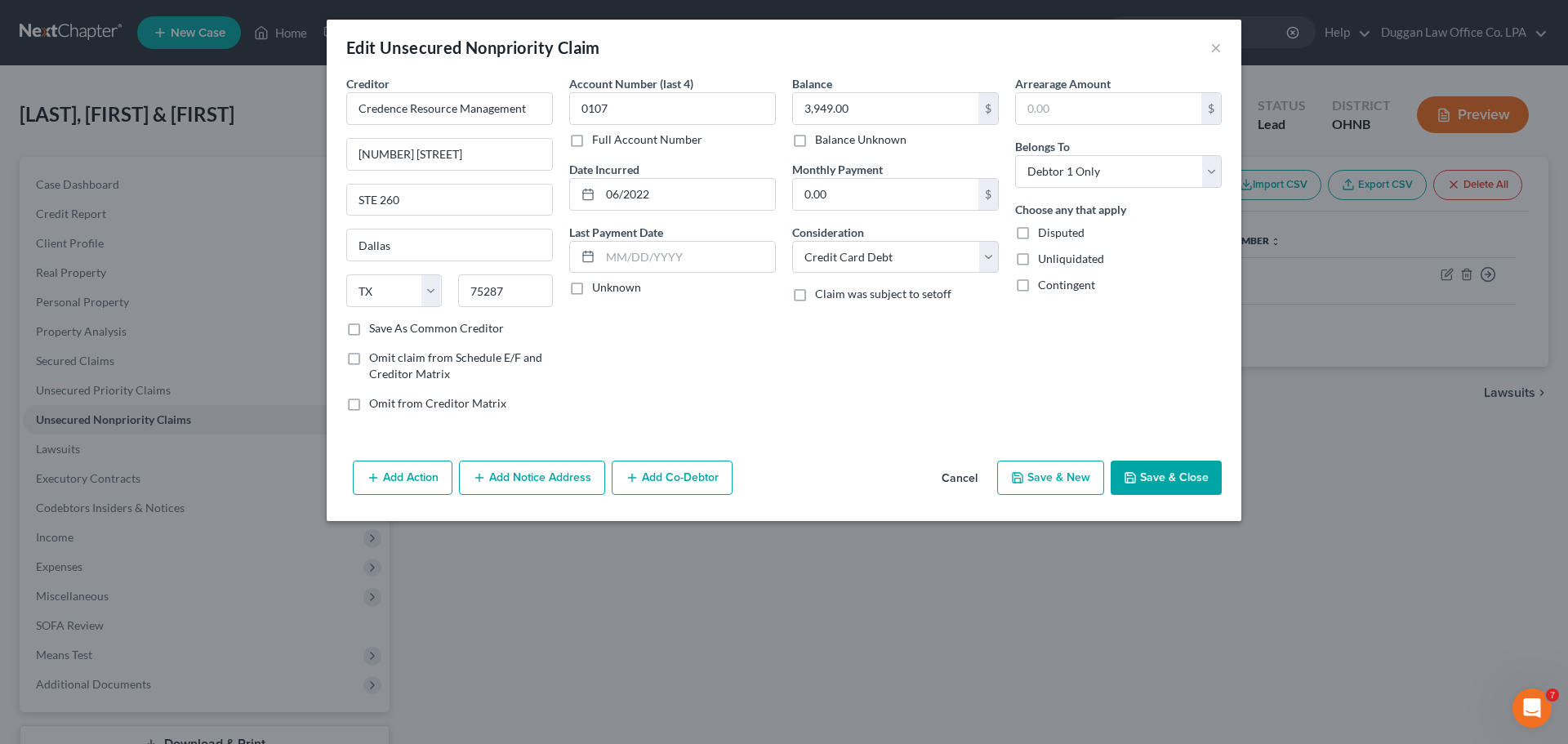 click on "Save & Close" at bounding box center (1166, 478) 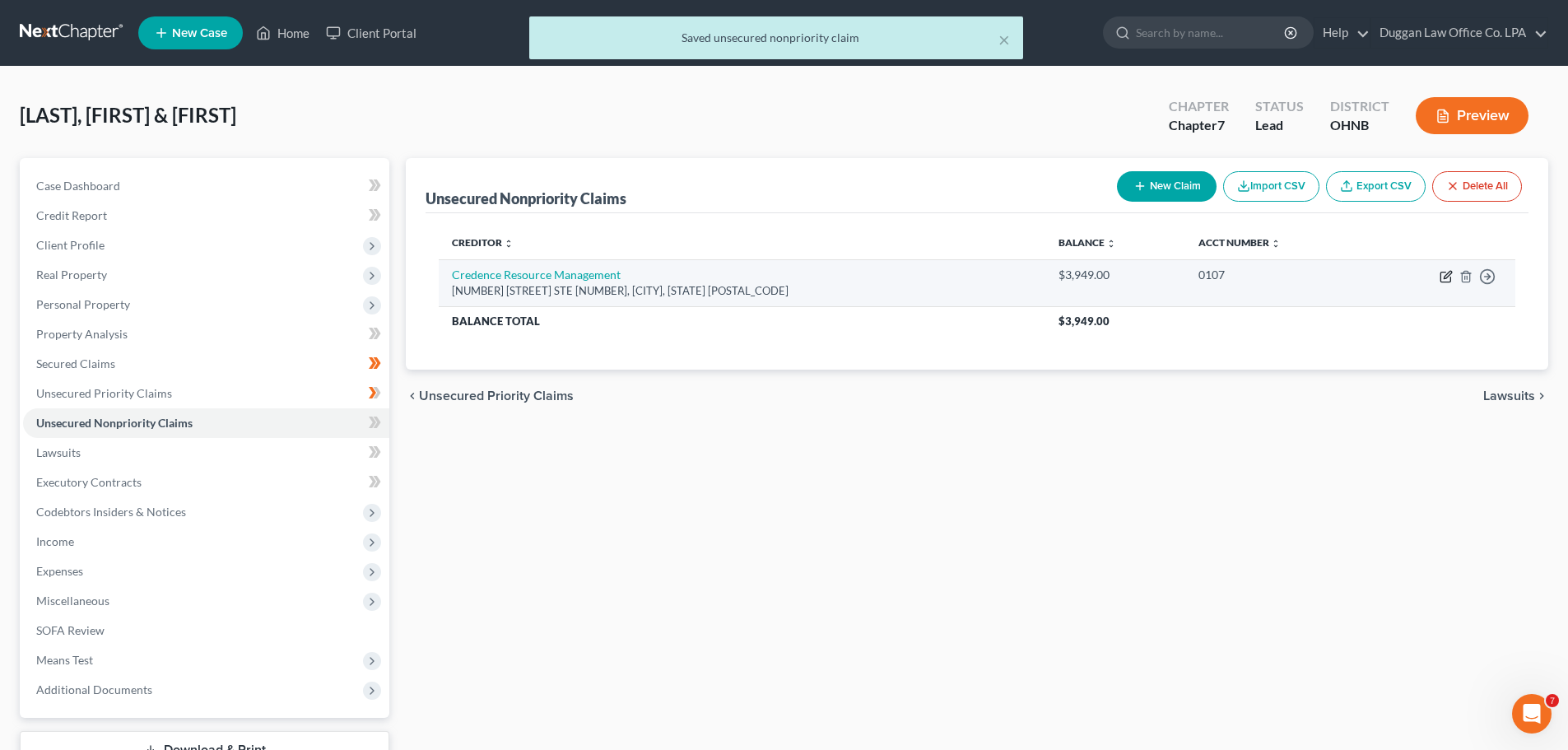click 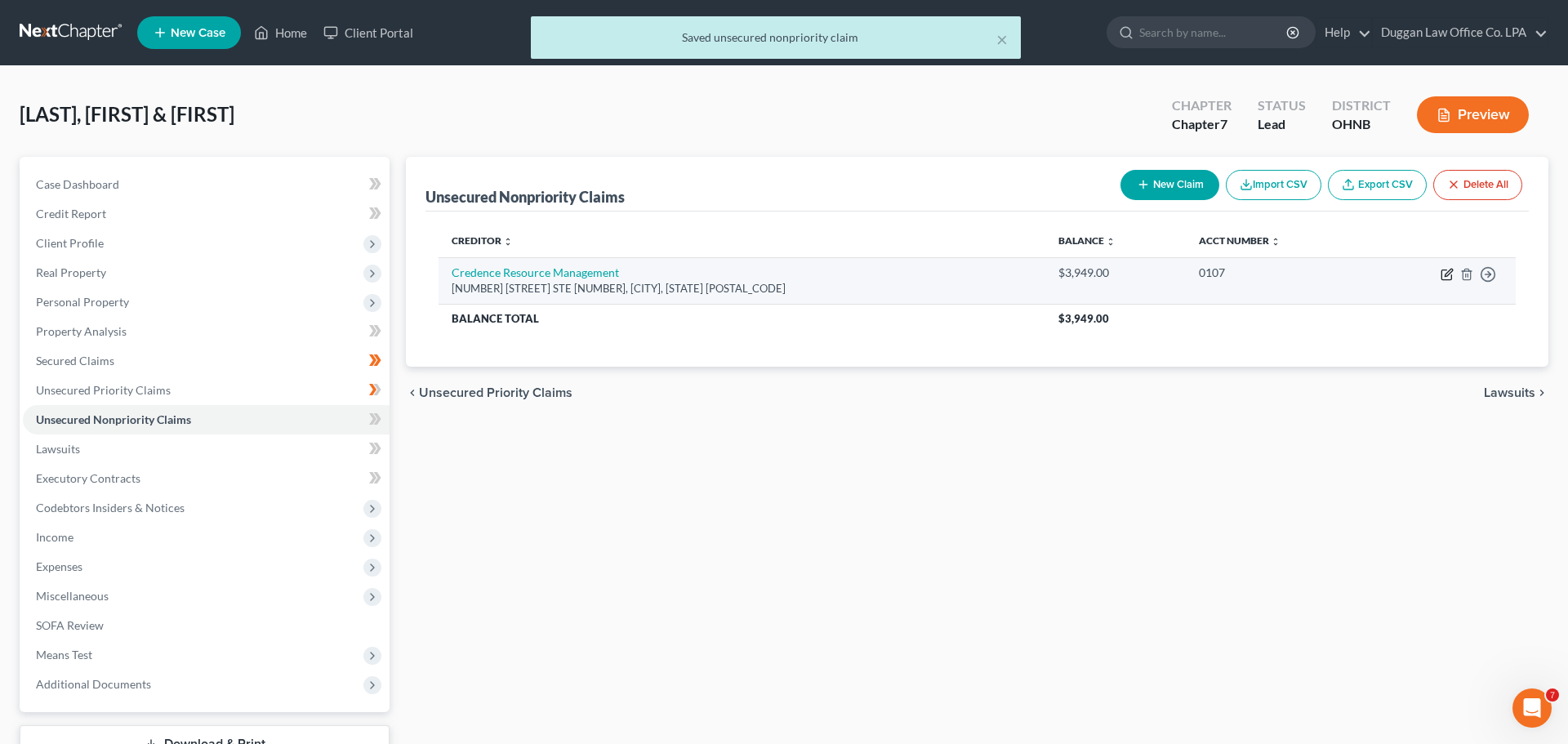 select on "45" 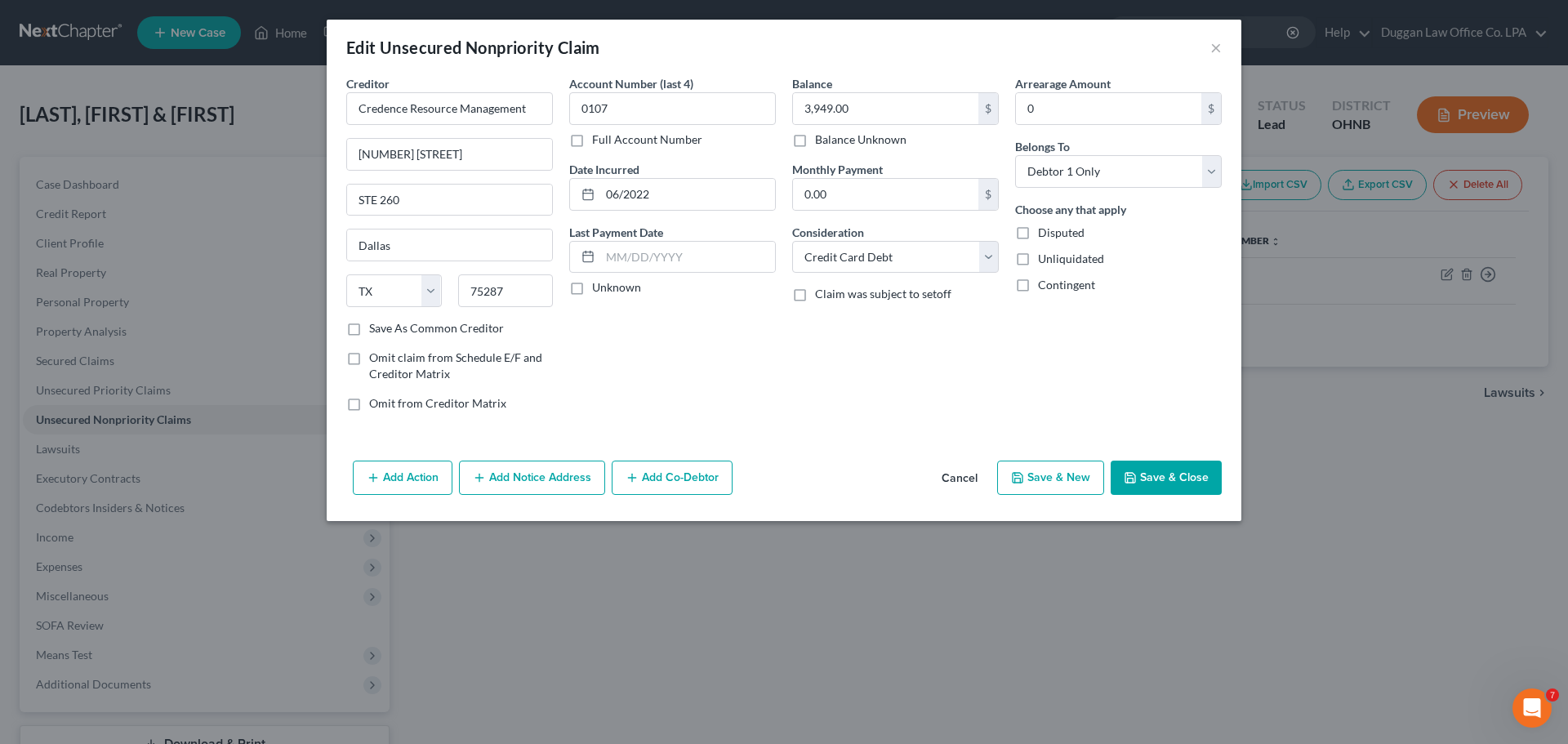 click on "Save & Close" at bounding box center (1166, 478) 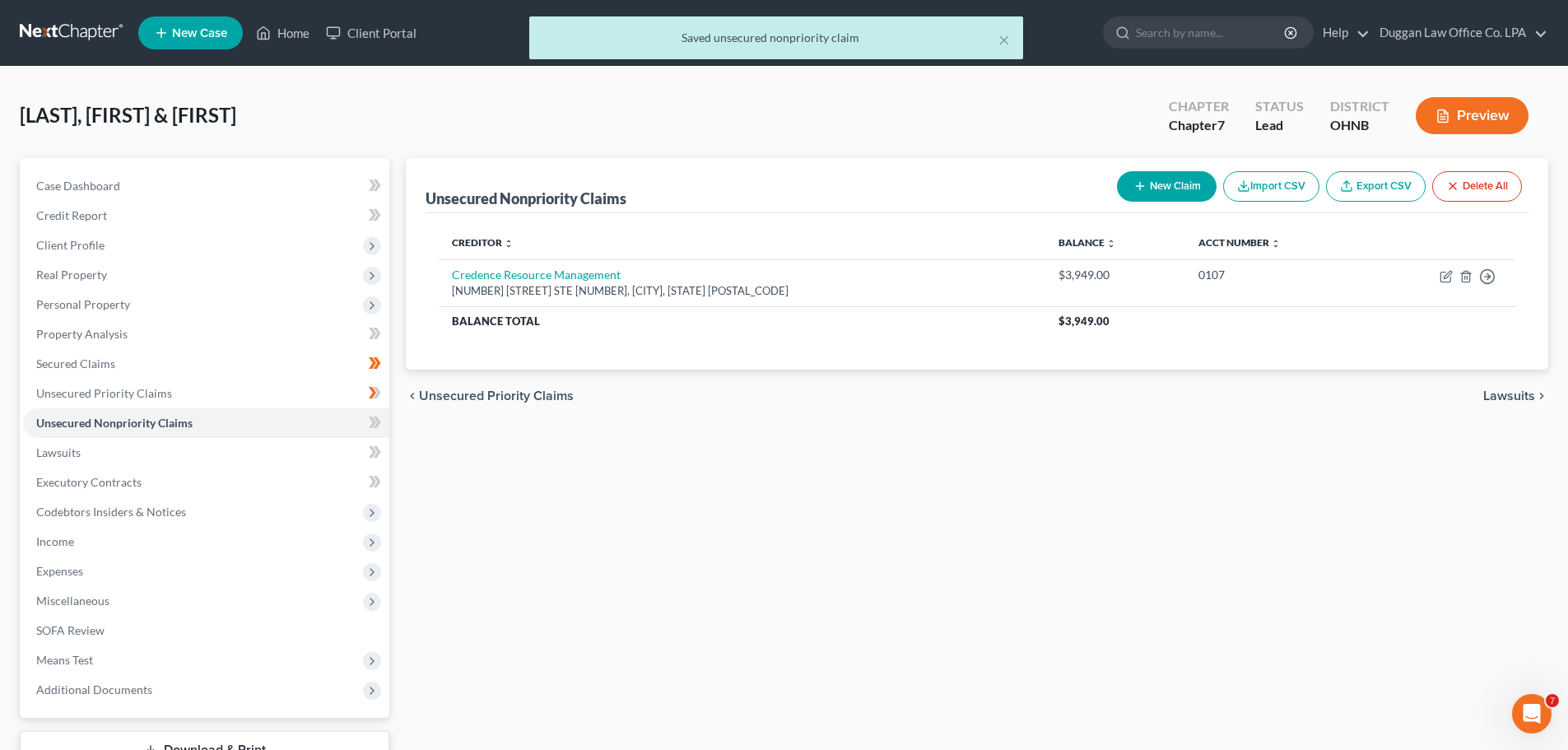 click on "New Claim" at bounding box center [1166, 186] 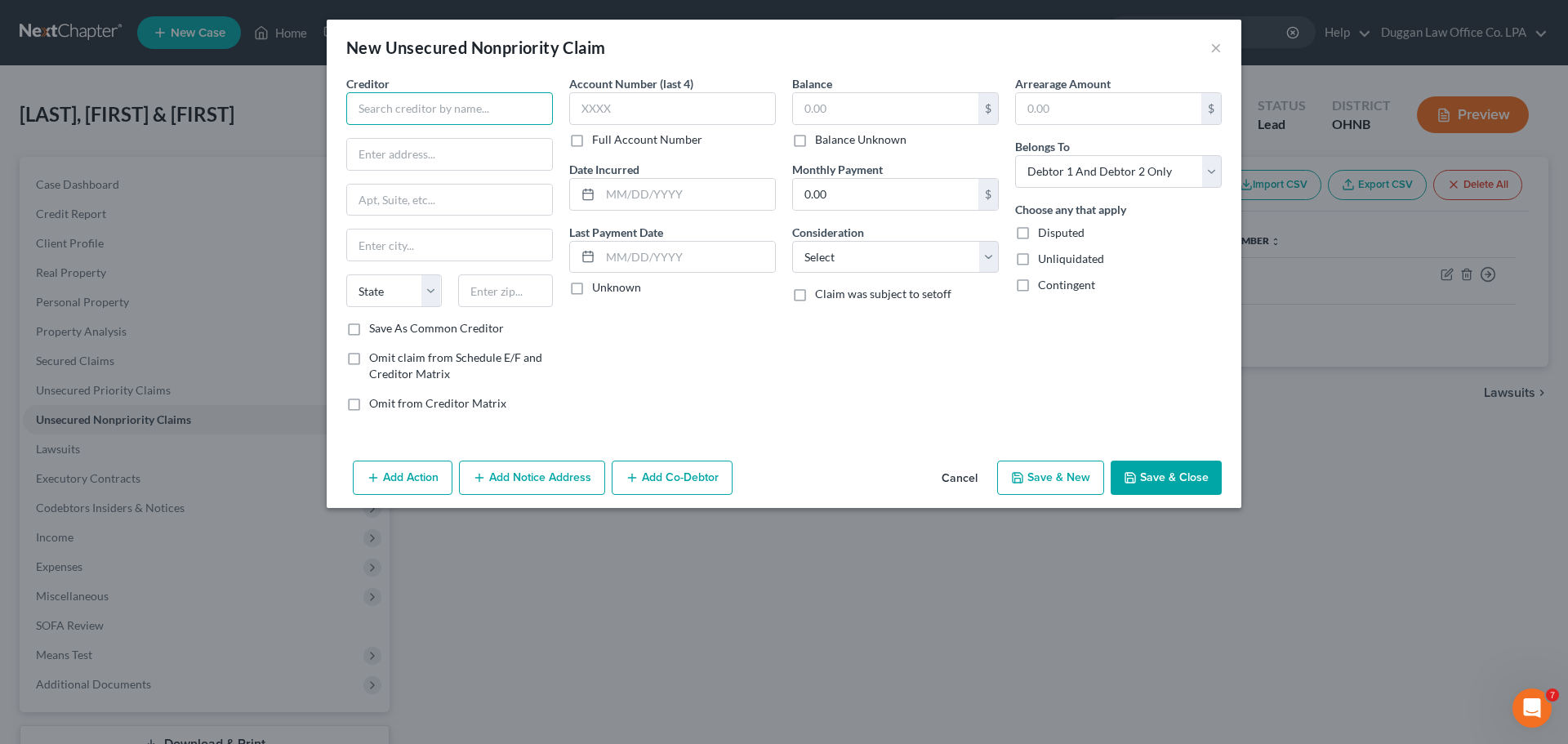 click at bounding box center (449, 109) 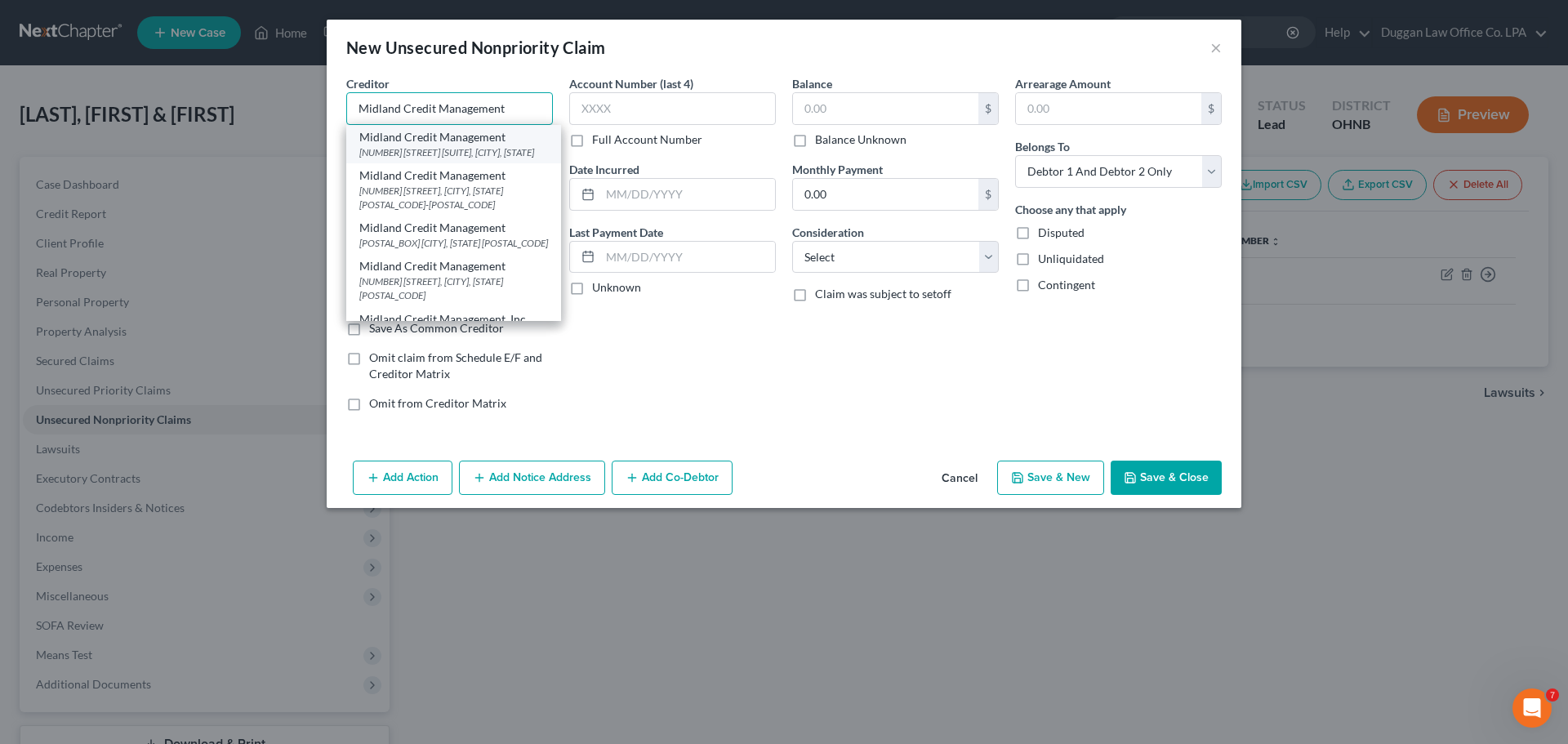 type on "Midland Credit Management" 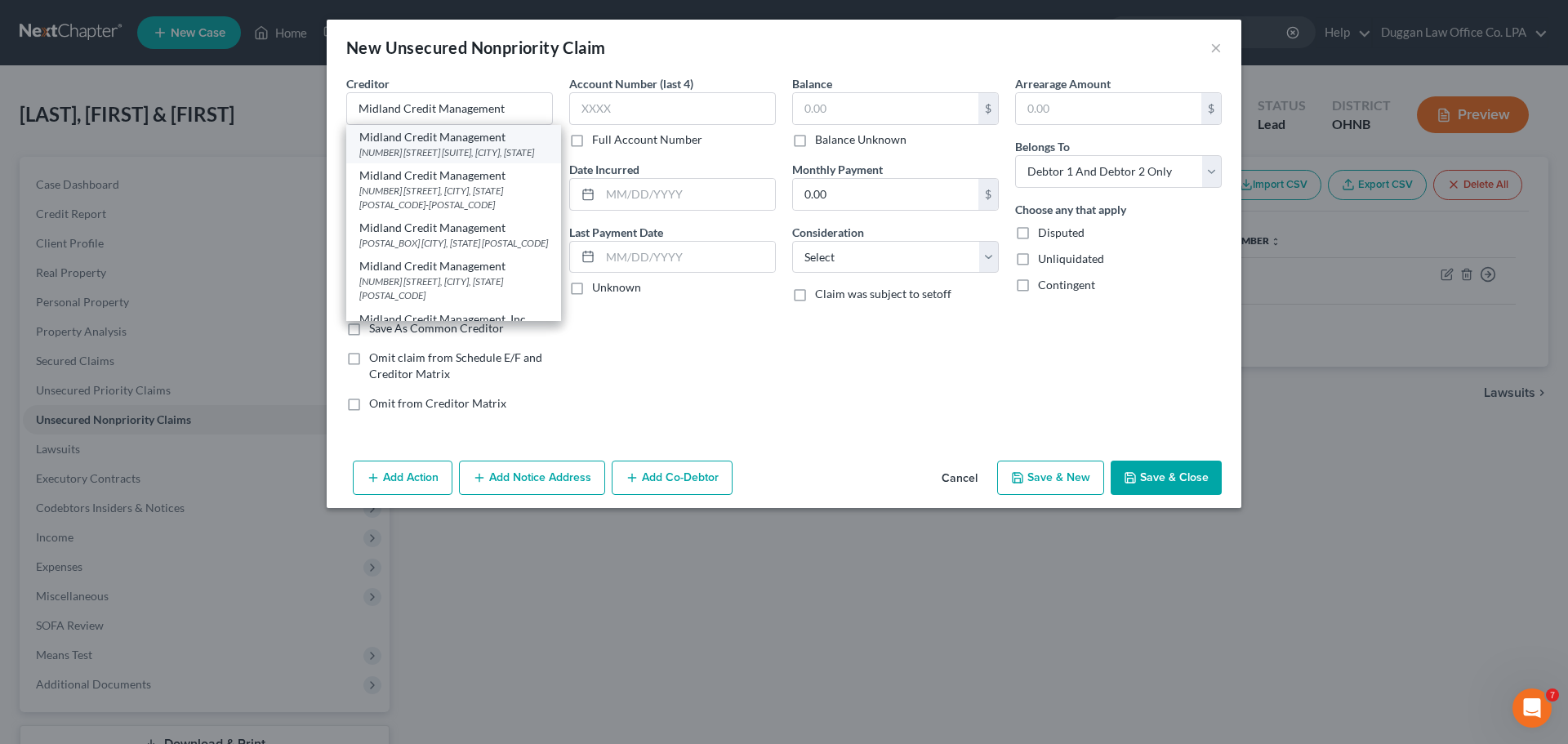 click on "[NUMBER] [STREET] [SUITE], [CITY], [STATE]" at bounding box center [453, 152] 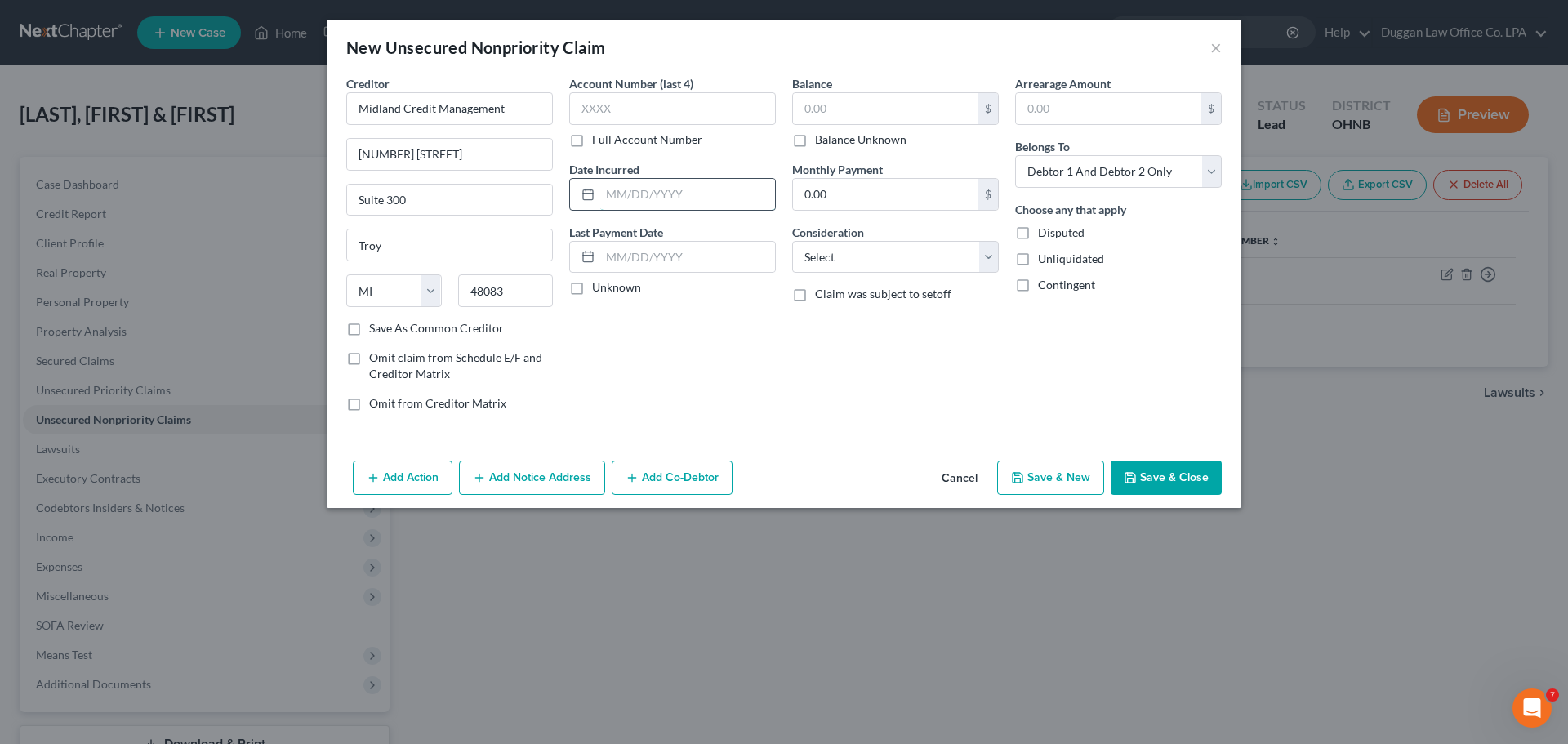 click at bounding box center (688, 194) 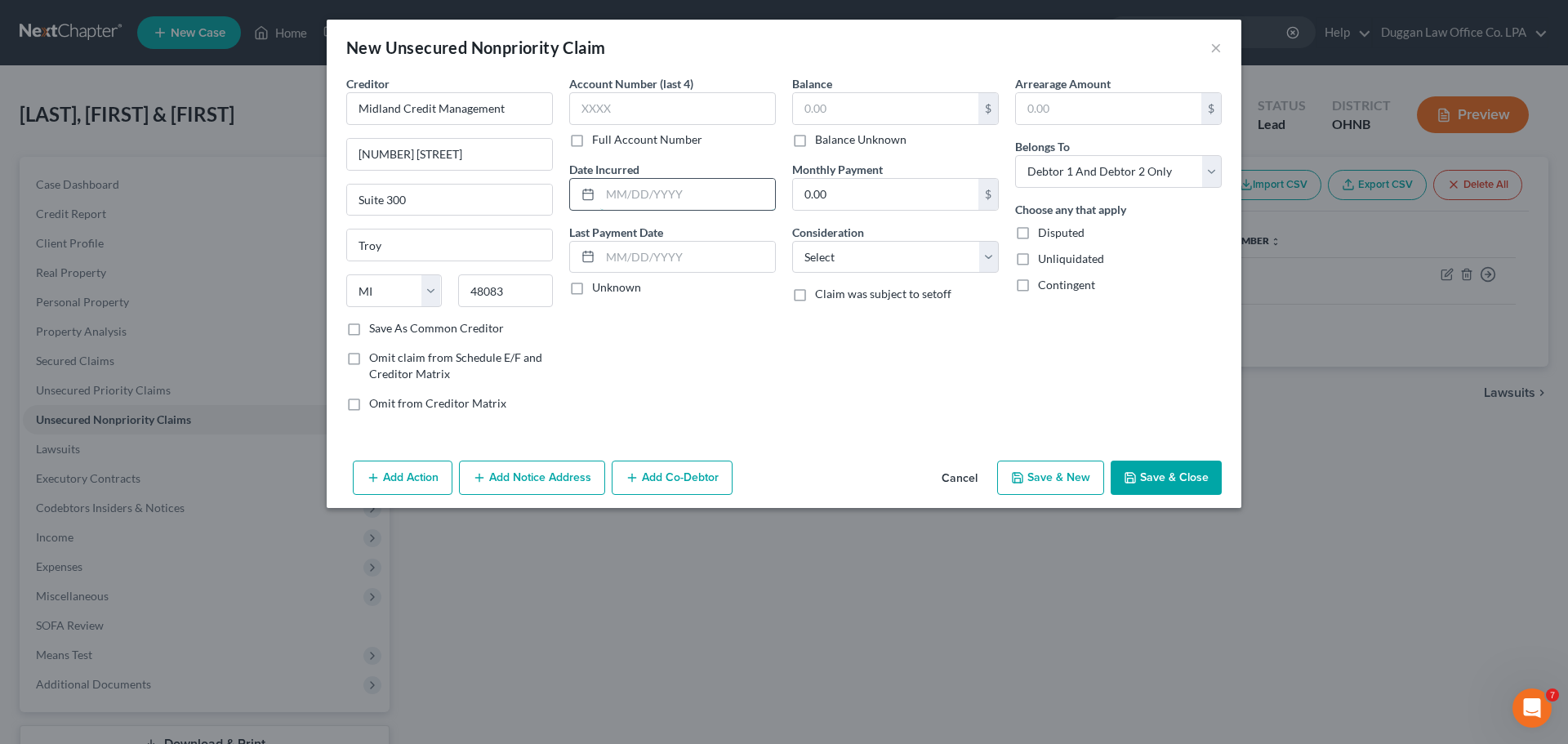 type on "0" 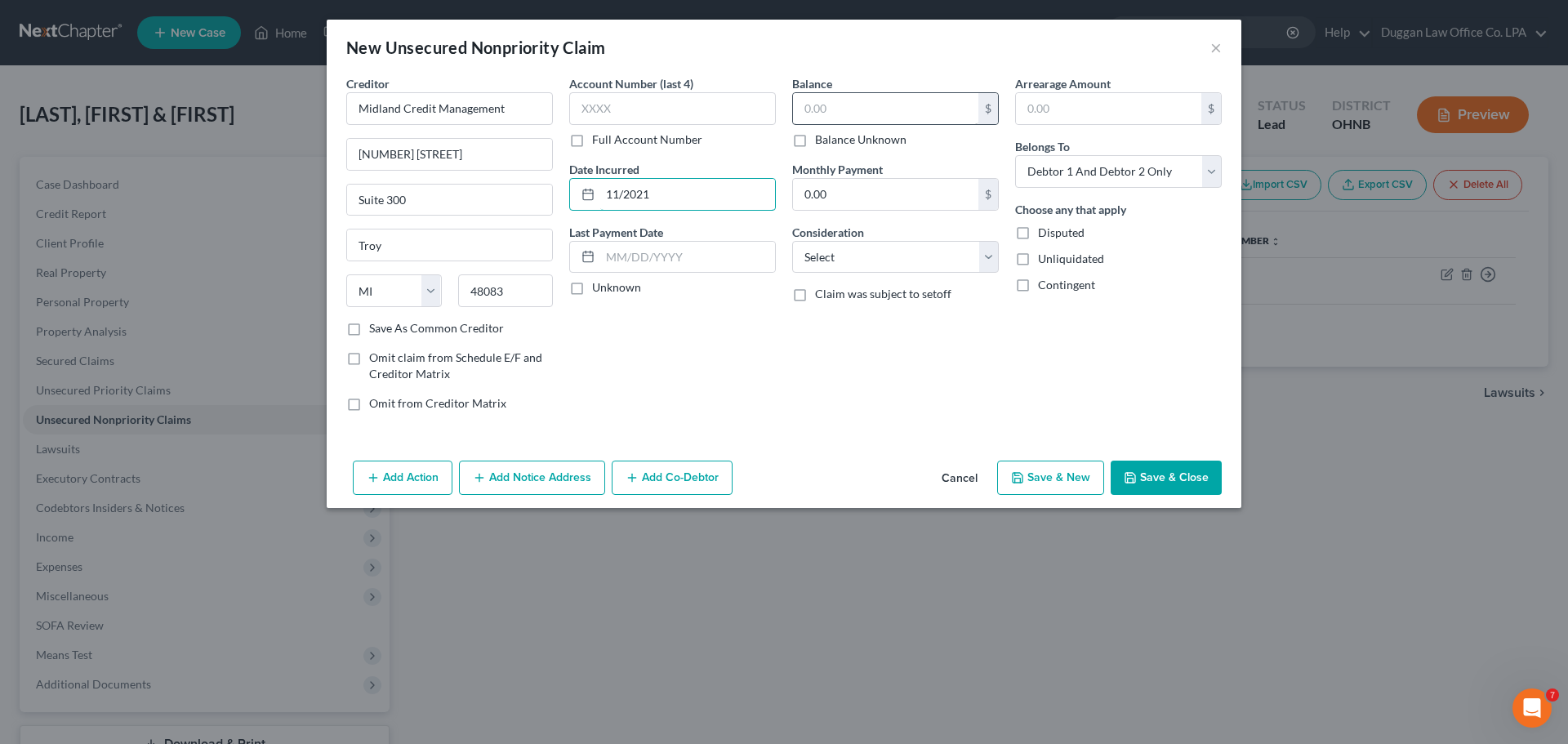 type on "11/2021" 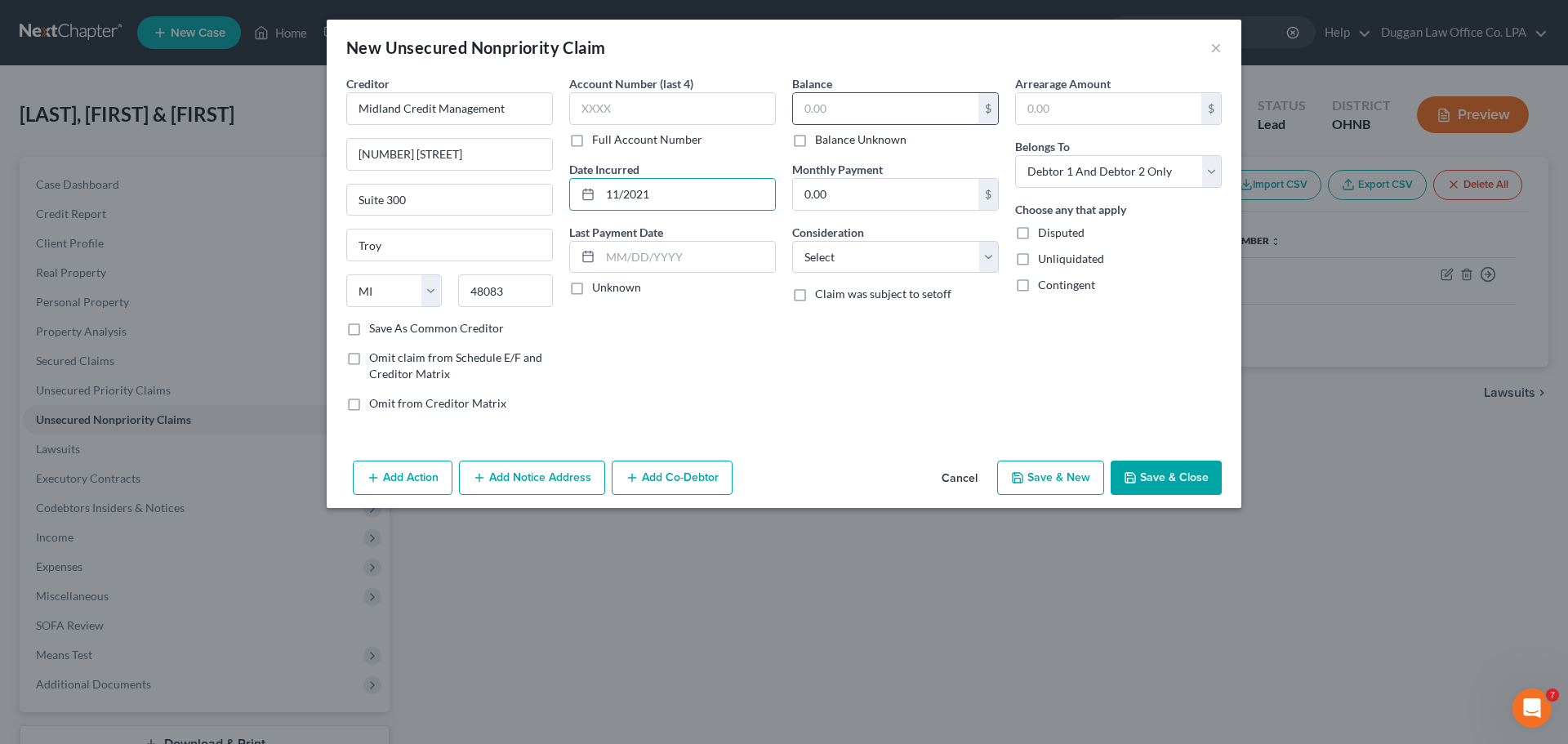 click at bounding box center (885, 109) 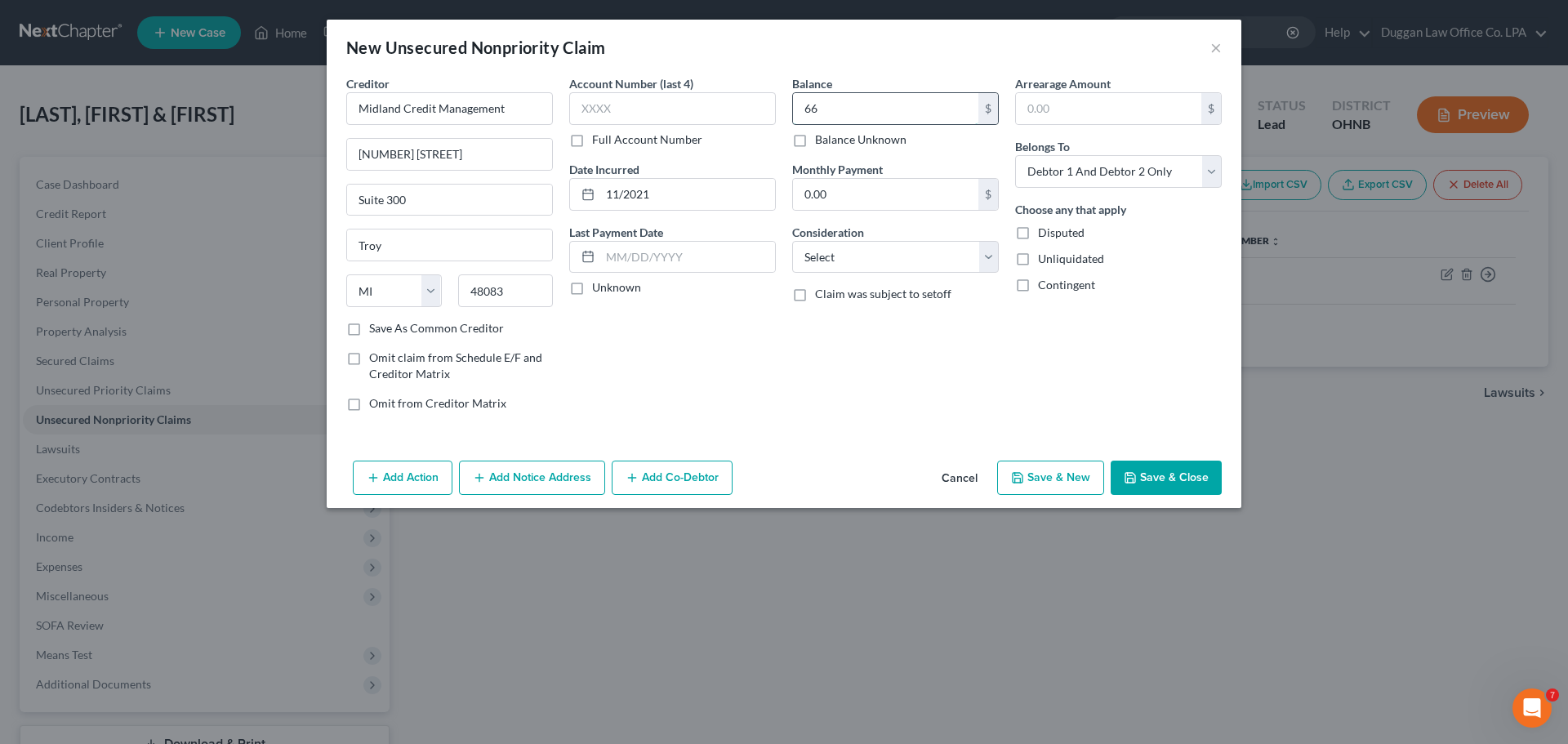 type on "661" 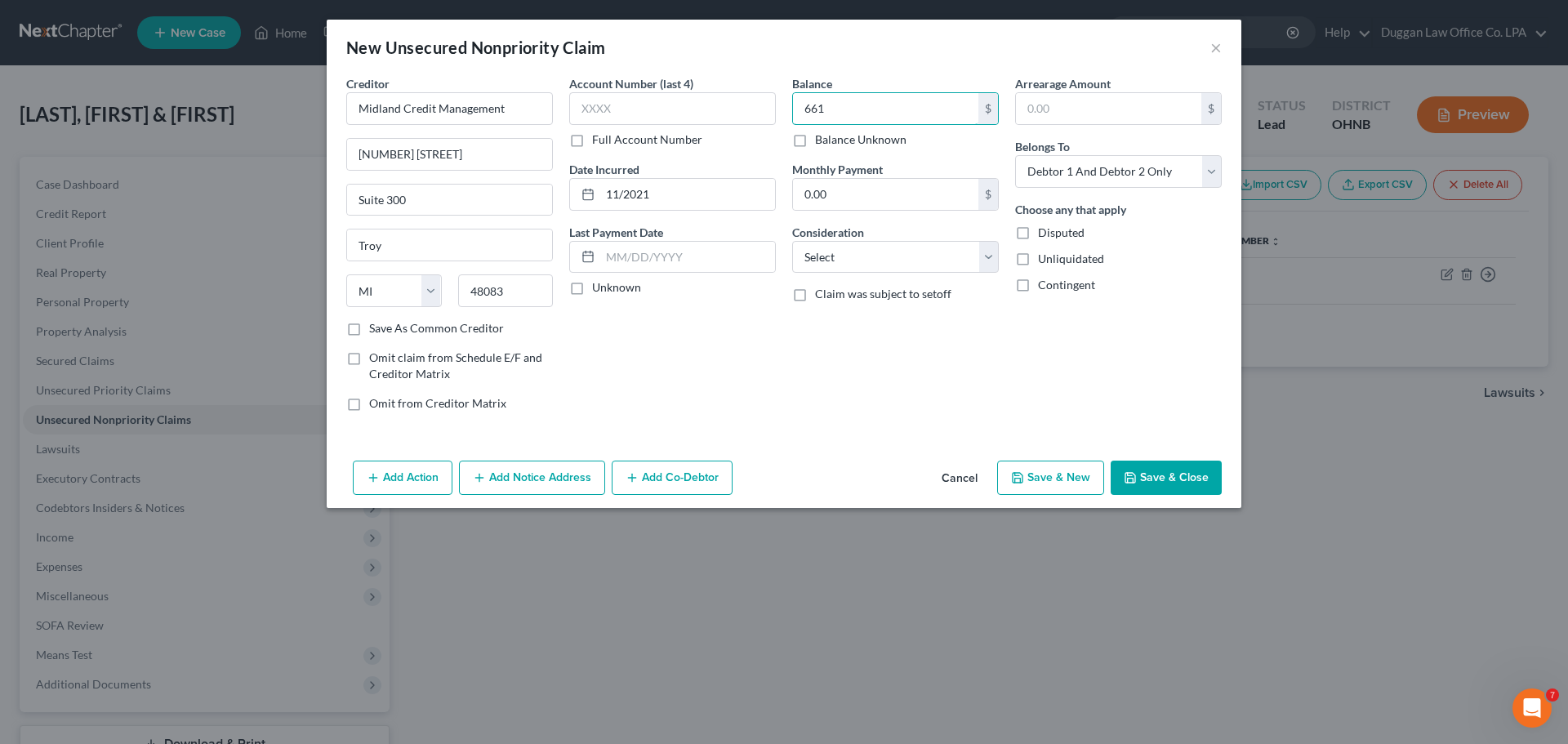 drag, startPoint x: 856, startPoint y: 111, endPoint x: 749, endPoint y: 91, distance: 108.85311 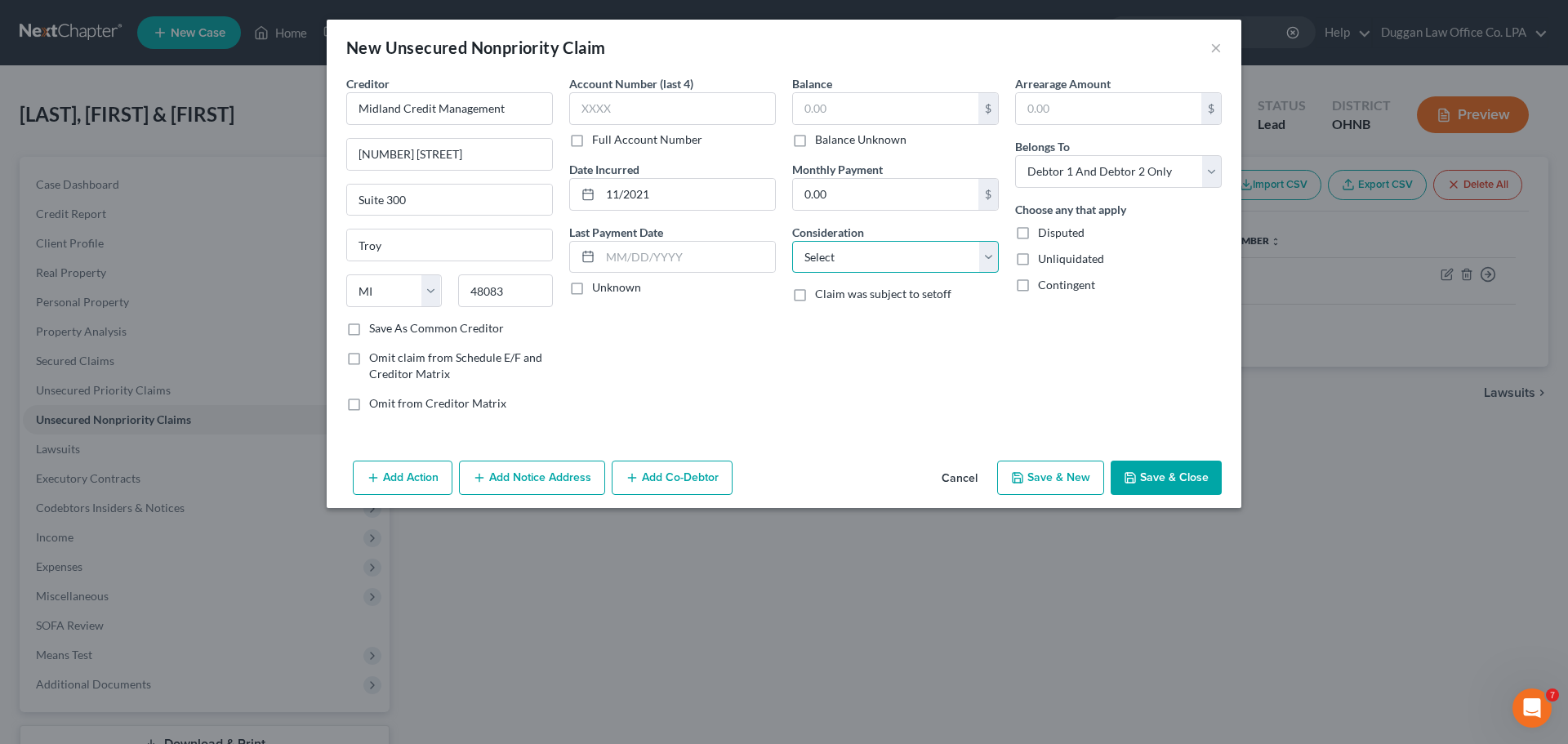 click on "Select Cable / Satellite Services Collection Agency Credit Card Debt Debt Counseling / Attorneys Deficiency Balance Domestic Support Obligations Home / Car Repairs Income Taxes Judgment Liens Medical Services Monies Loaned / Advanced Mortgage Obligation From Divorce Or Separation Obligation To Pensions Other Overdrawn Bank Account Promised To Help Pay Creditors Student Loans Suppliers And Vendors Telephone / Internet Services Utility Services" at bounding box center [895, 257] 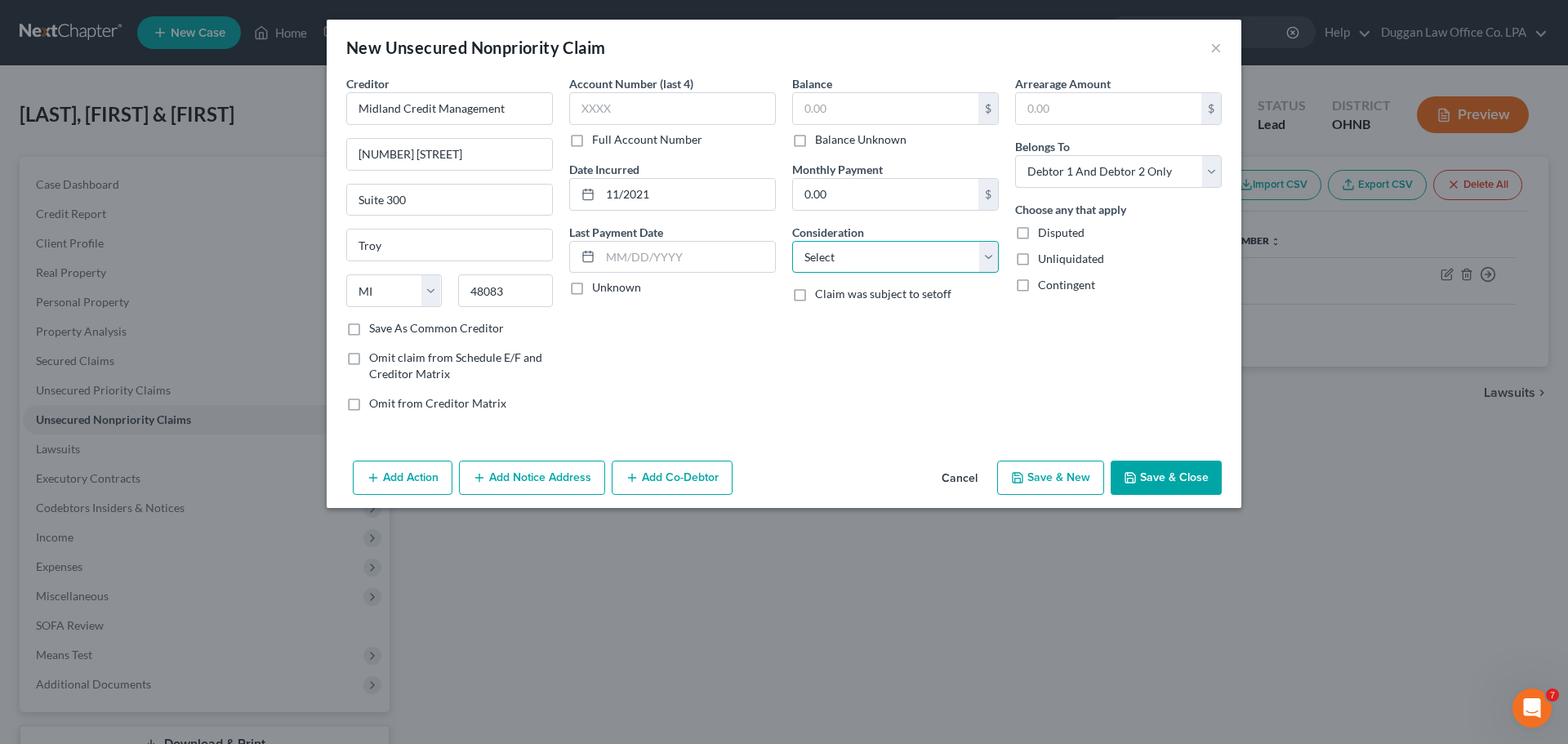 select on "1" 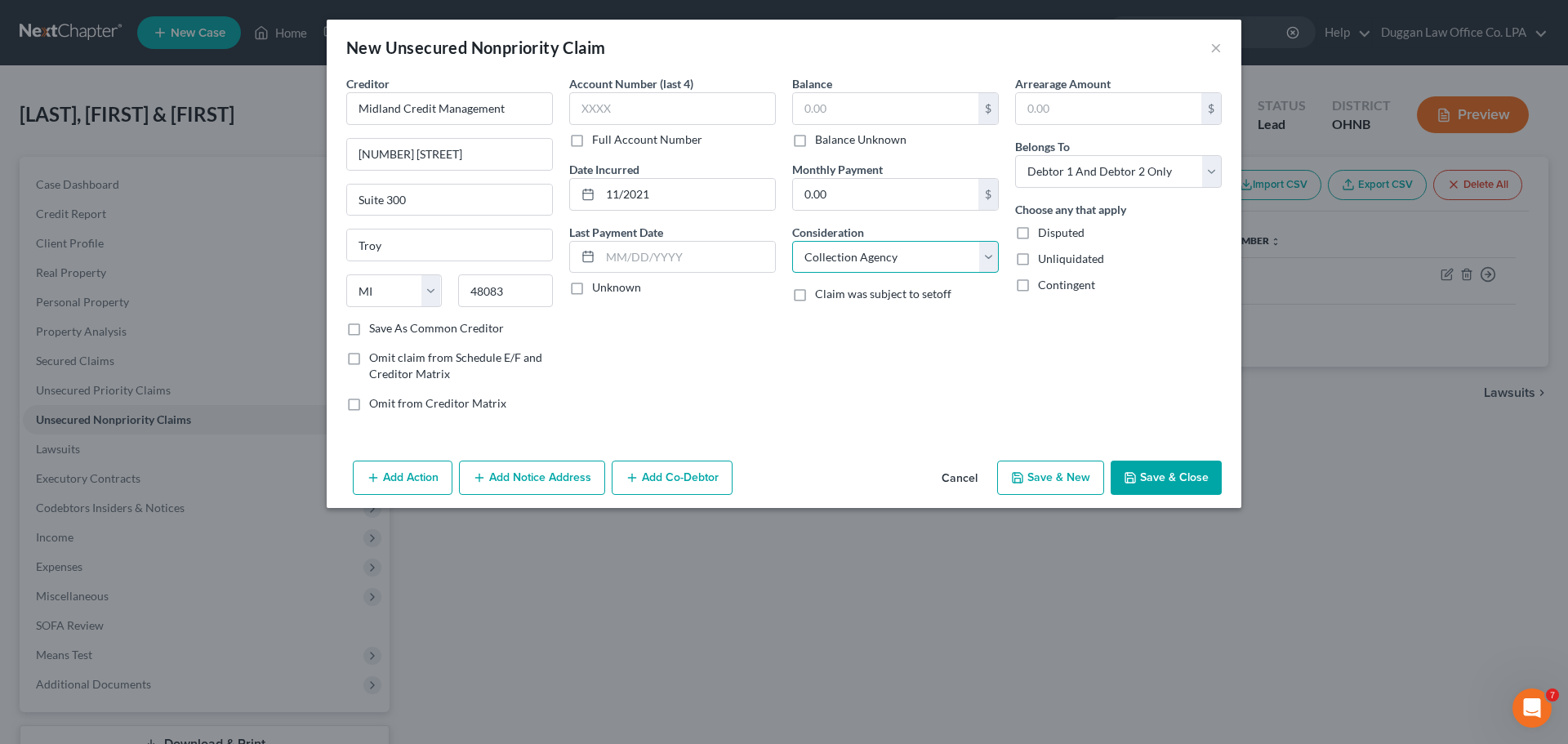 click on "Select Cable / Satellite Services Collection Agency Credit Card Debt Debt Counseling / Attorneys Deficiency Balance Domestic Support Obligations Home / Car Repairs Income Taxes Judgment Liens Medical Services Monies Loaned / Advanced Mortgage Obligation From Divorce Or Separation Obligation To Pensions Other Overdrawn Bank Account Promised To Help Pay Creditors Student Loans Suppliers And Vendors Telephone / Internet Services Utility Services" at bounding box center [895, 257] 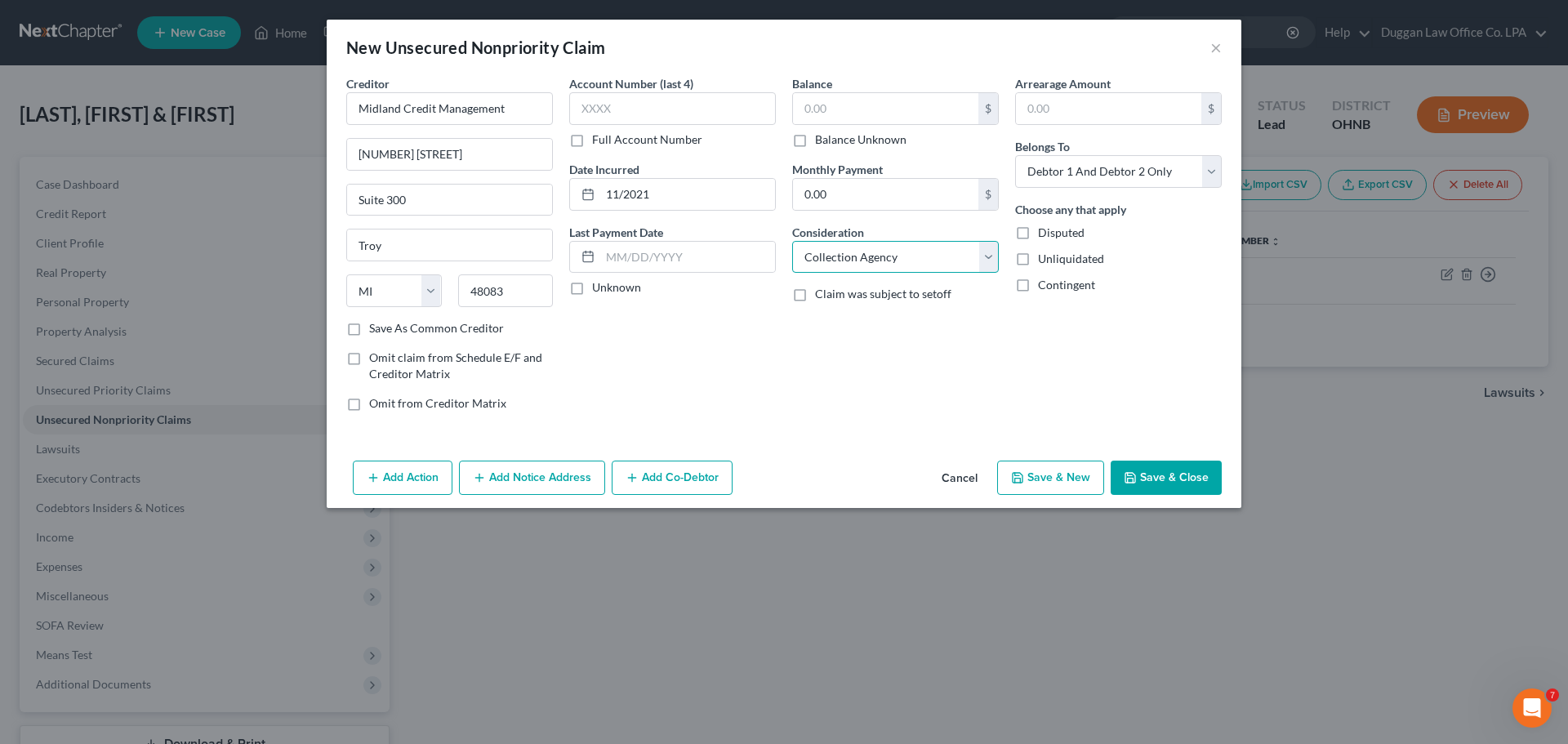 click on "Select Cable / Satellite Services Collection Agency Credit Card Debt Debt Counseling / Attorneys Deficiency Balance Domestic Support Obligations Home / Car Repairs Income Taxes Judgment Liens Medical Services Monies Loaned / Advanced Mortgage Obligation From Divorce Or Separation Obligation To Pensions Other Overdrawn Bank Account Promised To Help Pay Creditors Student Loans Suppliers And Vendors Telephone / Internet Services Utility Services" at bounding box center (895, 257) 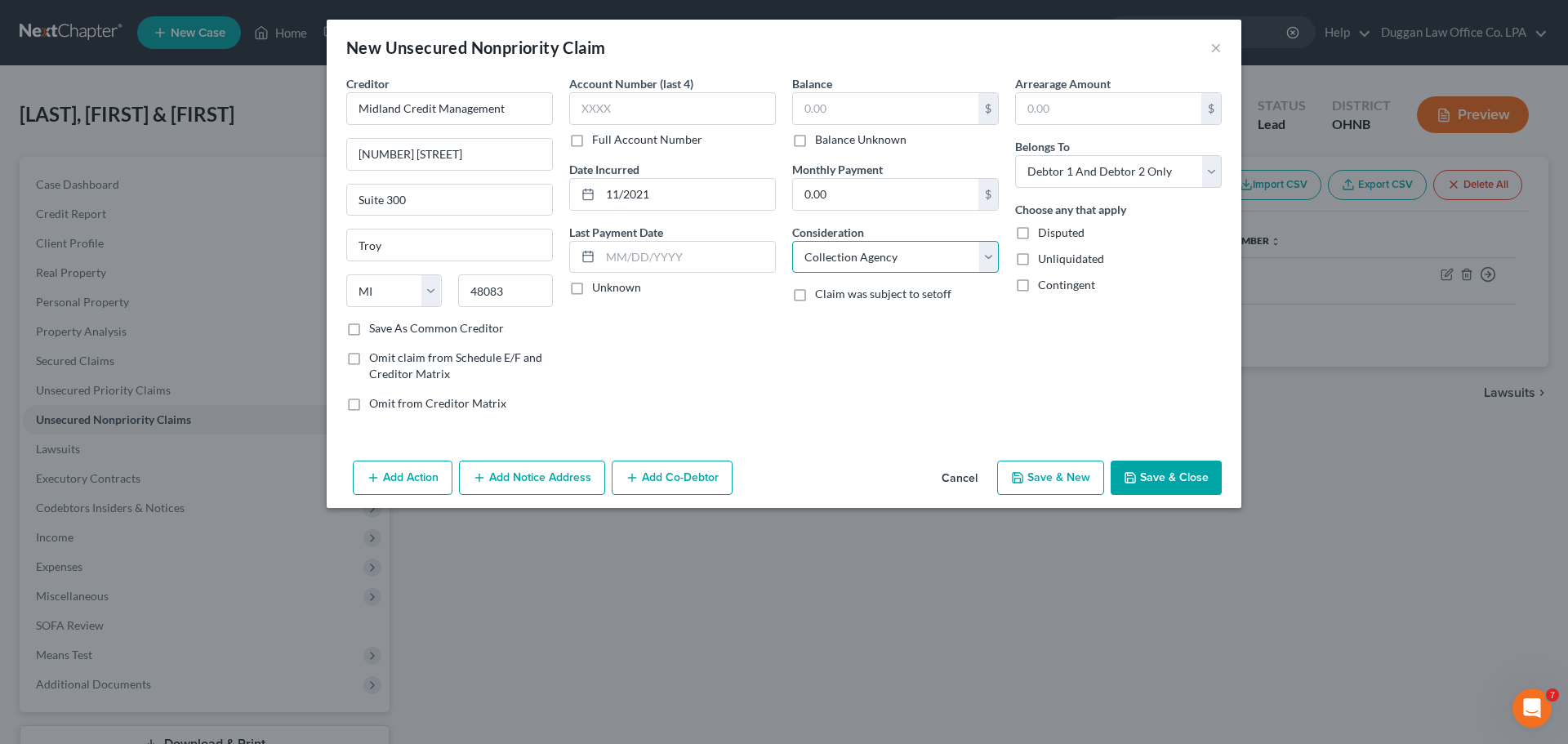 click on "Select Cable / Satellite Services Collection Agency Credit Card Debt Debt Counseling / Attorneys Deficiency Balance Domestic Support Obligations Home / Car Repairs Income Taxes Judgment Liens Medical Services Monies Loaned / Advanced Mortgage Obligation From Divorce Or Separation Obligation To Pensions Other Overdrawn Bank Account Promised To Help Pay Creditors Student Loans Suppliers And Vendors Telephone / Internet Services Utility Services" at bounding box center (895, 257) 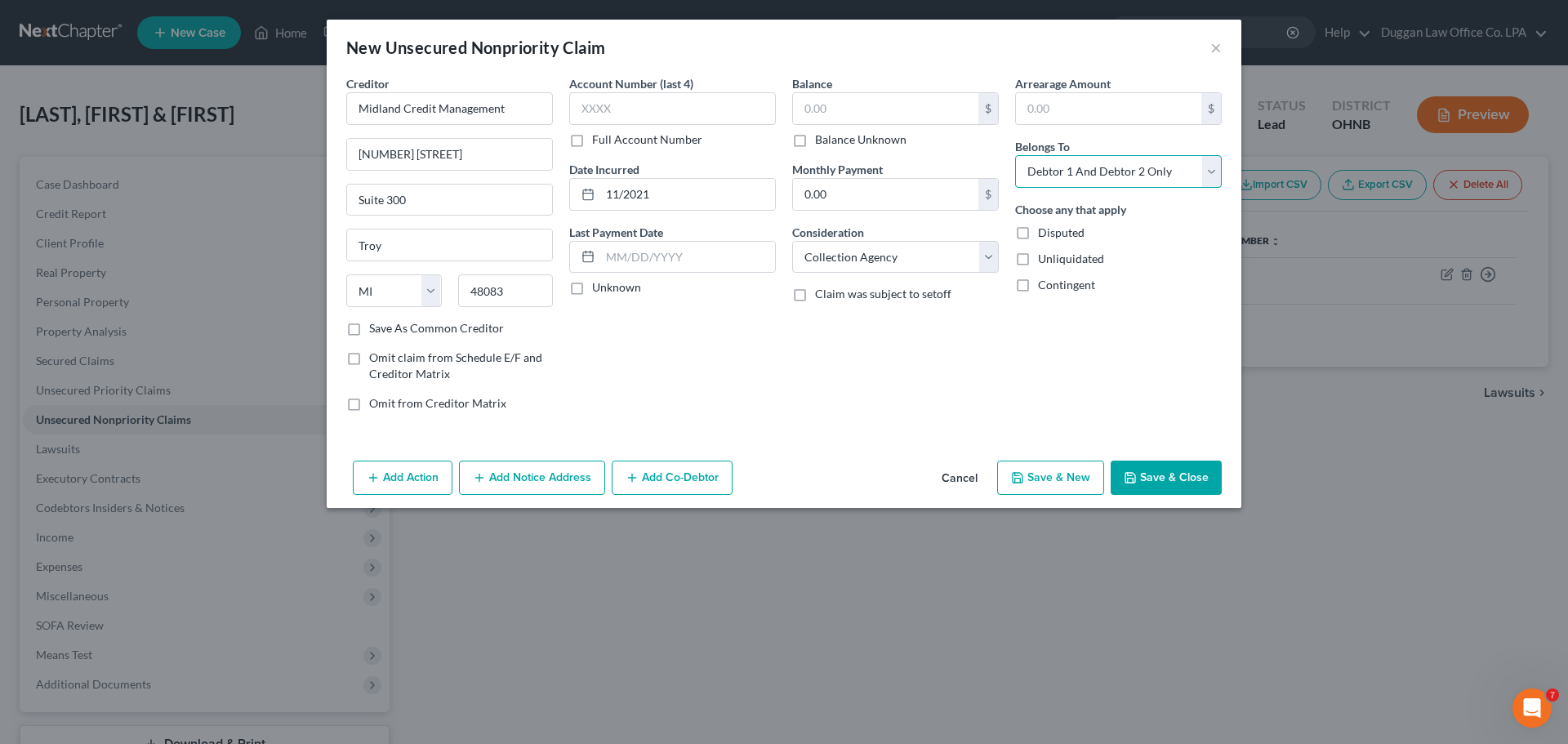 click on "Select Debtor 1 Only Debtor 2 Only Debtor 1 And Debtor 2 Only At Least One Of The Debtors And Another Community Property" at bounding box center (1118, 172) 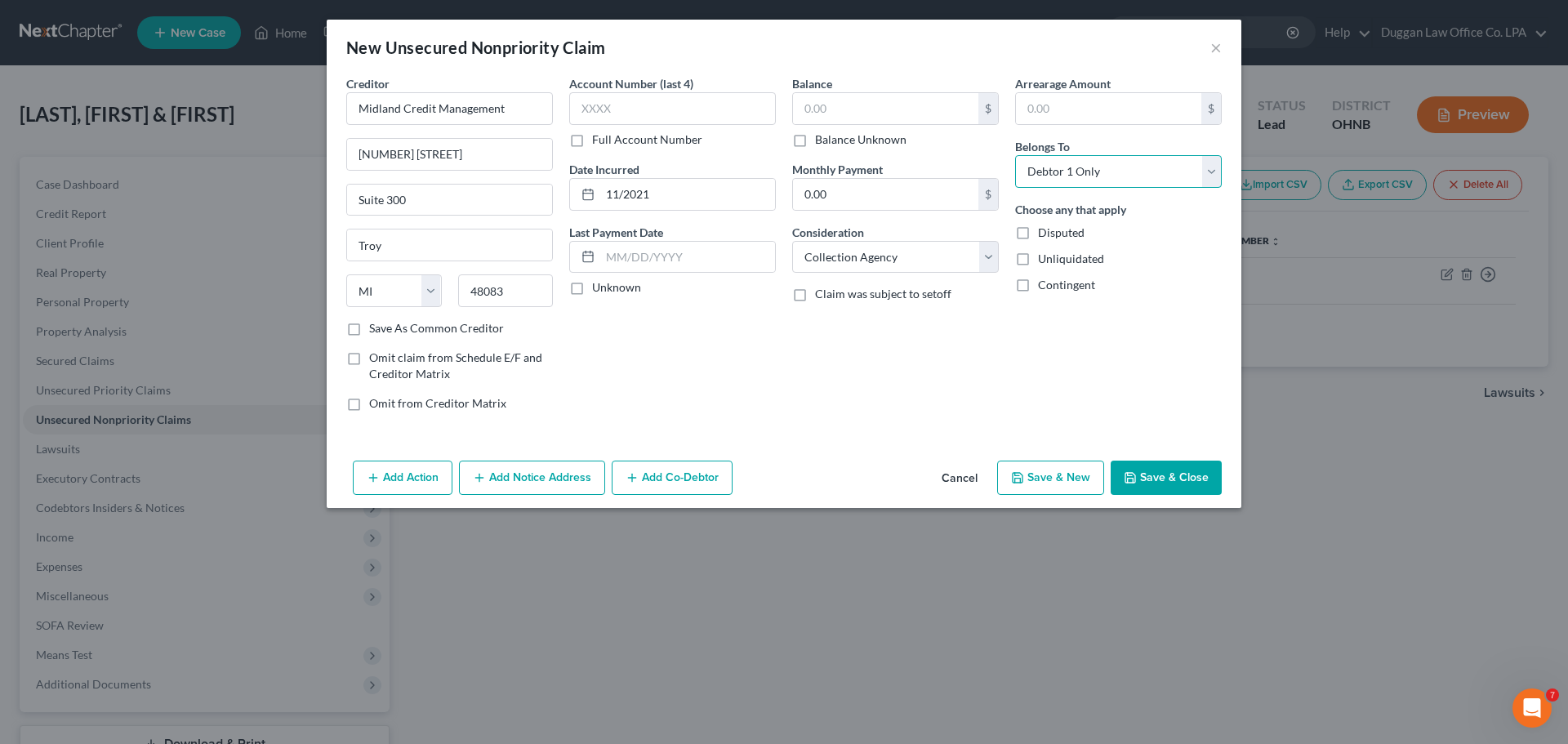 click on "Select Debtor 1 Only Debtor 2 Only Debtor 1 And Debtor 2 Only At Least One Of The Debtors And Another Community Property" at bounding box center (1118, 172) 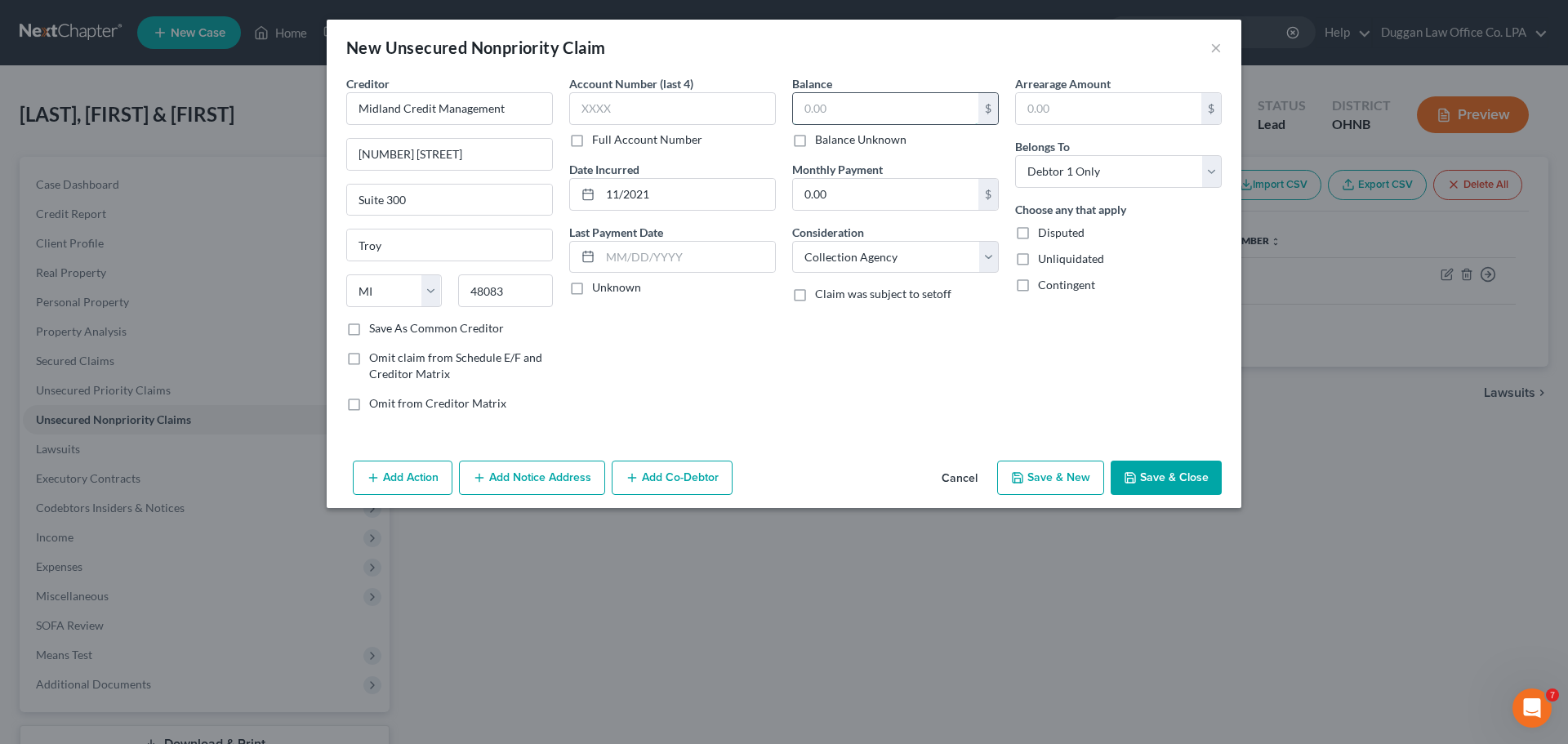 click at bounding box center [885, 109] 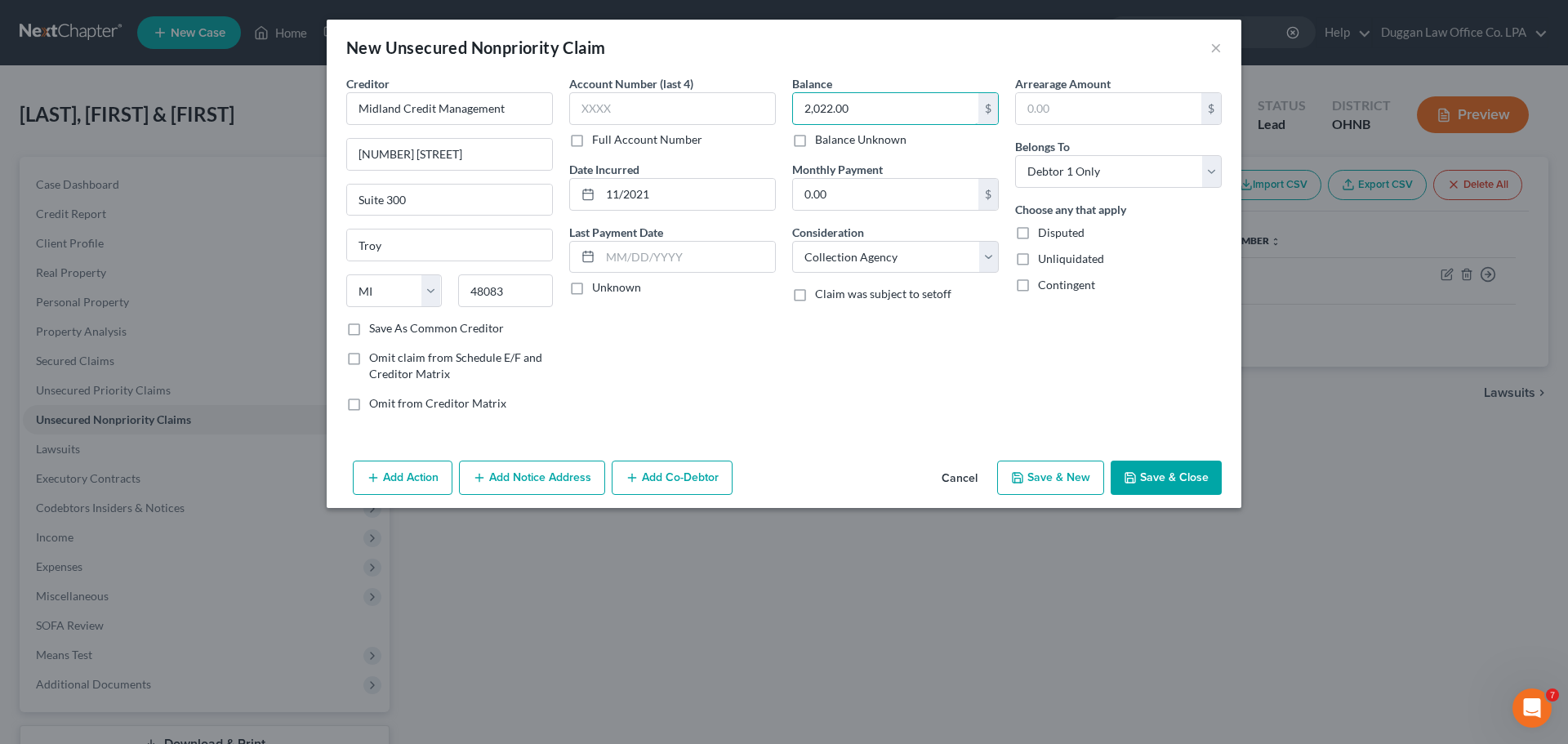 type on "2,022.00" 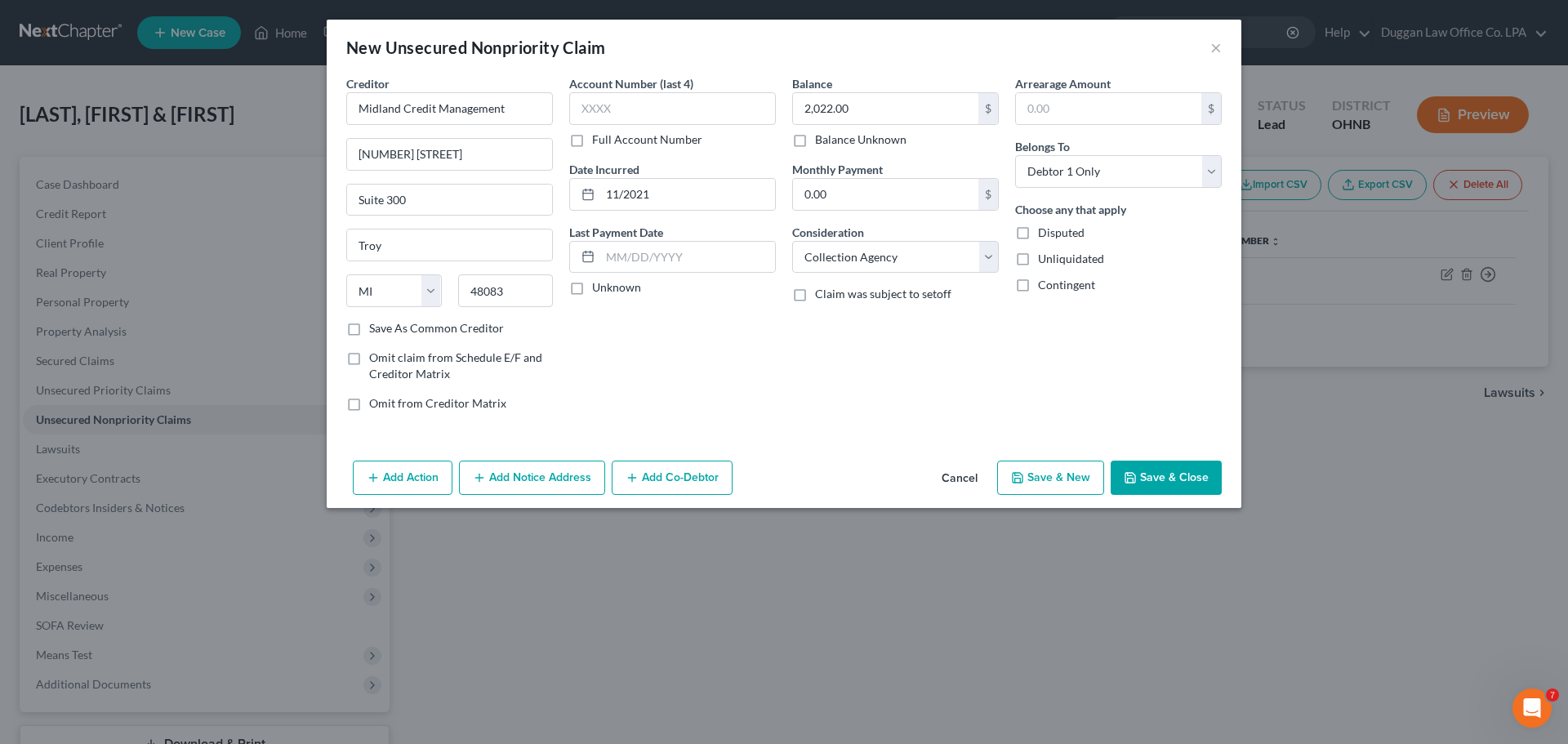 click on "Save & New" at bounding box center (1050, 478) 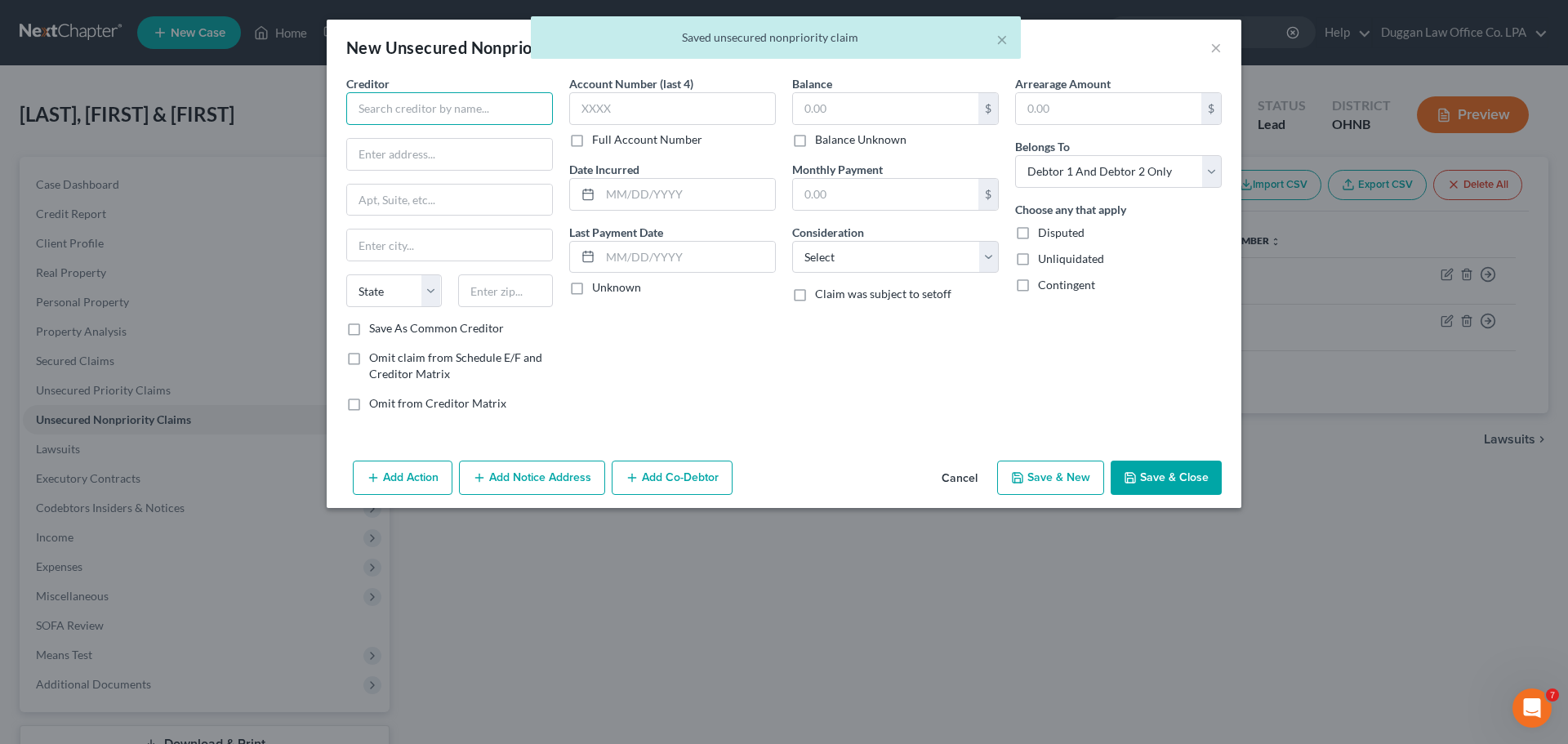 click at bounding box center (449, 109) 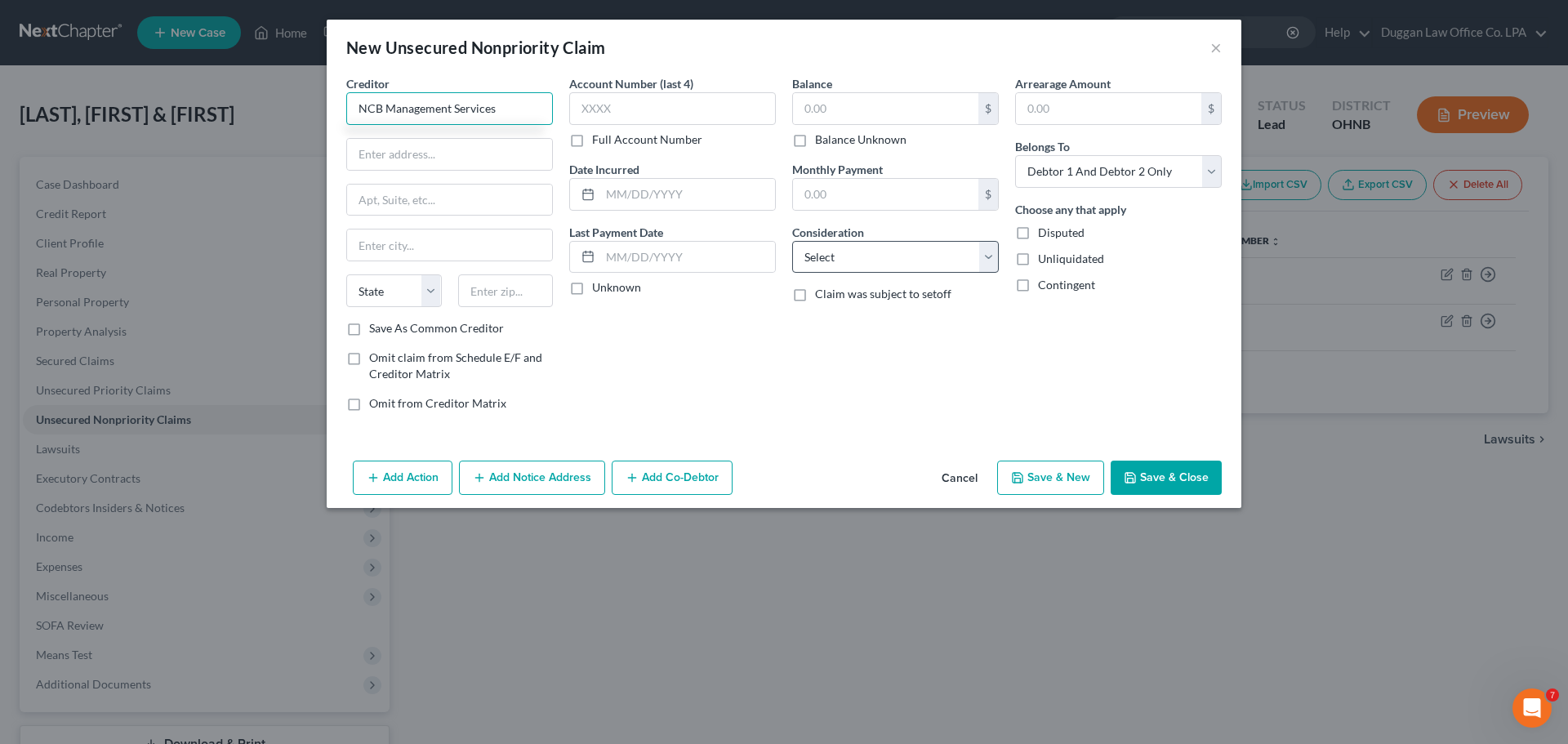 type on "NCB Management Services" 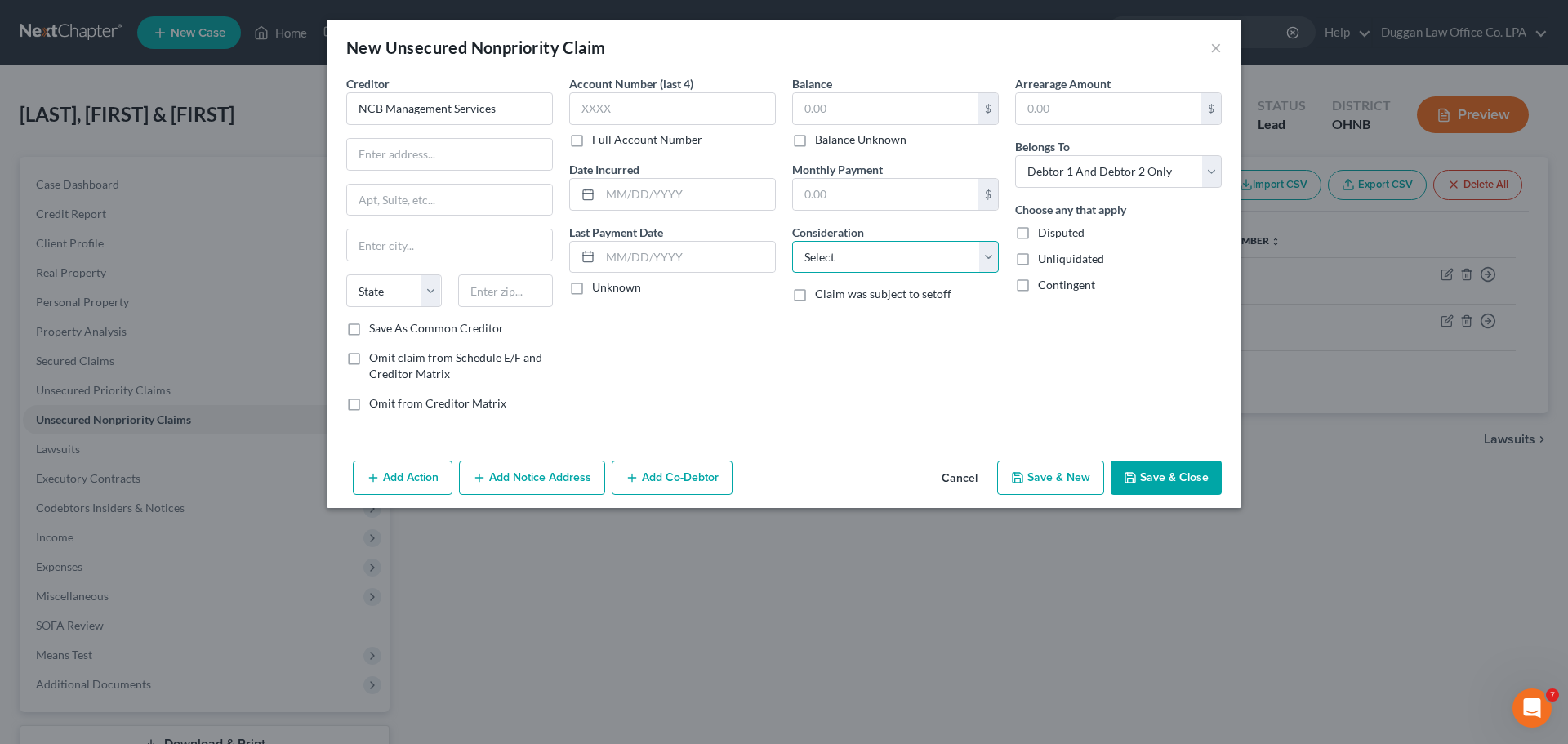 click on "Select Cable / Satellite Services Collection Agency Credit Card Debt Debt Counseling / Attorneys Deficiency Balance Domestic Support Obligations Home / Car Repairs Income Taxes Judgment Liens Medical Services Monies Loaned / Advanced Mortgage Obligation From Divorce Or Separation Obligation To Pensions Other Overdrawn Bank Account Promised To Help Pay Creditors Student Loans Suppliers And Vendors Telephone / Internet Services Utility Services" at bounding box center [895, 257] 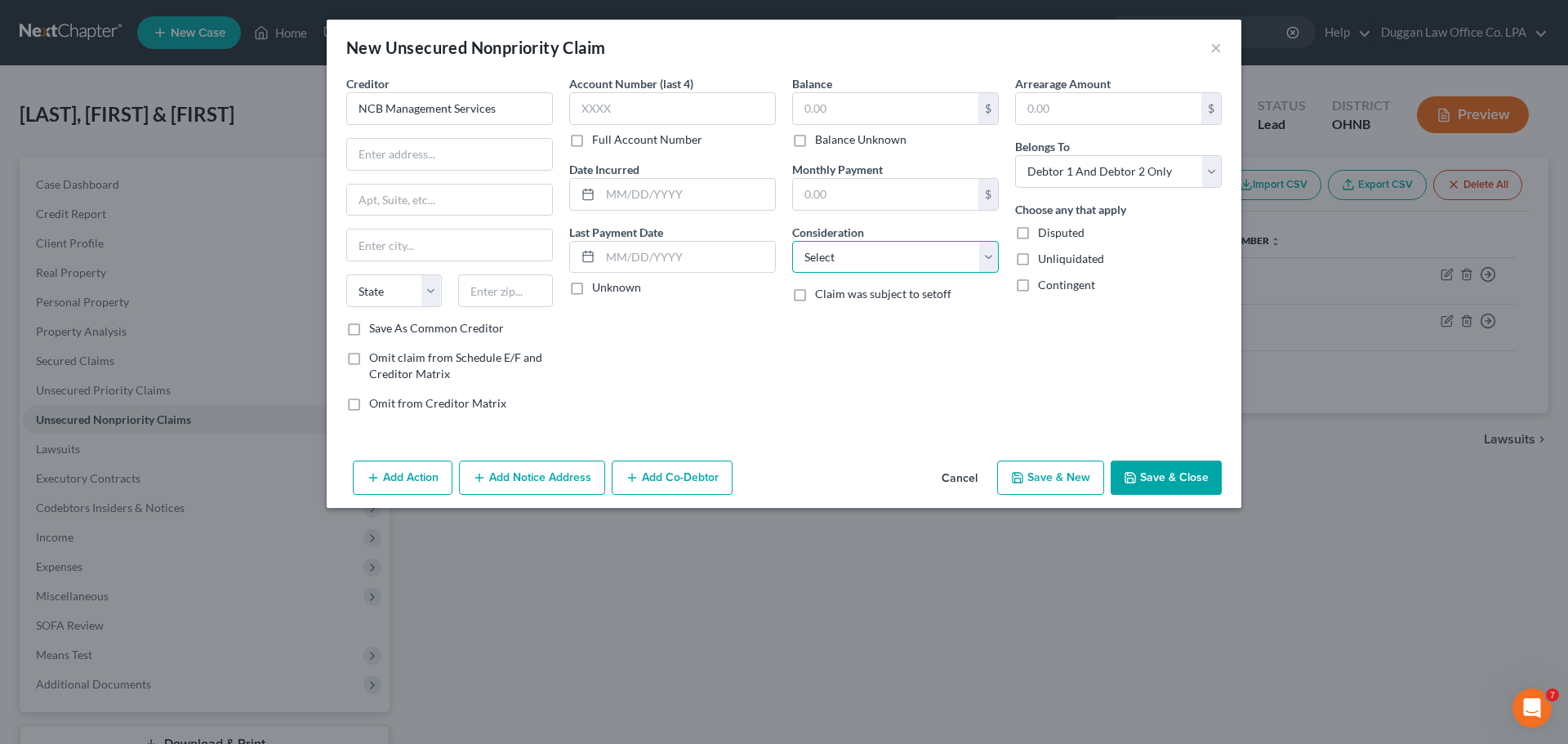 select on "1" 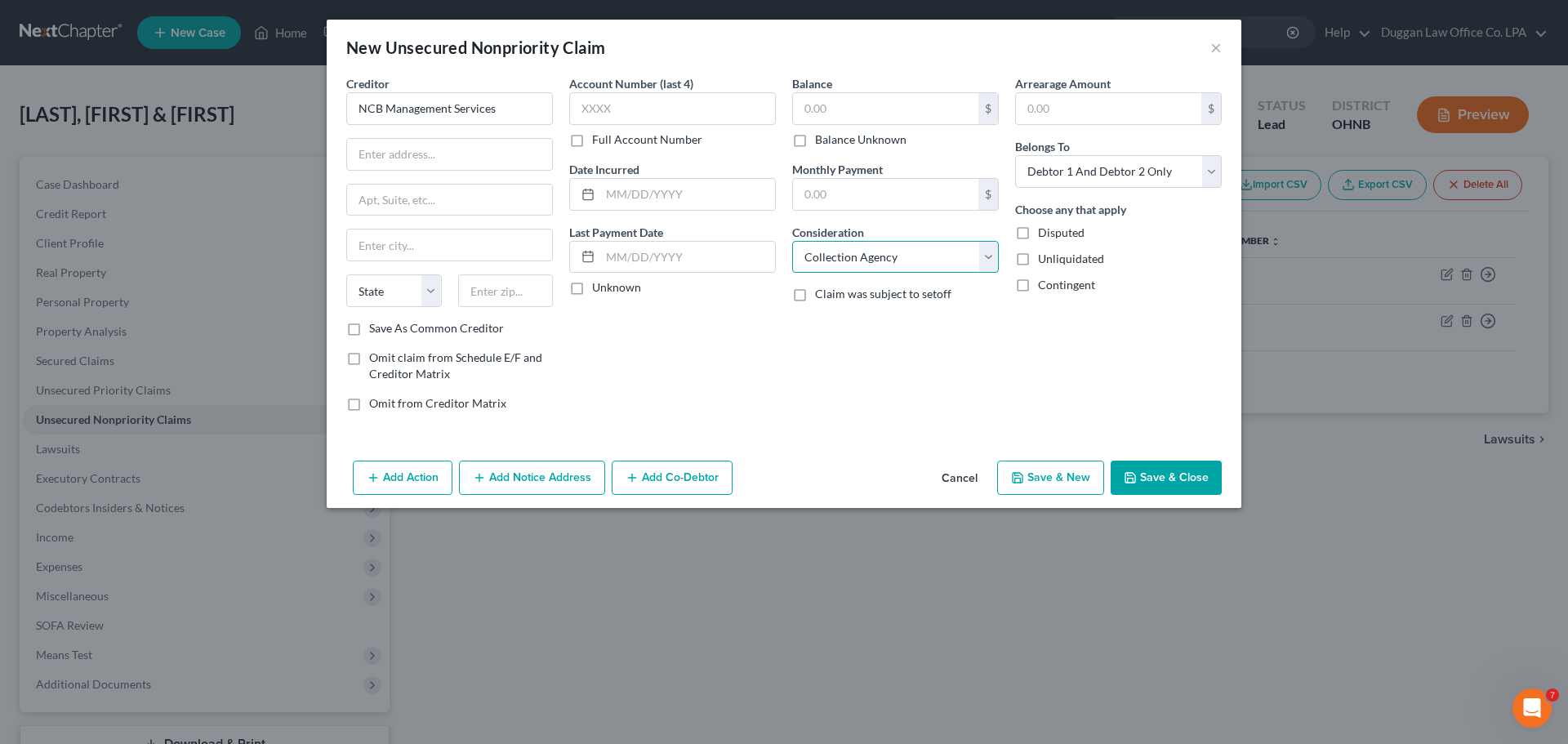 click on "Select Cable / Satellite Services Collection Agency Credit Card Debt Debt Counseling / Attorneys Deficiency Balance Domestic Support Obligations Home / Car Repairs Income Taxes Judgment Liens Medical Services Monies Loaned / Advanced Mortgage Obligation From Divorce Or Separation Obligation To Pensions Other Overdrawn Bank Account Promised To Help Pay Creditors Student Loans Suppliers And Vendors Telephone / Internet Services Utility Services" at bounding box center [895, 257] 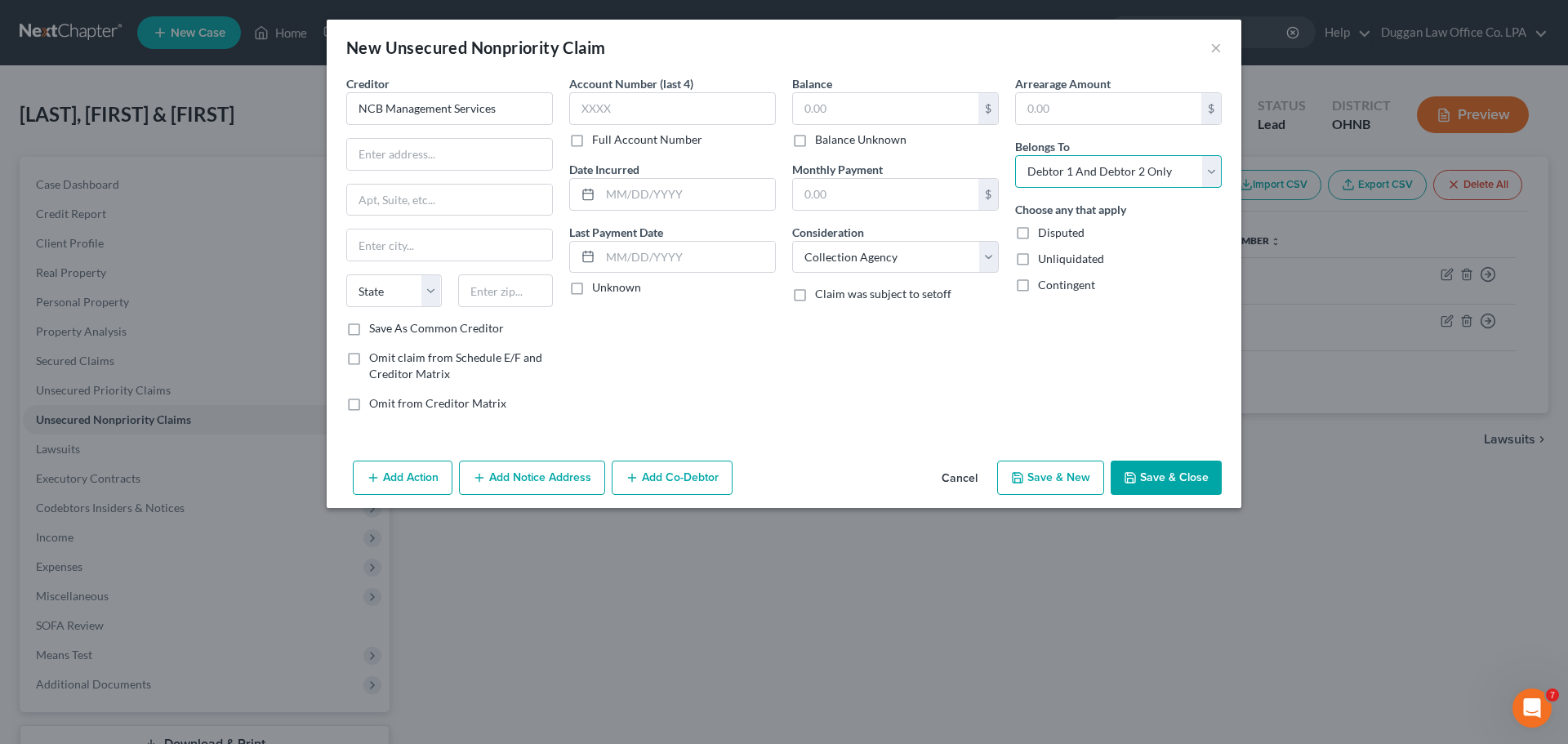 click on "Select Debtor 1 Only Debtor 2 Only Debtor 1 And Debtor 2 Only At Least One Of The Debtors And Another Community Property" at bounding box center (1118, 172) 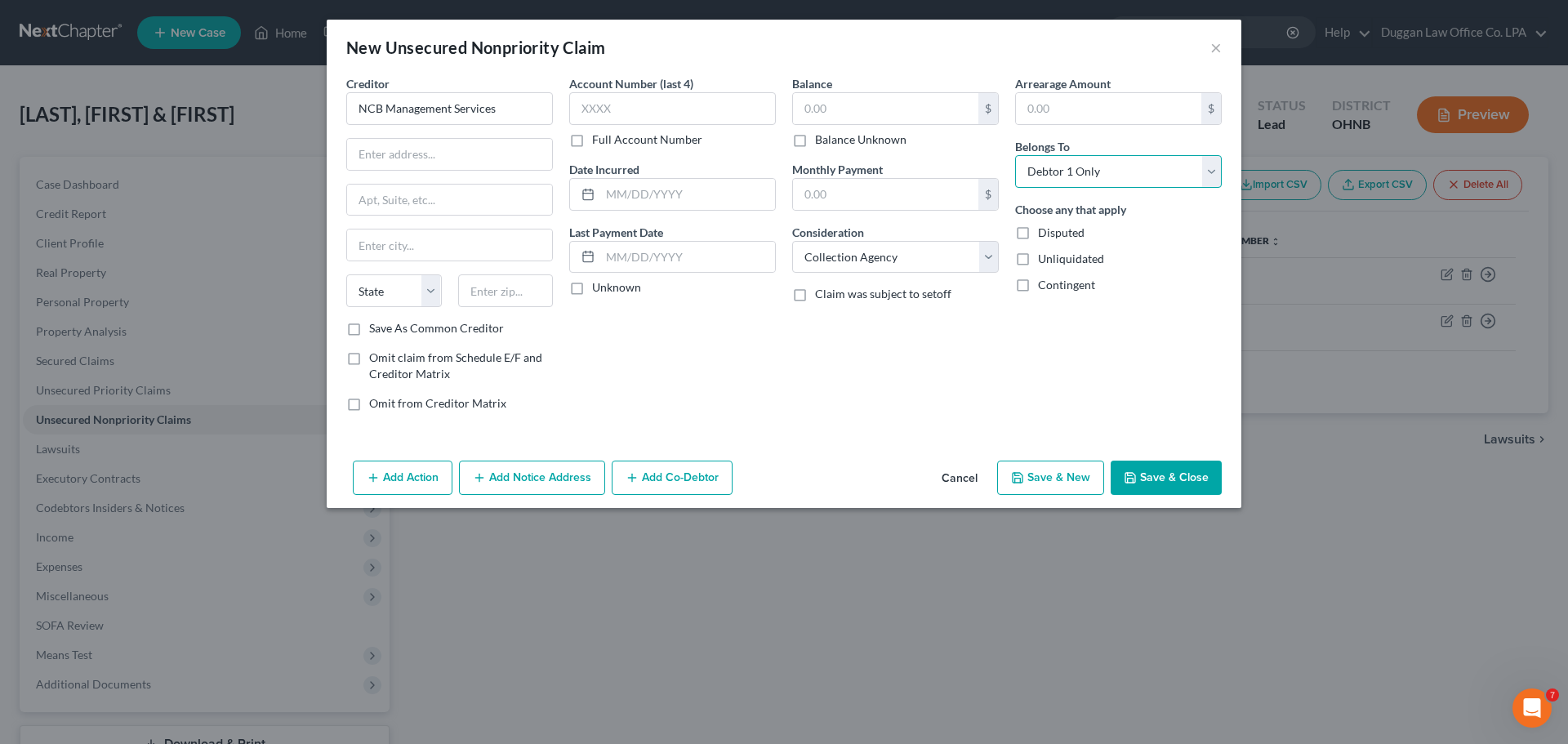 click on "Select Debtor 1 Only Debtor 2 Only Debtor 1 And Debtor 2 Only At Least One Of The Debtors And Another Community Property" at bounding box center [1118, 172] 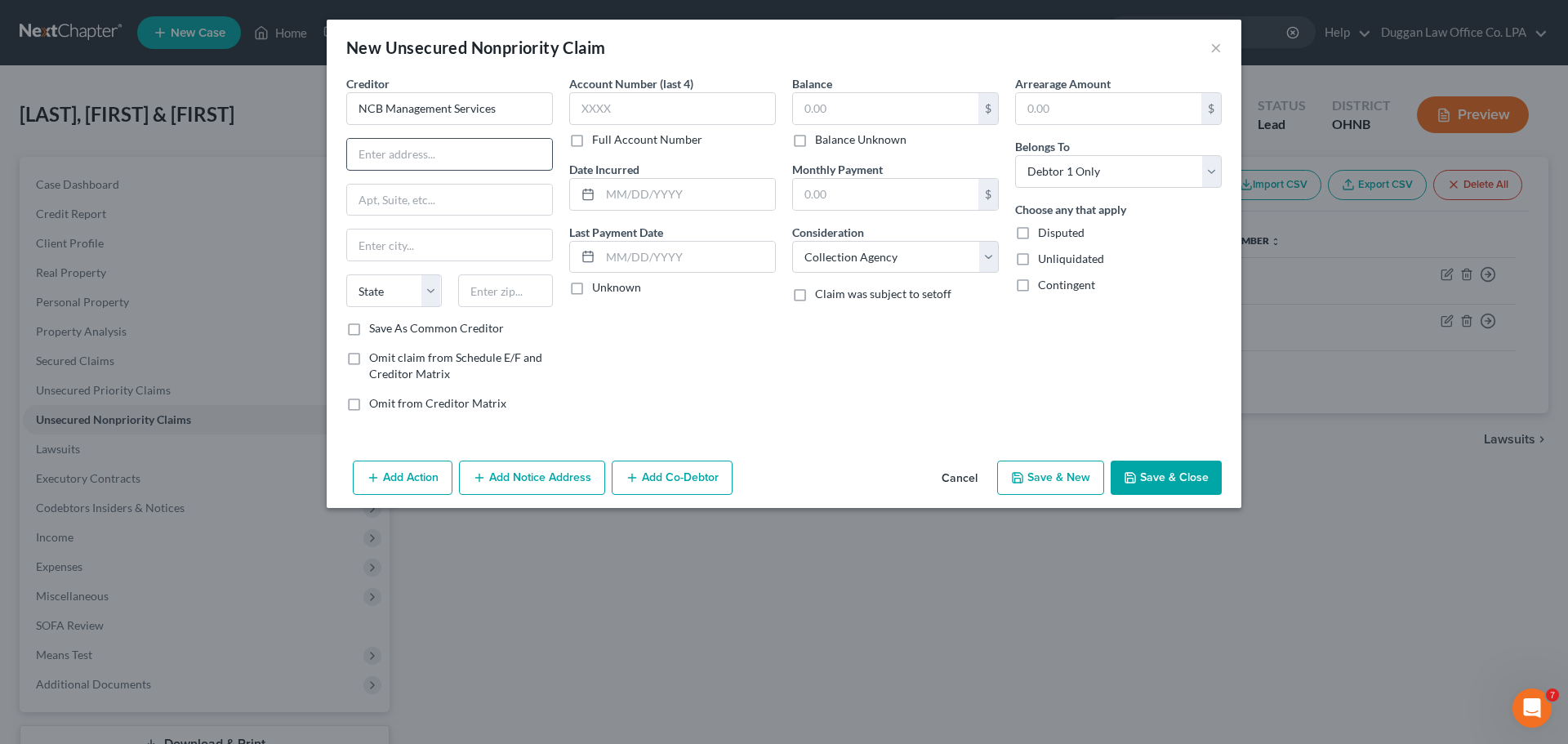 click at bounding box center (449, 154) 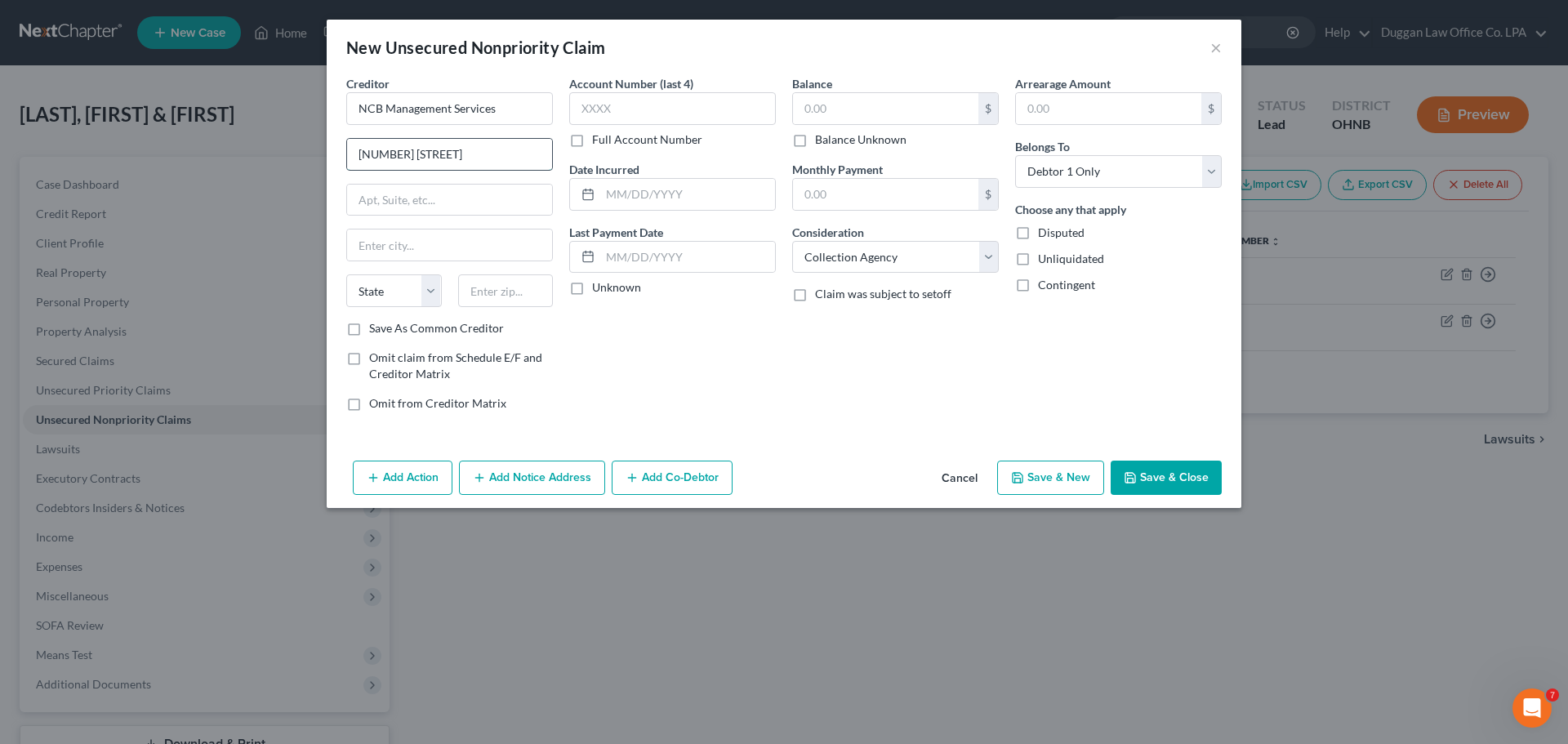 type on "[NUMBER] [STREET]" 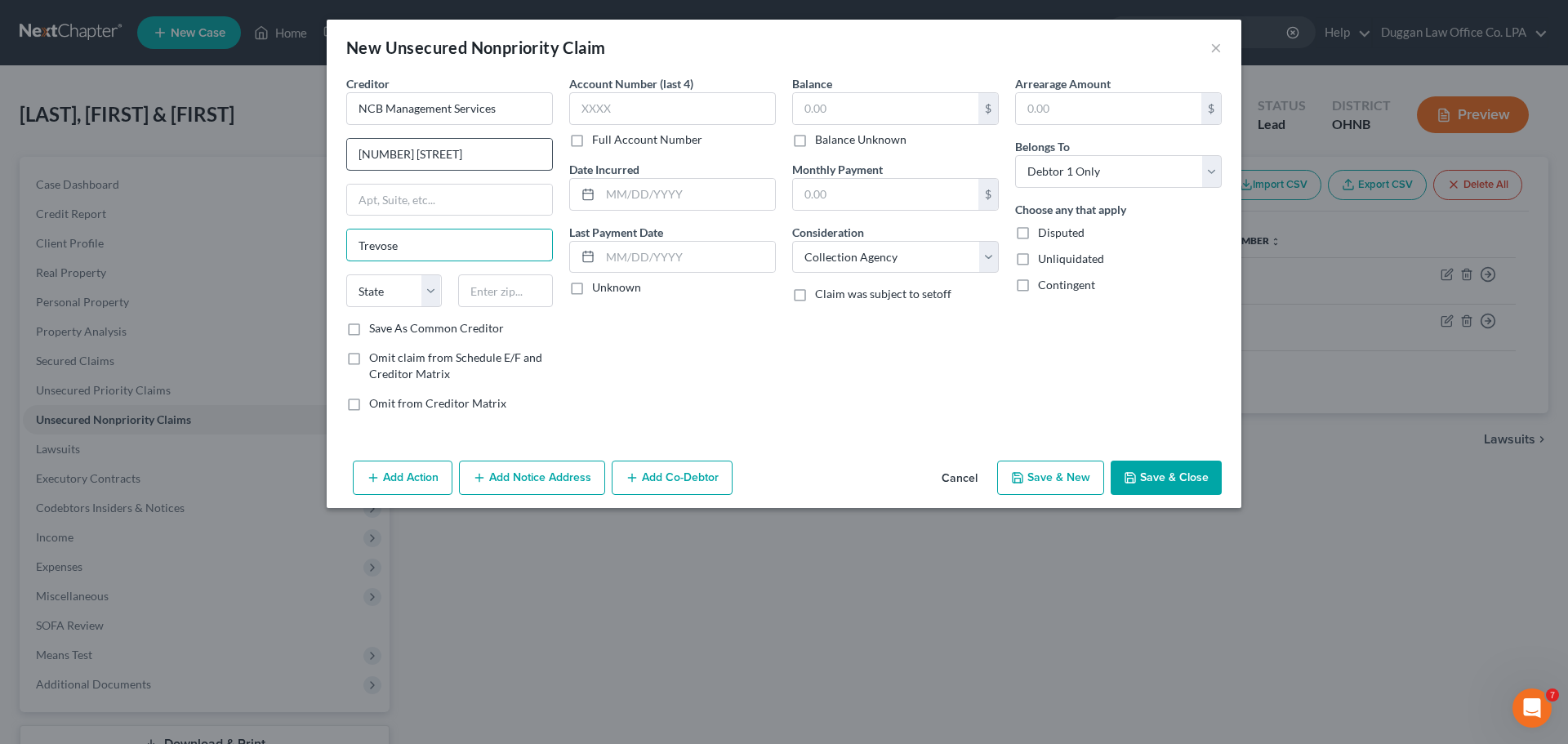 type on "Trevose" 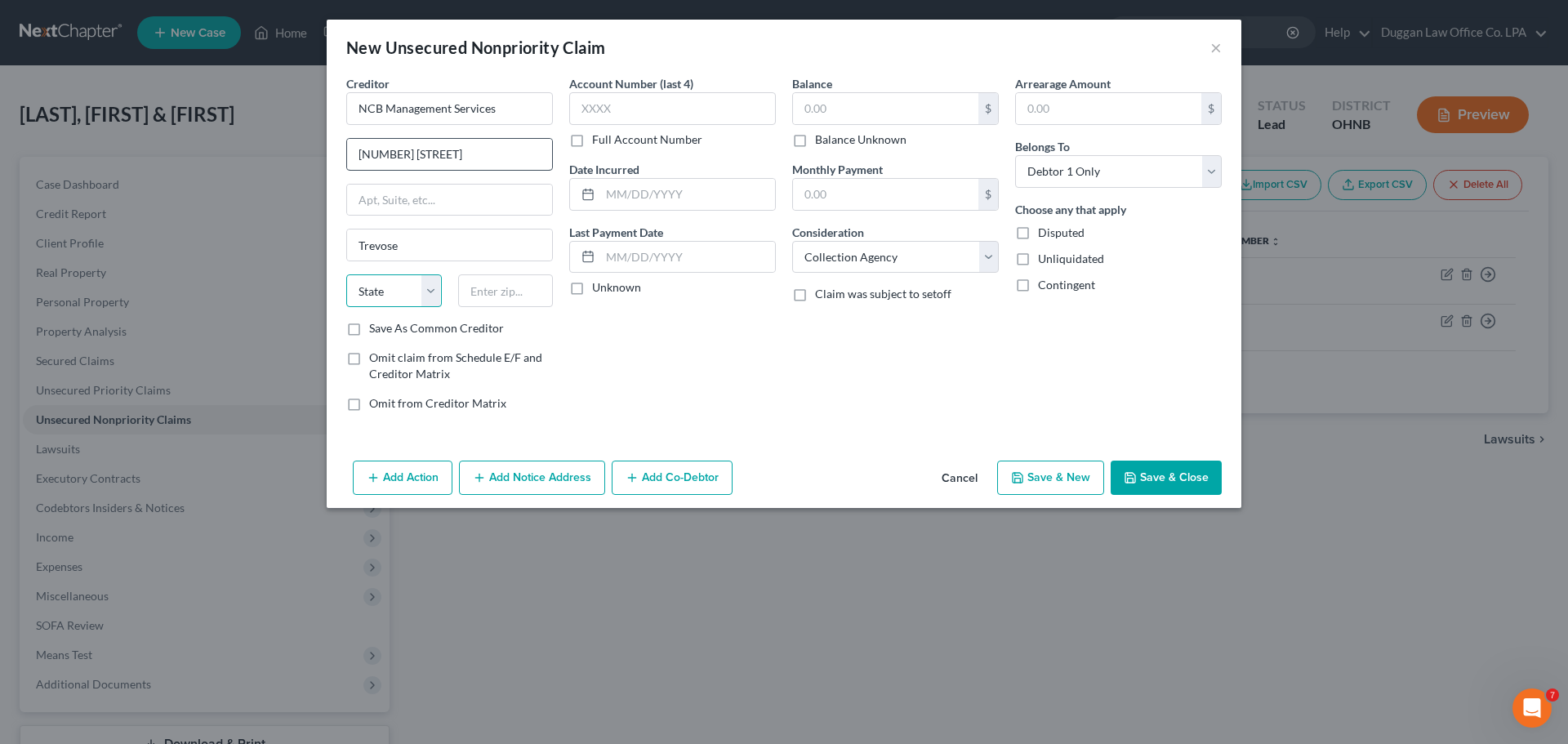select on "39" 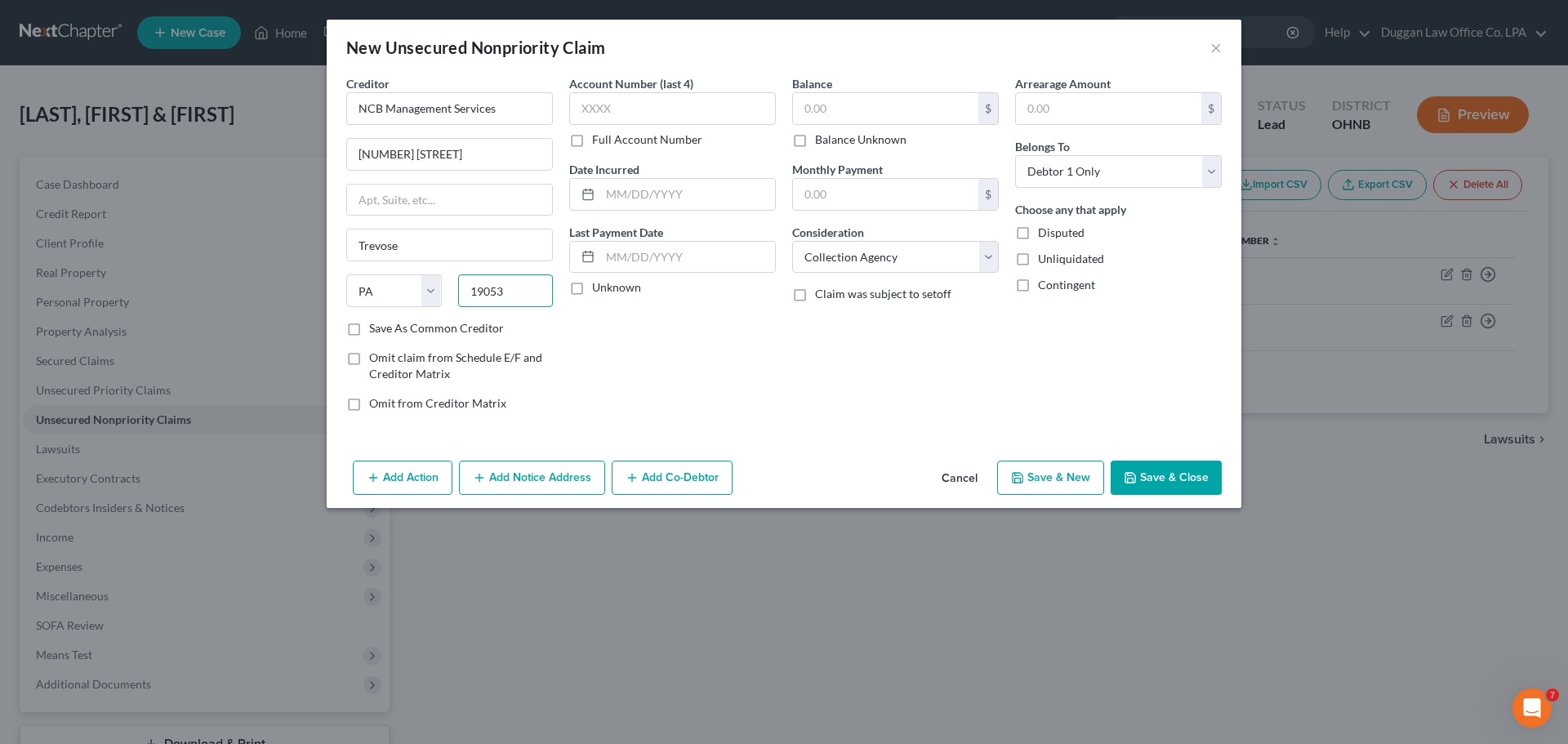 type on "19053" 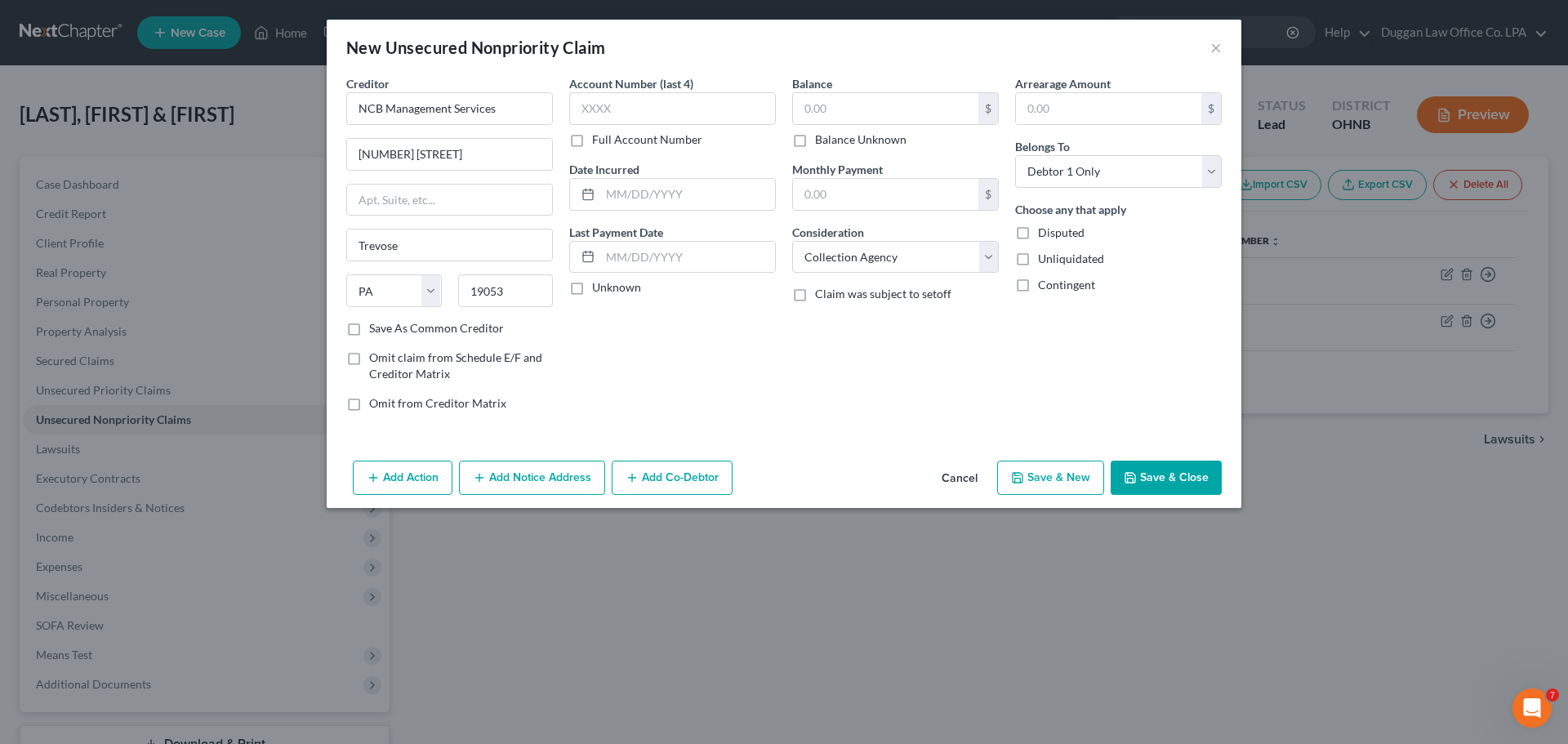 type on "[CITY] [CITY]" 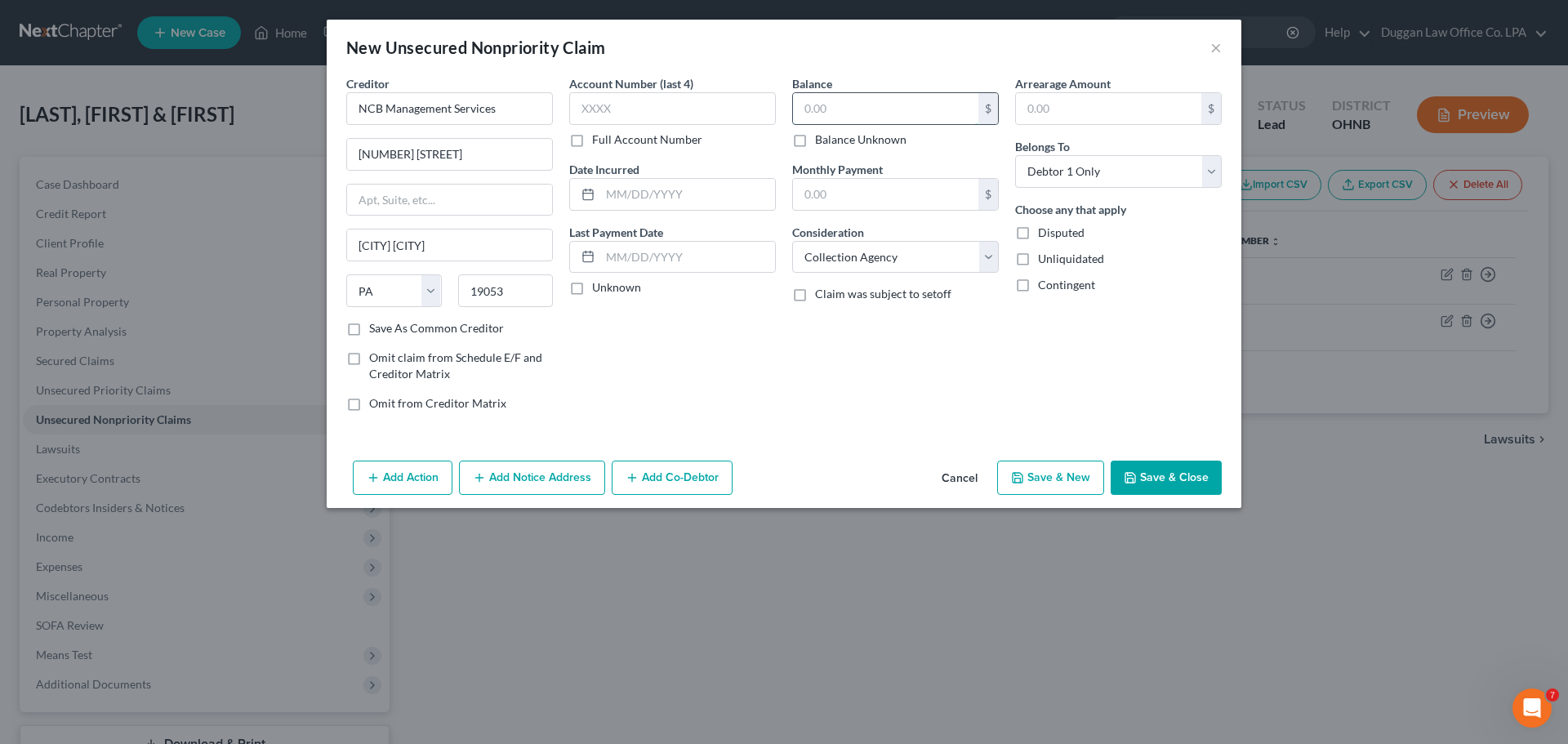 click at bounding box center (885, 109) 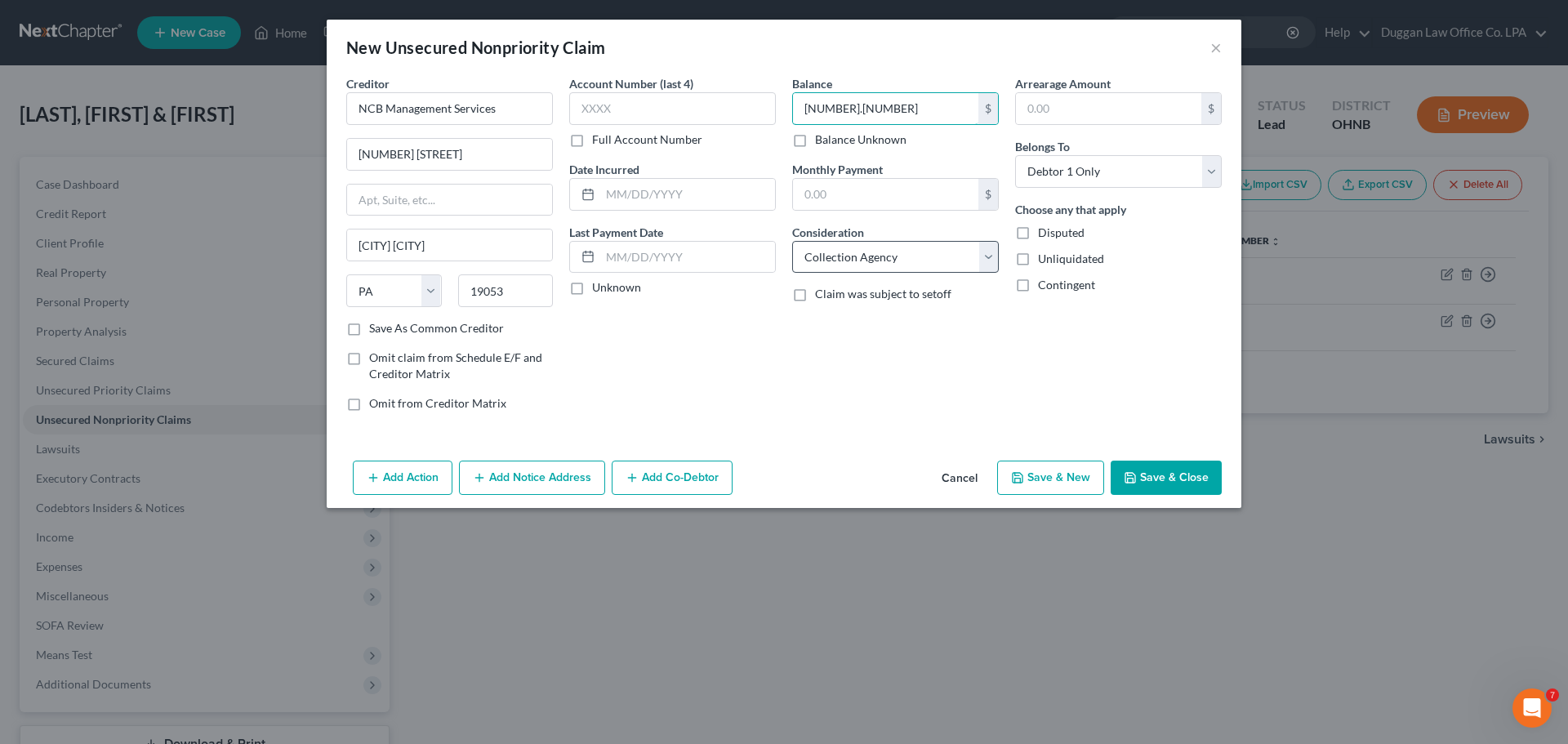 type on "[NUMBER].[NUMBER]" 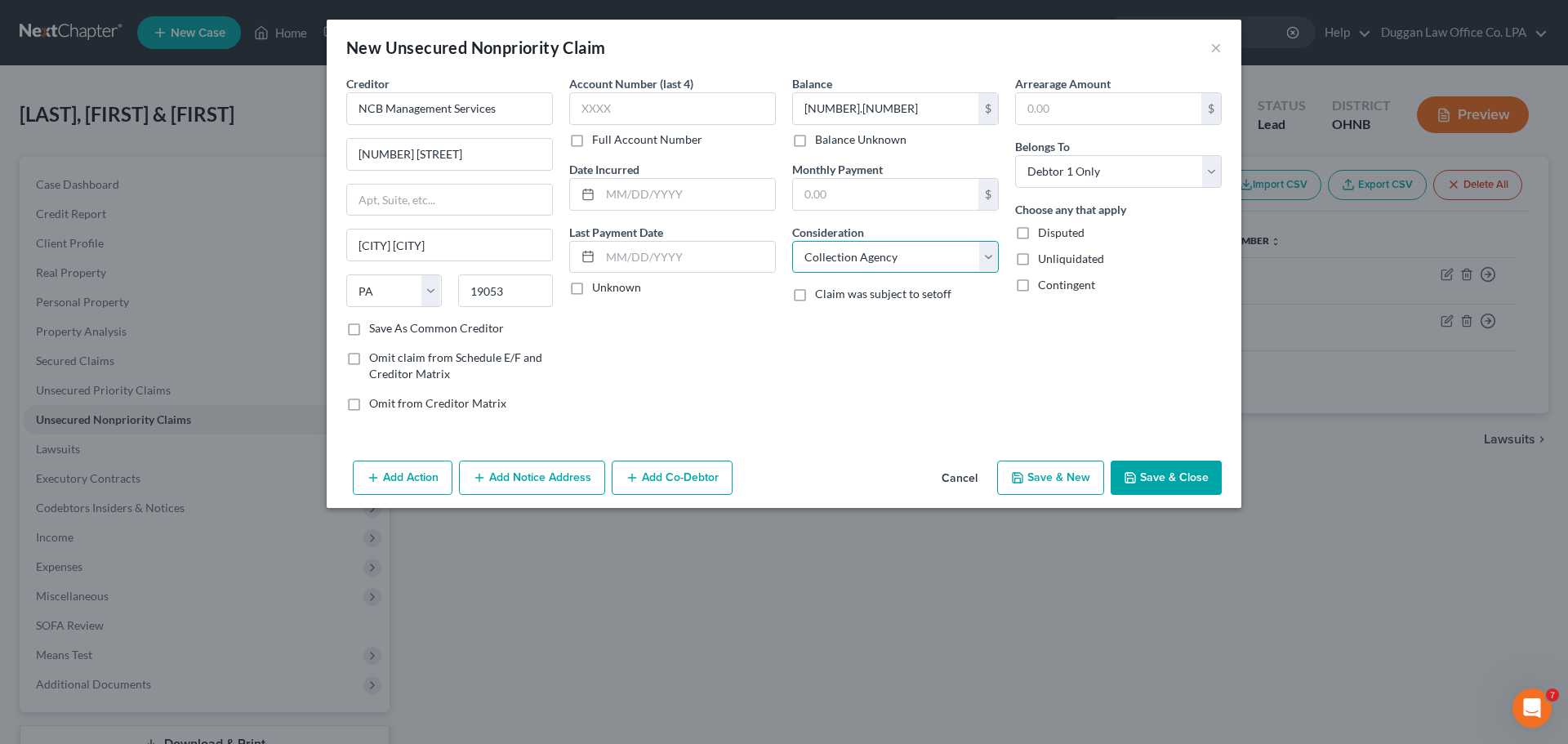 click on "Select Cable / Satellite Services Collection Agency Credit Card Debt Debt Counseling / Attorneys Deficiency Balance Domestic Support Obligations Home / Car Repairs Income Taxes Judgment Liens Medical Services Monies Loaned / Advanced Mortgage Obligation From Divorce Or Separation Obligation To Pensions Other Overdrawn Bank Account Promised To Help Pay Creditors Student Loans Suppliers And Vendors Telephone / Internet Services Utility Services" at bounding box center [895, 257] 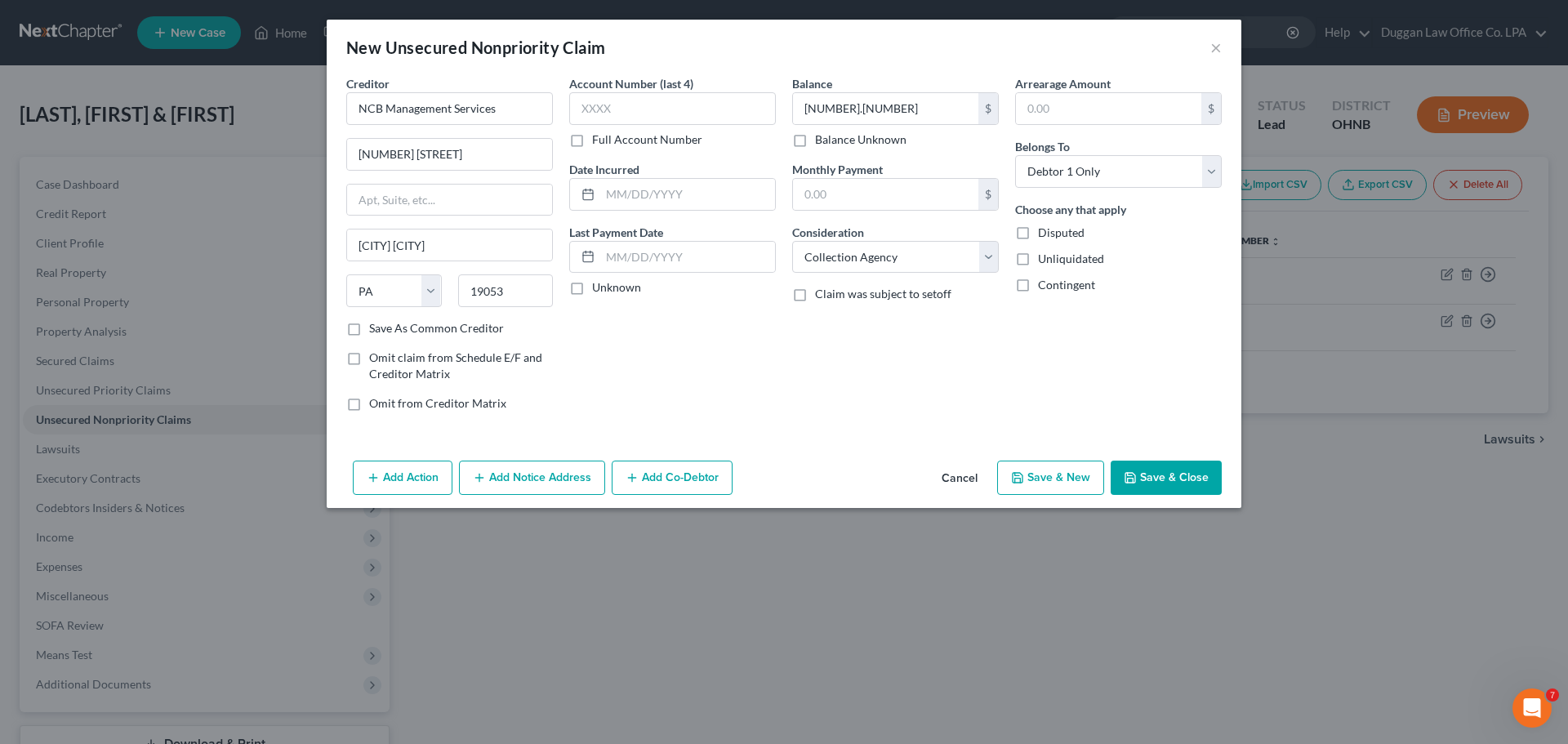 click on "Arrearage Amount $
Belongs To
*
Select Debtor 1 Only Debtor 2 Only Debtor 1 And Debtor 2 Only At Least One Of The Debtors And Another Community Property Choose any that apply Disputed Unliquidated Contingent" at bounding box center (1118, 250) 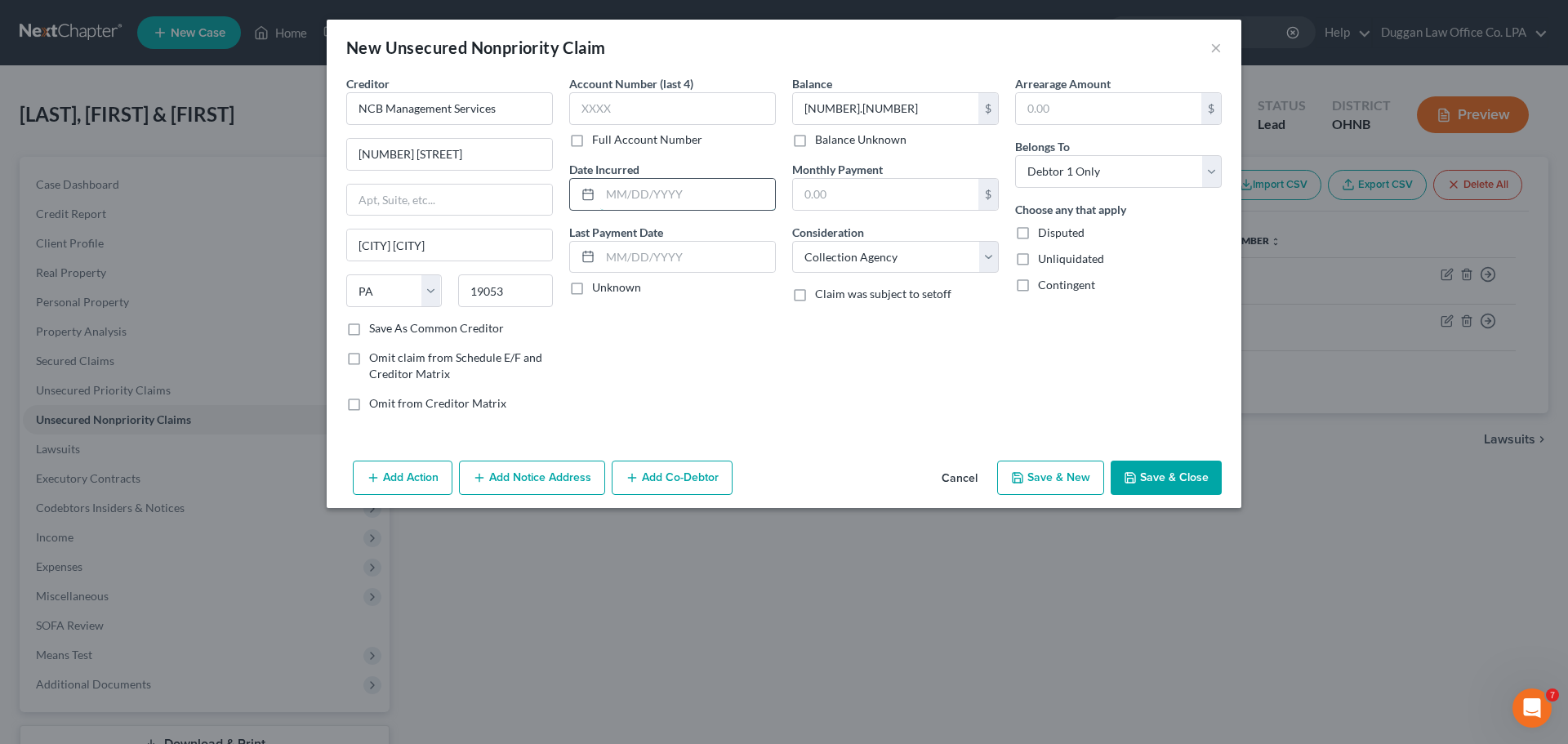 click at bounding box center (688, 194) 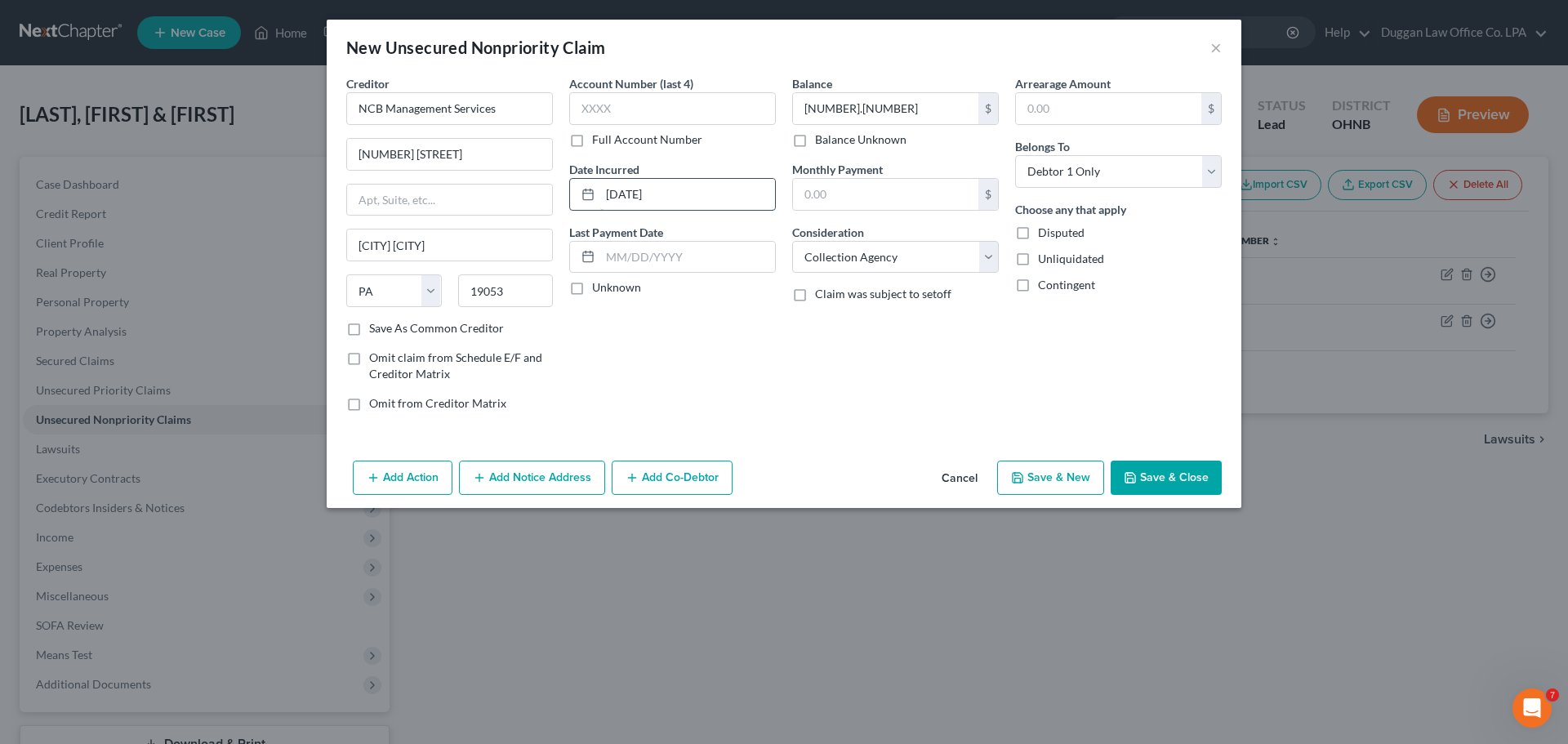 click on "[DATE]" at bounding box center (688, 194) 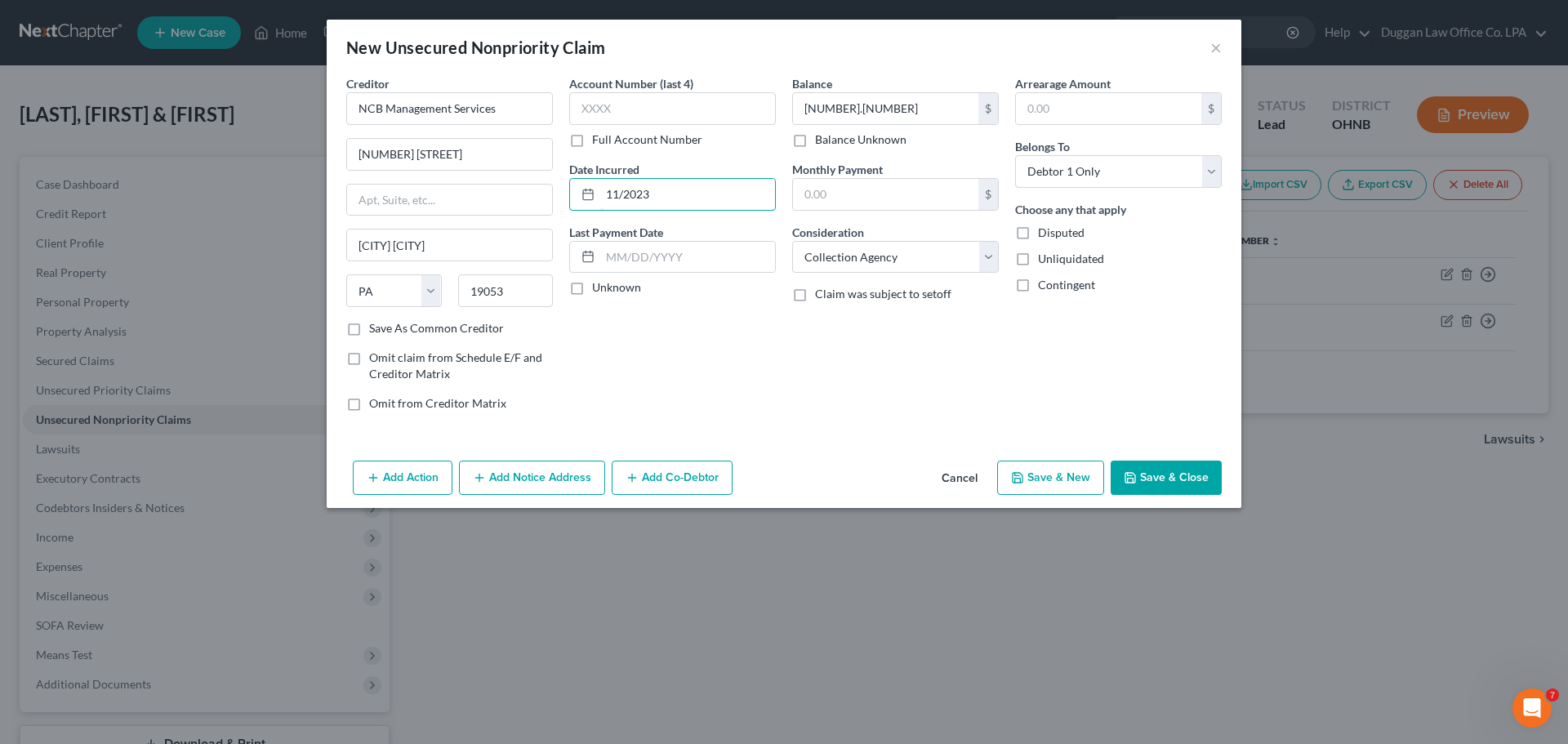 type on "11/2023" 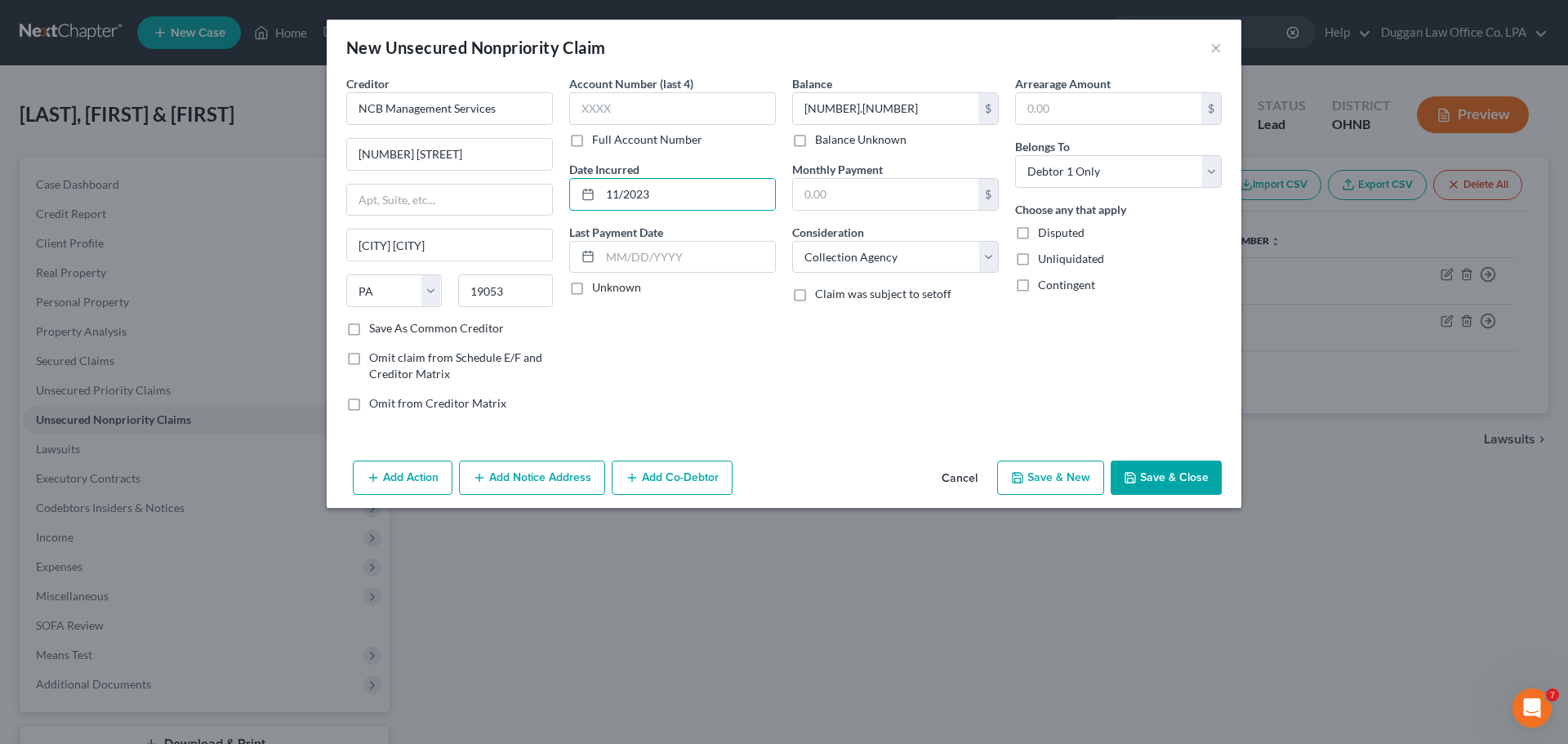 click on "Add Action Add Notice Address Add Co-Debtor Cancel Save & New Save & Close" at bounding box center (784, 481) 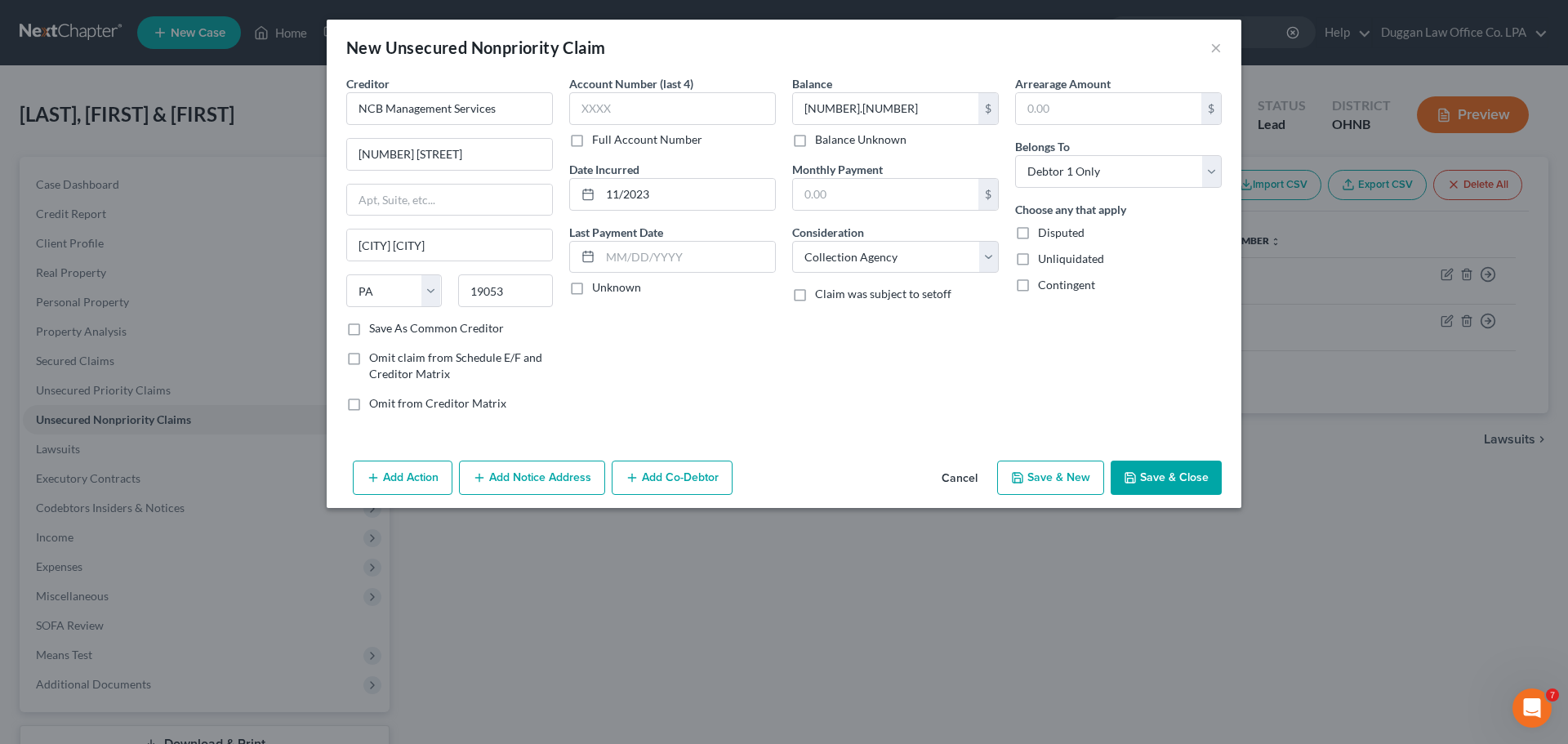 click on "Save & Close" at bounding box center (1166, 478) 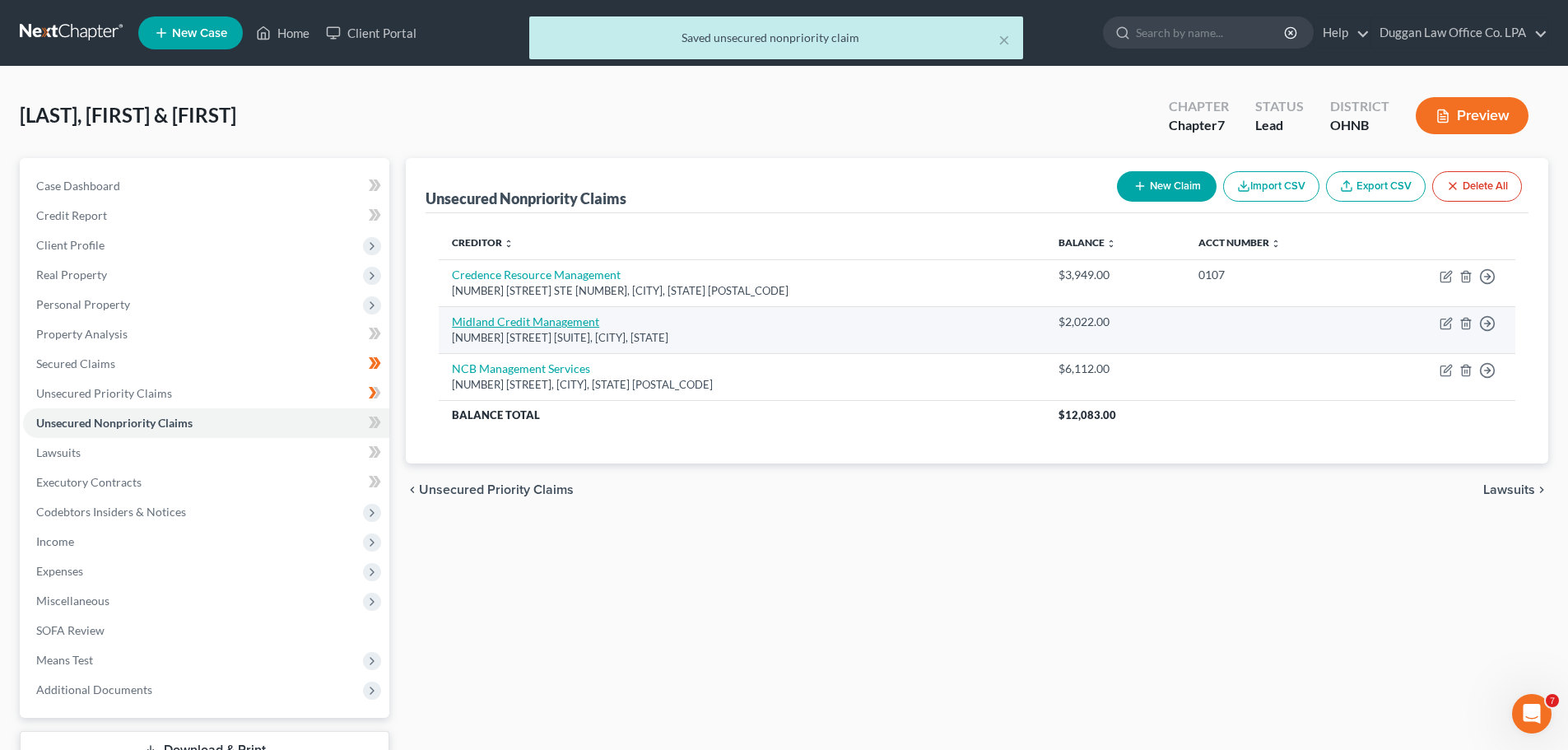click on "Midland Credit Management" at bounding box center [525, 321] 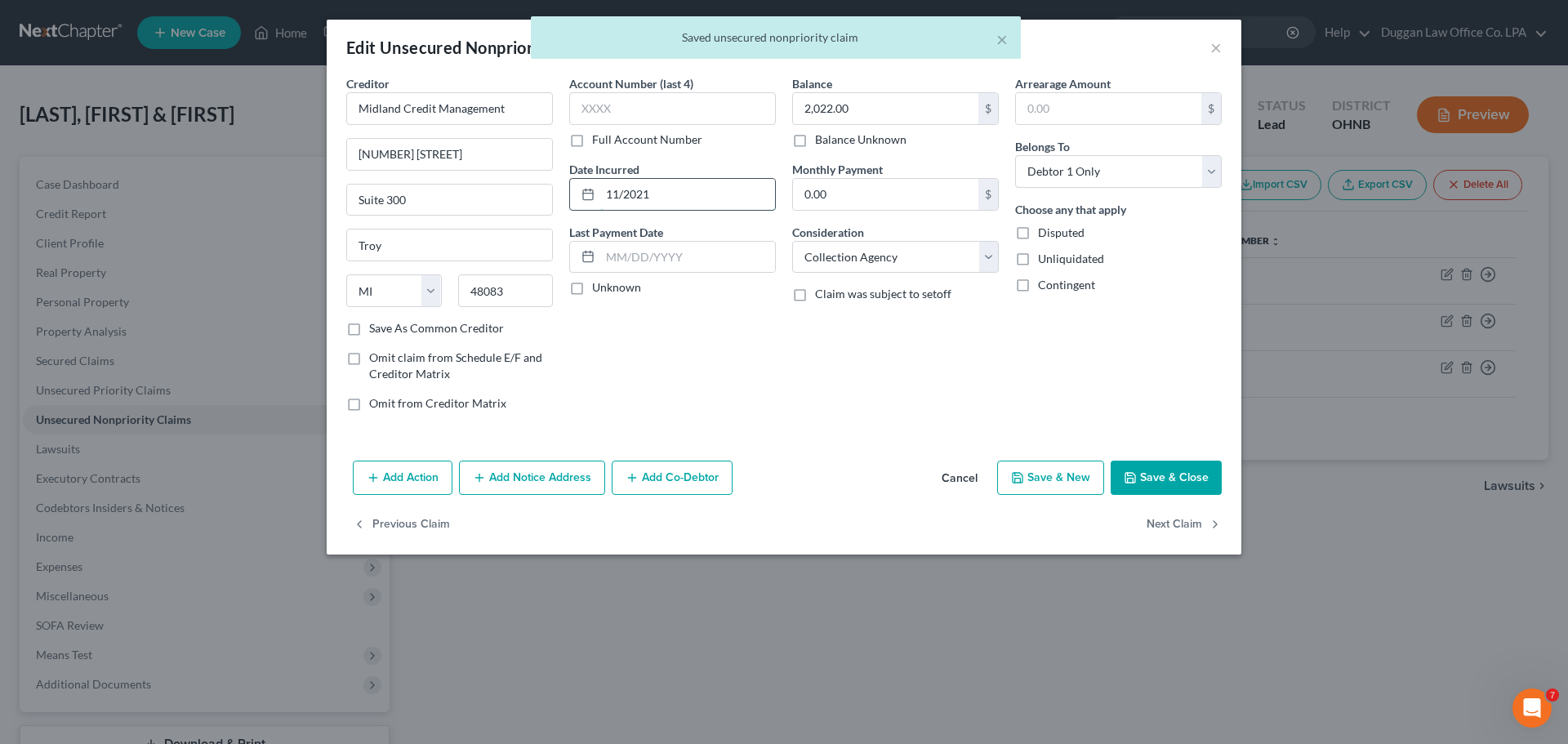 click on "11/2021" at bounding box center (688, 194) 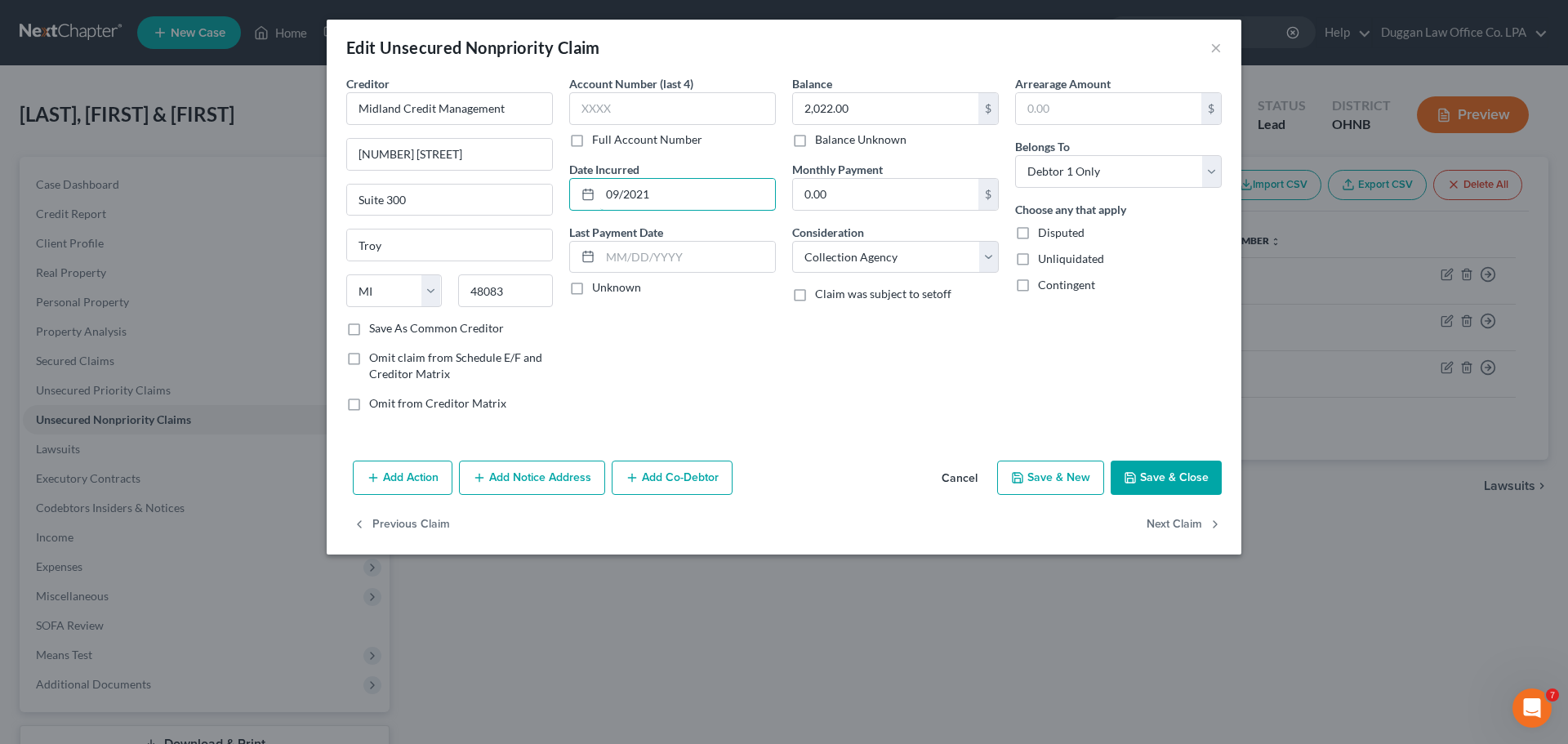 type on "09/2021" 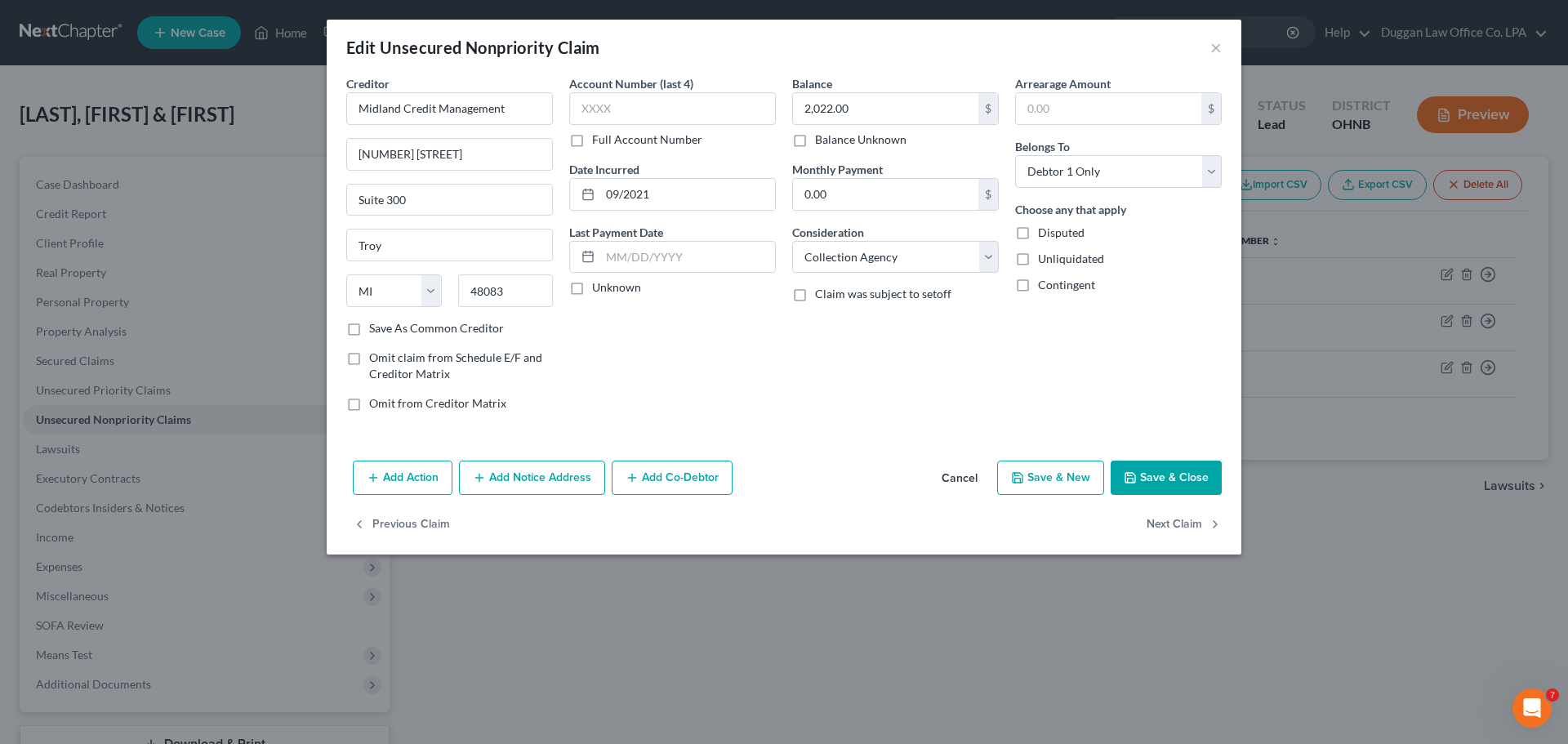 click on "Save & Close" at bounding box center [1166, 478] 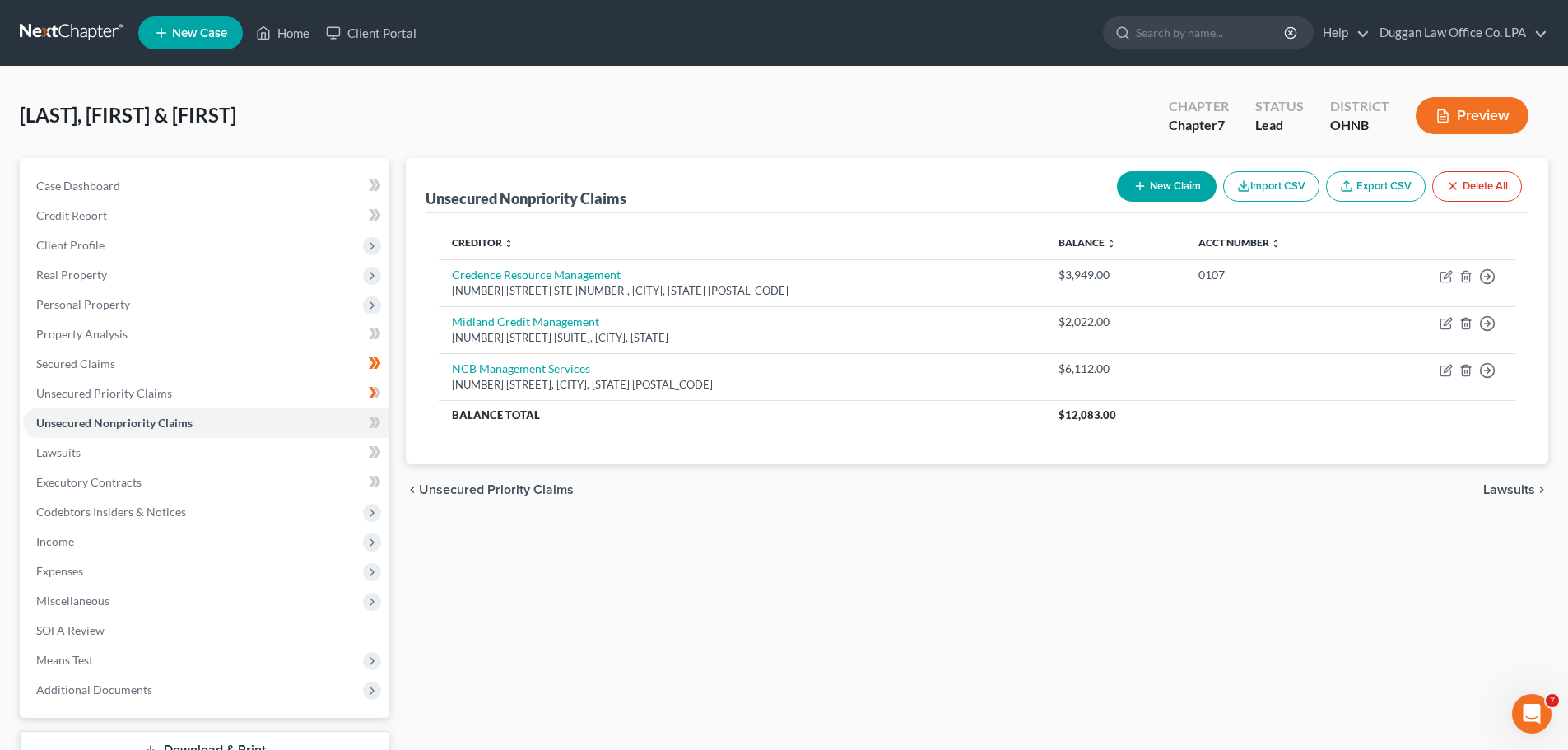 click on "New Claim" at bounding box center (1166, 186) 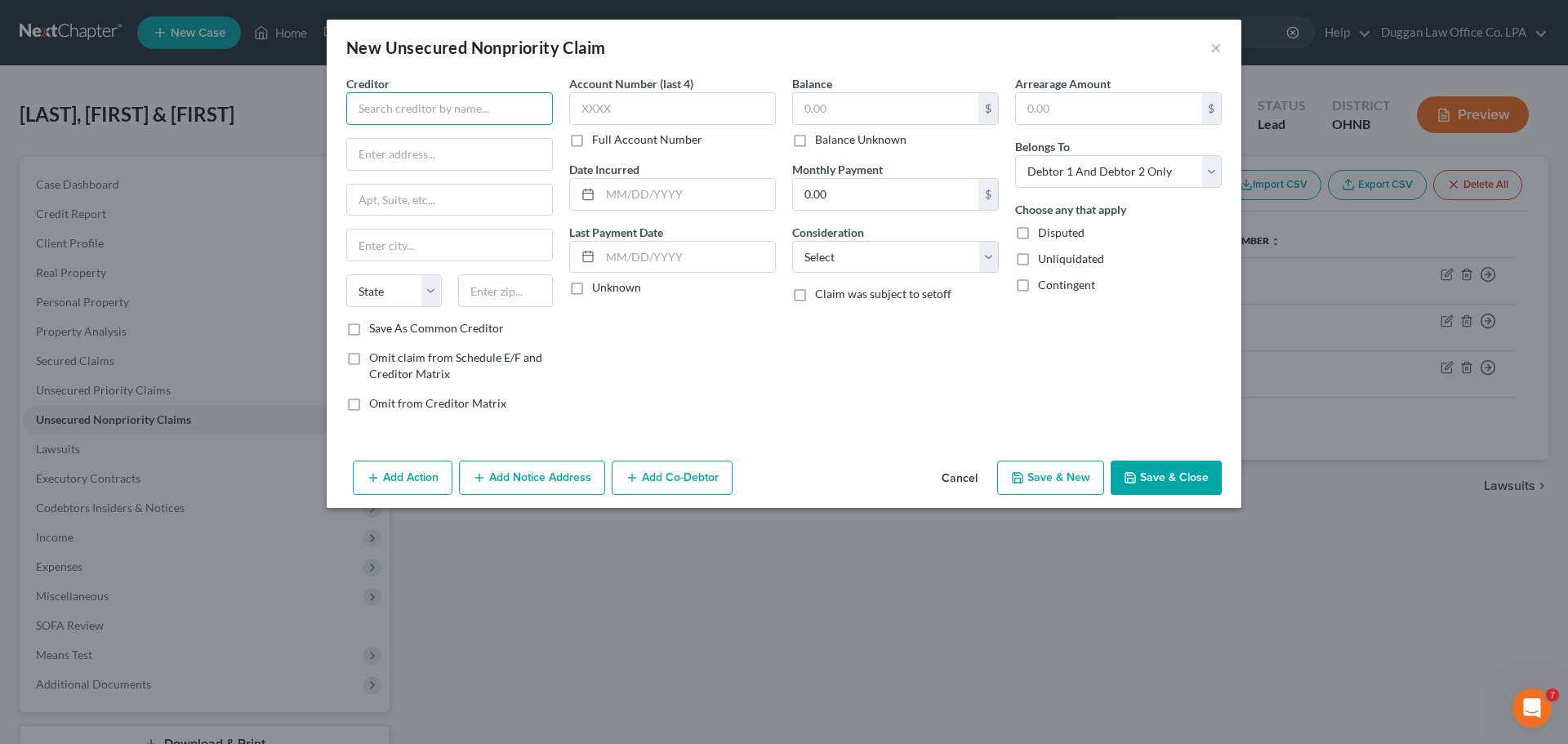 click at bounding box center [449, 109] 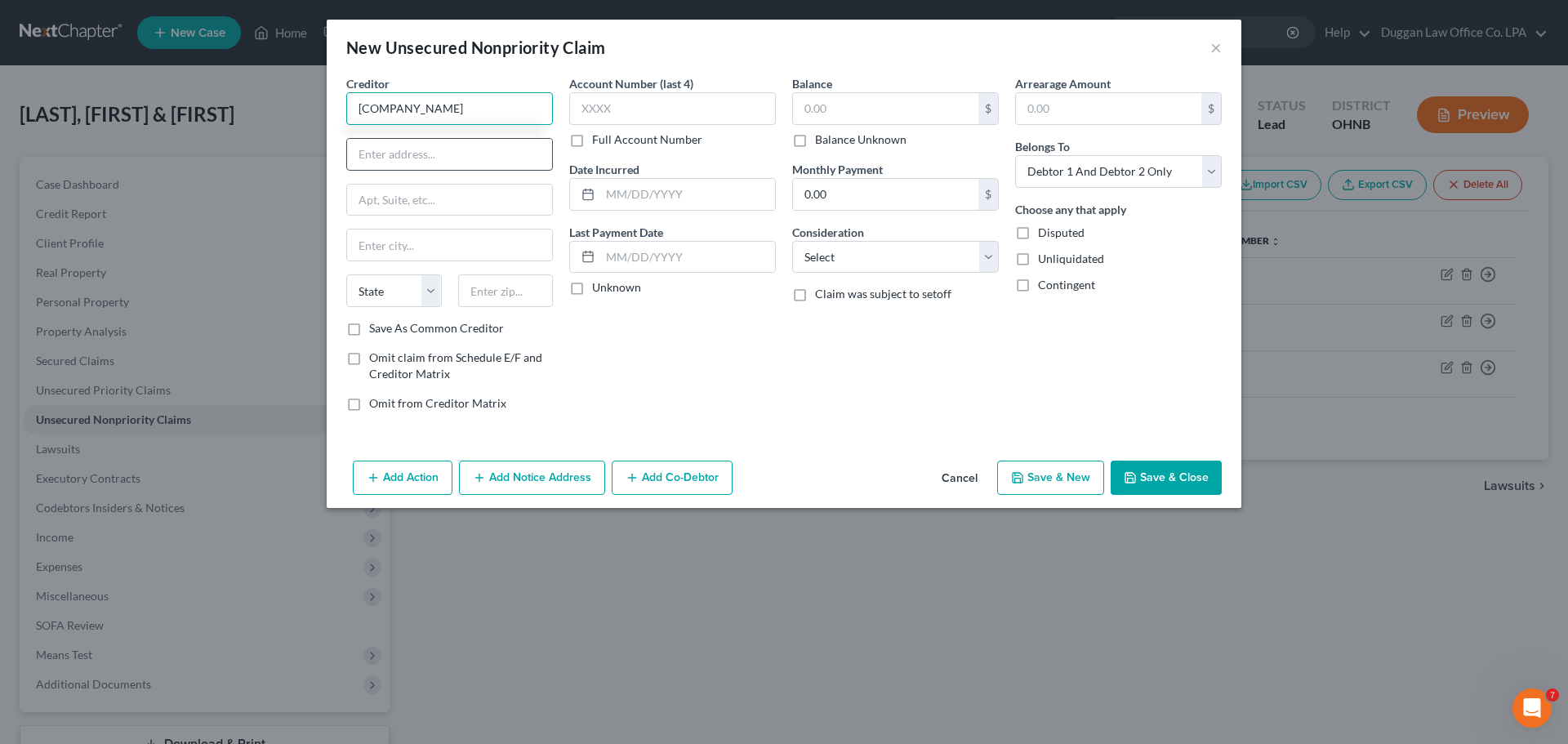 type on "[COMPANY_NAME]" 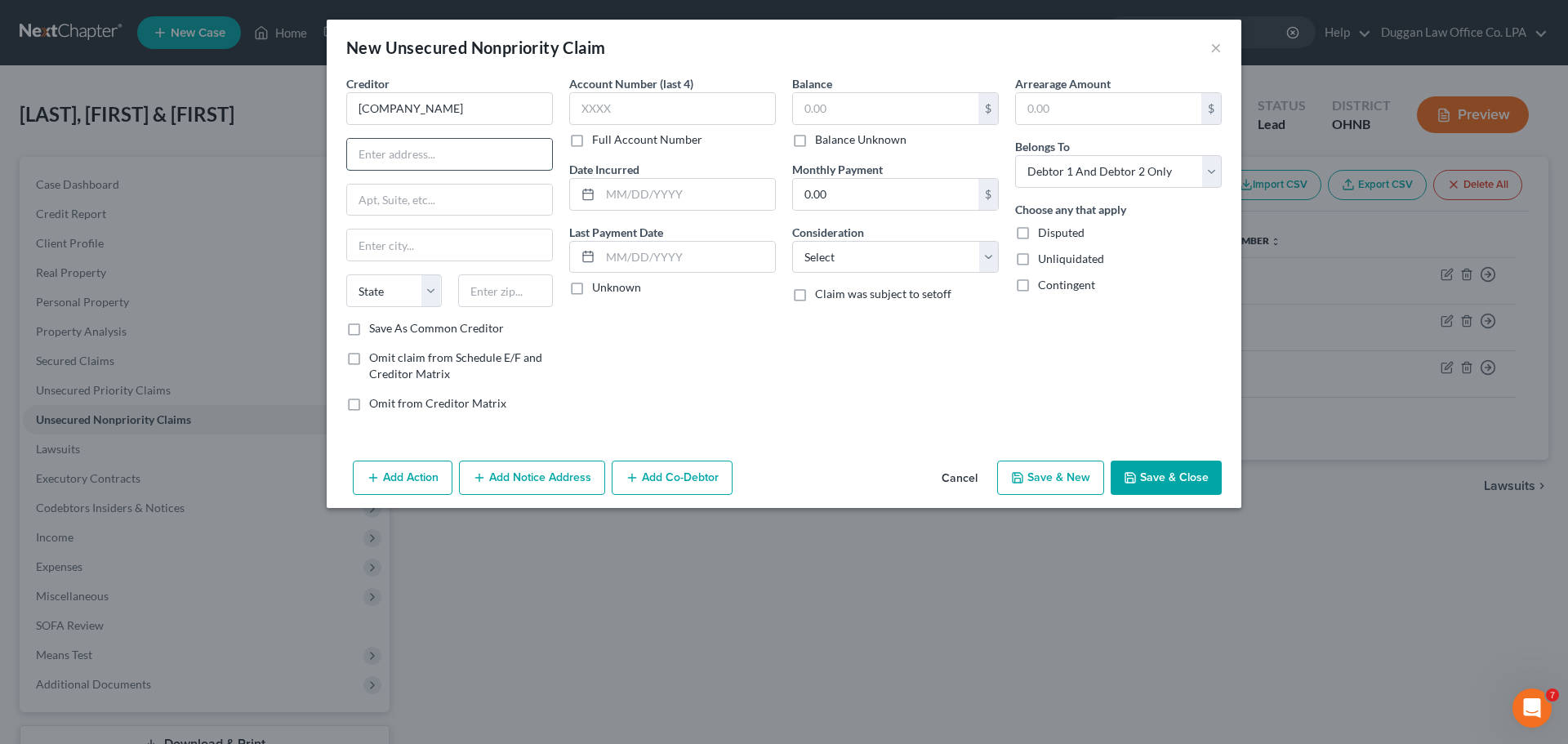 click at bounding box center (449, 154) 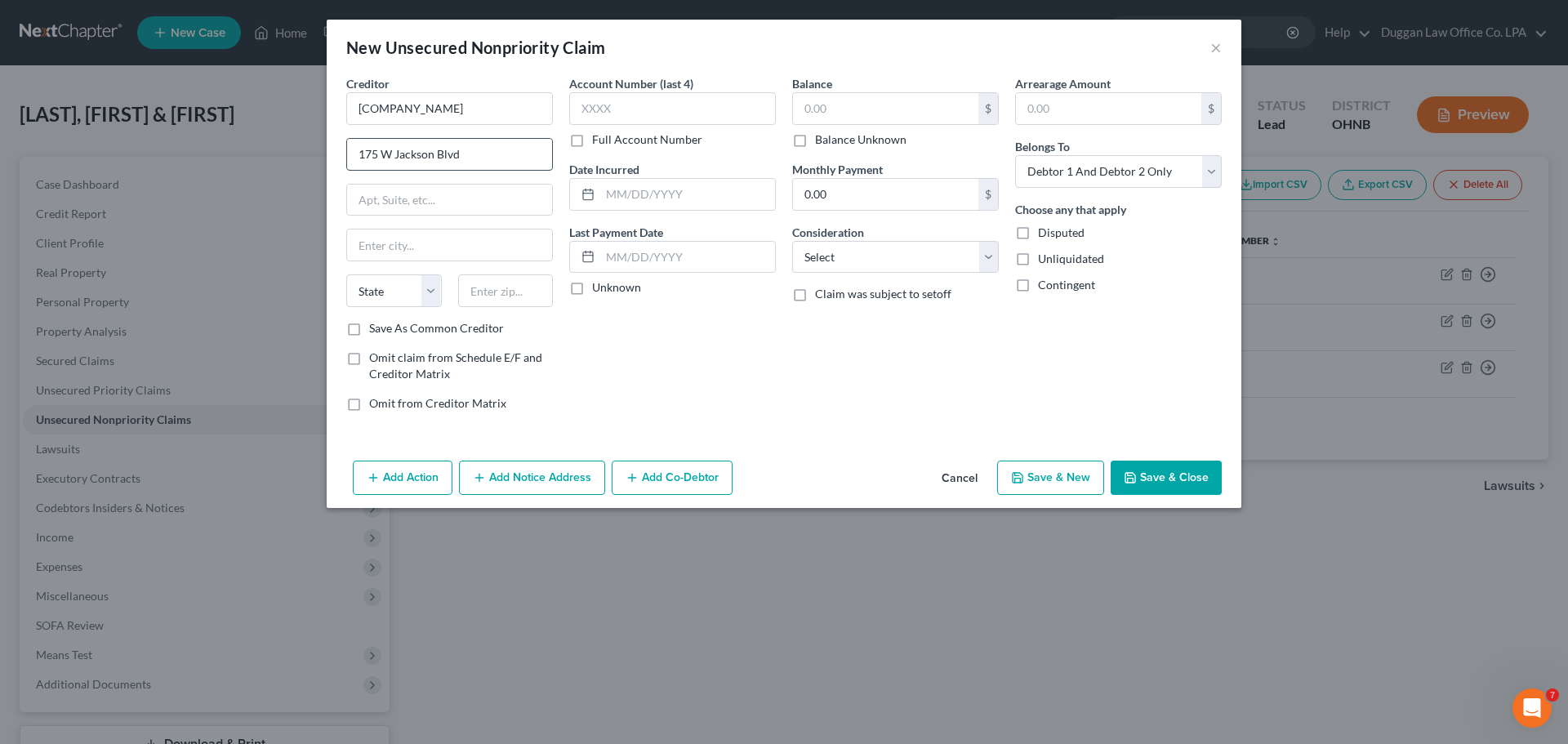 type on "175 W Jackson Blvd" 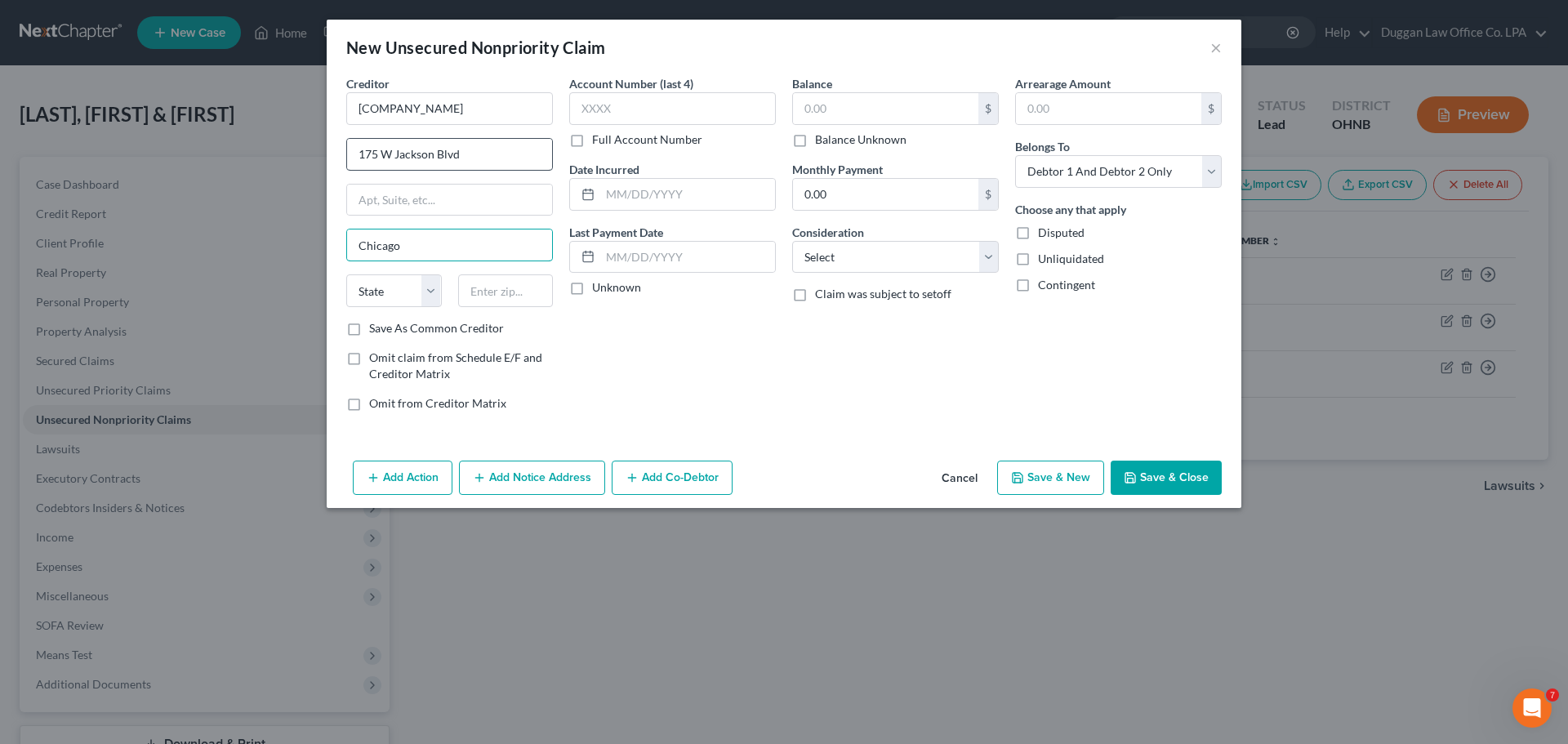 type on "Chicago" 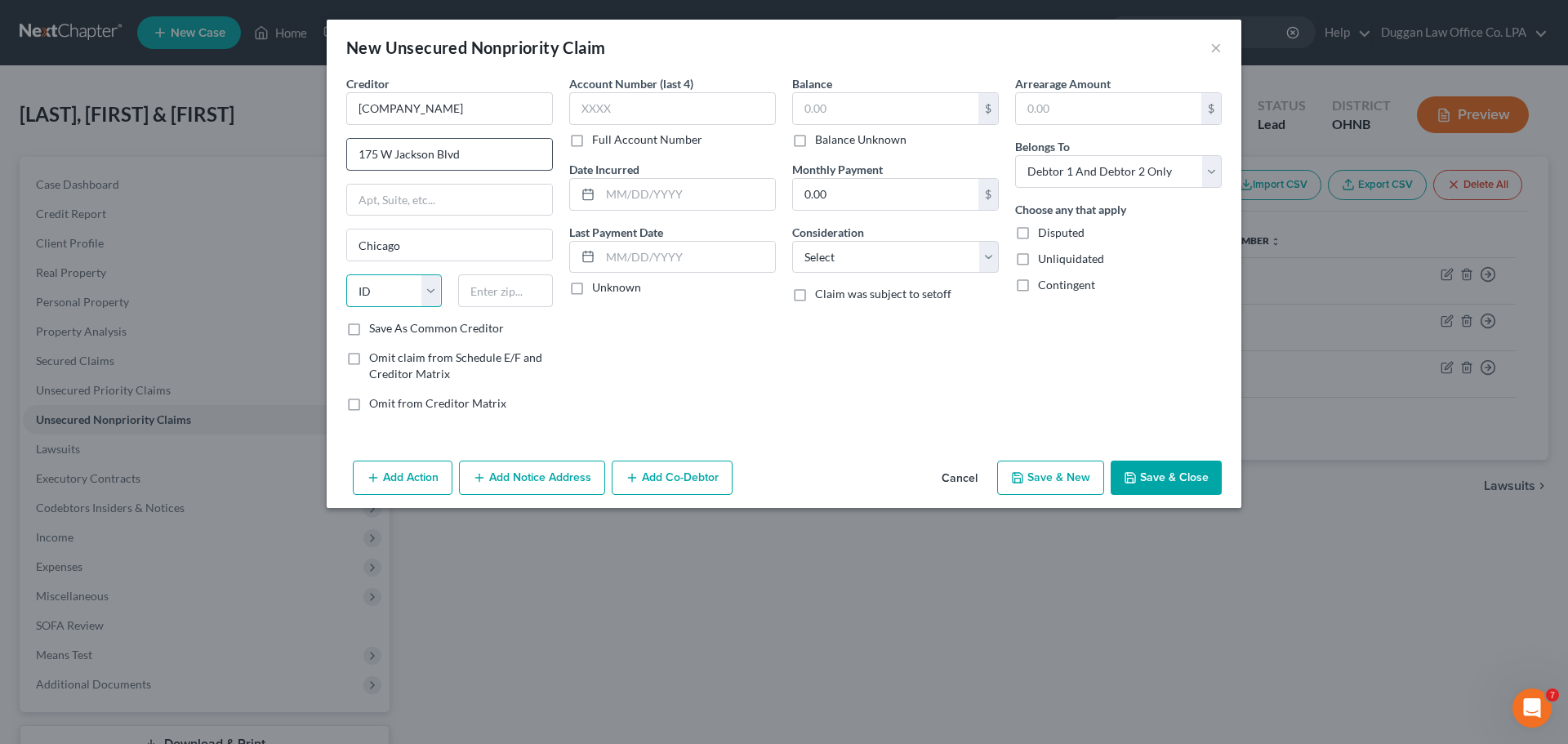 select on "14" 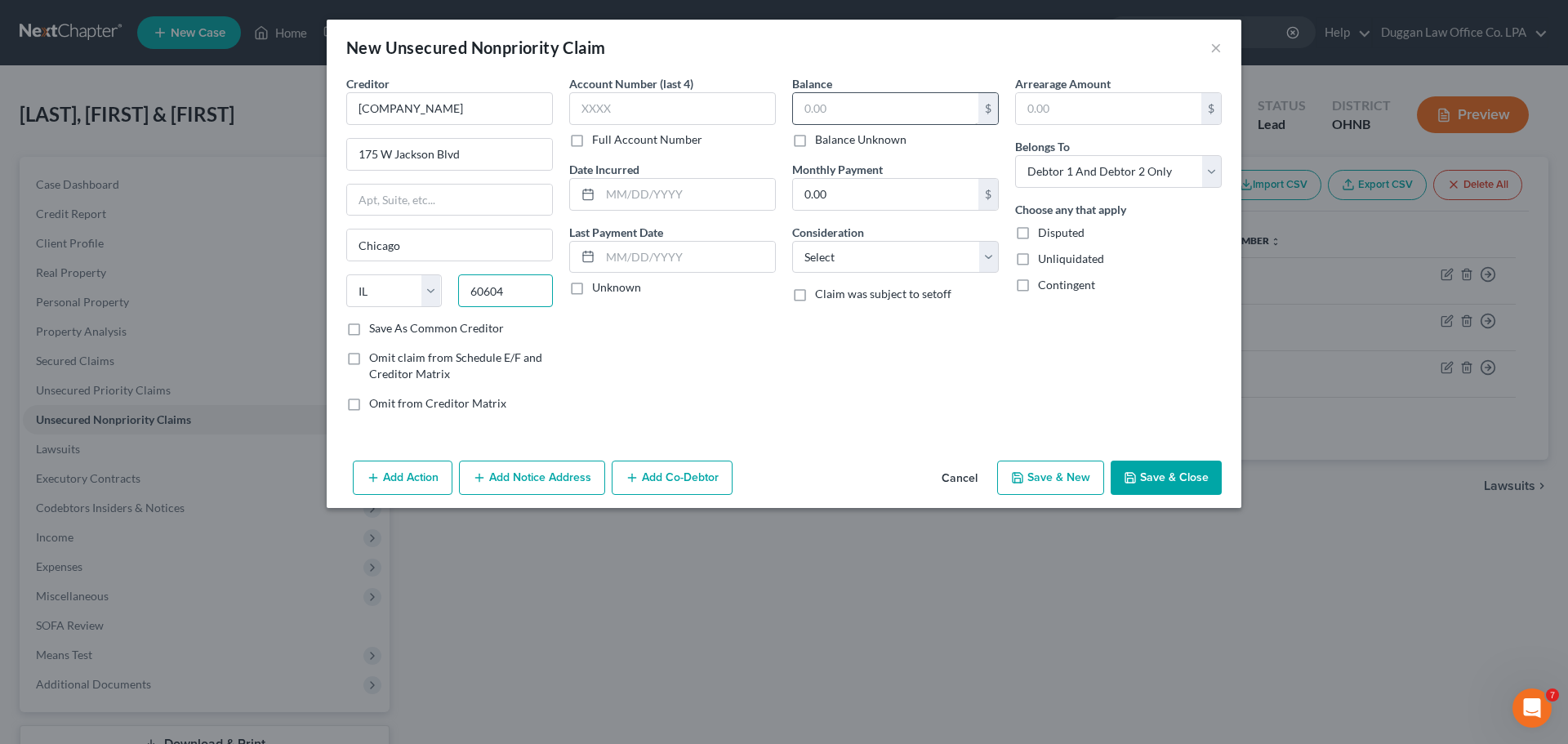 type on "60604" 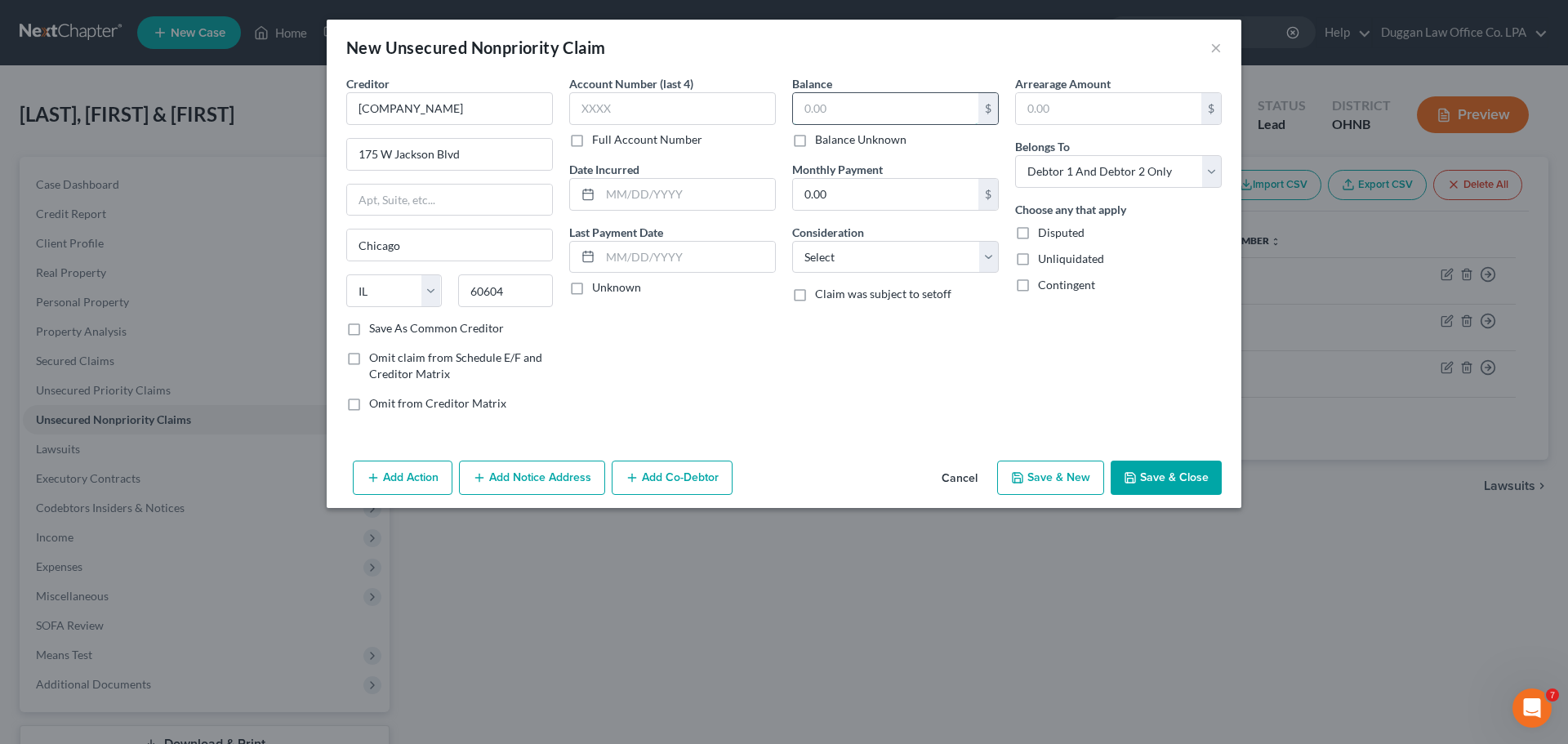 click at bounding box center [885, 109] 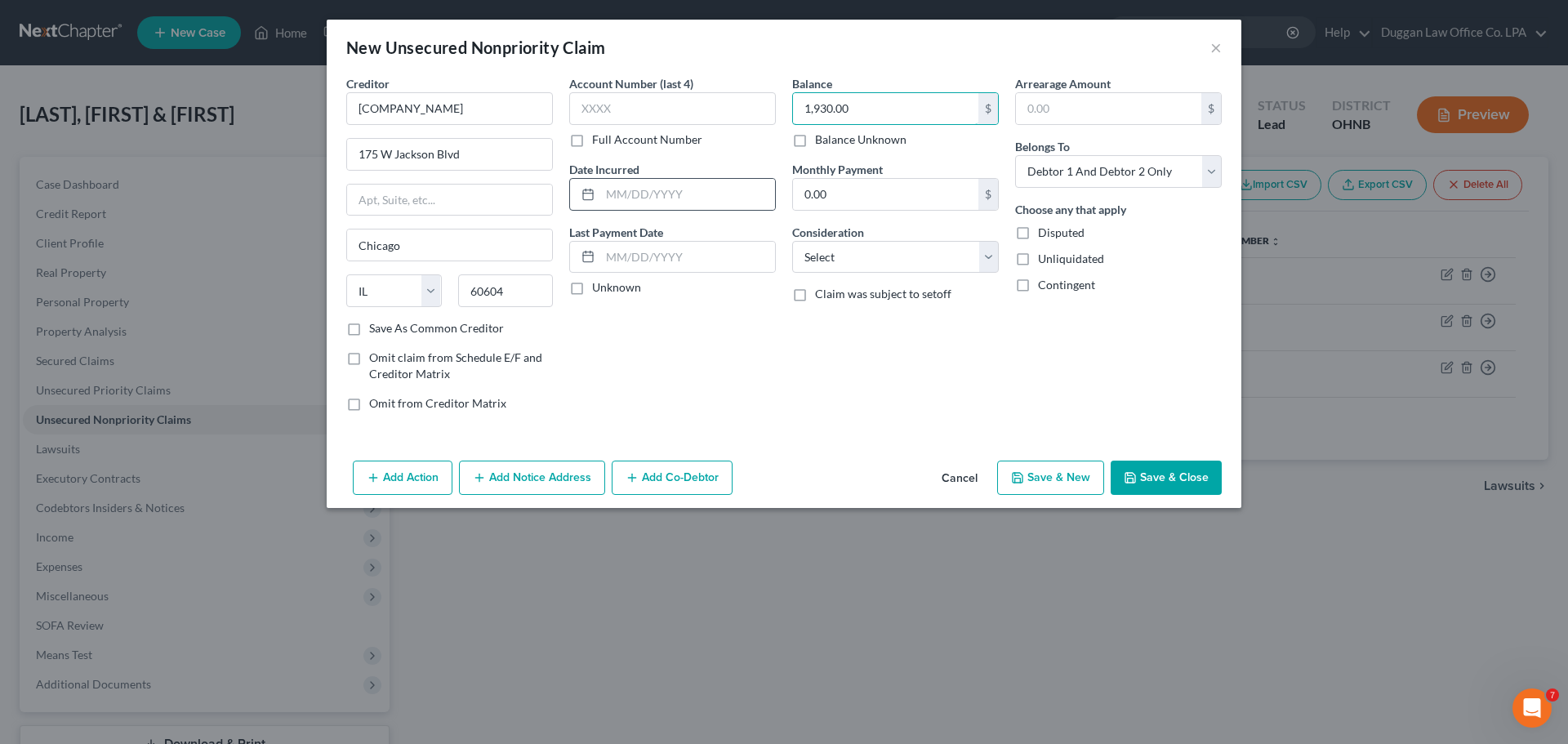 type on "1,930.00" 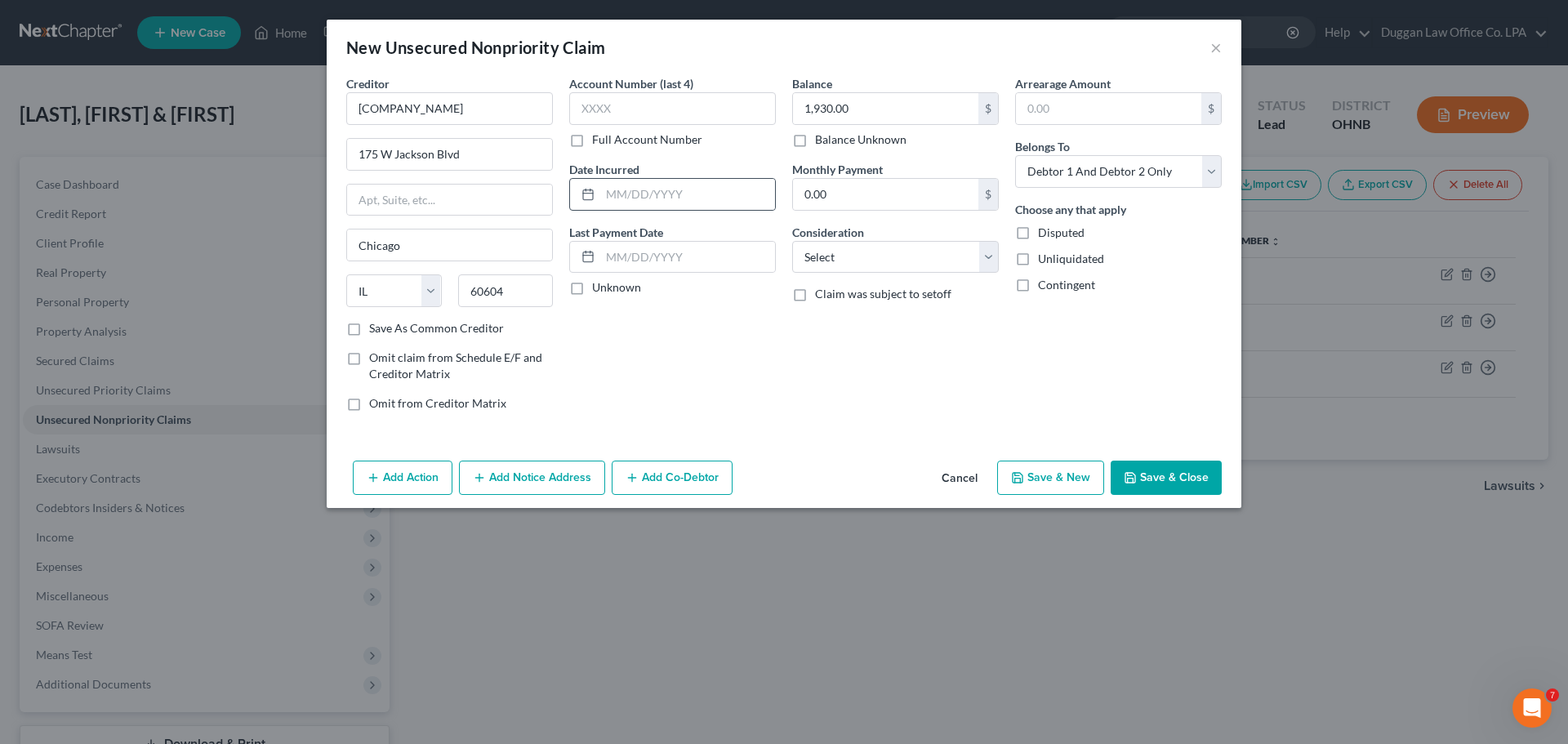 click at bounding box center [672, 194] 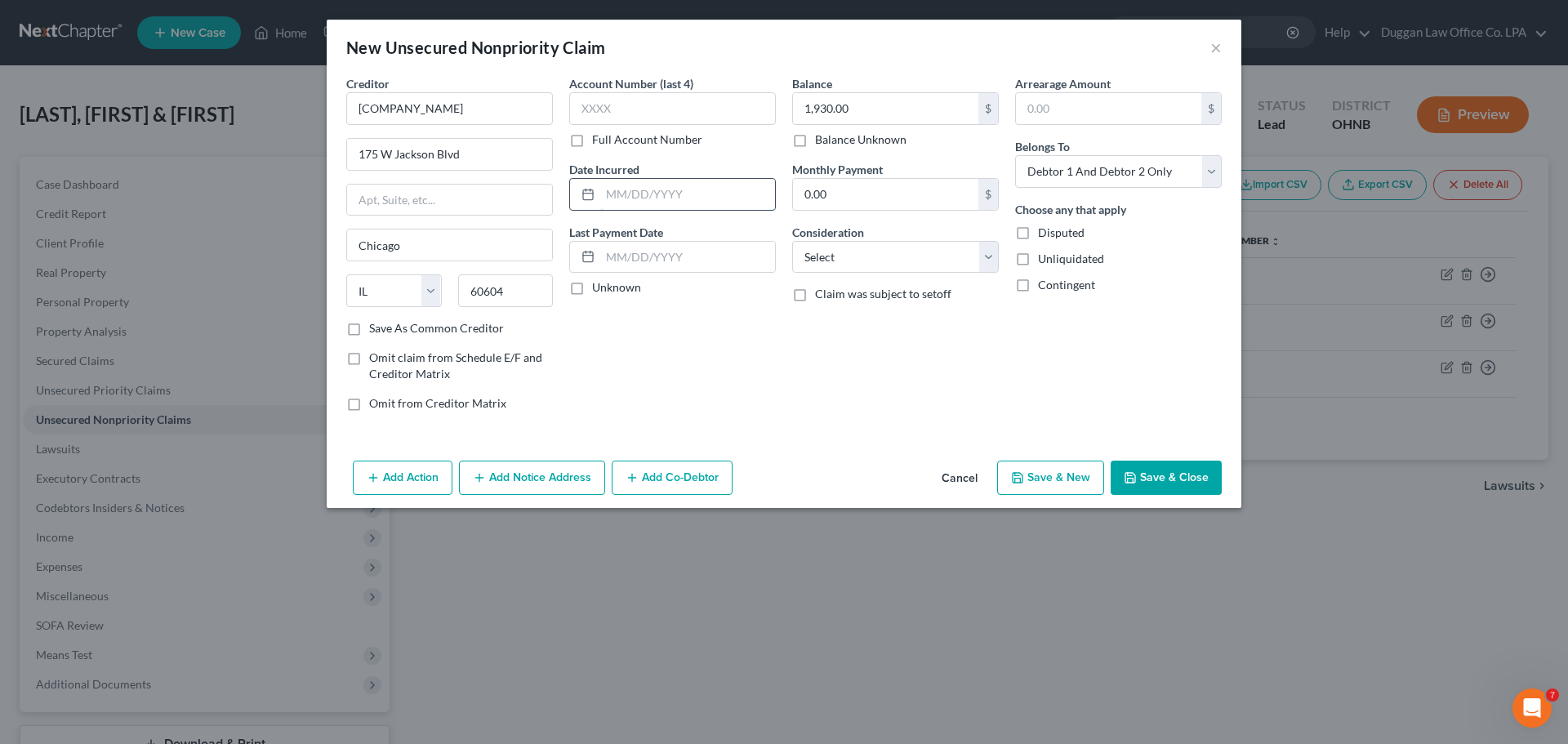 click at bounding box center [688, 194] 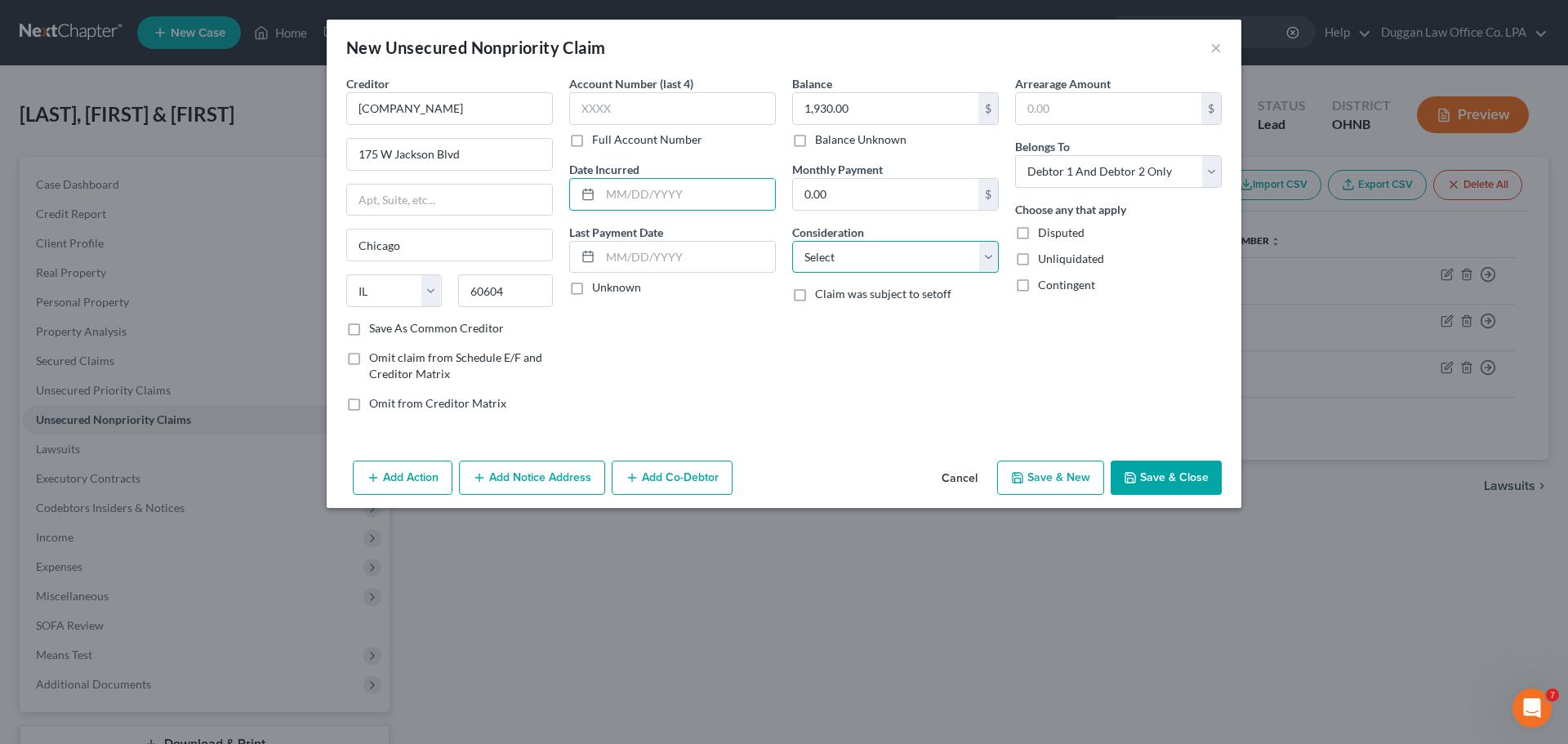 click on "Select Cable / Satellite Services Collection Agency Credit Card Debt Debt Counseling / Attorneys Deficiency Balance Domestic Support Obligations Home / Car Repairs Income Taxes Judgment Liens Medical Services Monies Loaned / Advanced Mortgage Obligation From Divorce Or Separation Obligation To Pensions Other Overdrawn Bank Account Promised To Help Pay Creditors Student Loans Suppliers And Vendors Telephone / Internet Services Utility Services" at bounding box center [895, 257] 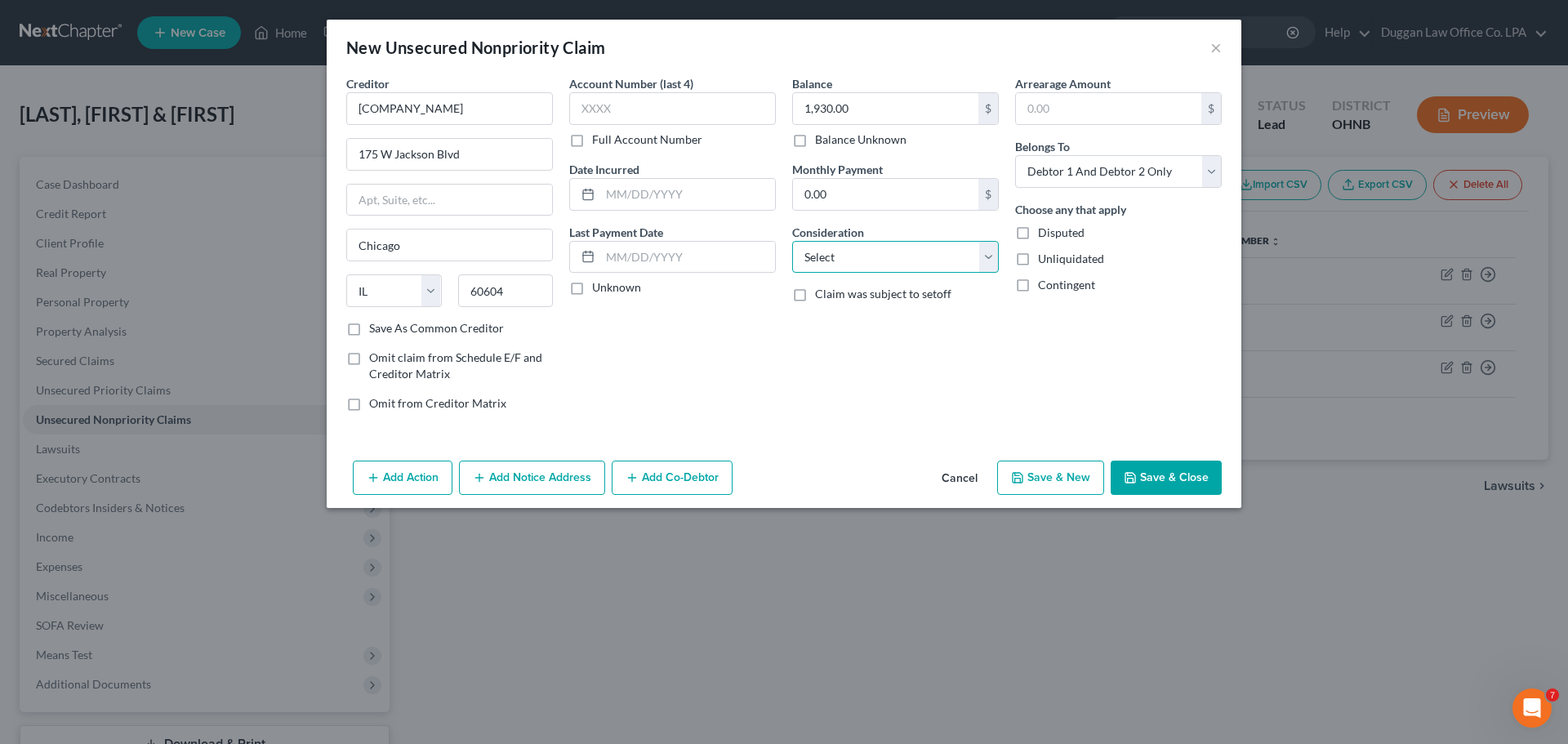 select on "1" 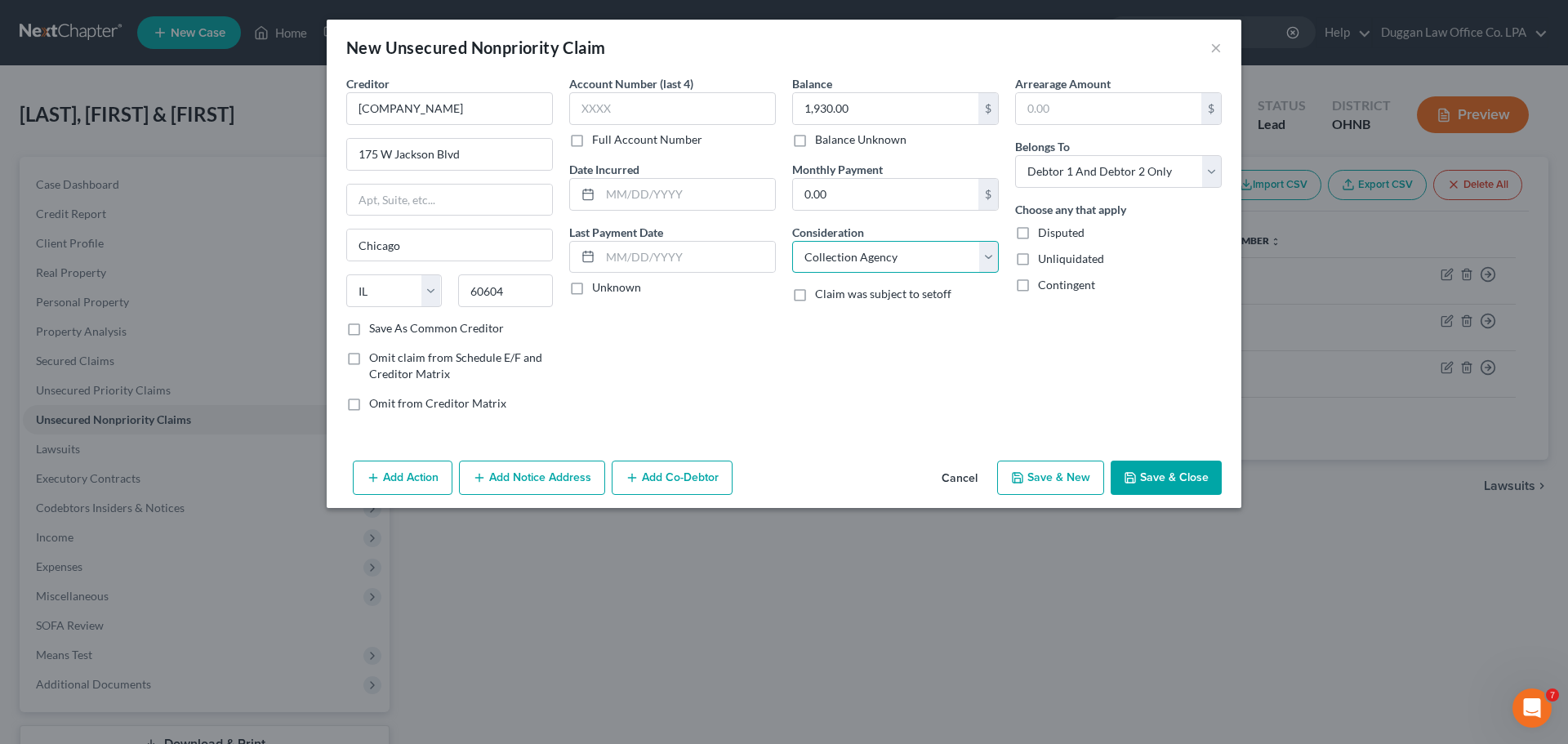 click on "Select Cable / Satellite Services Collection Agency Credit Card Debt Debt Counseling / Attorneys Deficiency Balance Domestic Support Obligations Home / Car Repairs Income Taxes Judgment Liens Medical Services Monies Loaned / Advanced Mortgage Obligation From Divorce Or Separation Obligation To Pensions Other Overdrawn Bank Account Promised To Help Pay Creditors Student Loans Suppliers And Vendors Telephone / Internet Services Utility Services" at bounding box center [895, 257] 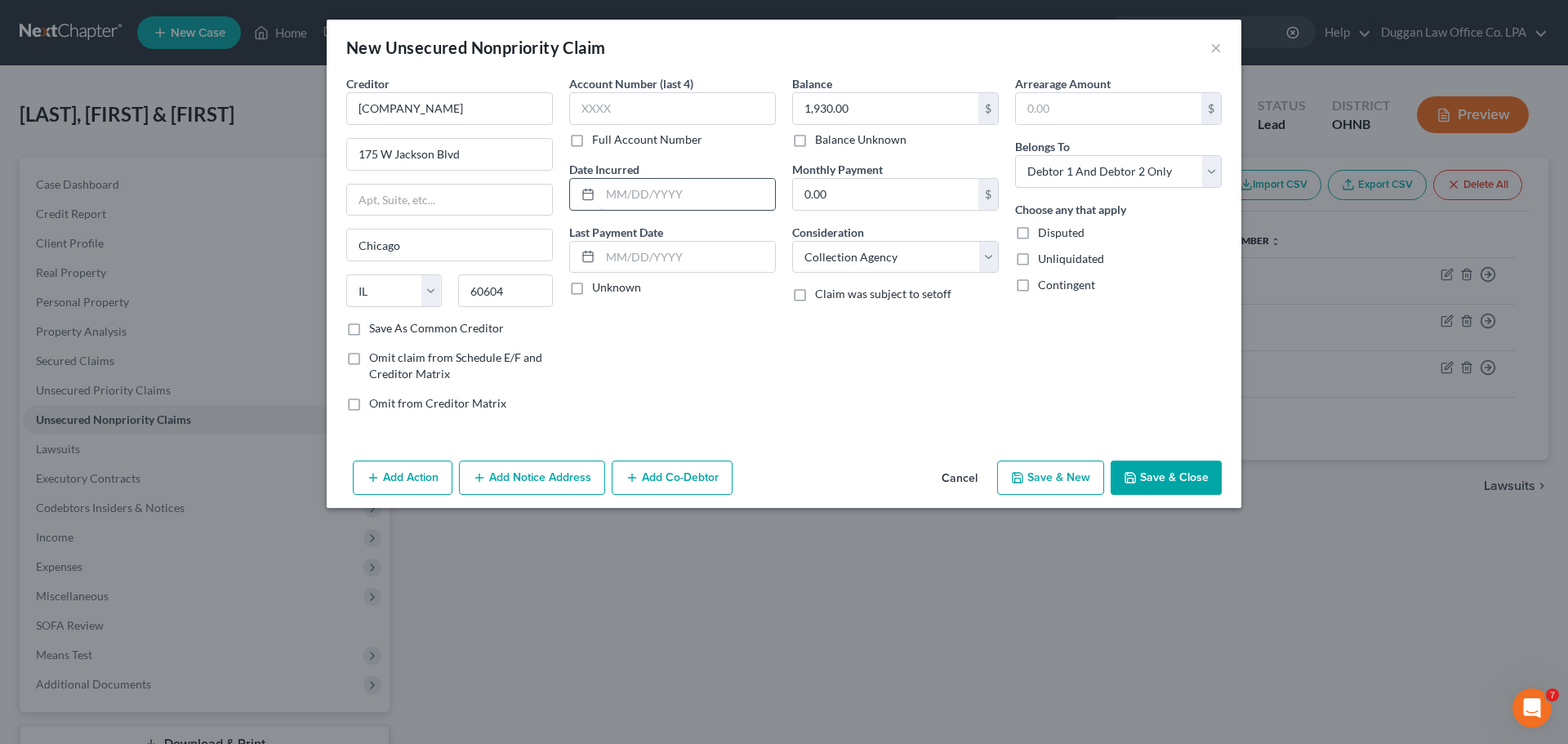 click at bounding box center [688, 194] 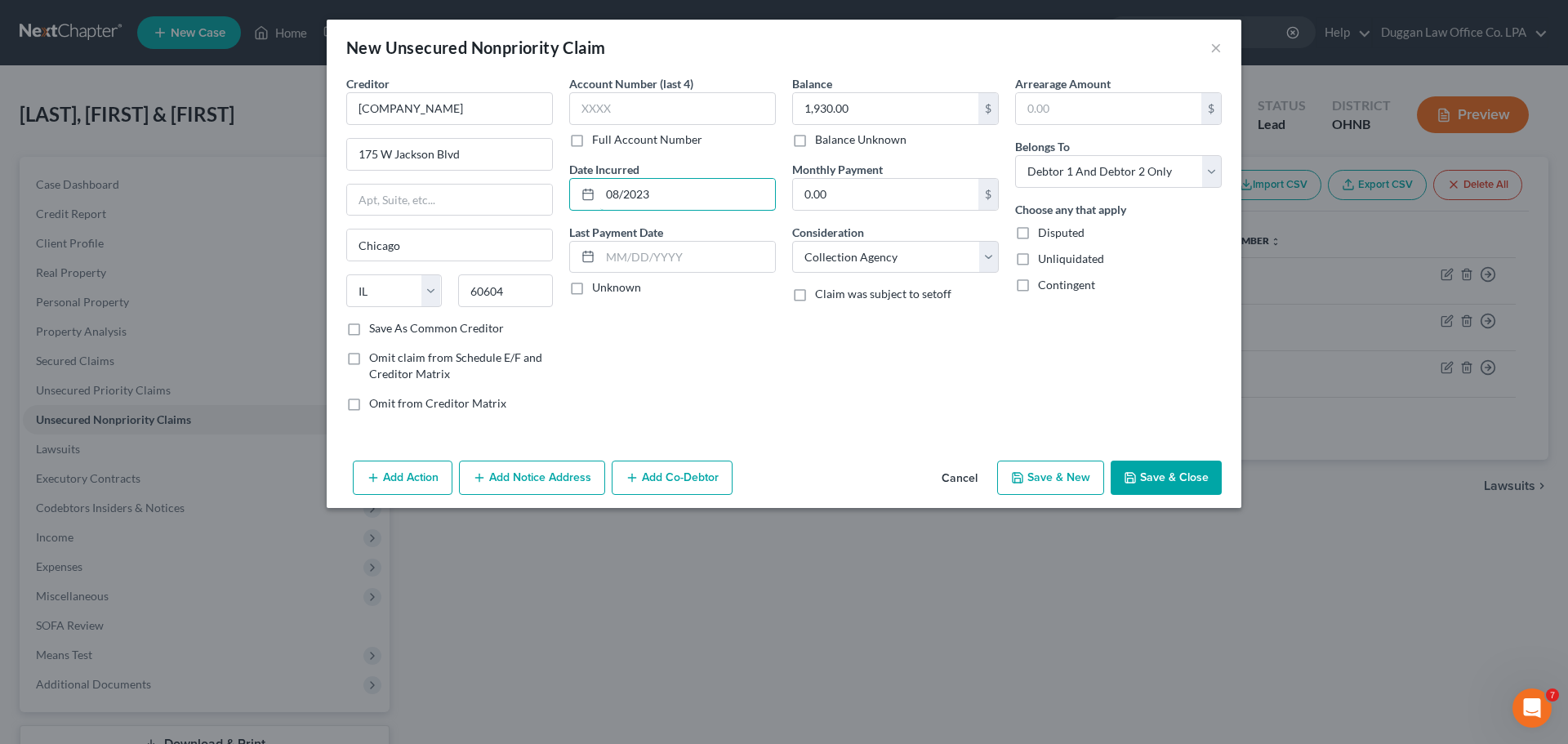 type on "08/2023" 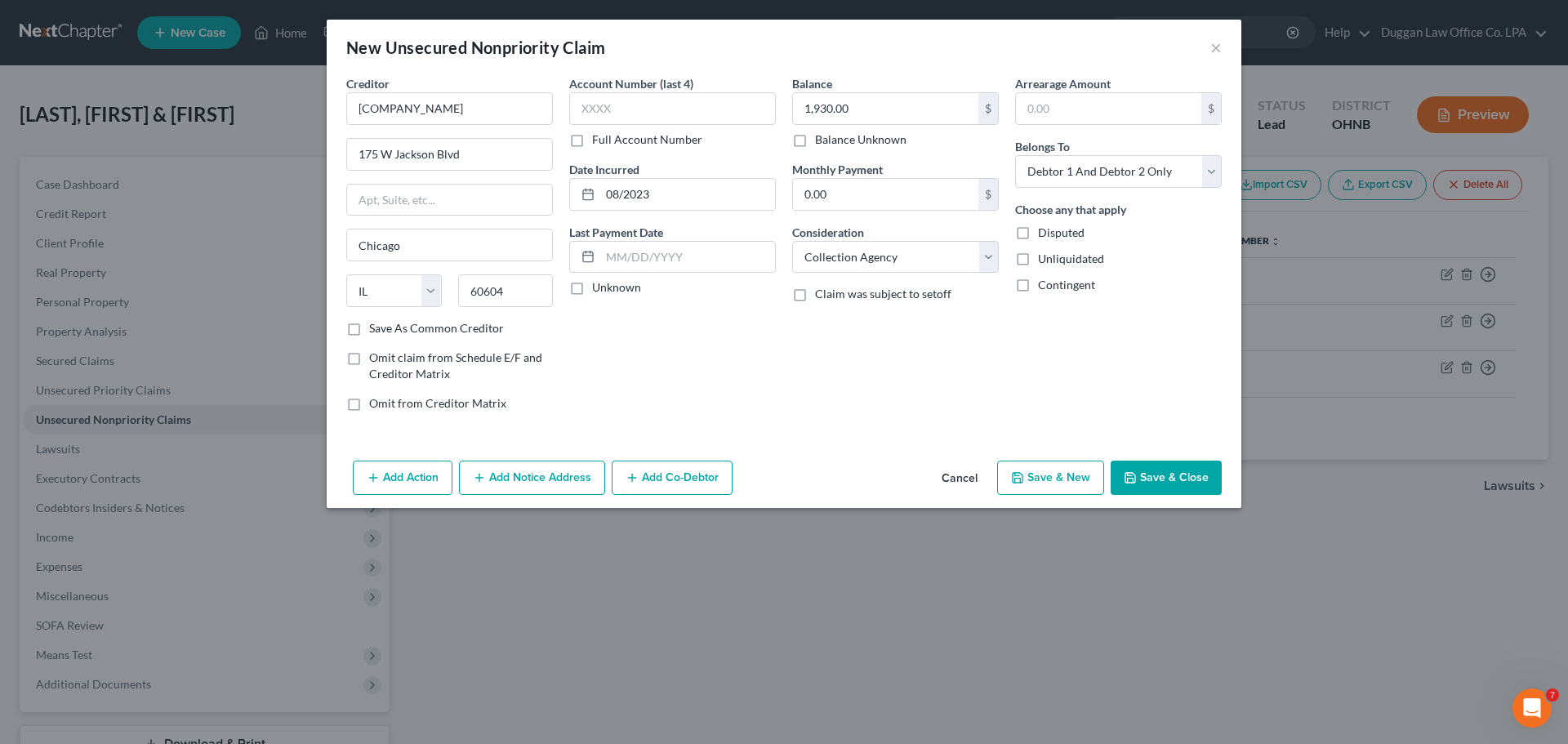 click on "Save & Close" at bounding box center (1166, 478) 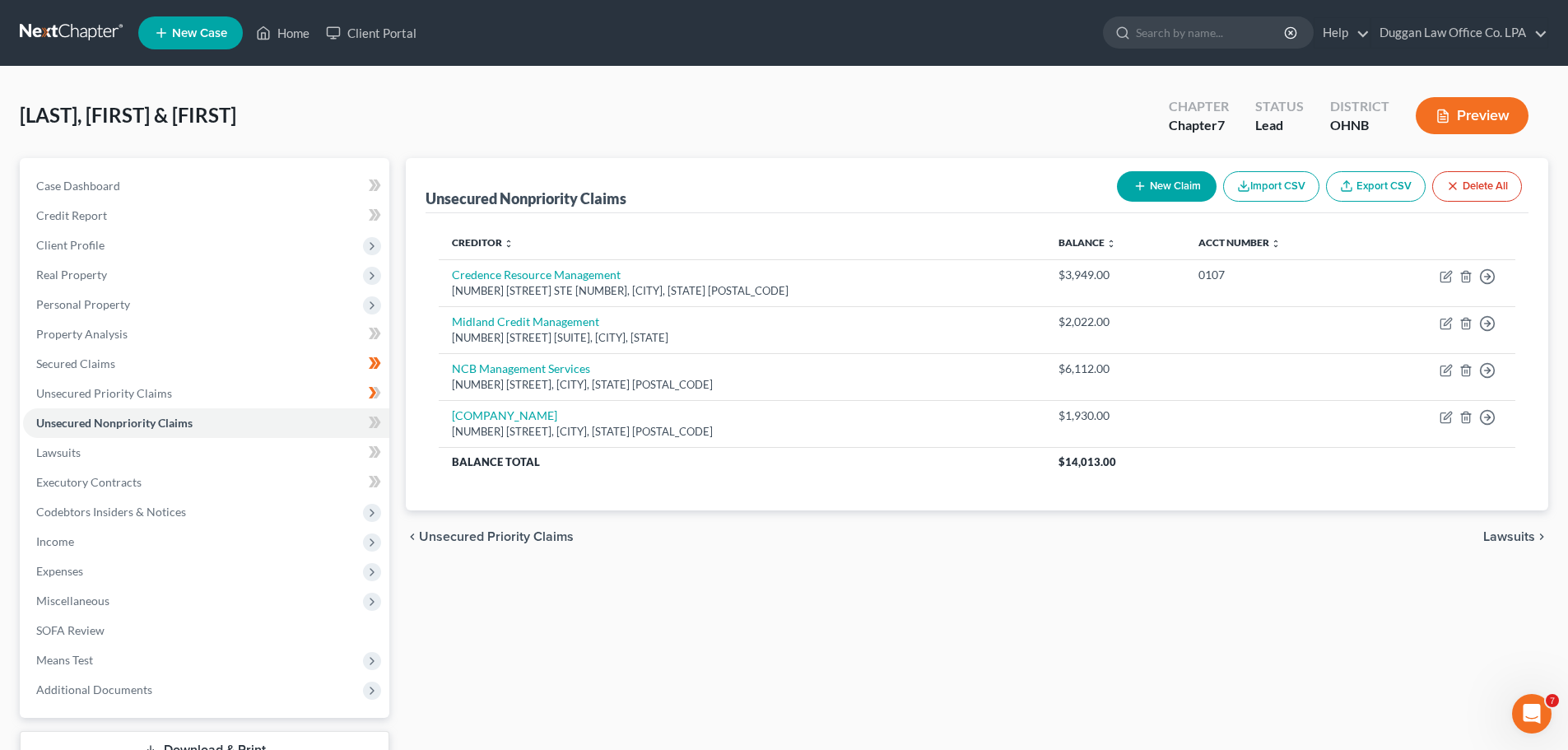 click on "Credence Resource Management 4222 Trinity Mills Rd STE [NUMBER], [CITY], [STATE] [POSTAL_CODE] [NUMBER] Move to D Move to E Move to G Move to Notice Only Midland Credit Management [NUMBER] [STREET] Suite [NUMBER], [CITY], [STATE] [POSTAL_CODE] [NUMBER] Move to D Move to E Move to G Move to Notice Only NCB Management Services [NUMBER] [STREET], [CITY] [STATE] [POSTAL_CODE] [NUMBER] Move to D Move to E Move to G Move to Notice Only NetCredit/Republic Bank [NUMBER] [STREET], [CITY], [STATE] [POSTAL_CODE] [NUMBER] Move to D Move to E Move to G Move to Notice Only Balance Total [NUMBER]
Previous
1
Next
chevron_left
Unsecured Priority Claims
Lawsuits
chevron_right" at bounding box center (977, 485) 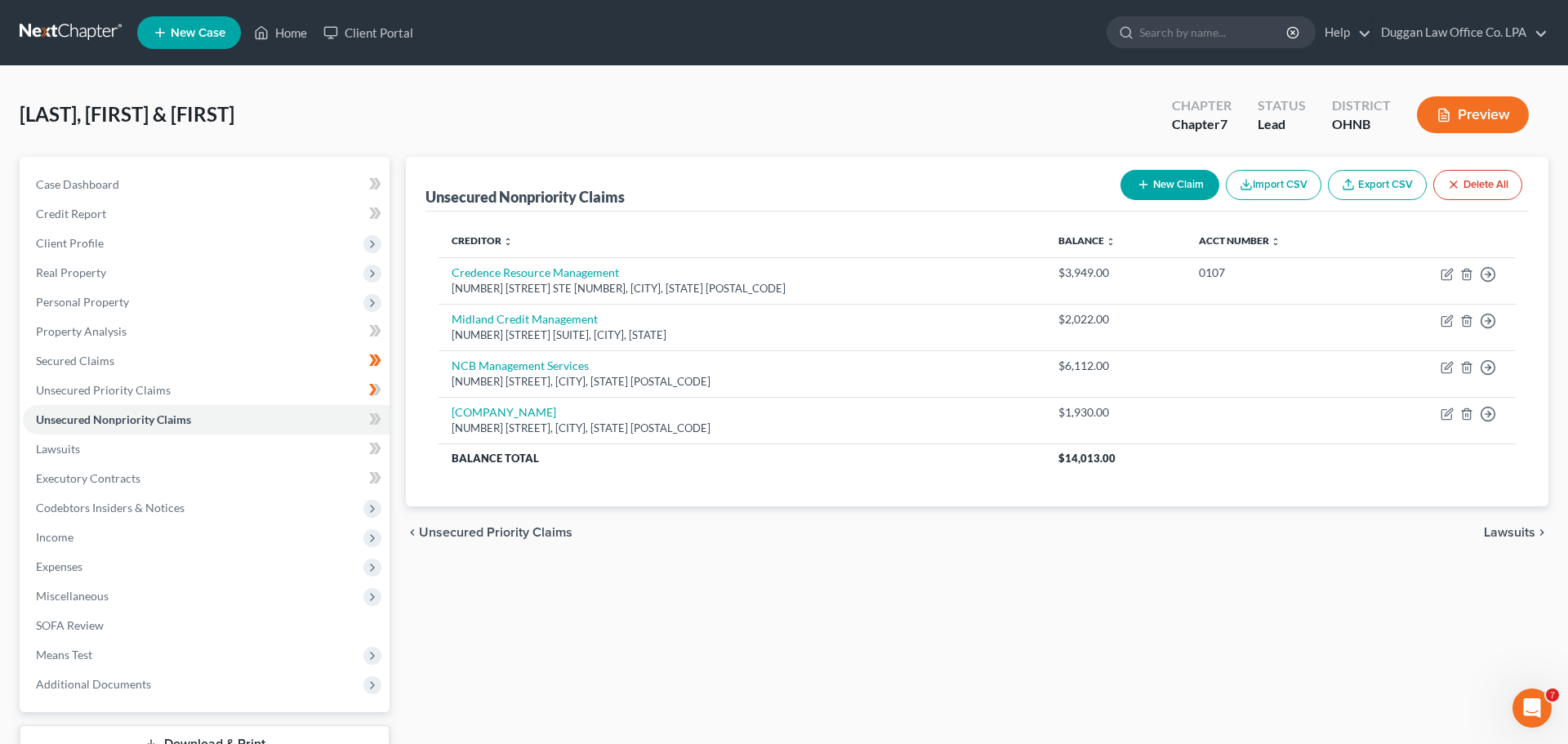 select on "2" 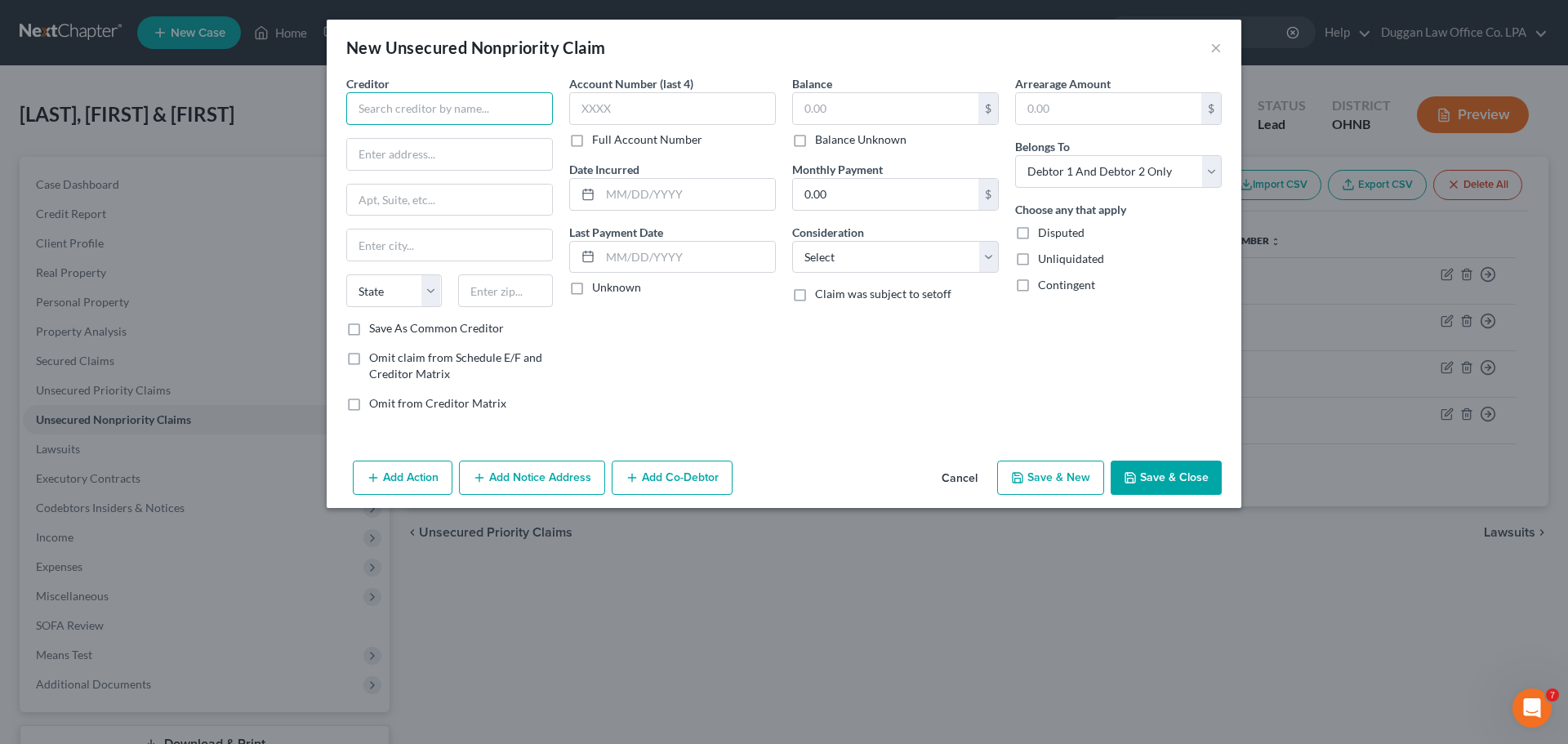 click at bounding box center (449, 109) 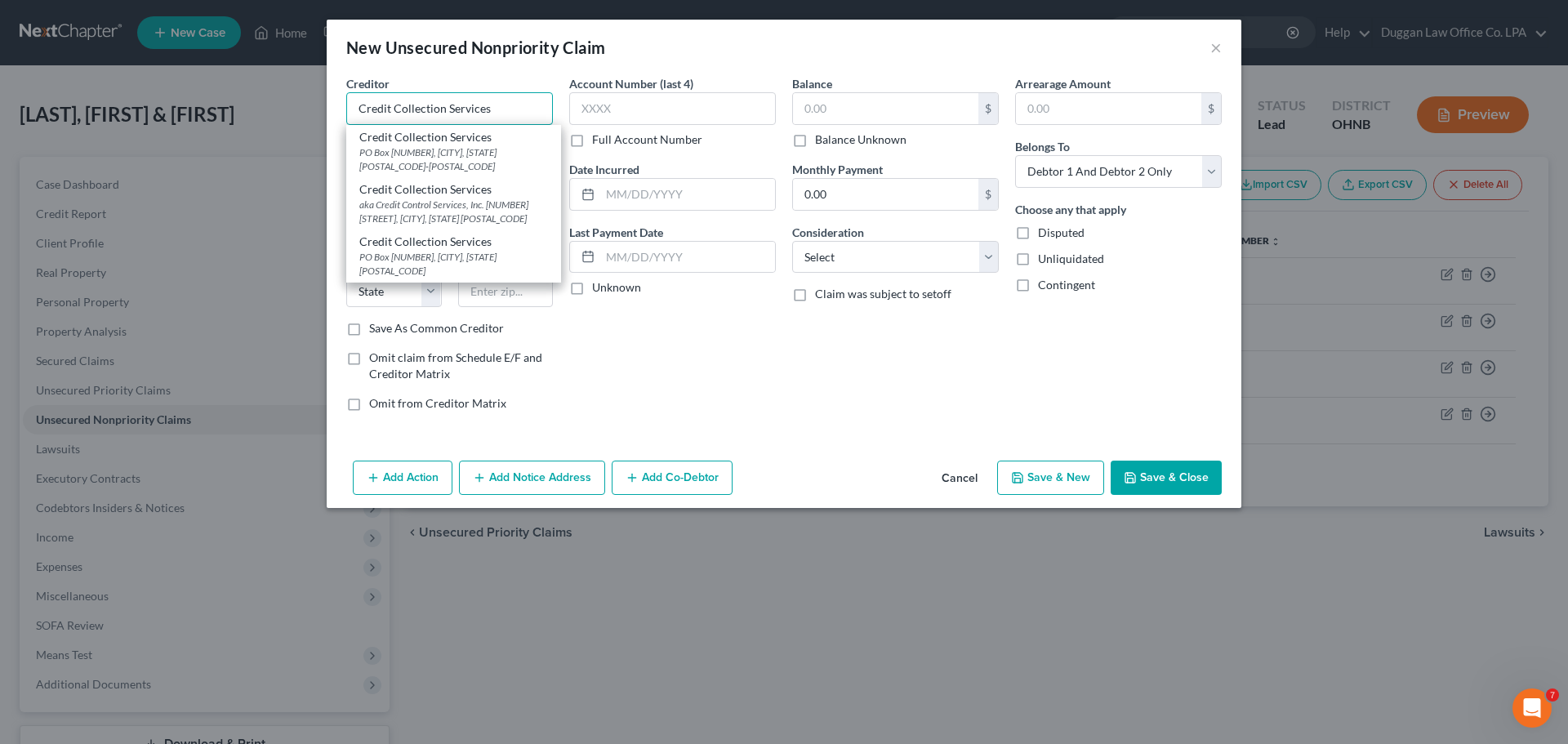 type on "Credit Collection Services" 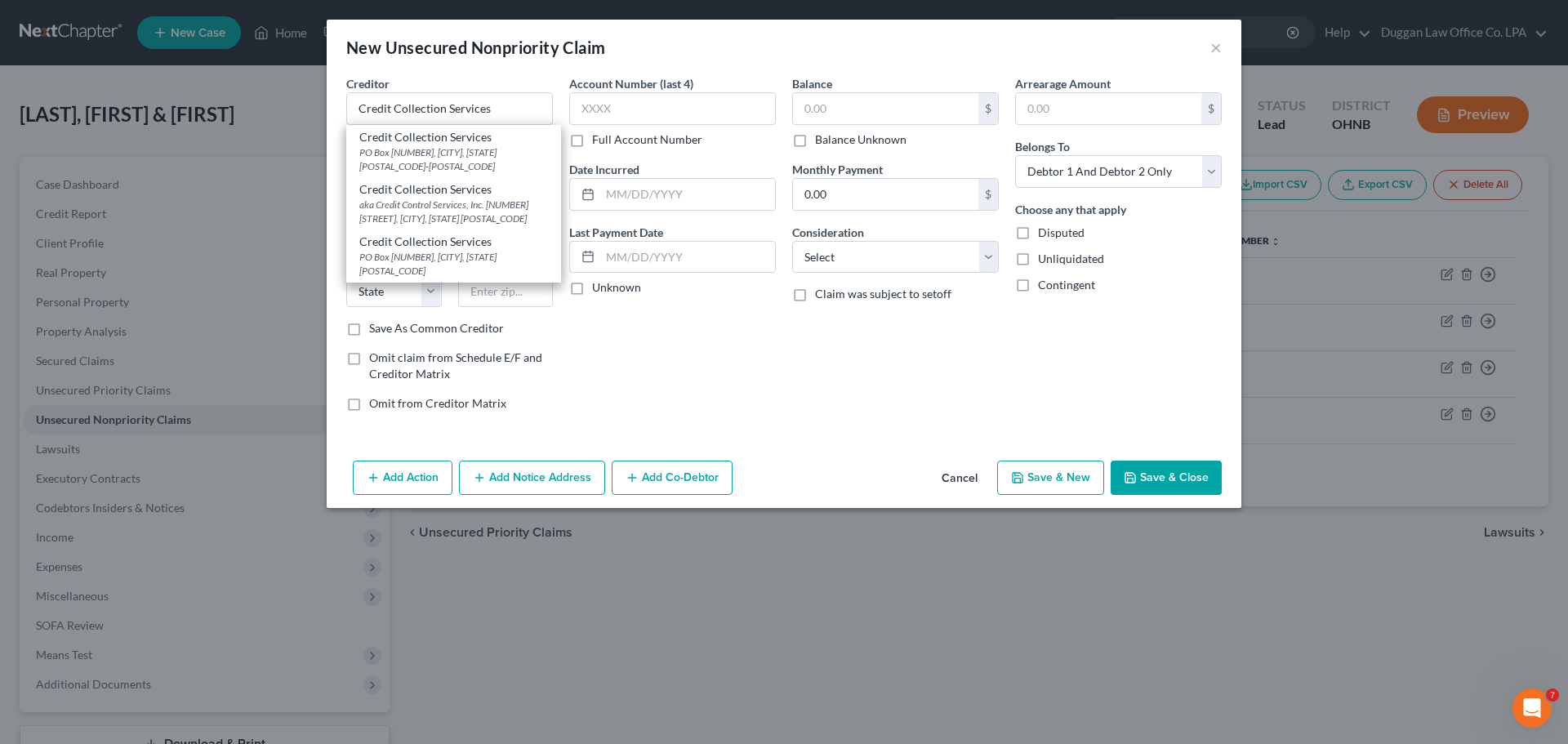 click on "PO Box [NUMBER], [CITY], [STATE] [POSTAL_CODE]-[POSTAL_CODE]" at bounding box center [453, 159] 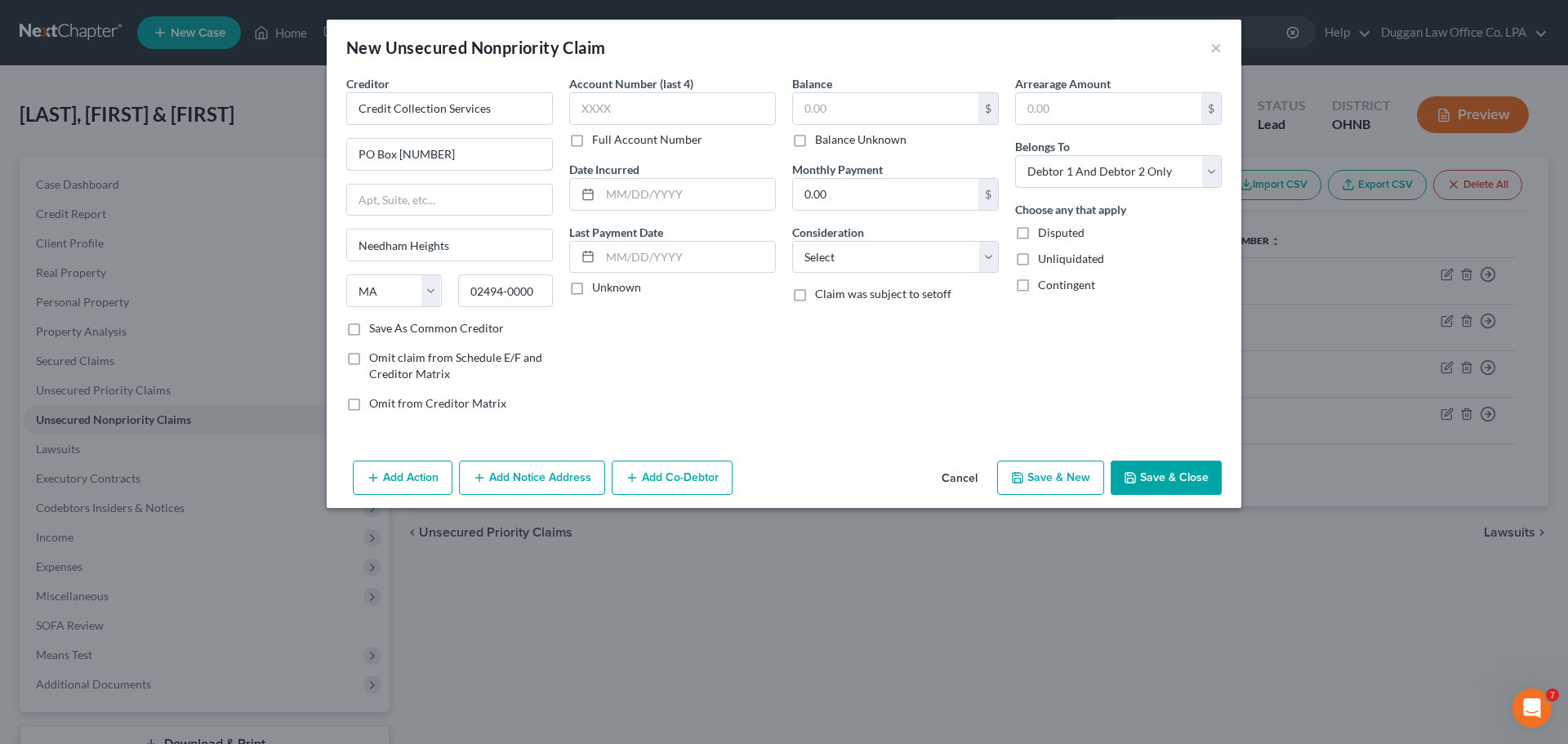 click on "PO Box [NUMBER]" at bounding box center [449, 154] 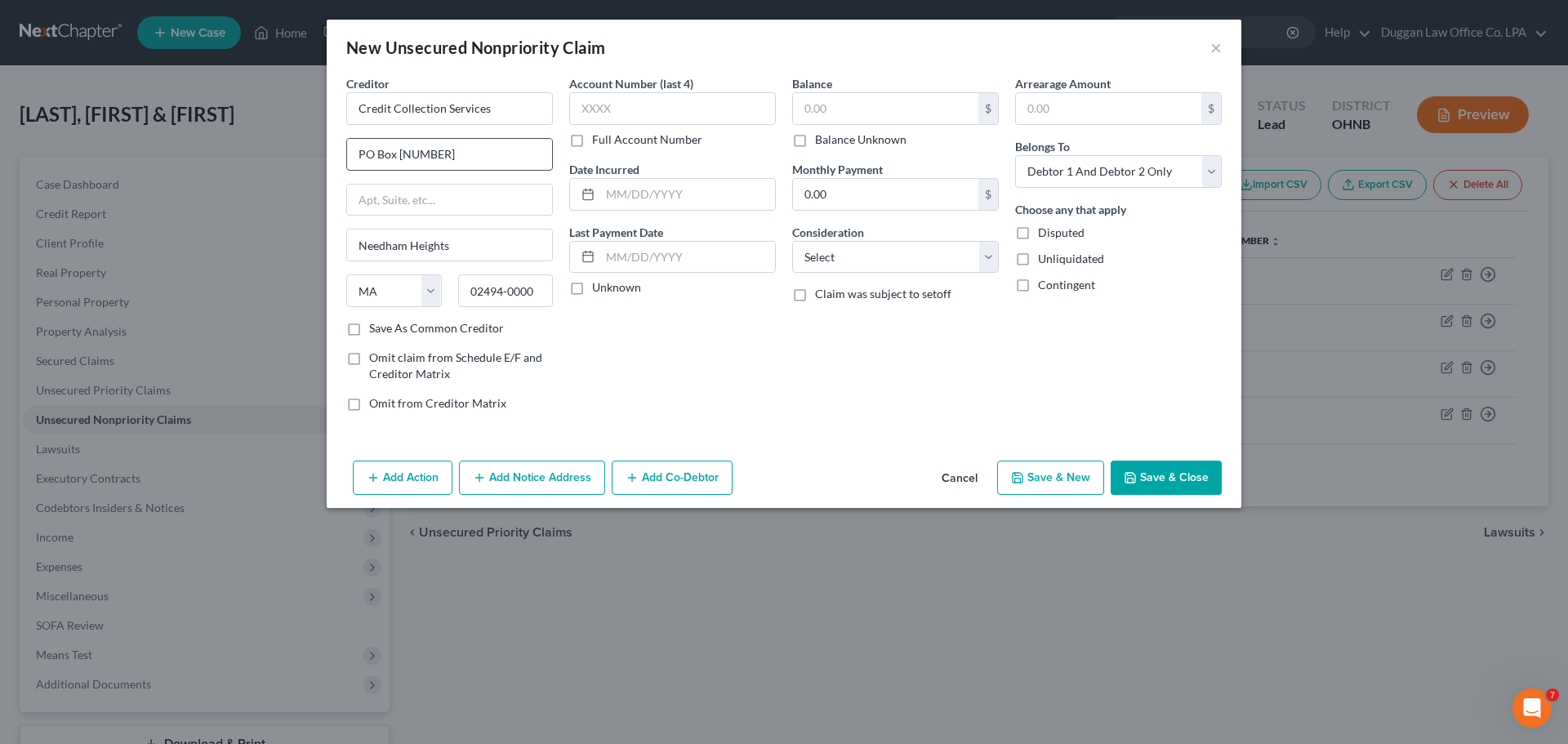 click on "PO Box [NUMBER]" at bounding box center [449, 154] 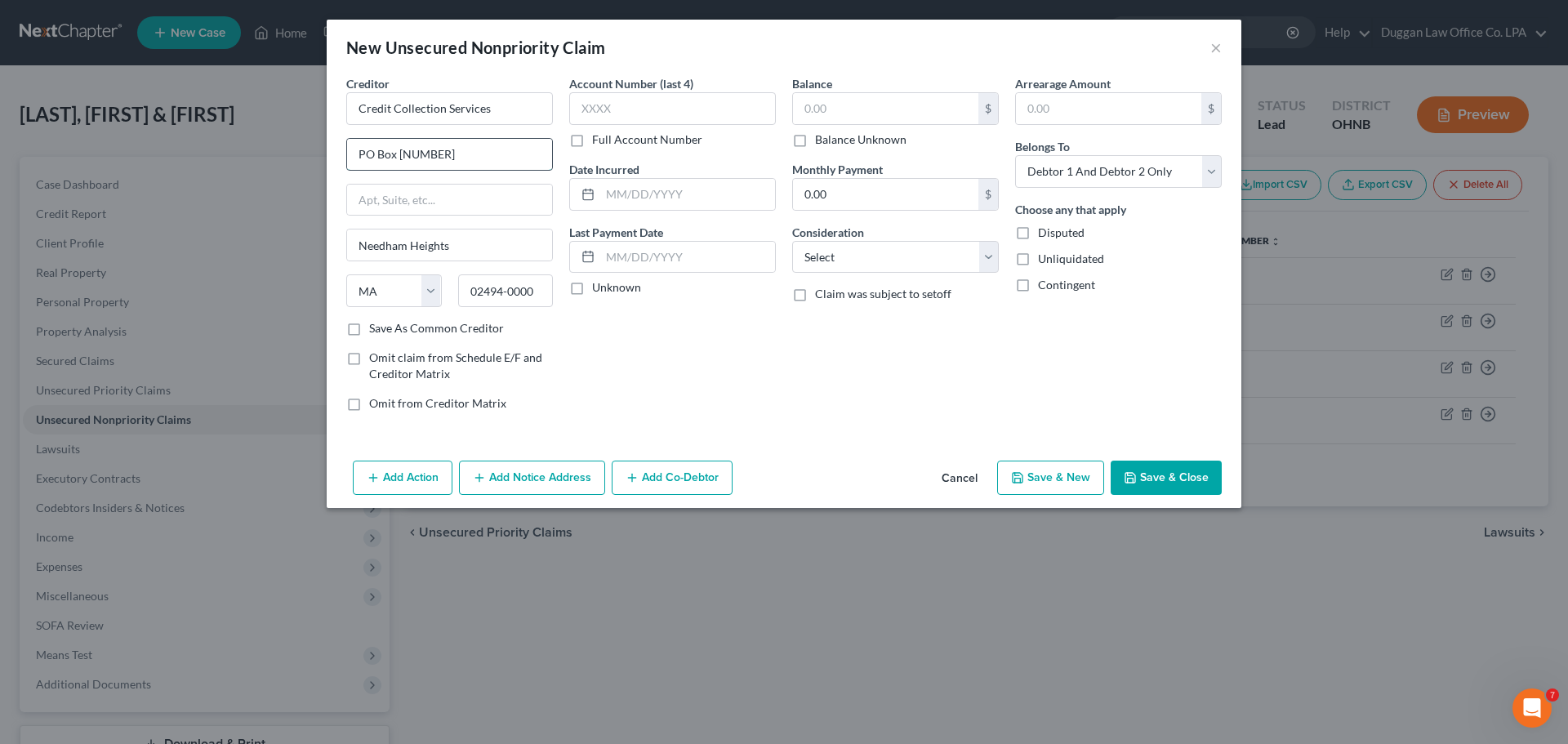 click on "PO Box [NUMBER]" at bounding box center [449, 154] 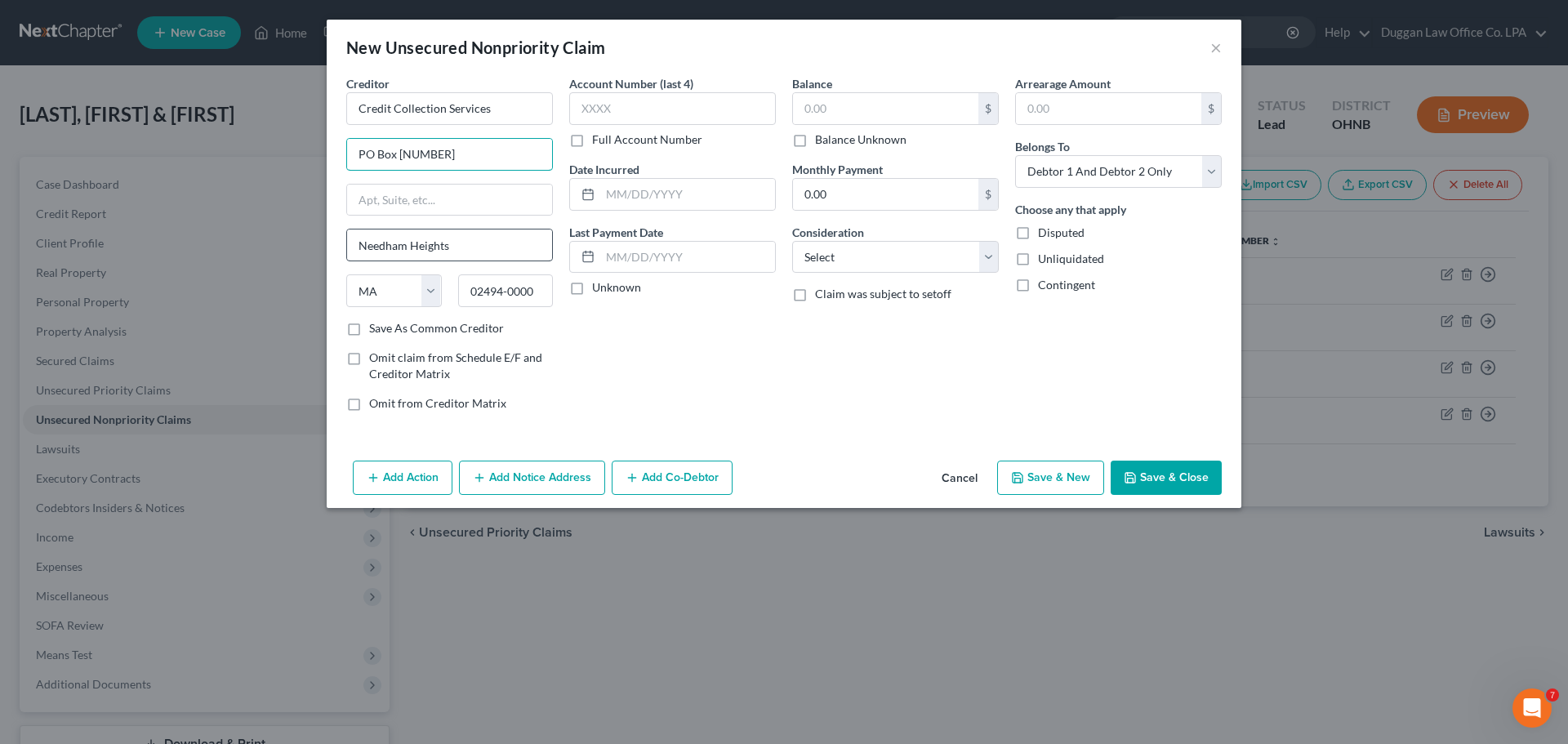 type on "PO Box [NUMBER]" 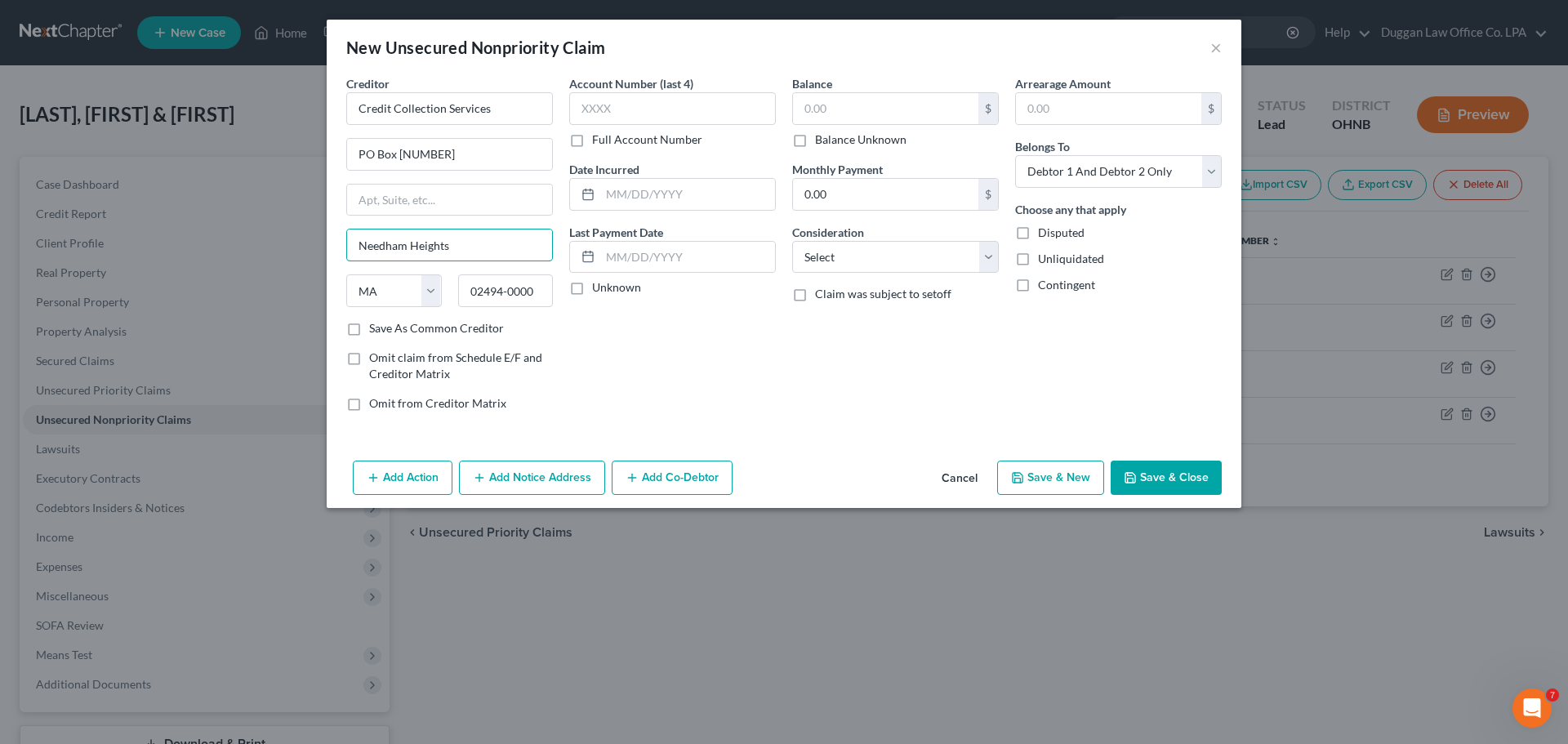 drag, startPoint x: 467, startPoint y: 234, endPoint x: 305, endPoint y: 215, distance: 163.11039 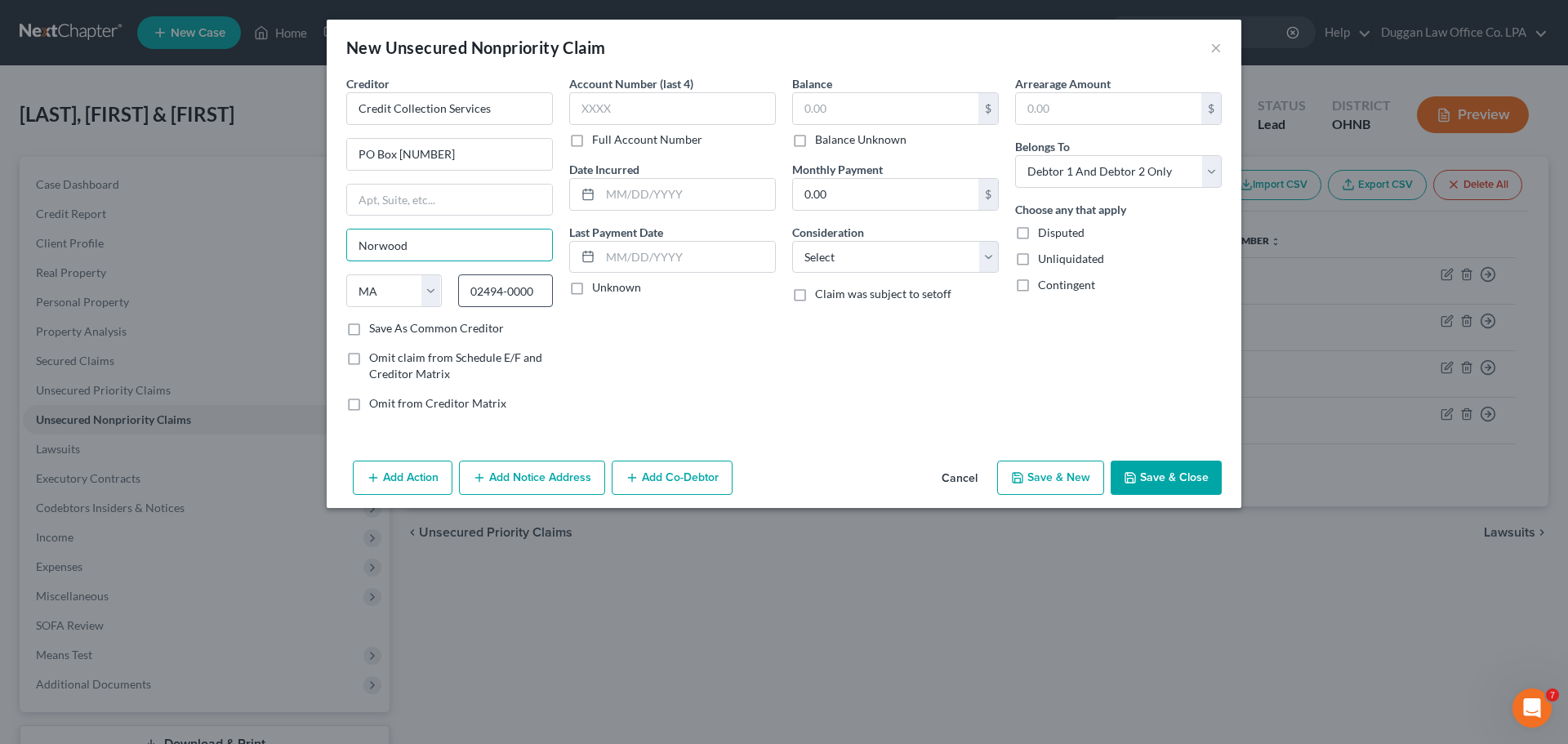 type on "Norwood" 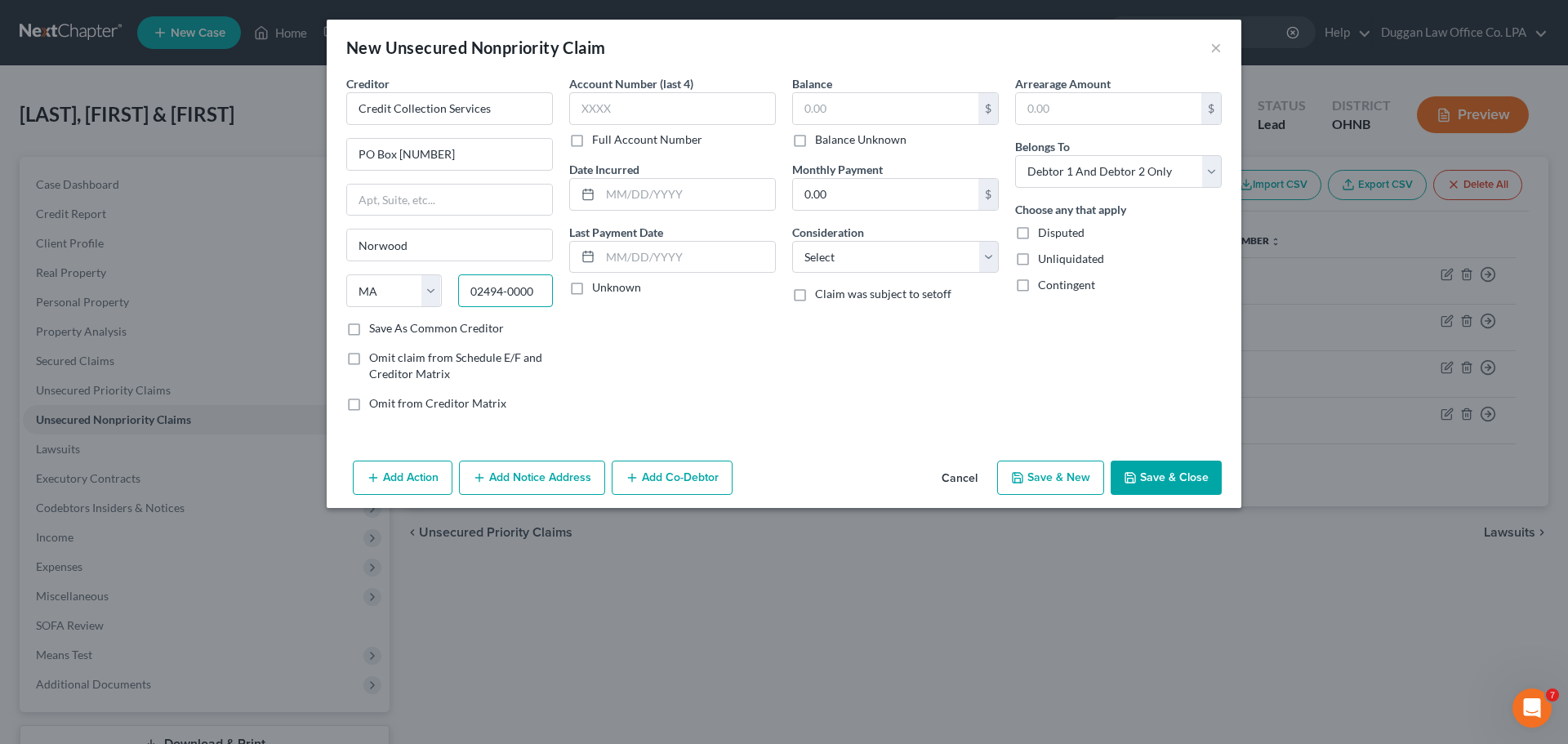 drag, startPoint x: 542, startPoint y: 291, endPoint x: 486, endPoint y: 289, distance: 56.0357 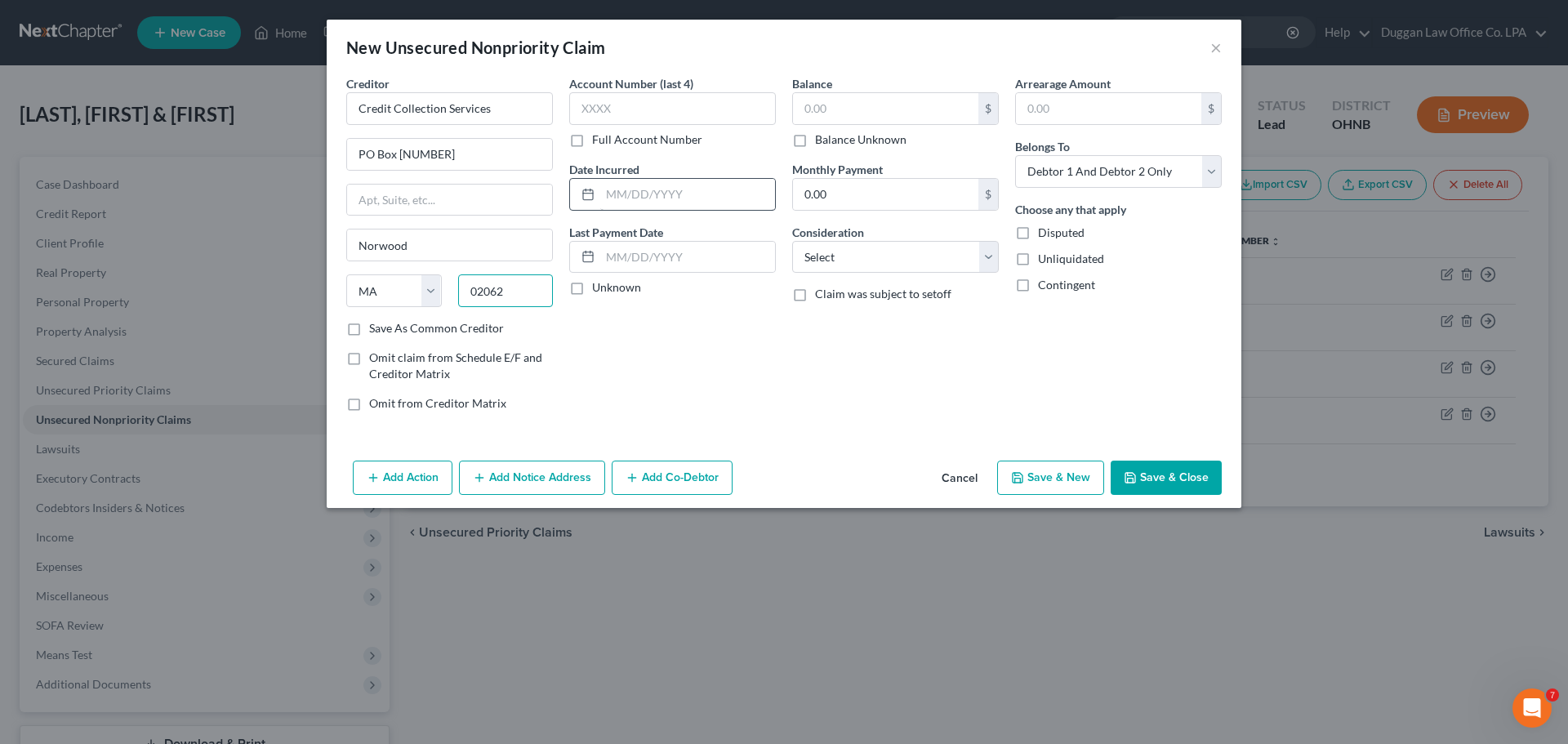 type on "02062" 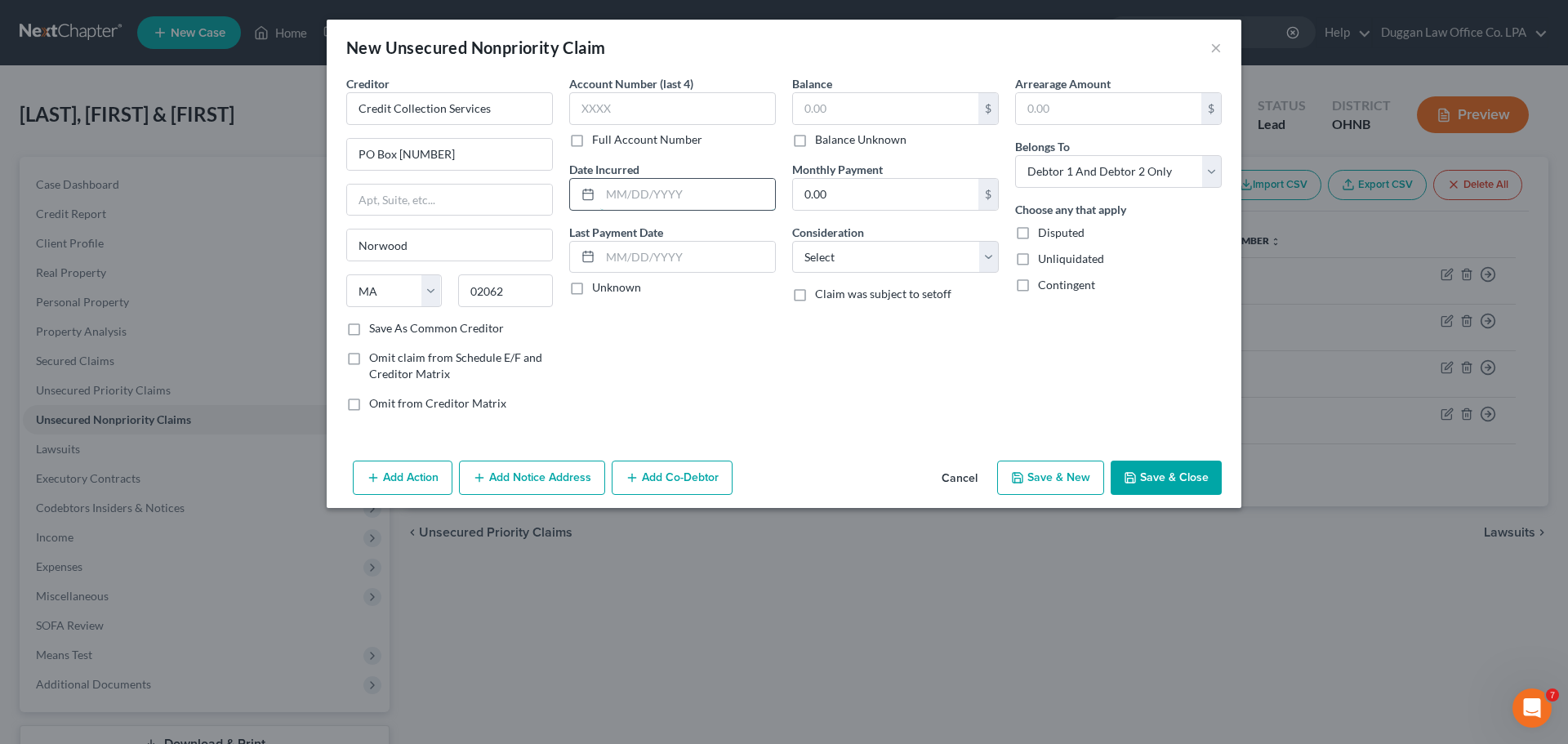 click at bounding box center [688, 194] 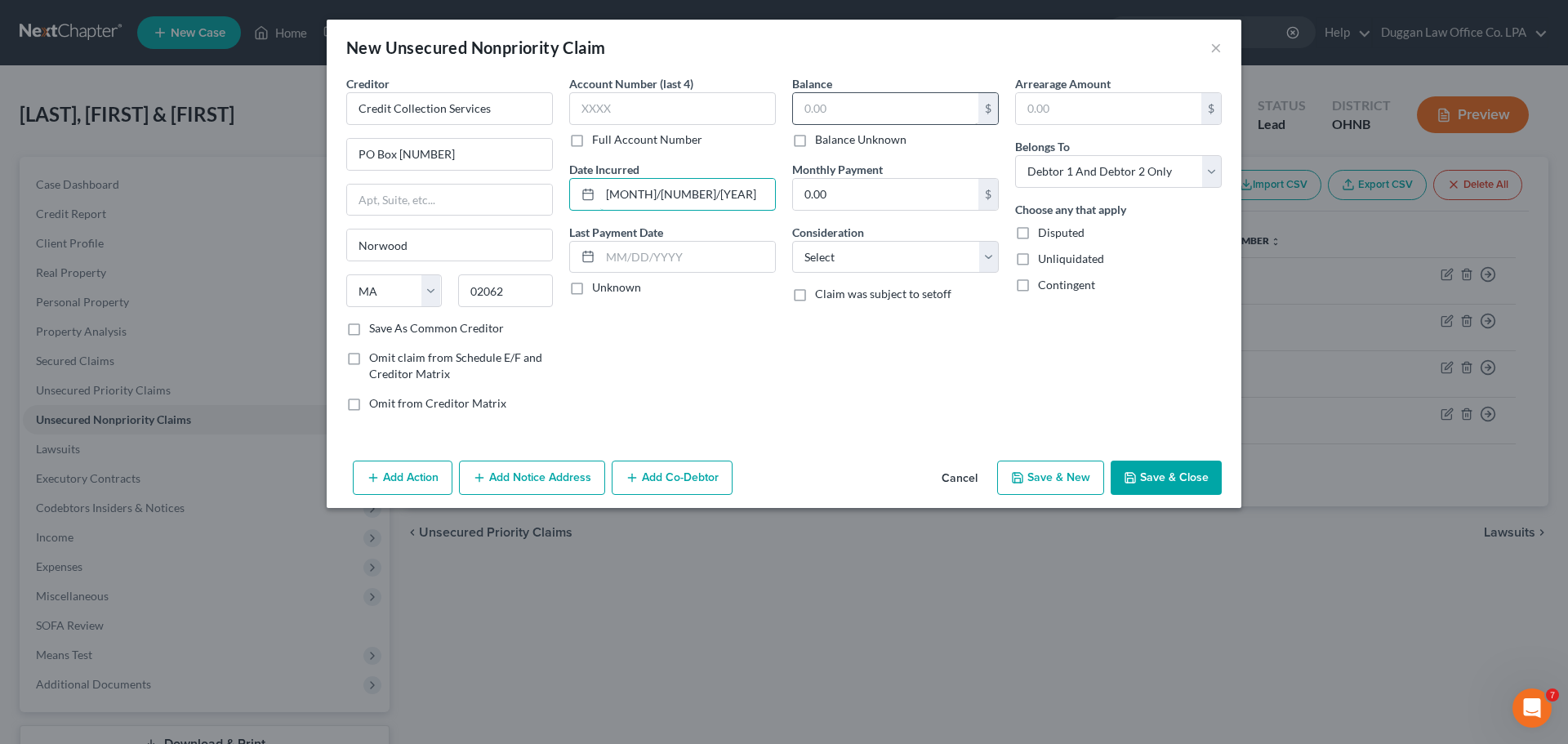 type on "[MONTH]/[NUMBER]/[YEAR]" 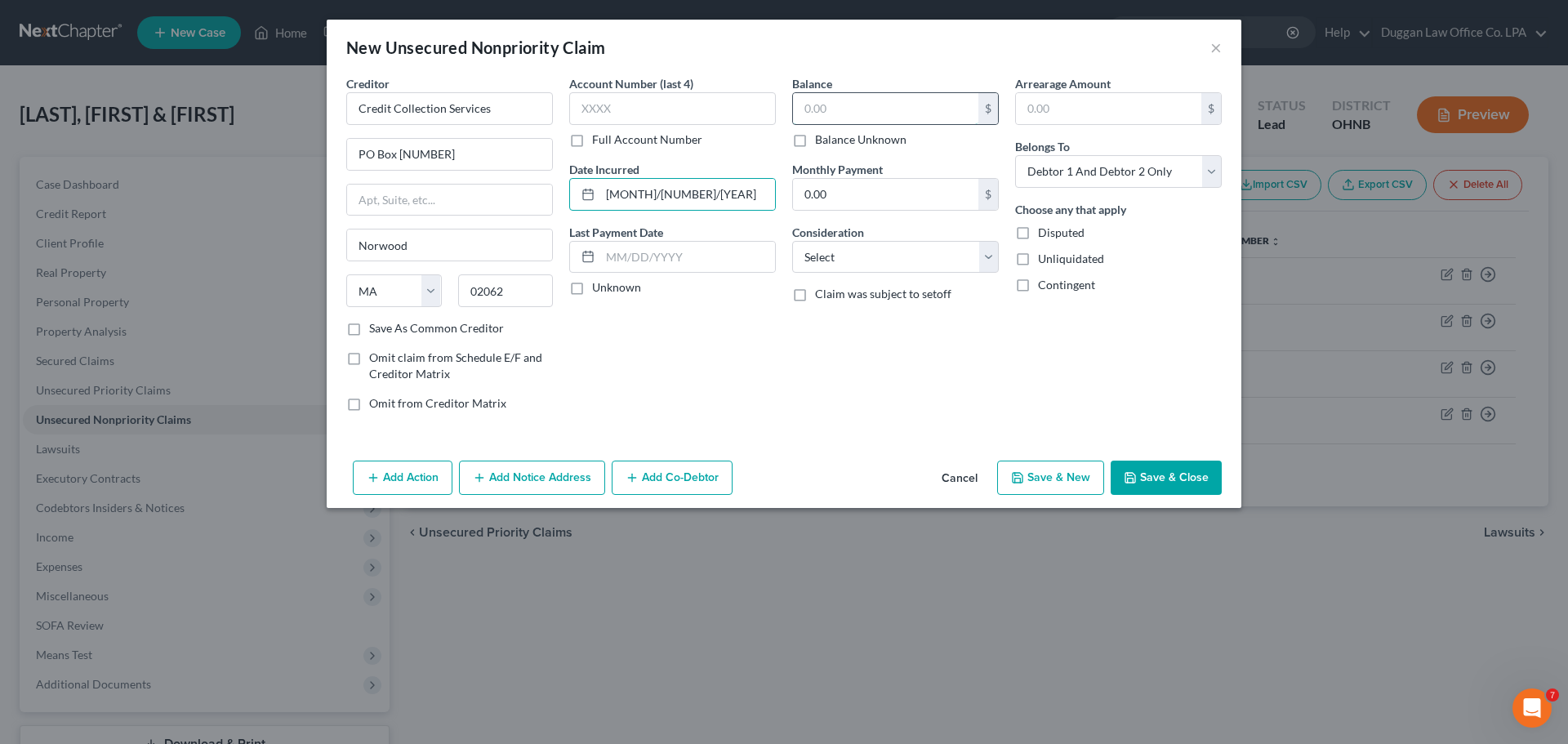 click at bounding box center [885, 109] 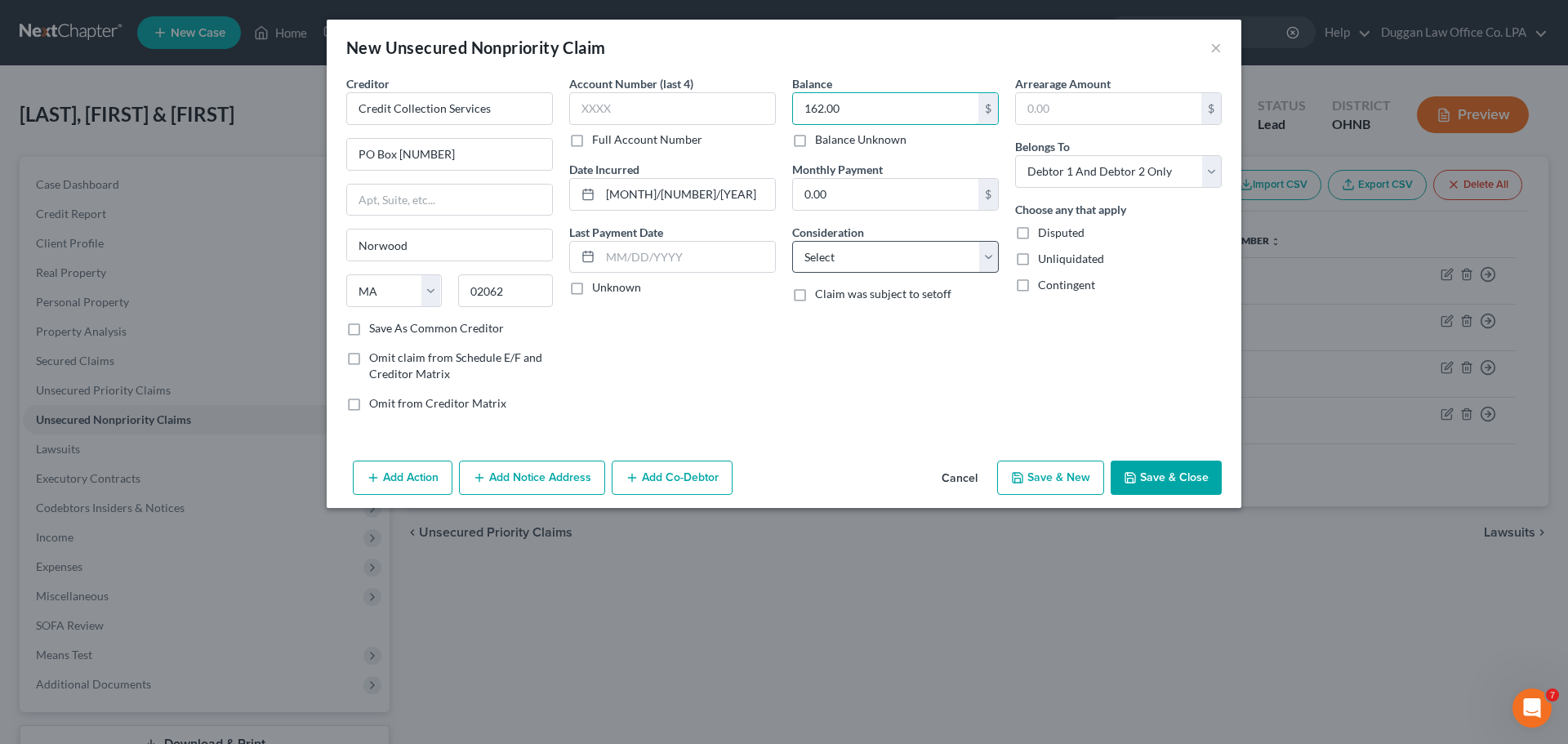 type on "162.00" 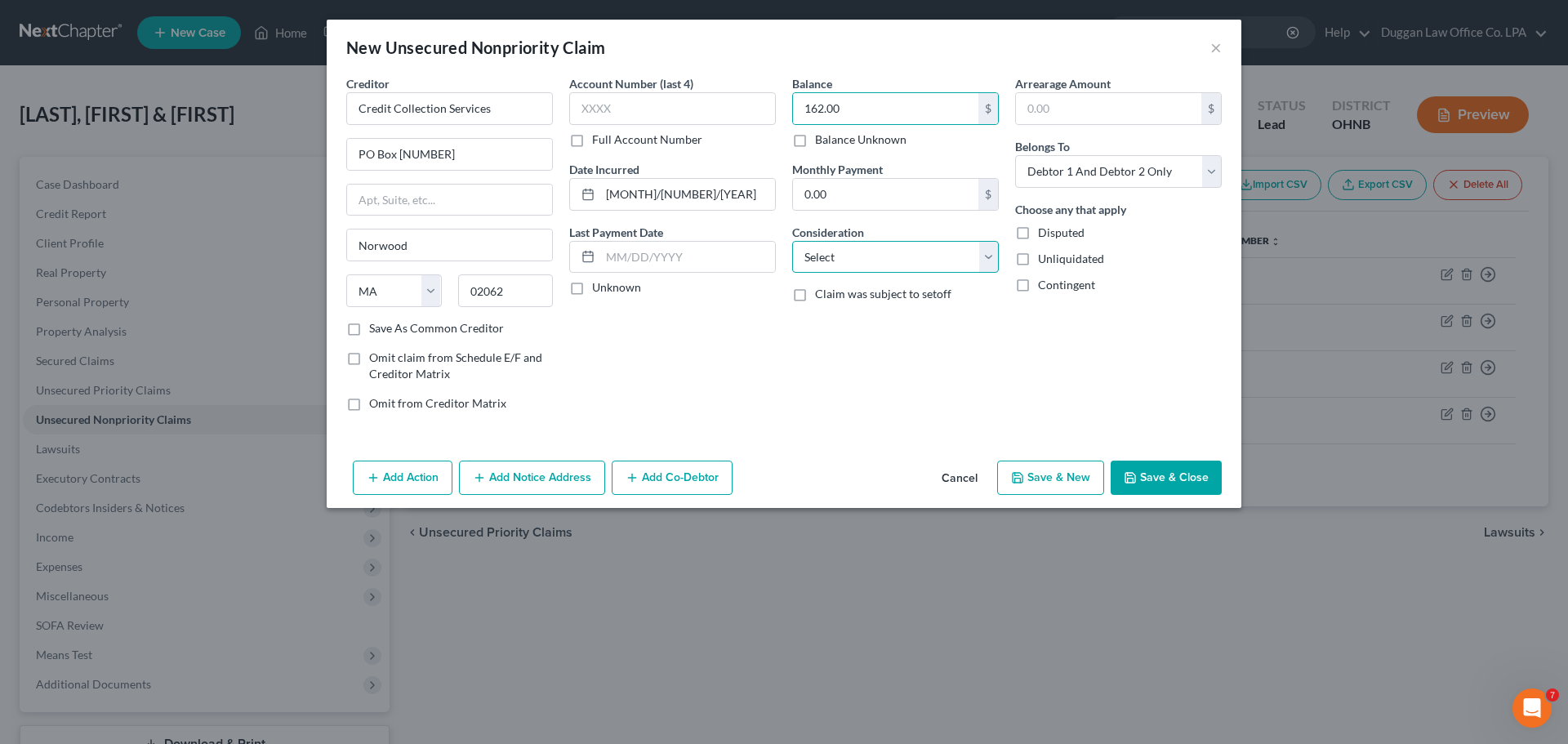 click on "Select Cable / Satellite Services Collection Agency Credit Card Debt Debt Counseling / Attorneys Deficiency Balance Domestic Support Obligations Home / Car Repairs Income Taxes Judgment Liens Medical Services Monies Loaned / Advanced Mortgage Obligation From Divorce Or Separation Obligation To Pensions Other Overdrawn Bank Account Promised To Help Pay Creditors Student Loans Suppliers And Vendors Telephone / Internet Services Utility Services" at bounding box center [895, 257] 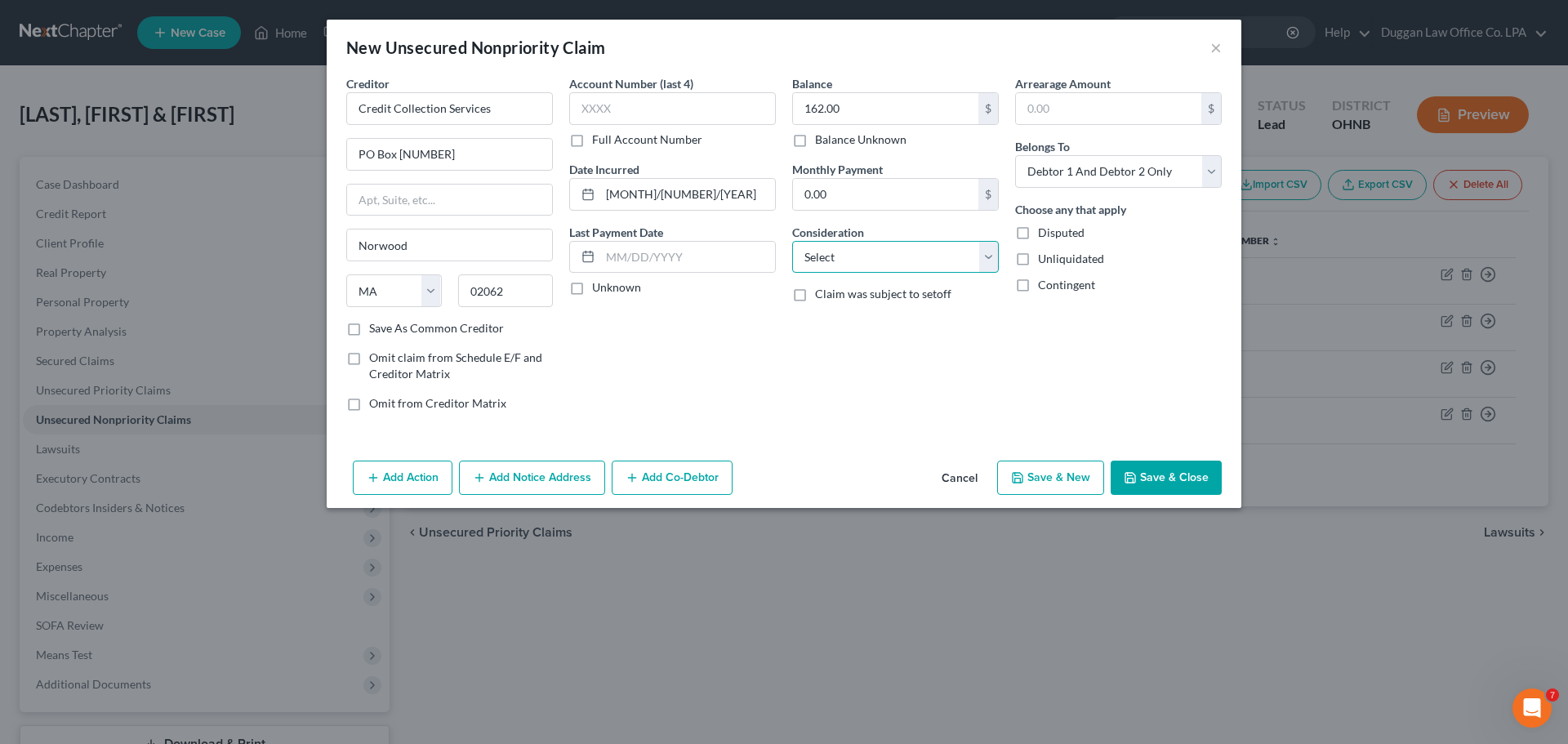 select on "1" 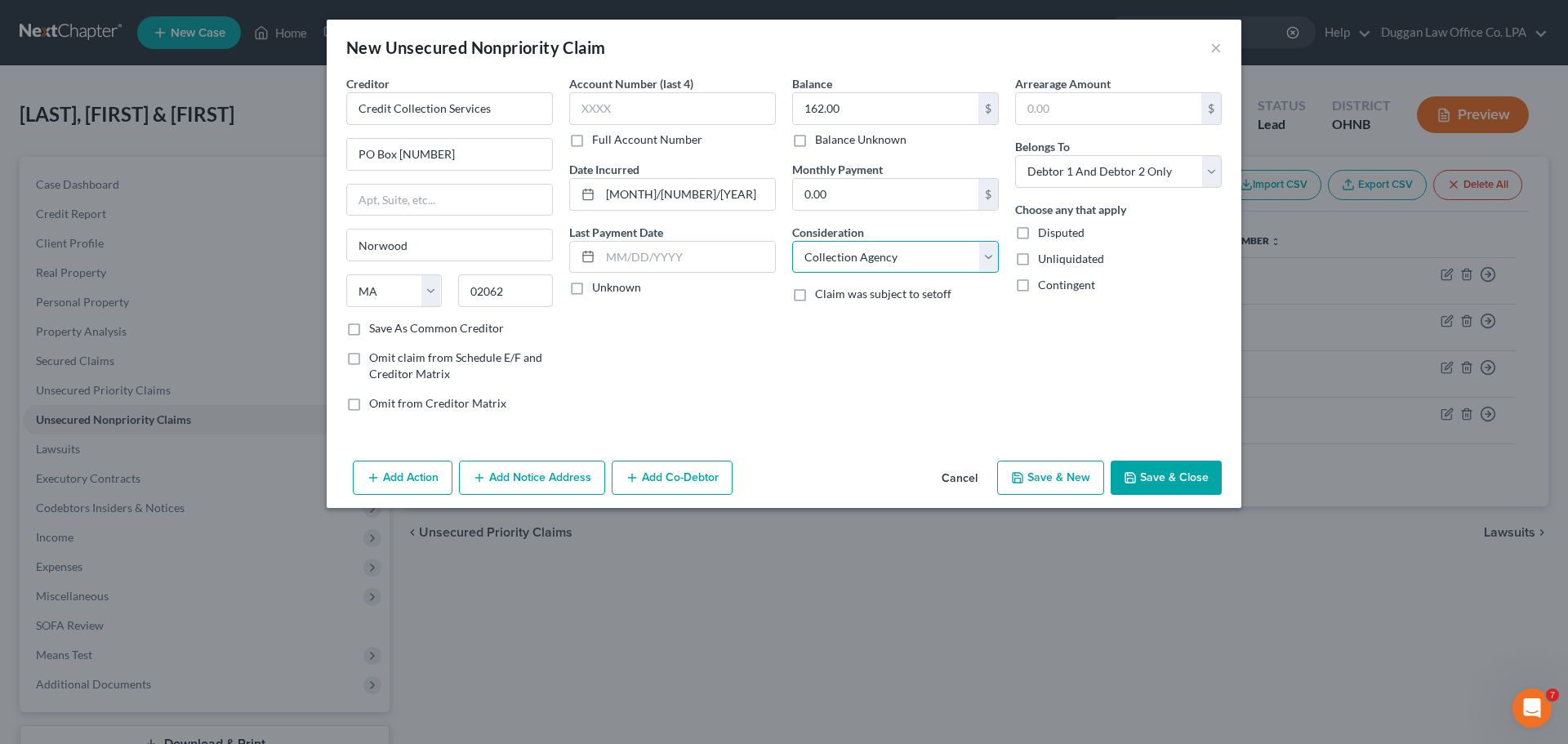 click on "Select Cable / Satellite Services Collection Agency Credit Card Debt Debt Counseling / Attorneys Deficiency Balance Domestic Support Obligations Home / Car Repairs Income Taxes Judgment Liens Medical Services Monies Loaned / Advanced Mortgage Obligation From Divorce Or Separation Obligation To Pensions Other Overdrawn Bank Account Promised To Help Pay Creditors Student Loans Suppliers And Vendors Telephone / Internet Services Utility Services" at bounding box center [895, 257] 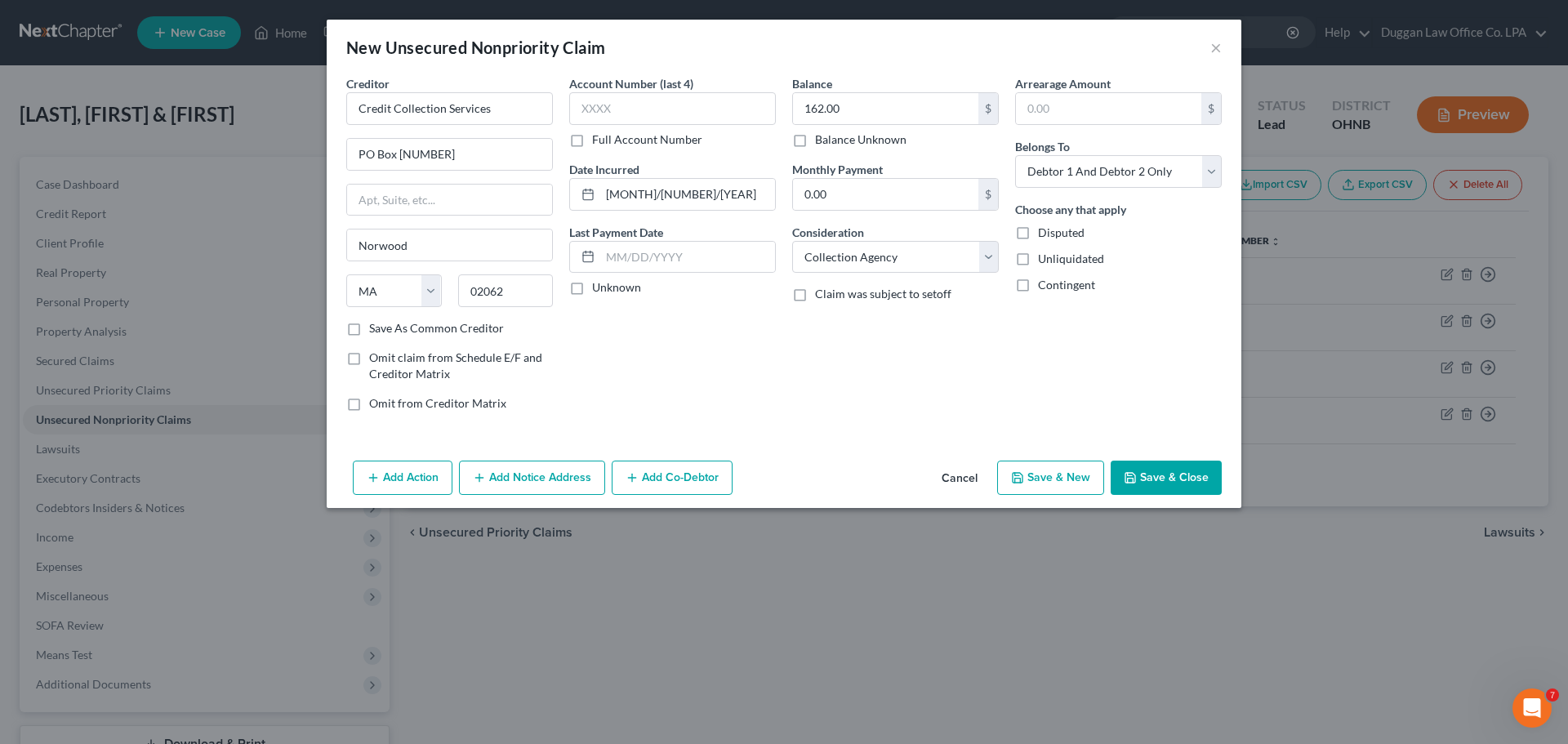 drag, startPoint x: 1197, startPoint y: 490, endPoint x: 1164, endPoint y: 281, distance: 211.58922 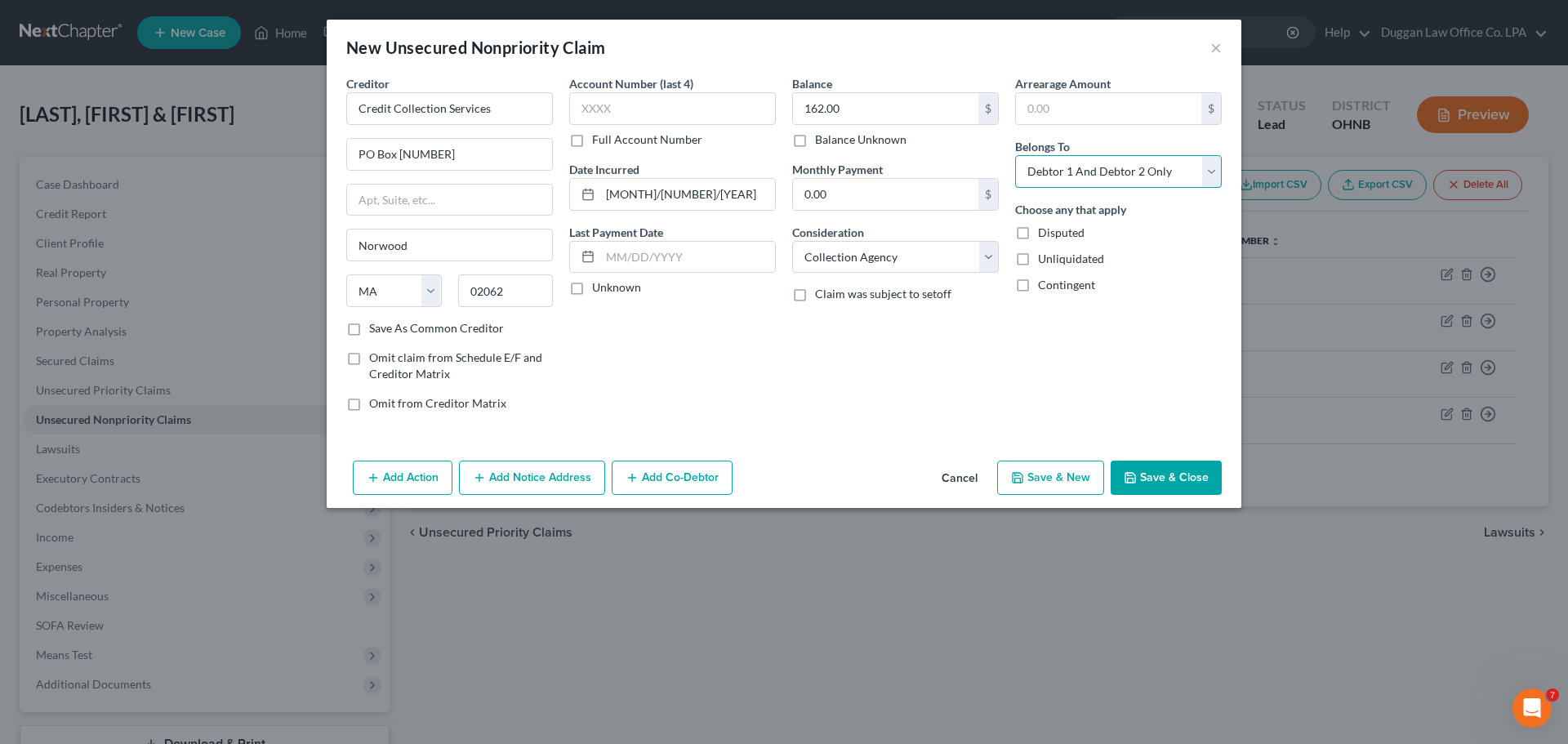 click on "Select Debtor 1 Only Debtor 2 Only Debtor 1 And Debtor 2 Only At Least One Of The Debtors And Another Community Property" at bounding box center (1118, 172) 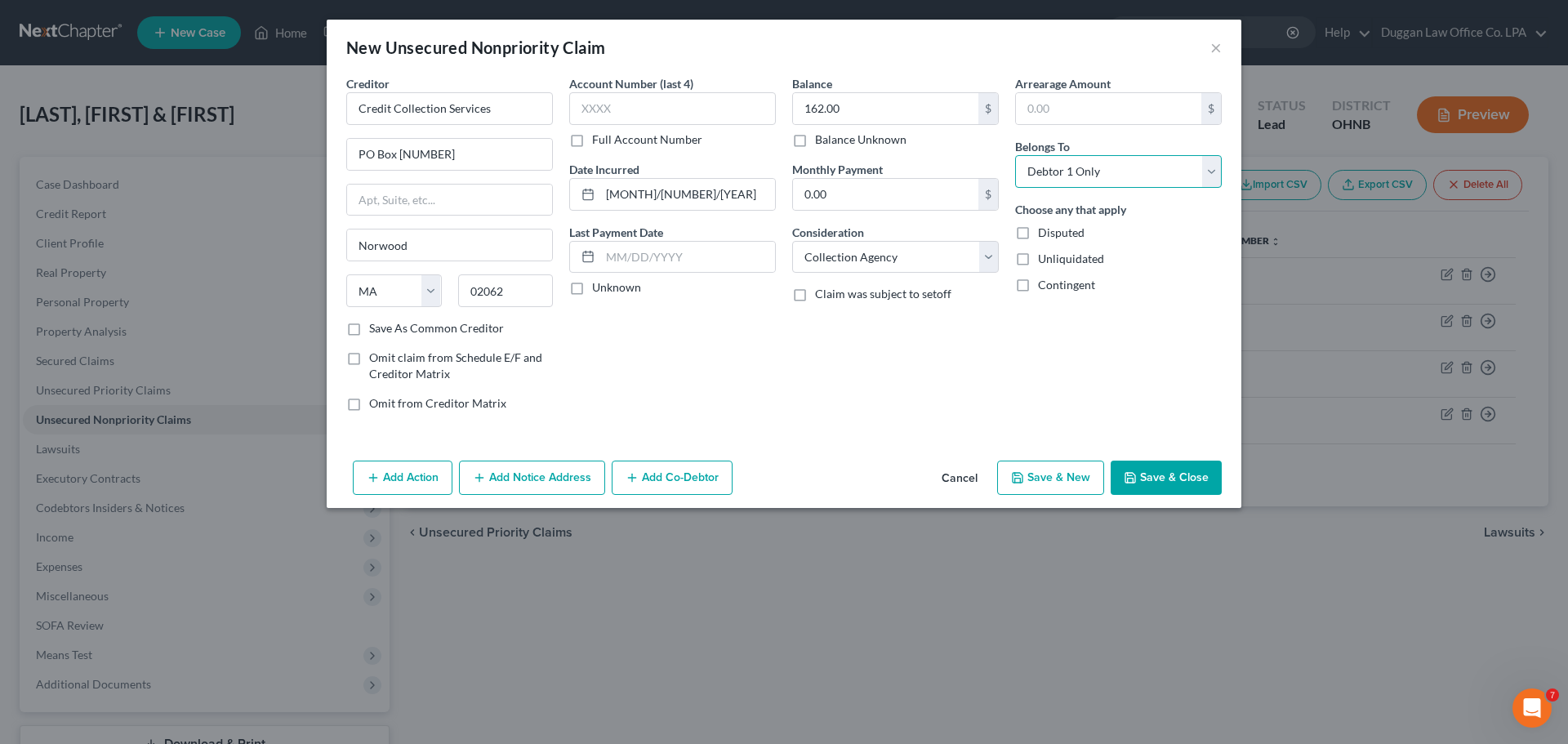 click on "Select Debtor 1 Only Debtor 2 Only Debtor 1 And Debtor 2 Only At Least One Of The Debtors And Another Community Property" at bounding box center (1118, 172) 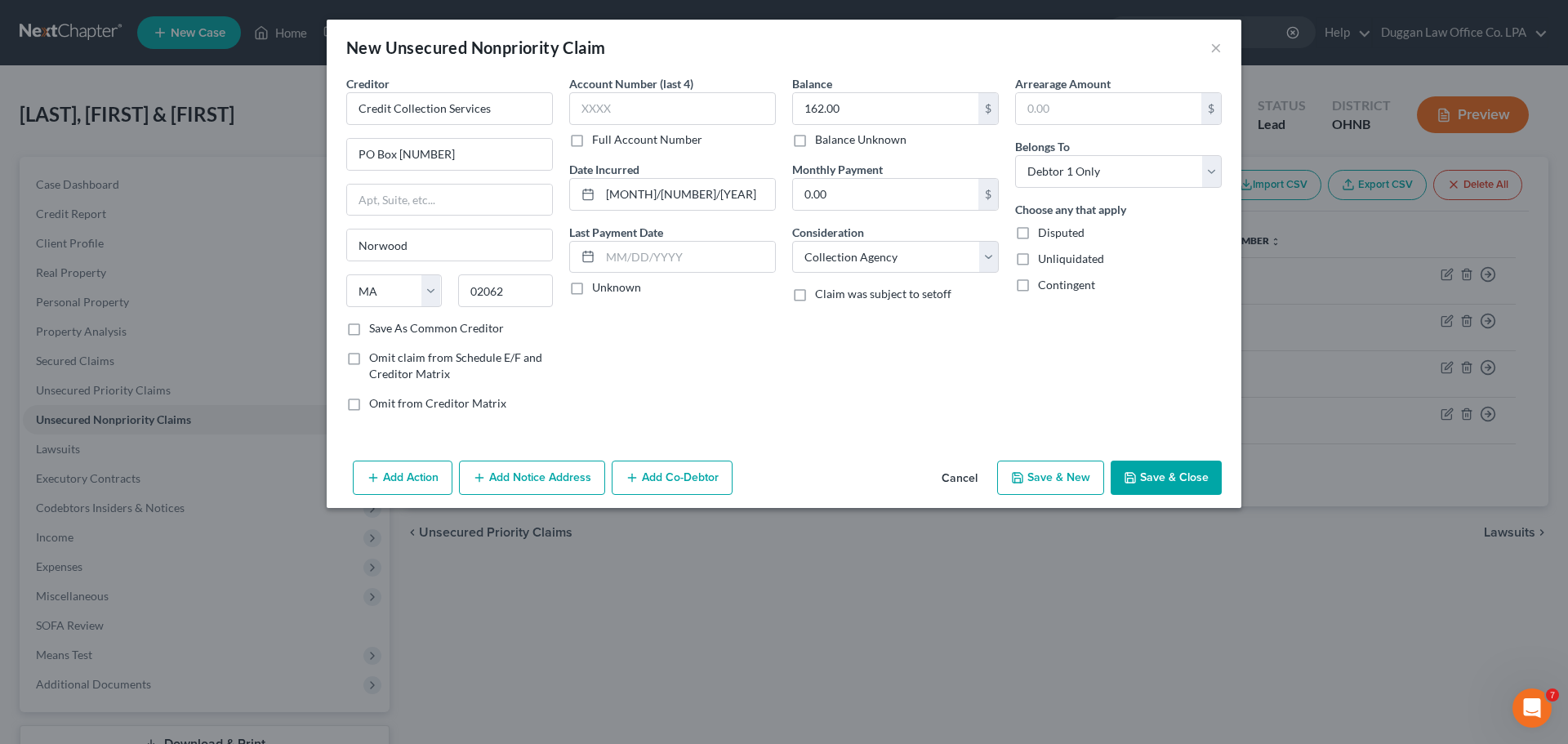 click on "Save & Close" at bounding box center [1166, 478] 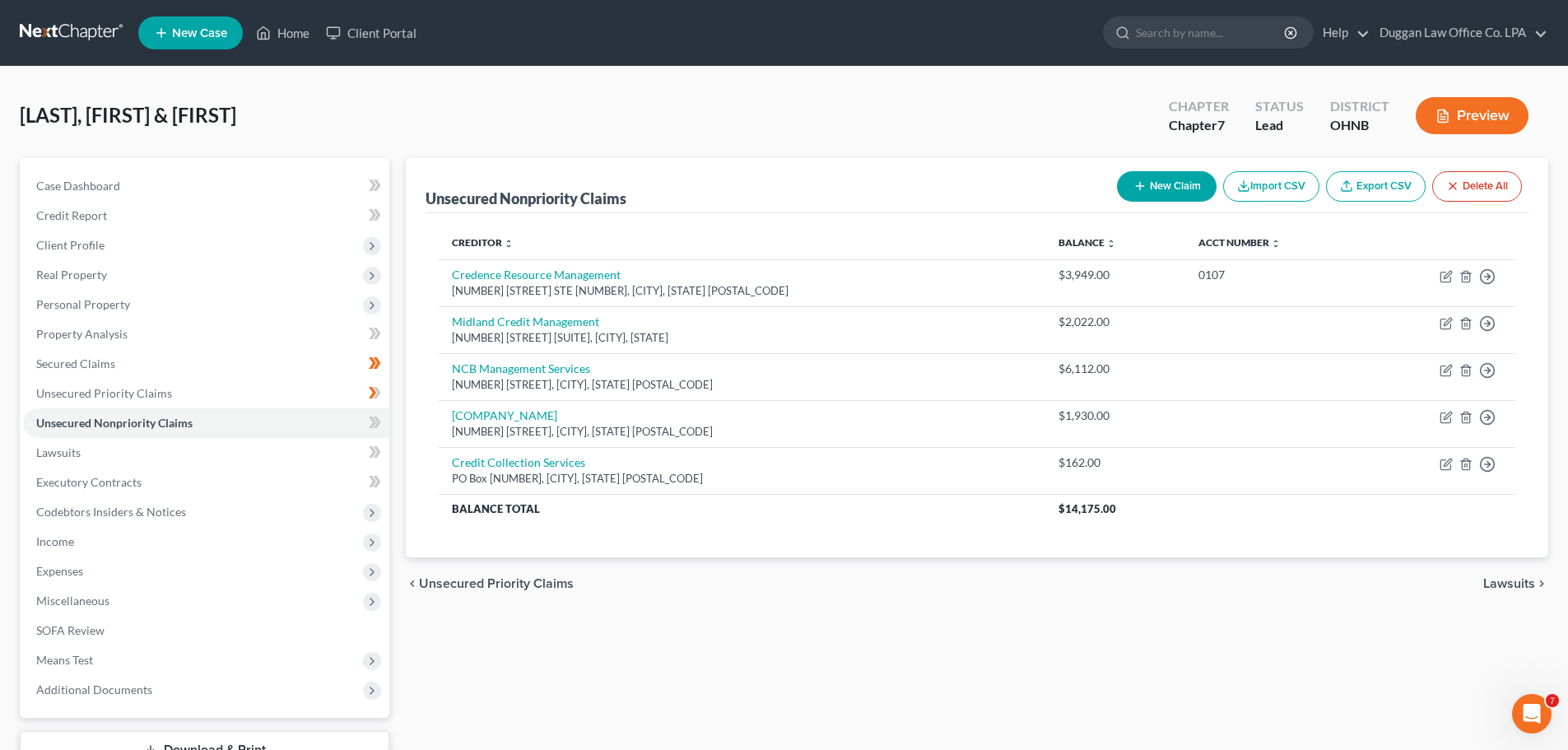 click on "New Claim" at bounding box center (1166, 186) 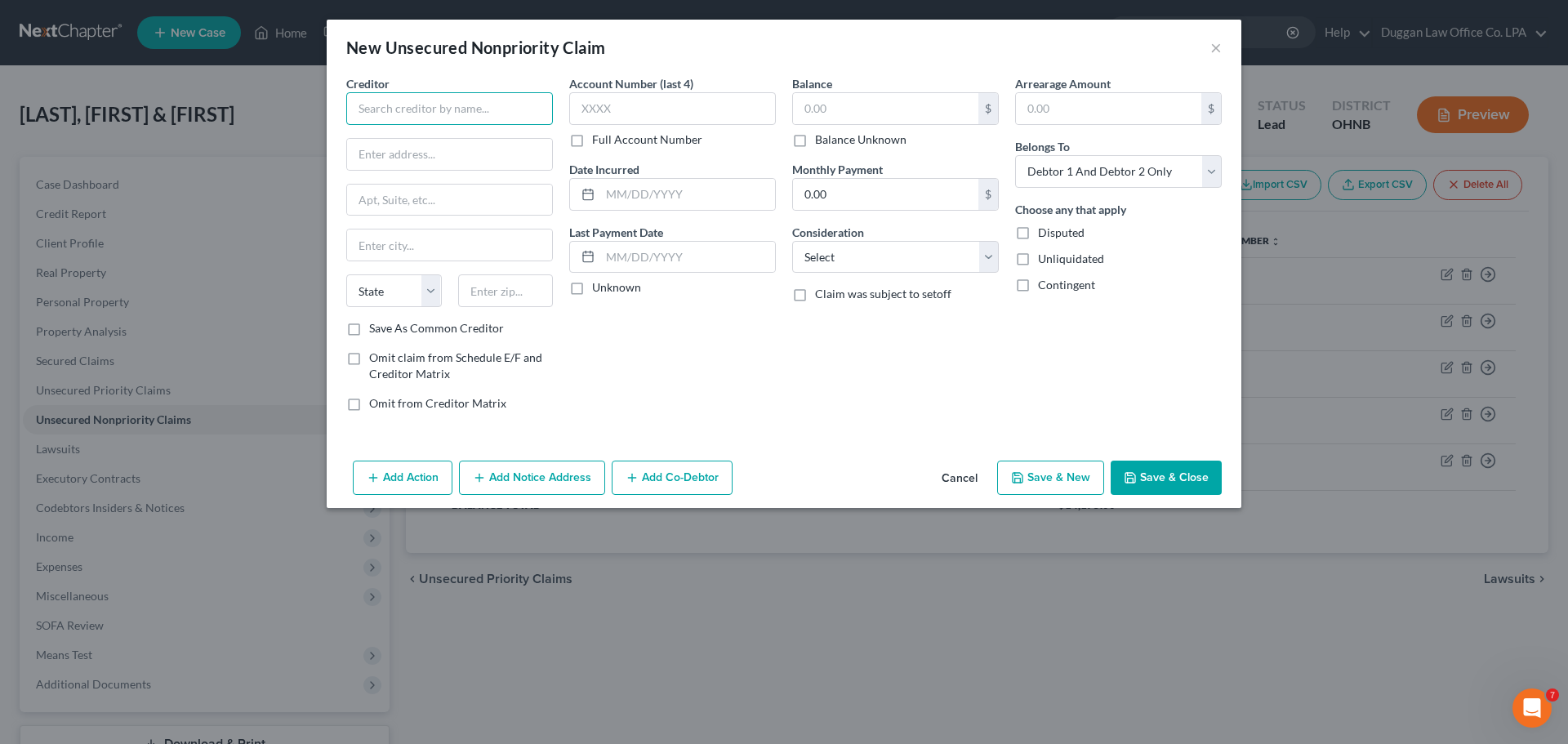 click at bounding box center (449, 109) 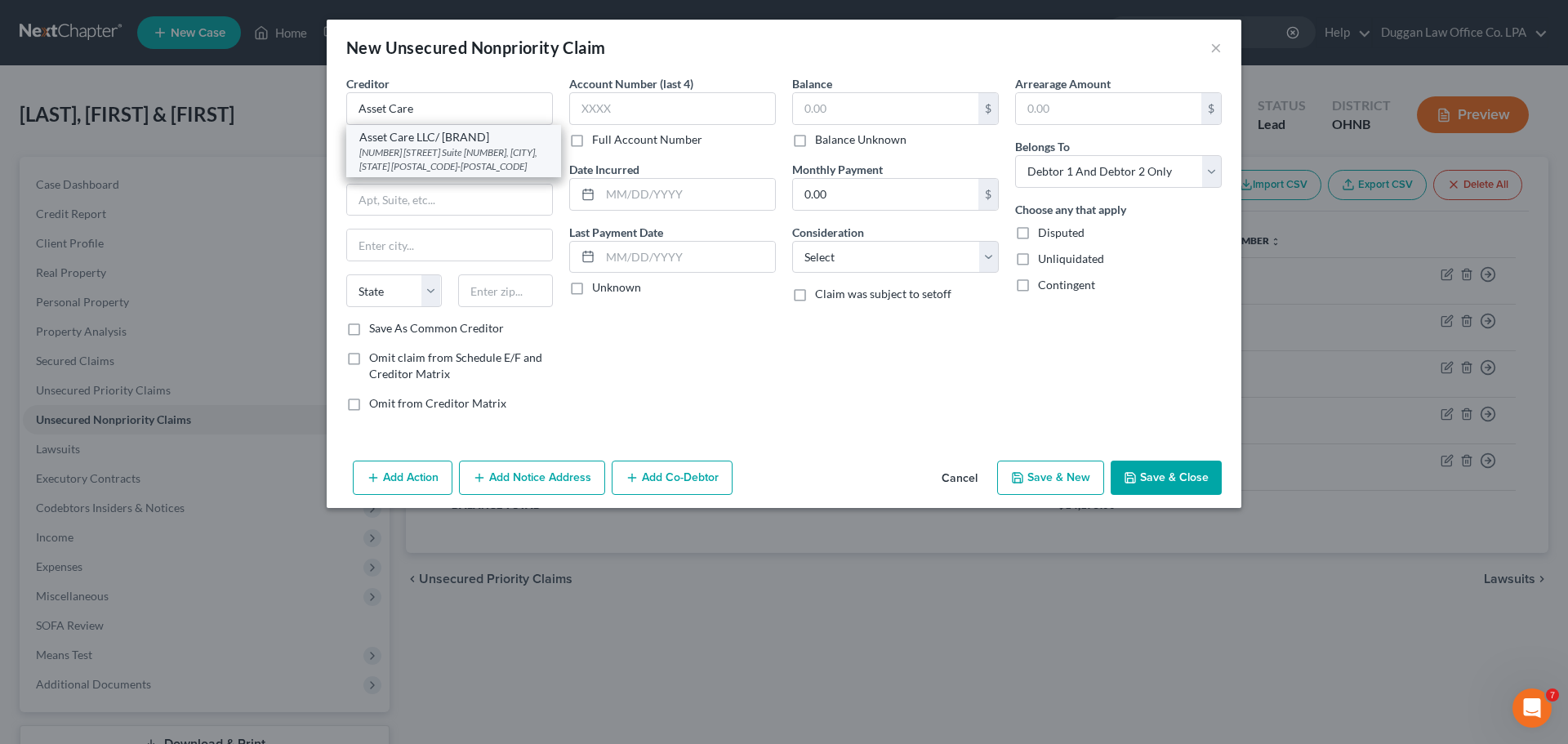 click on "Asset Care LLC/ [BRAND]" at bounding box center [453, 137] 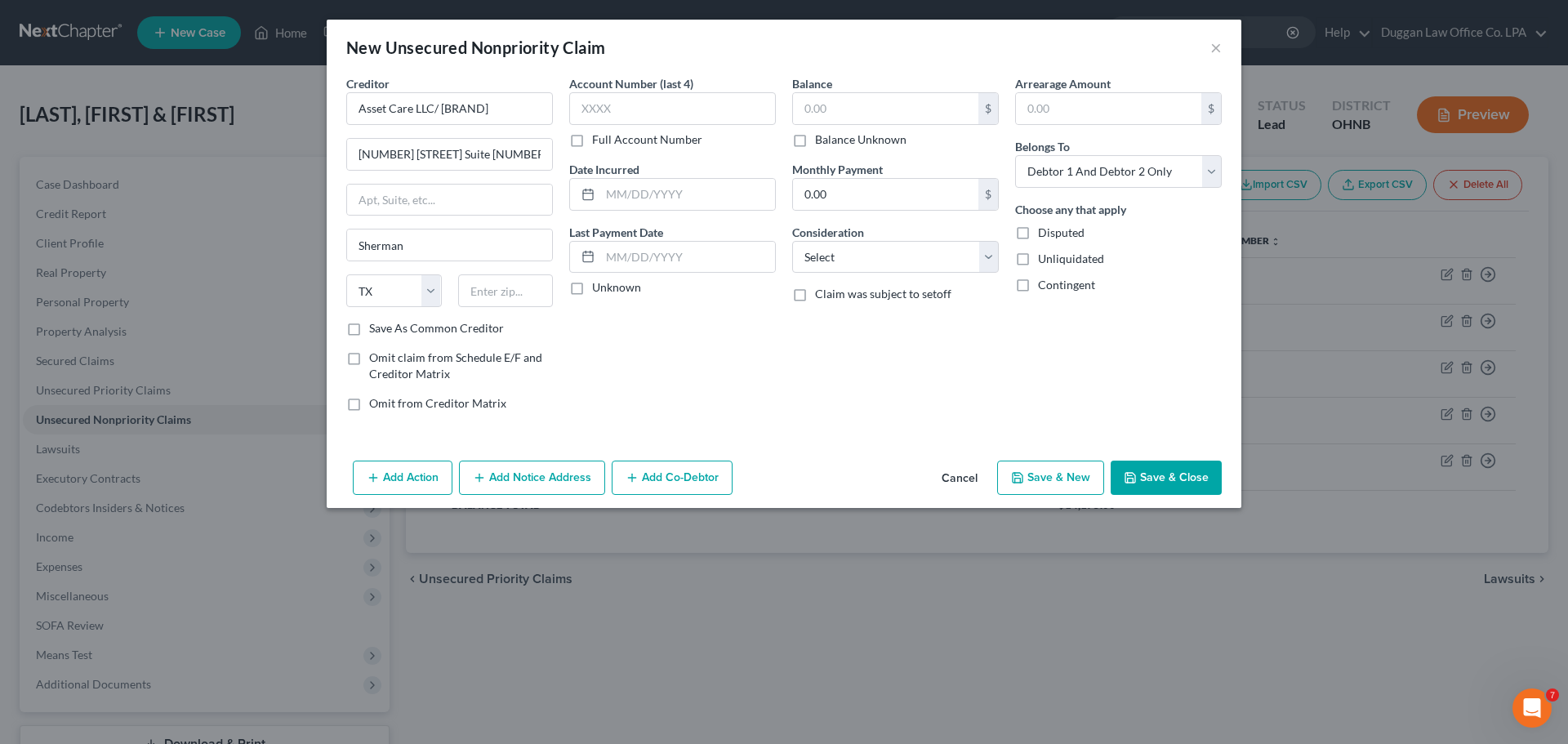 type on "75090-0000" 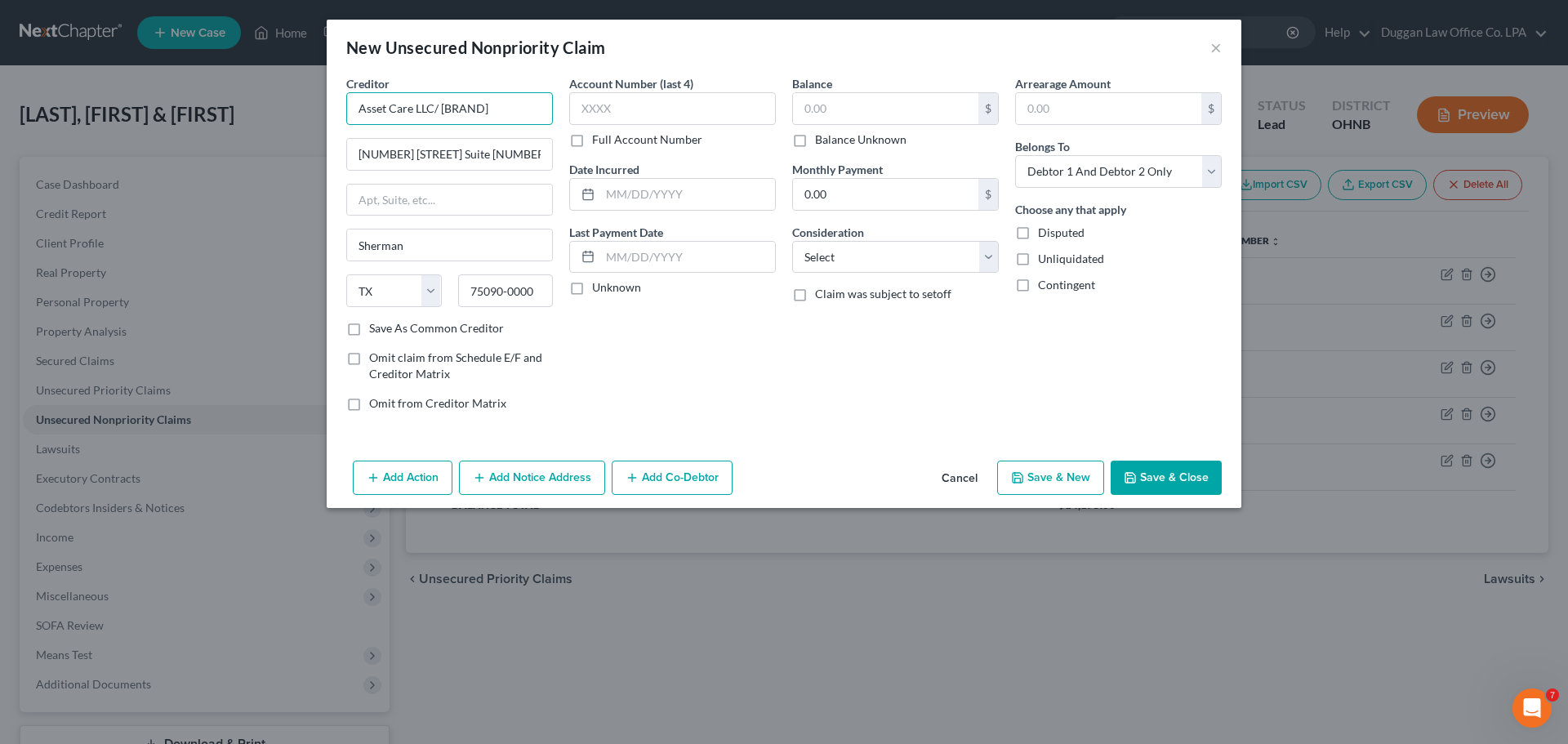 drag, startPoint x: 510, startPoint y: 110, endPoint x: 435, endPoint y: 114, distance: 75.10659 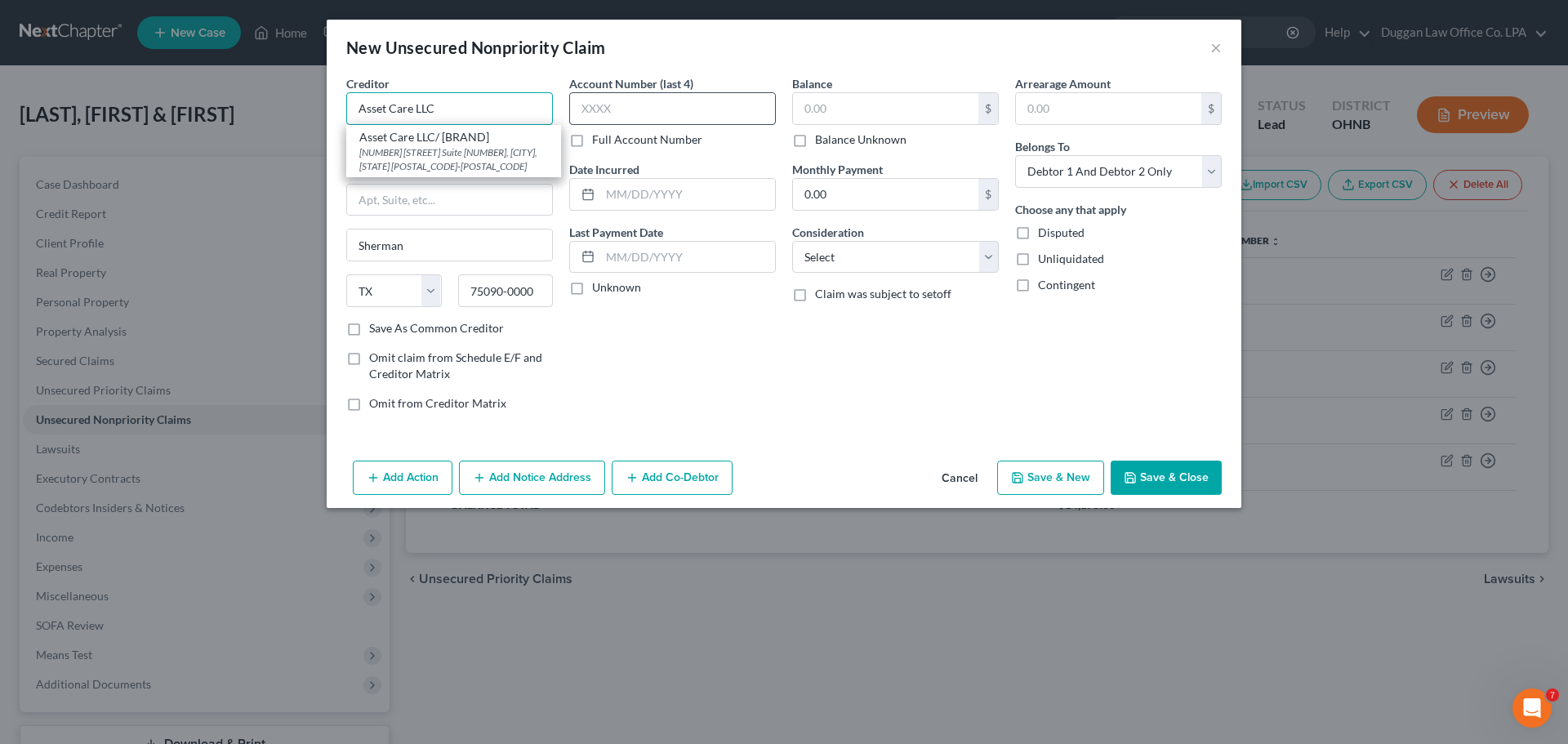 type on "Asset Care LLC" 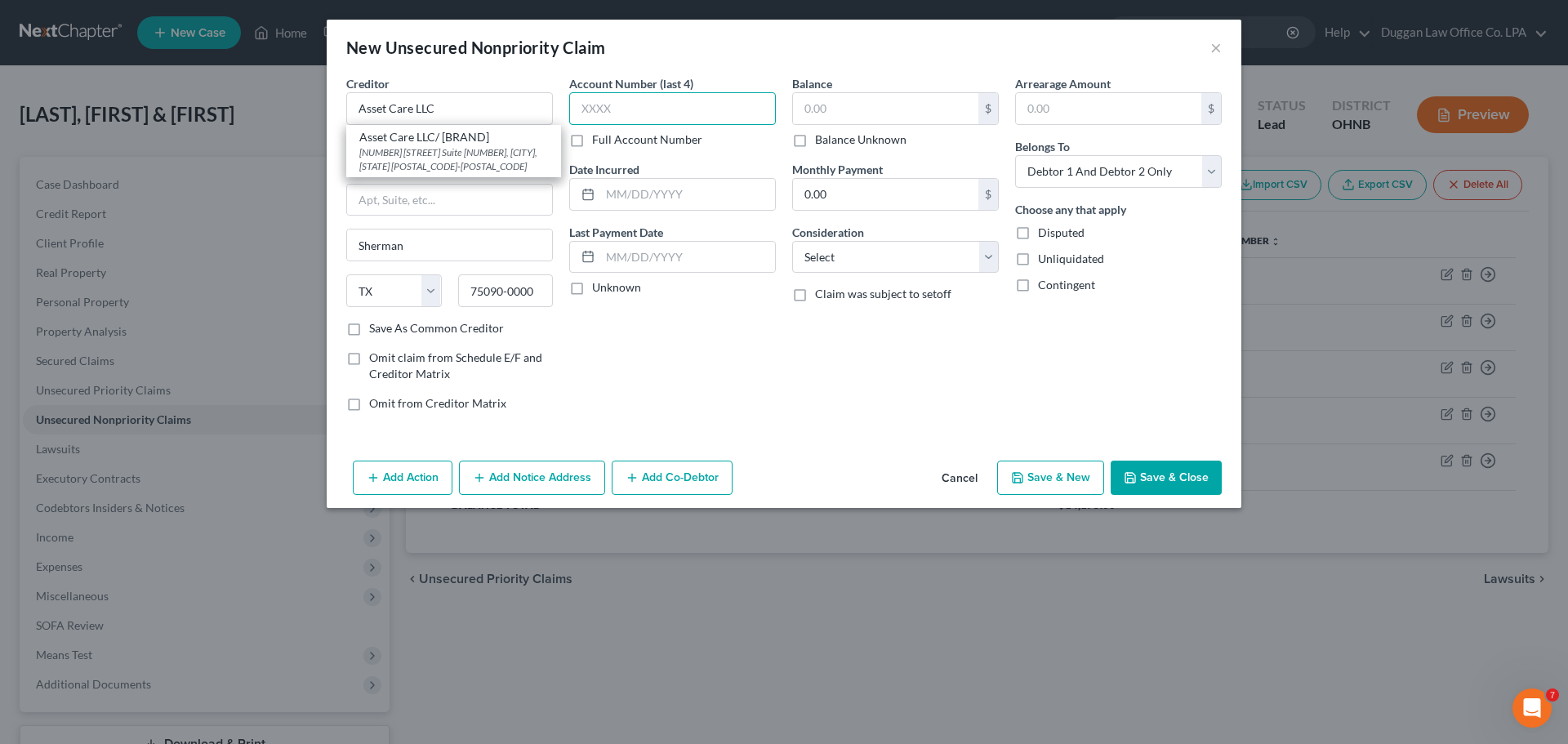 click at bounding box center [672, 109] 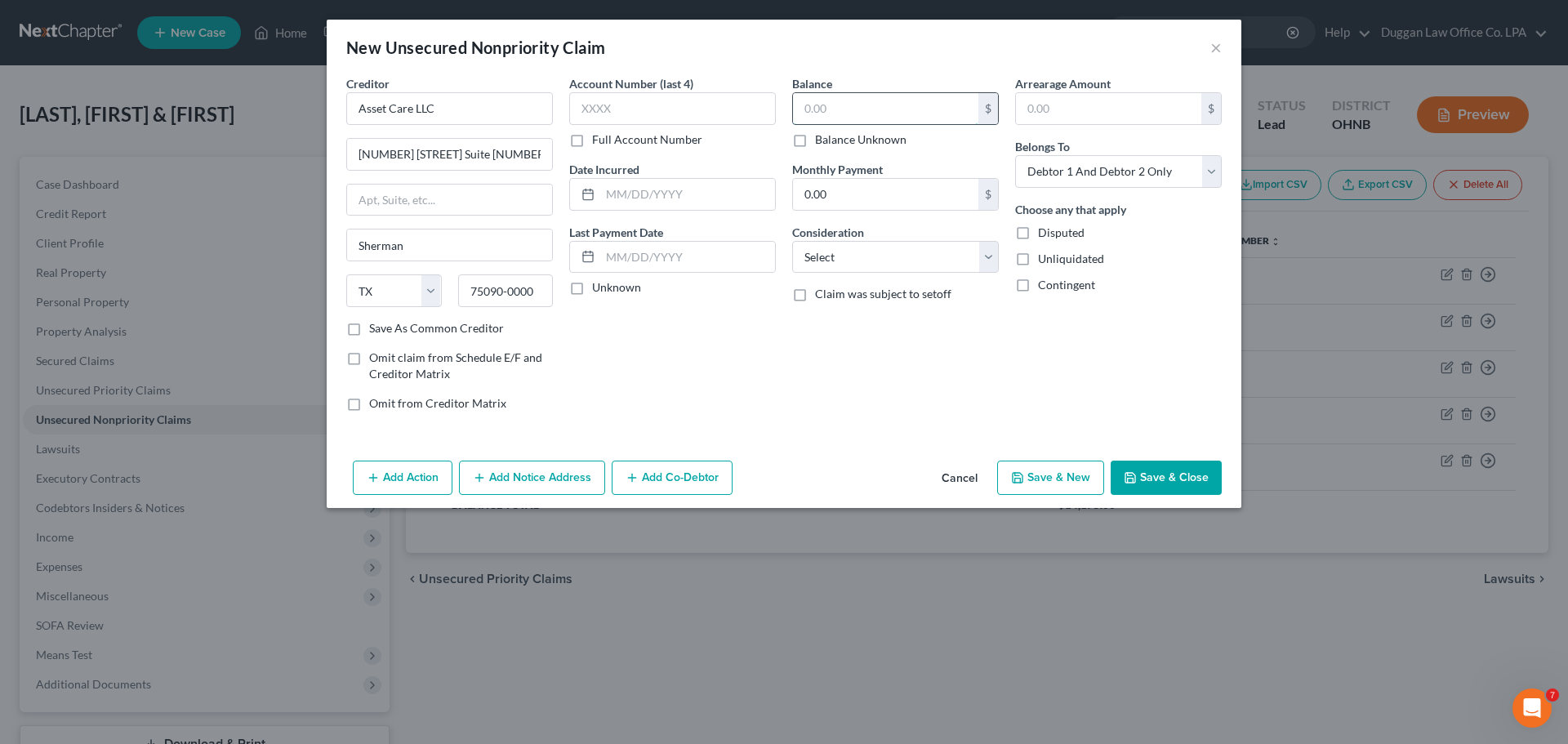 click at bounding box center [885, 109] 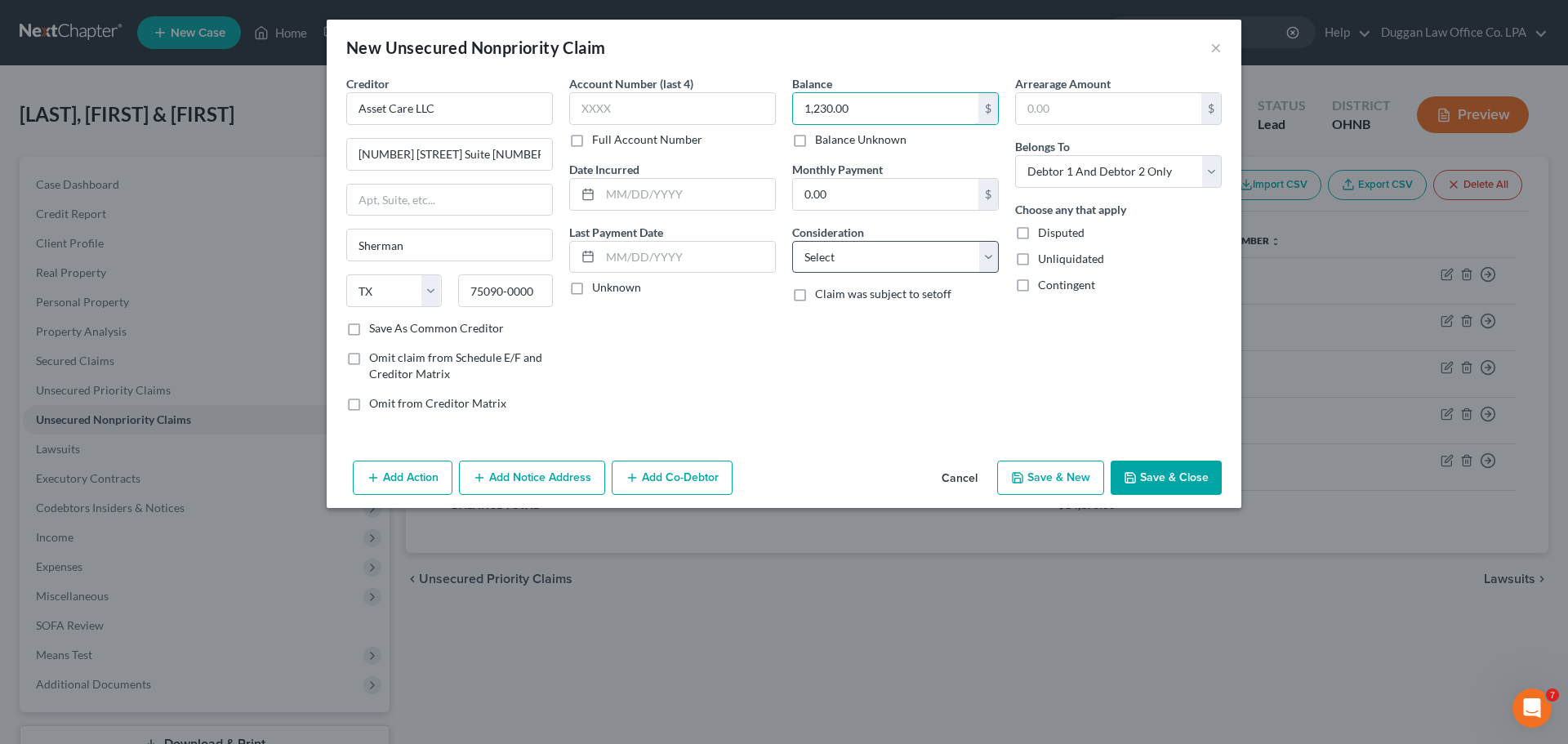 type on "1,230.00" 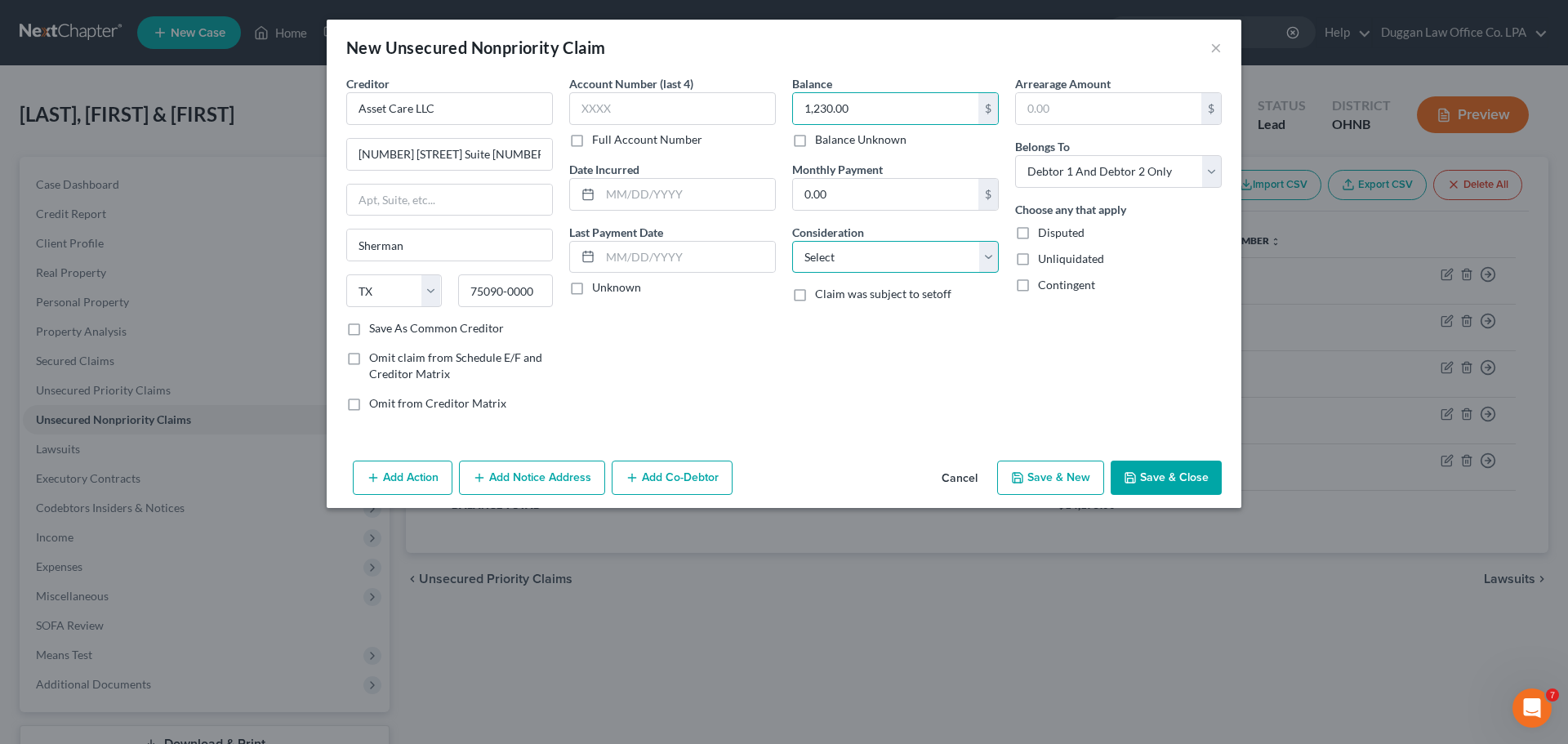 click on "Select Cable / Satellite Services Collection Agency Credit Card Debt Debt Counseling / Attorneys Deficiency Balance Domestic Support Obligations Home / Car Repairs Income Taxes Judgment Liens Medical Services Monies Loaned / Advanced Mortgage Obligation From Divorce Or Separation Obligation To Pensions Other Overdrawn Bank Account Promised To Help Pay Creditors Student Loans Suppliers And Vendors Telephone / Internet Services Utility Services" at bounding box center [895, 257] 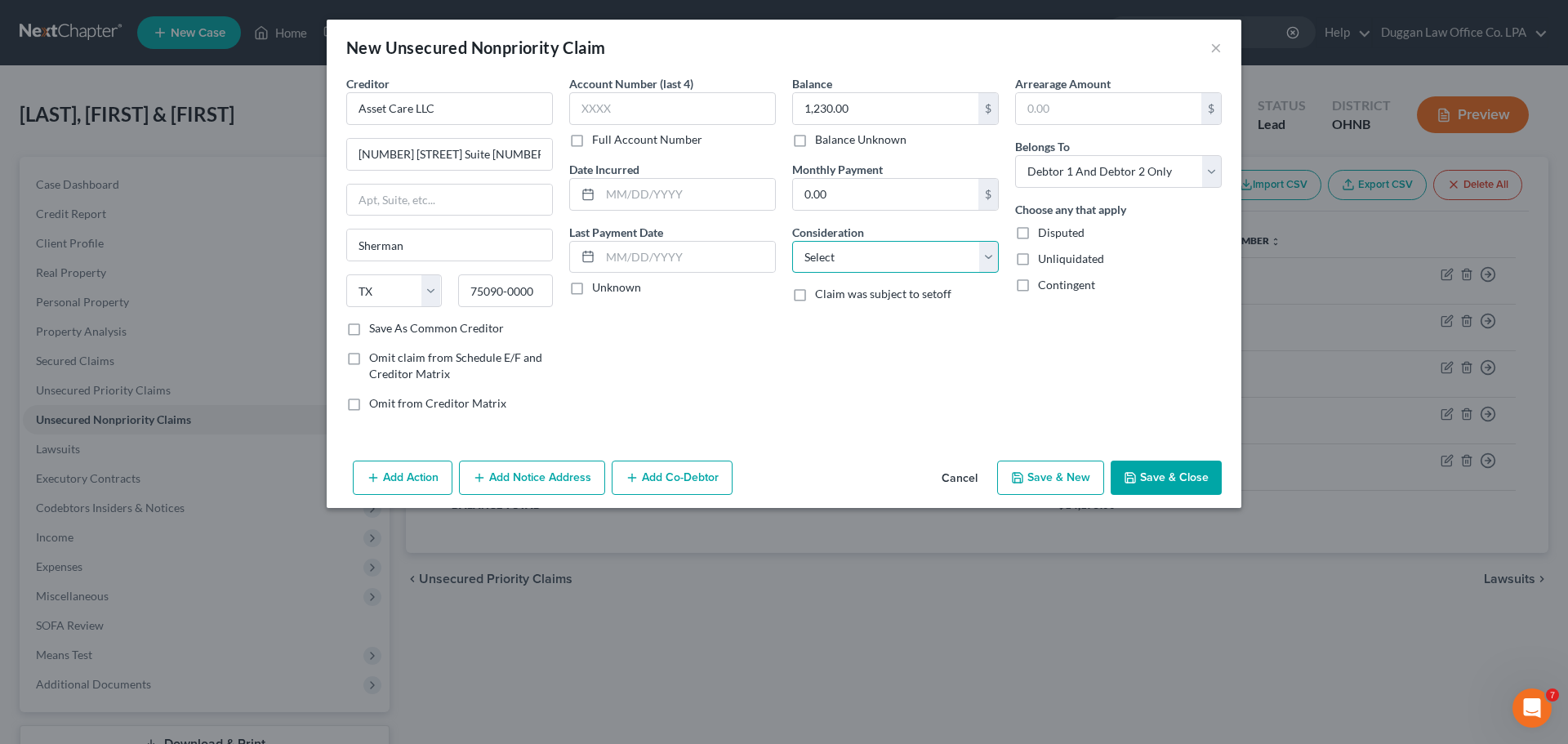 select on "1" 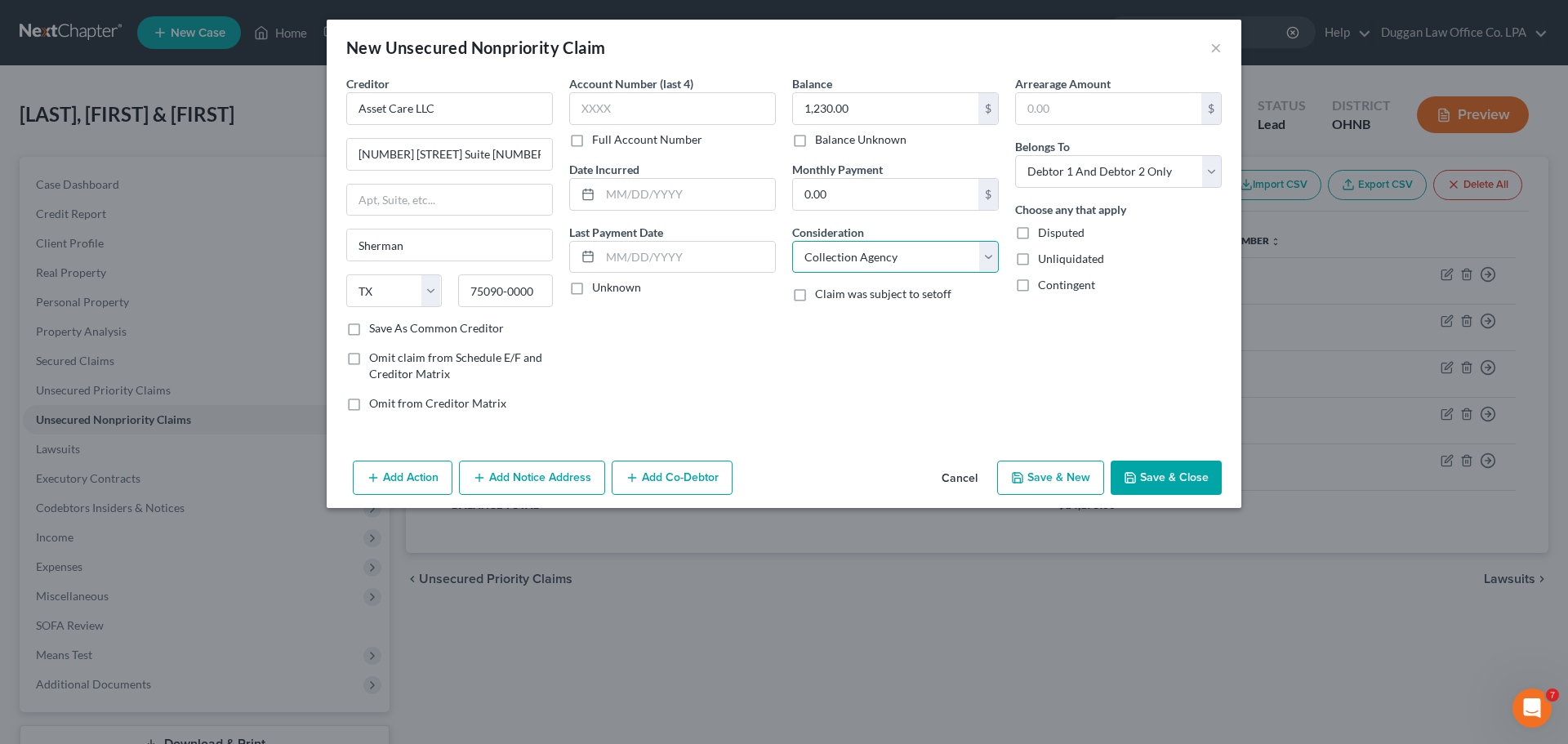 click on "Select Cable / Satellite Services Collection Agency Credit Card Debt Debt Counseling / Attorneys Deficiency Balance Domestic Support Obligations Home / Car Repairs Income Taxes Judgment Liens Medical Services Monies Loaned / Advanced Mortgage Obligation From Divorce Or Separation Obligation To Pensions Other Overdrawn Bank Account Promised To Help Pay Creditors Student Loans Suppliers And Vendors Telephone / Internet Services Utility Services" at bounding box center (895, 257) 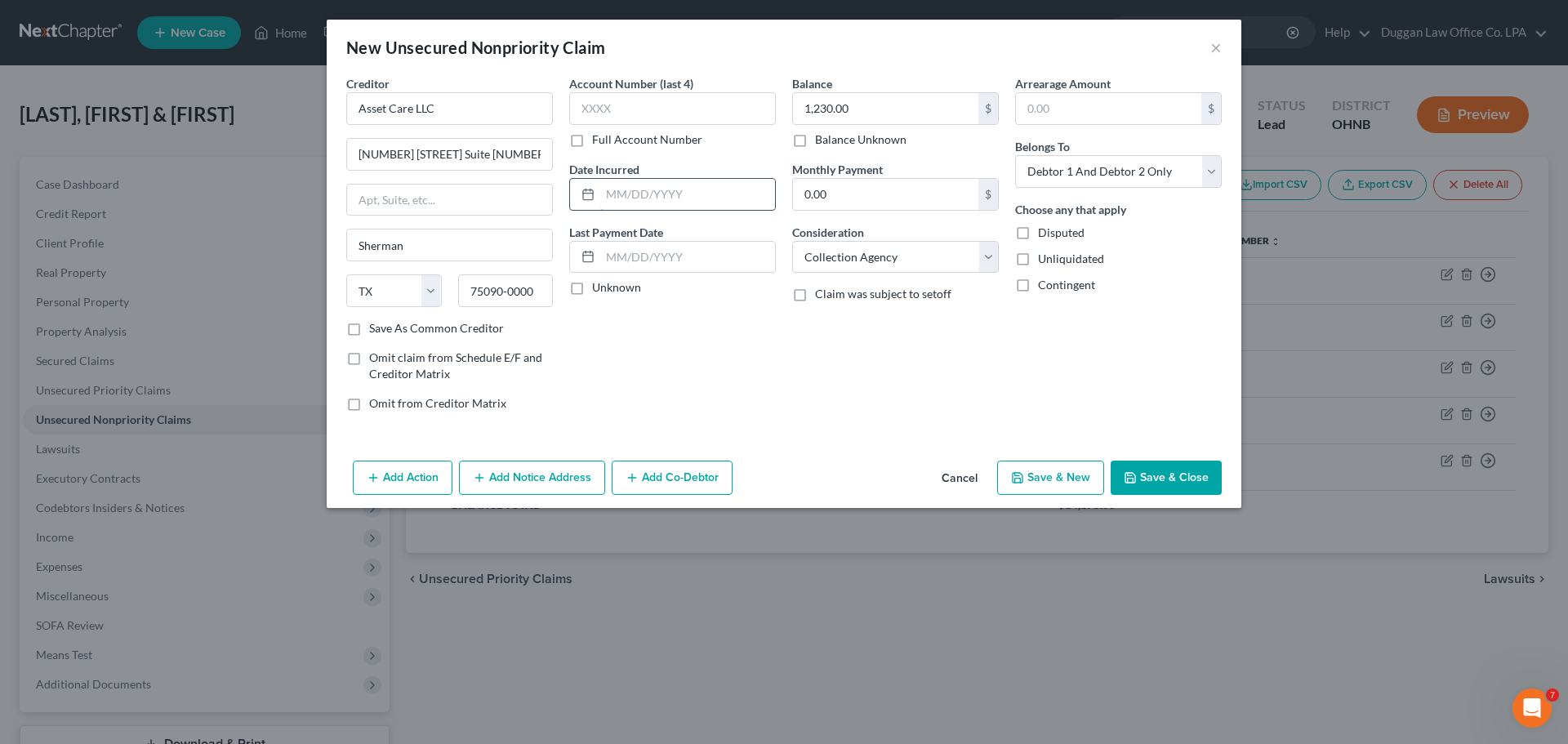 click at bounding box center [688, 194] 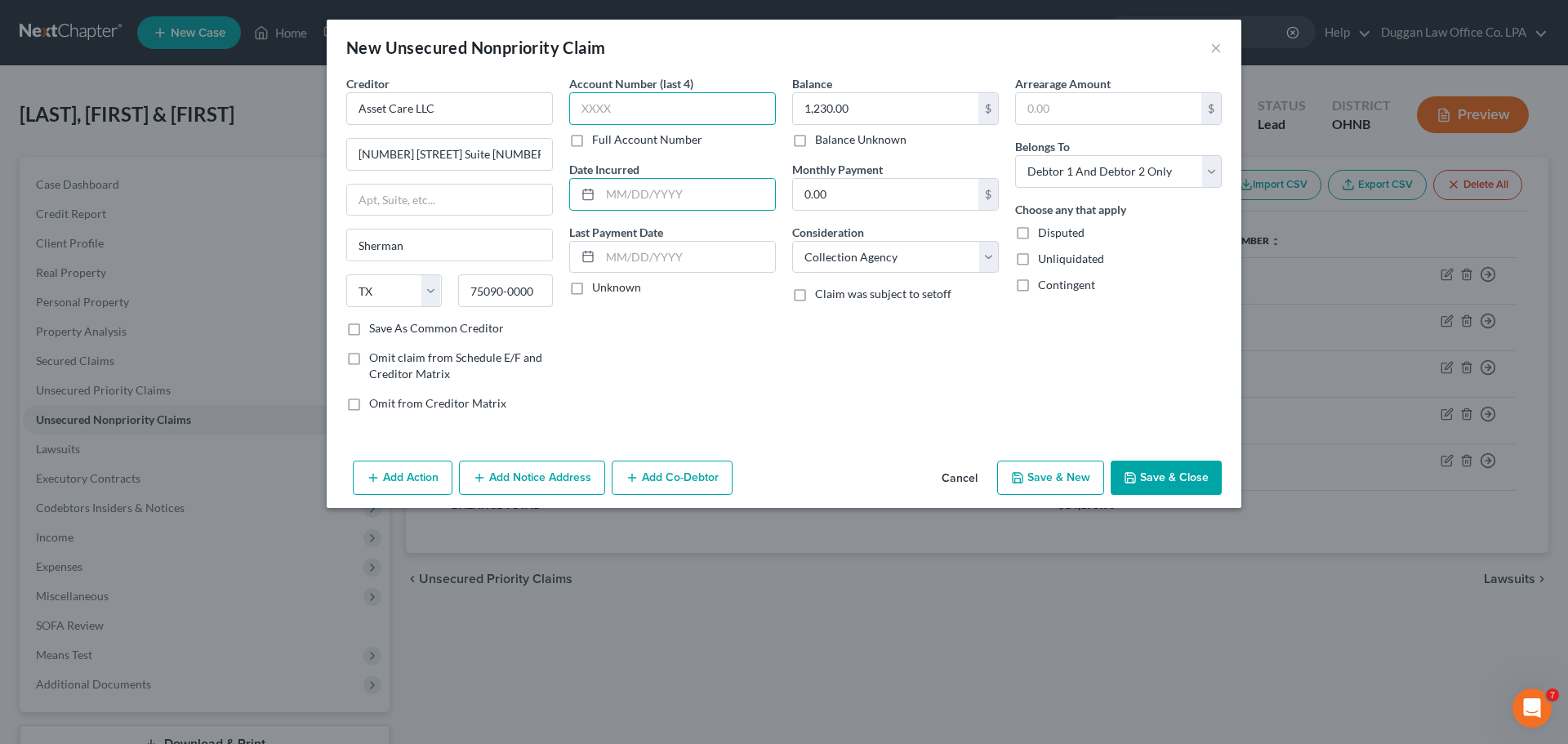 click at bounding box center (672, 109) 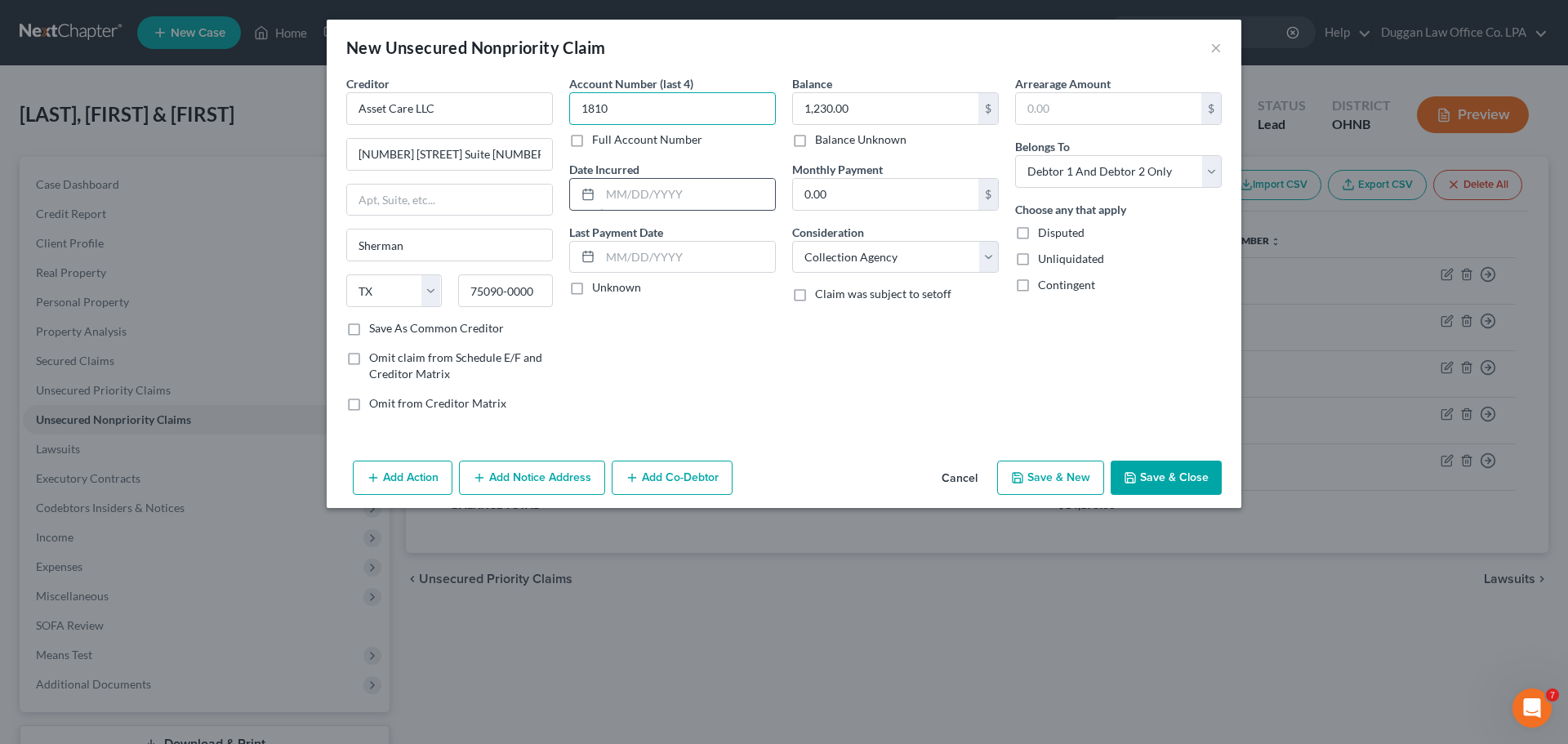 type on "1810" 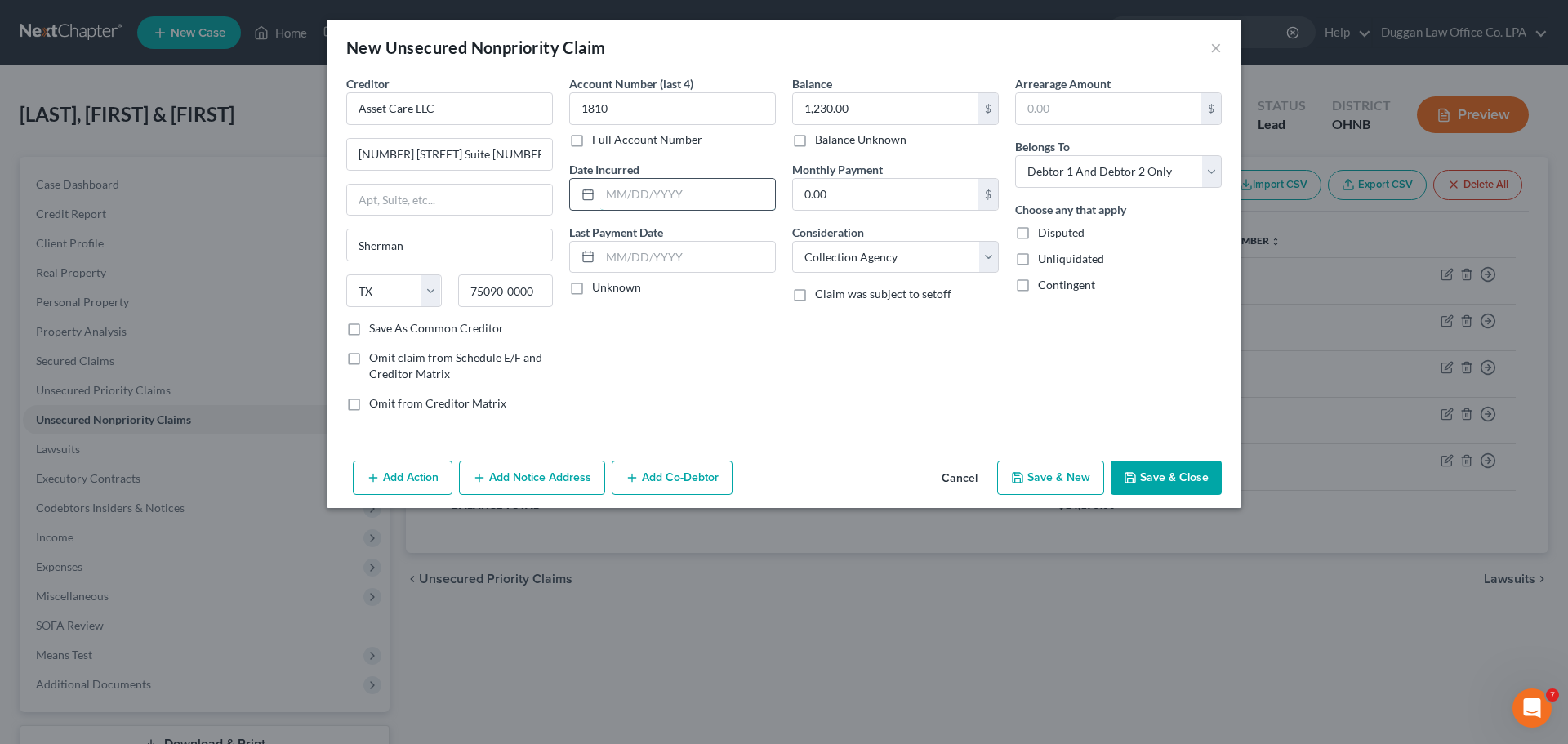 click at bounding box center [688, 194] 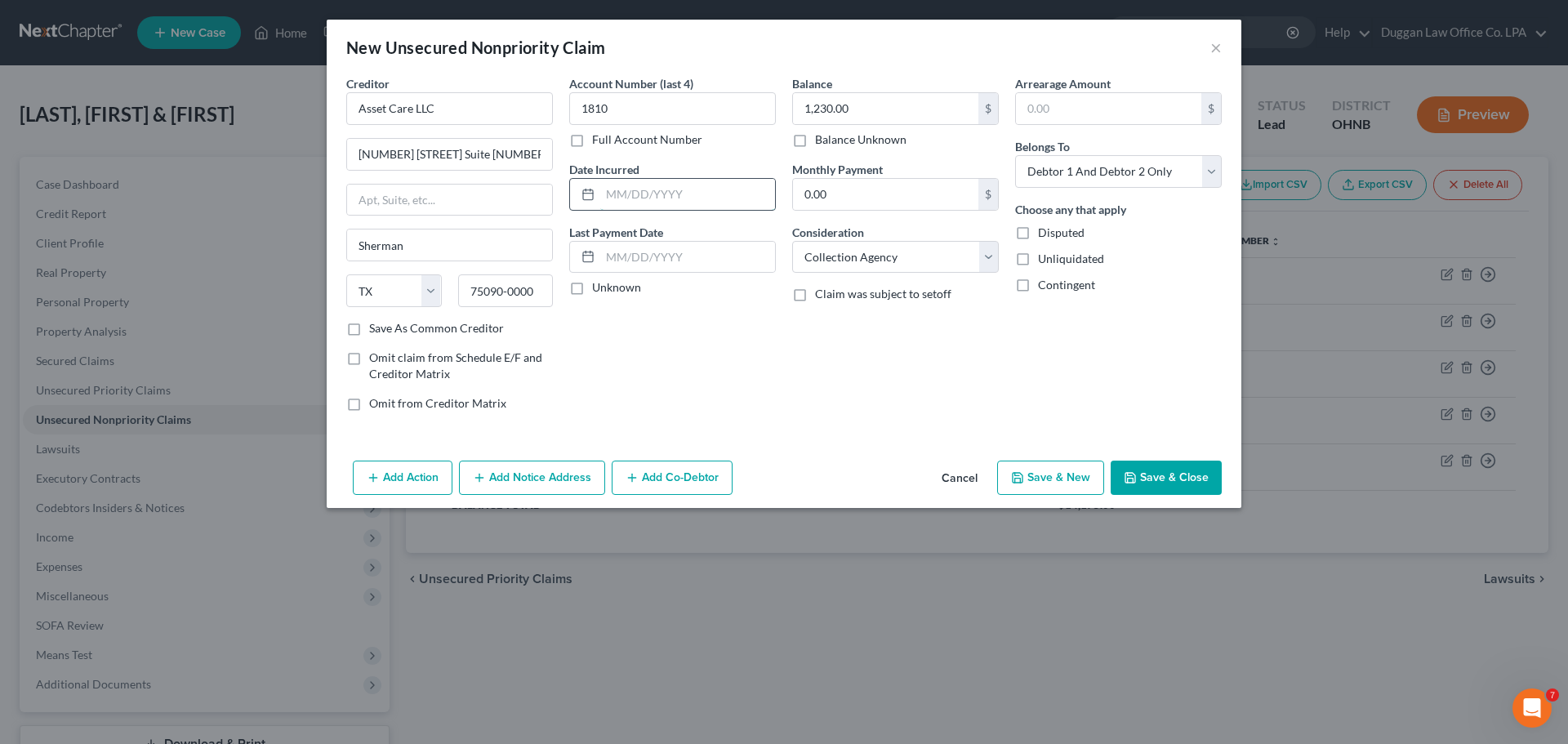 click at bounding box center (688, 194) 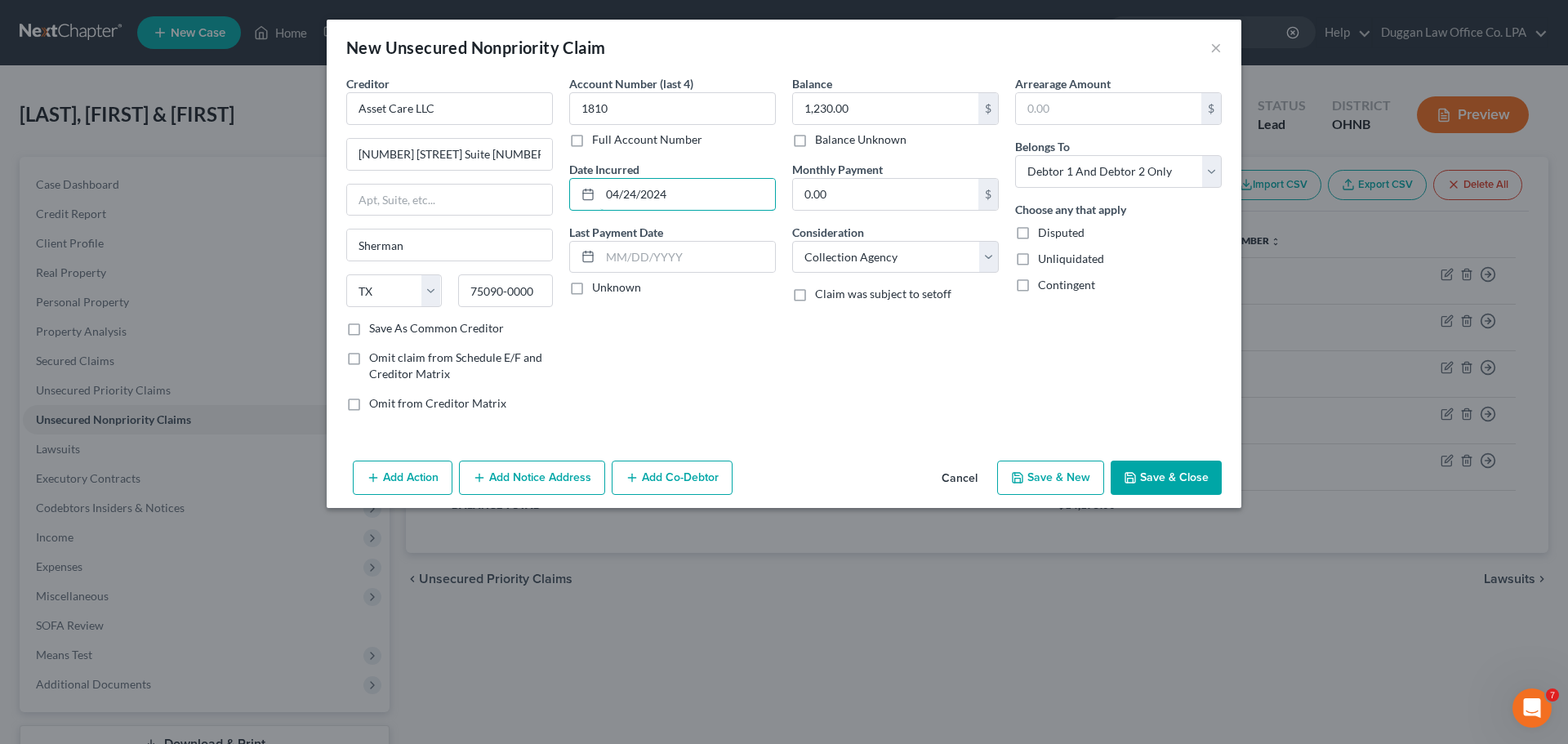 type on "04/24/2024" 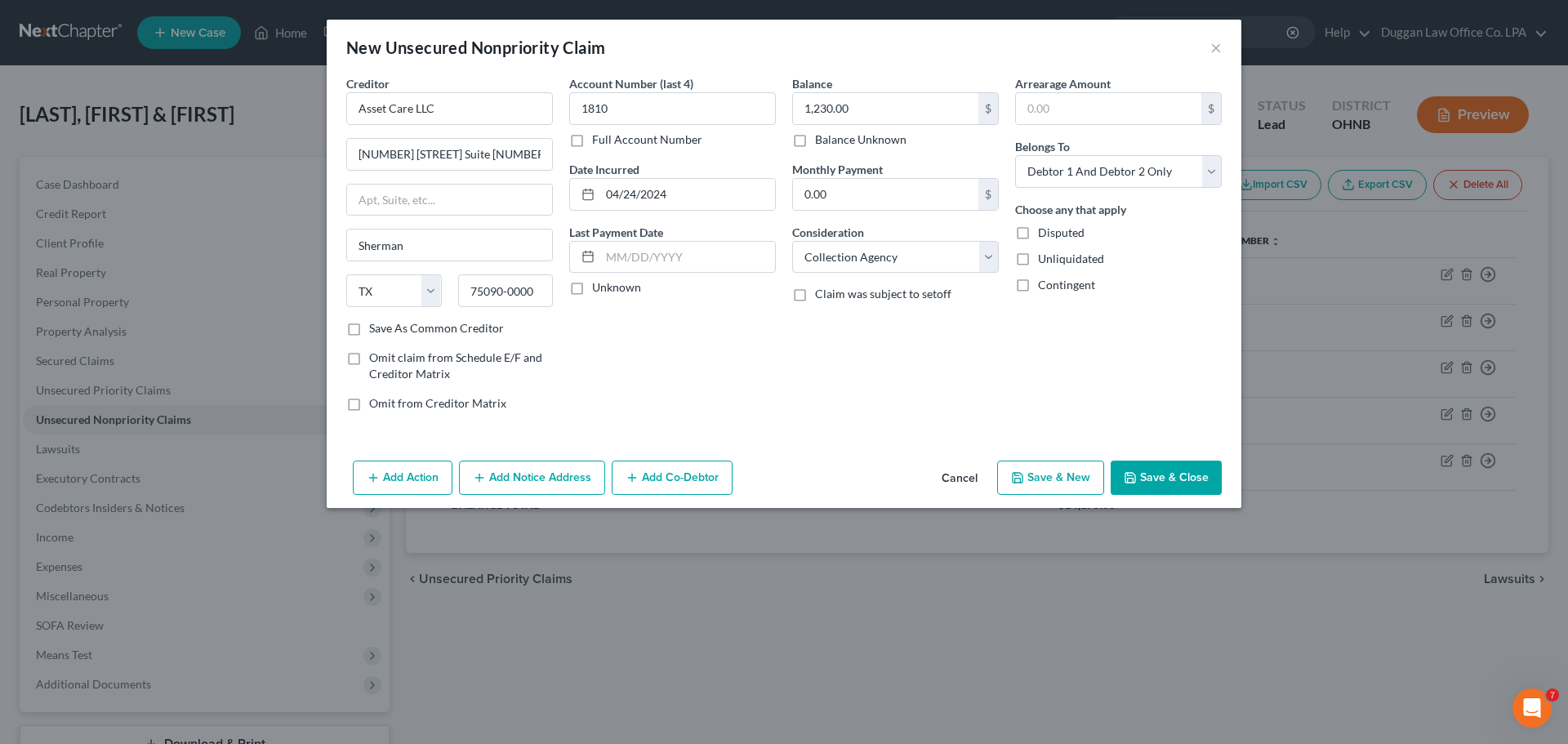 click on "Save & Close" at bounding box center [1166, 478] 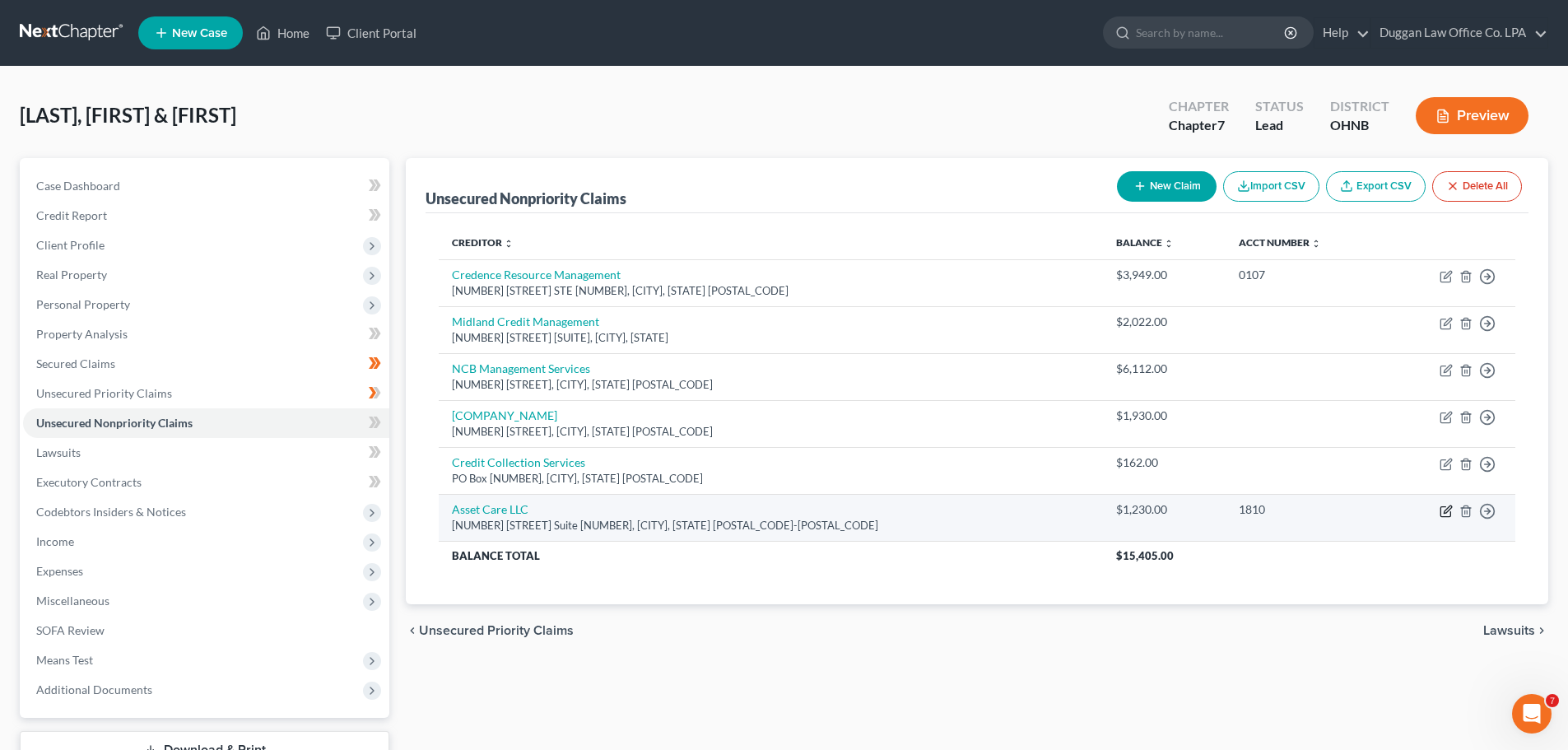 click 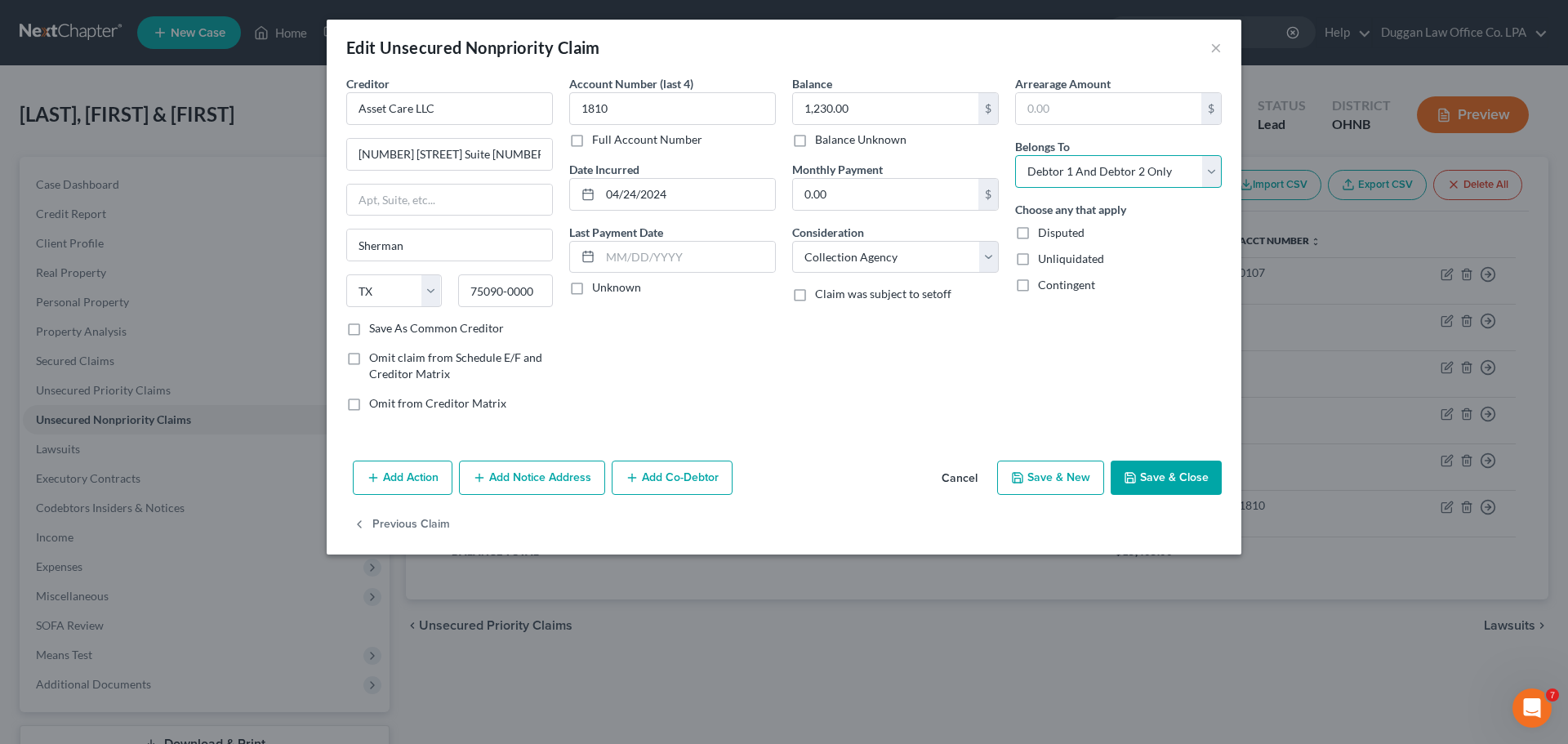 click on "Select Debtor 1 Only Debtor 2 Only Debtor 1 And Debtor 2 Only At Least One Of The Debtors And Another Community Property" at bounding box center [1118, 172] 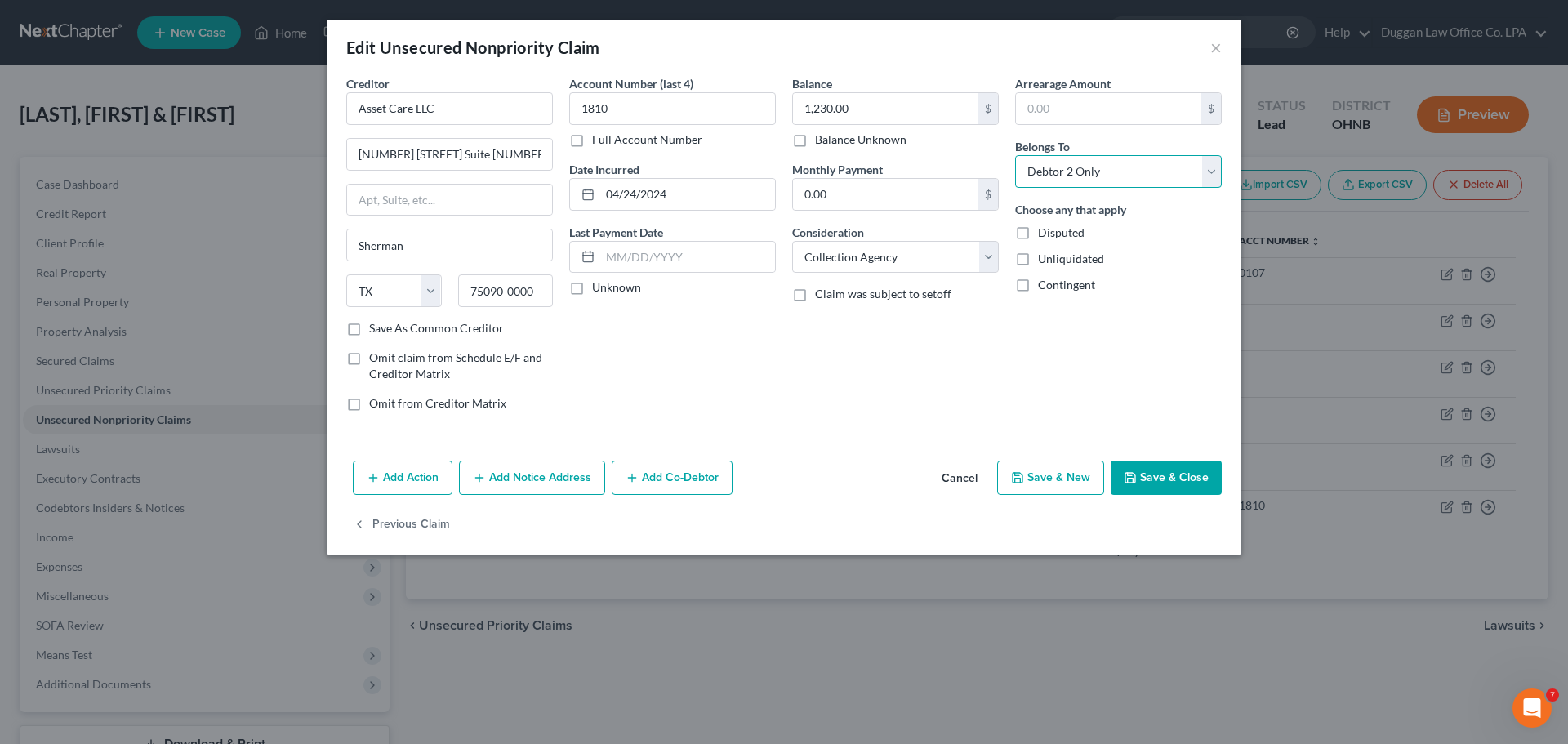 click on "Select Debtor 1 Only Debtor 2 Only Debtor 1 And Debtor 2 Only At Least One Of The Debtors And Another Community Property" at bounding box center (1118, 172) 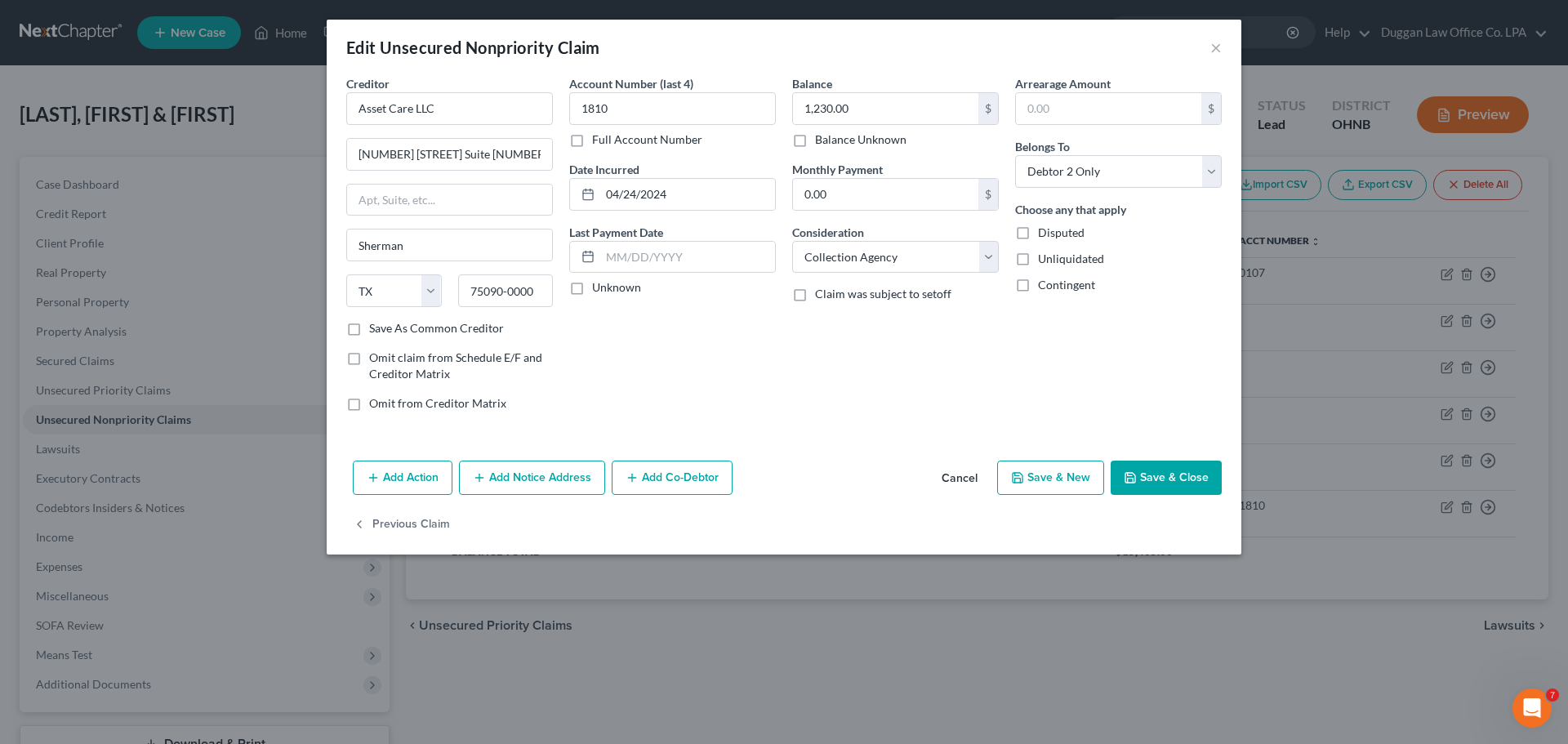 click on "Save & Close" at bounding box center [1166, 478] 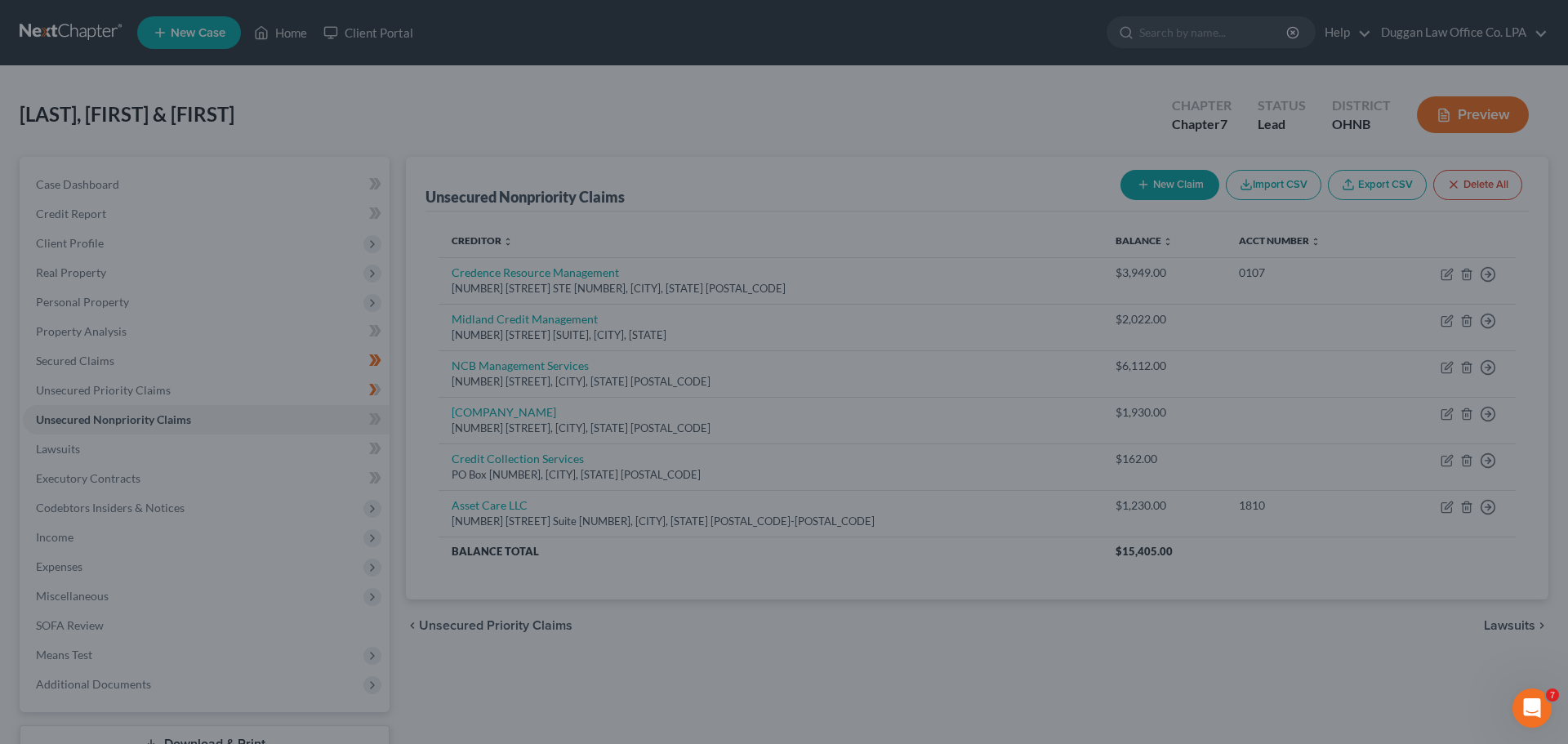 type on "0" 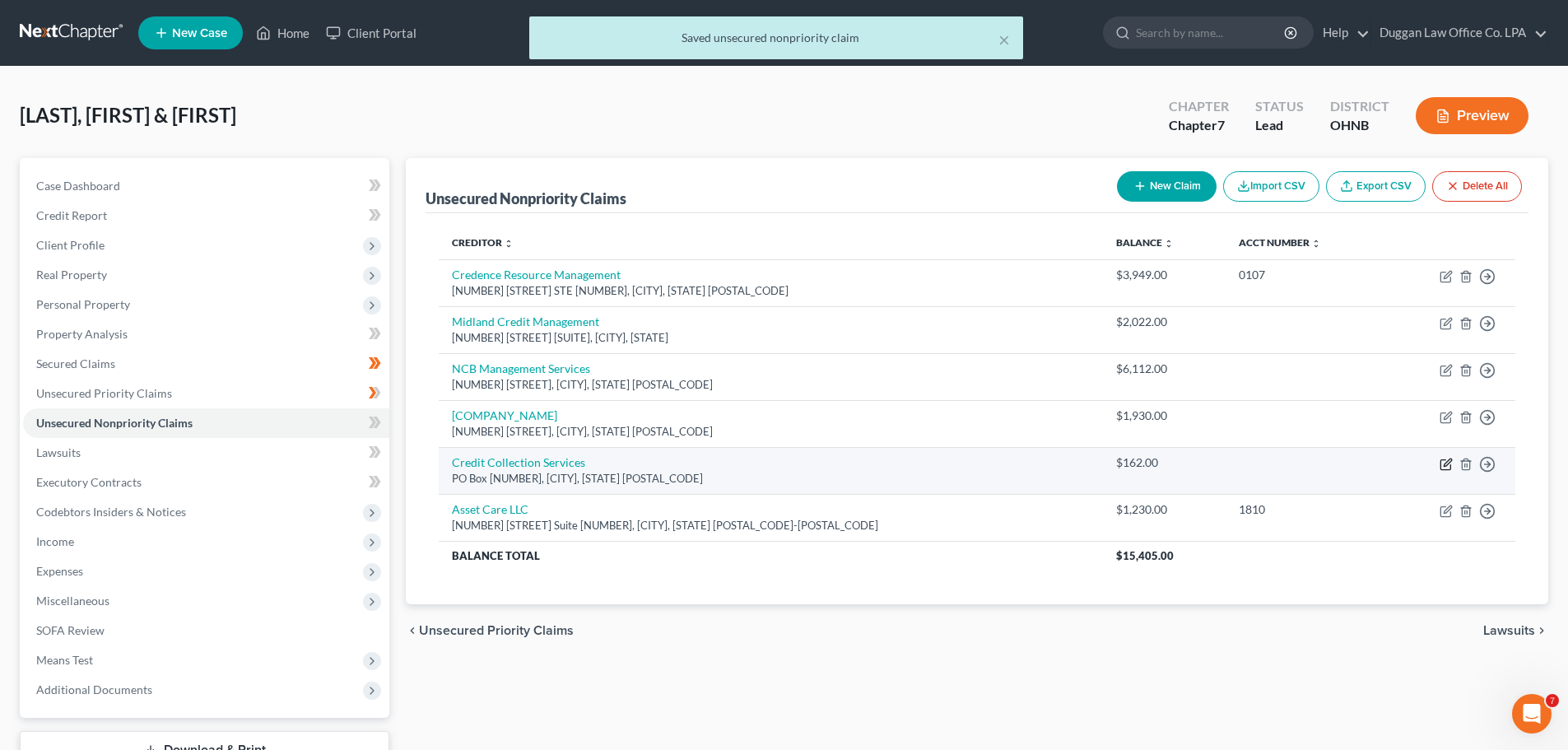 click 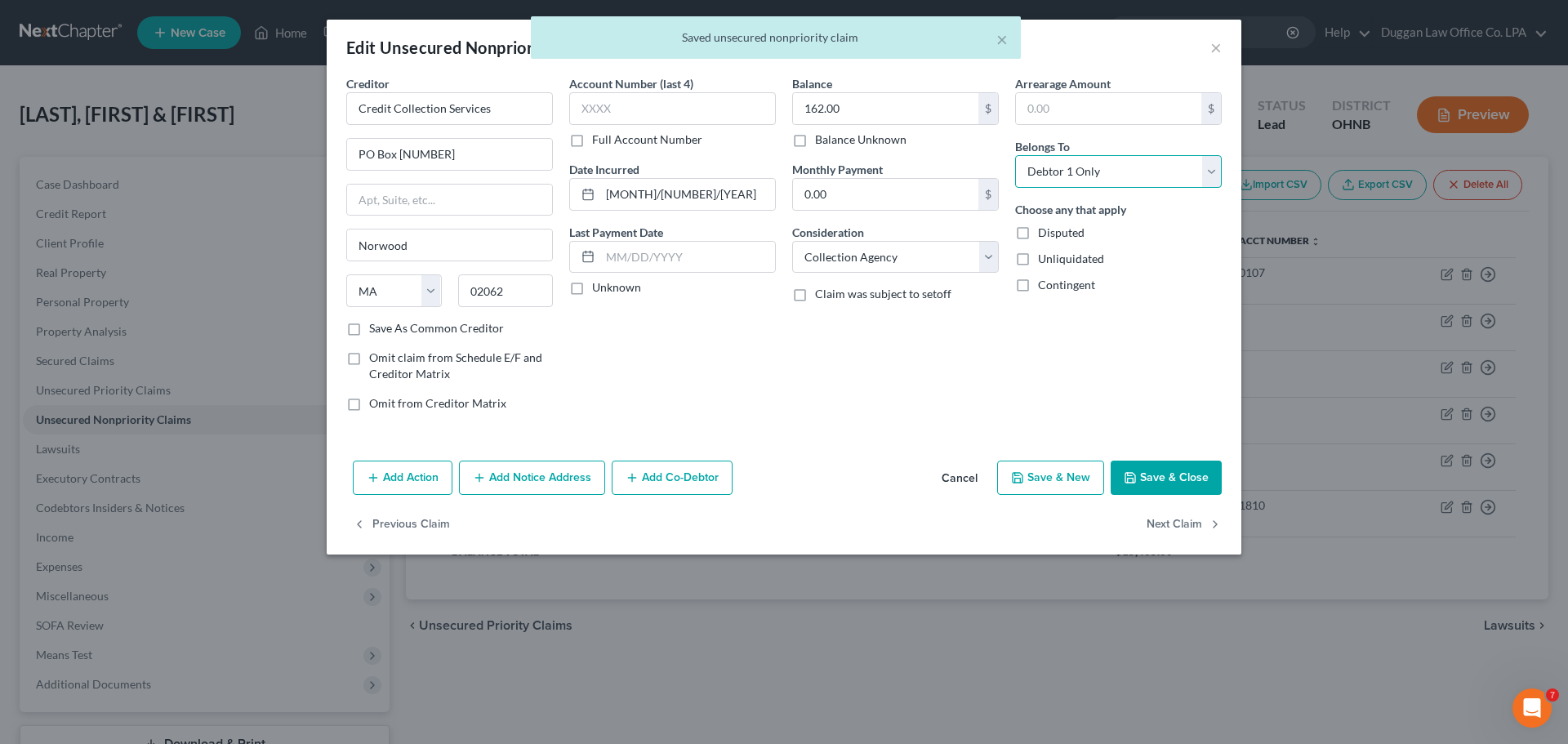 click on "Select Debtor 1 Only Debtor 2 Only Debtor 1 And Debtor 2 Only At Least One Of The Debtors And Another Community Property" at bounding box center [1118, 172] 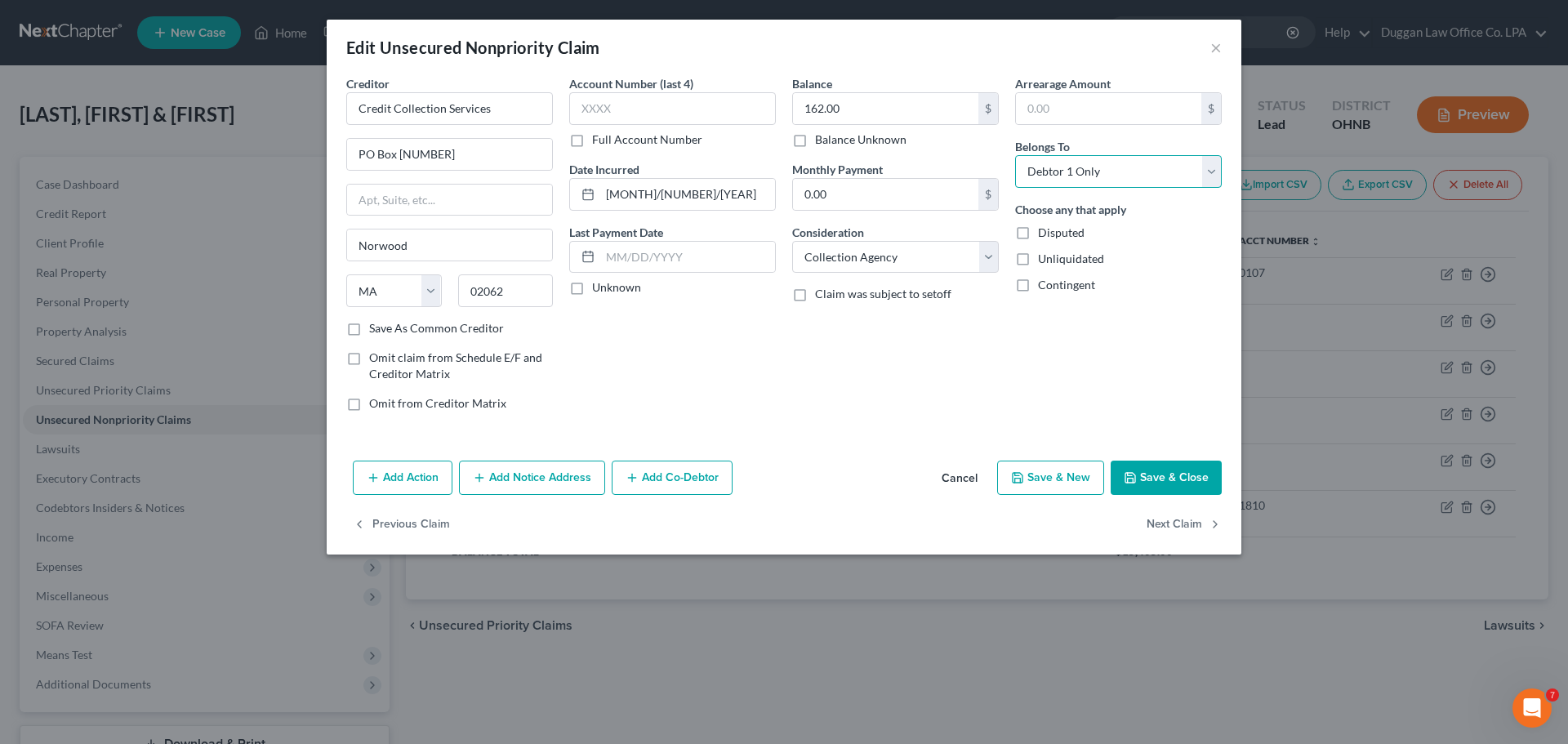 select on "2" 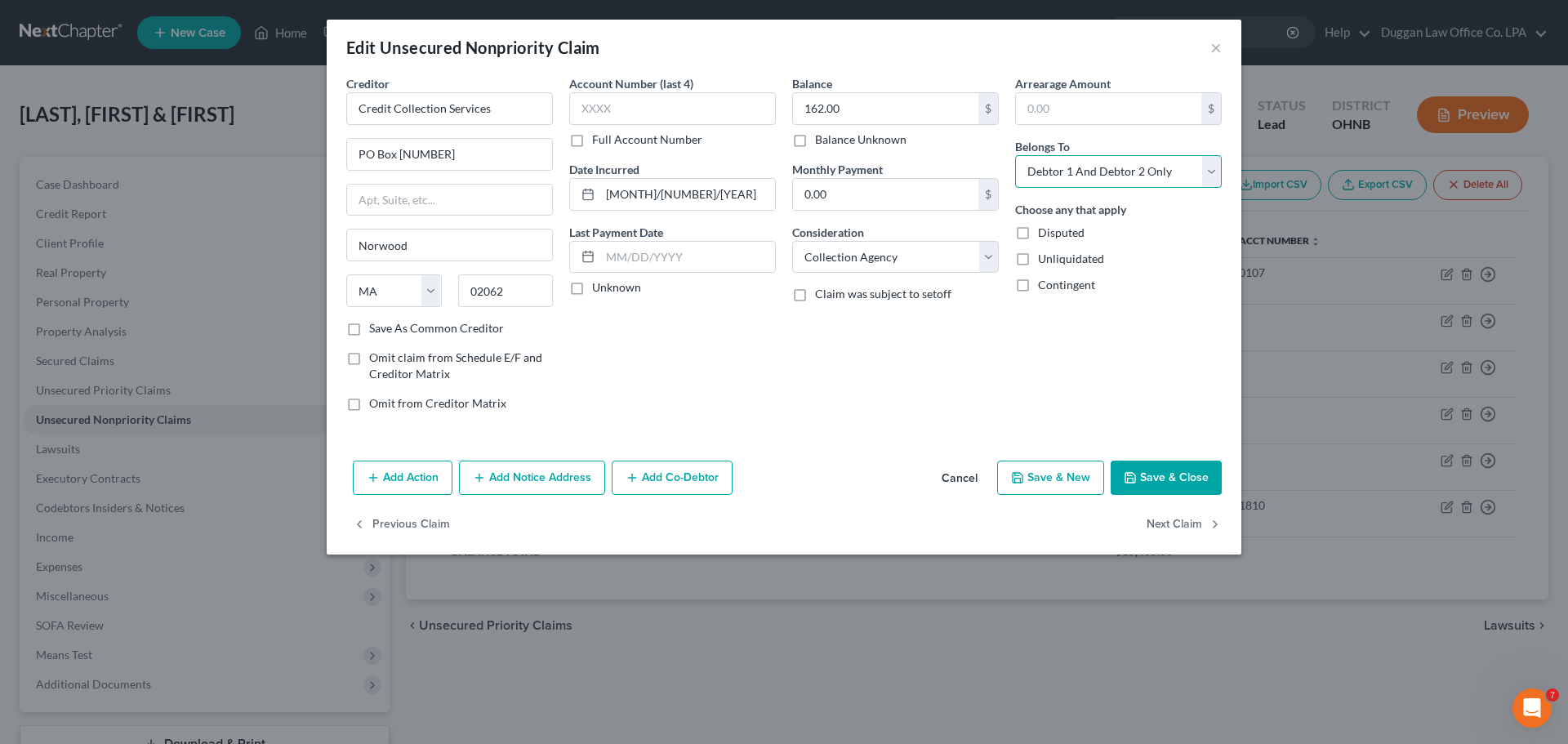 click on "Select Debtor 1 Only Debtor 2 Only Debtor 1 And Debtor 2 Only At Least One Of The Debtors And Another Community Property" at bounding box center [1118, 172] 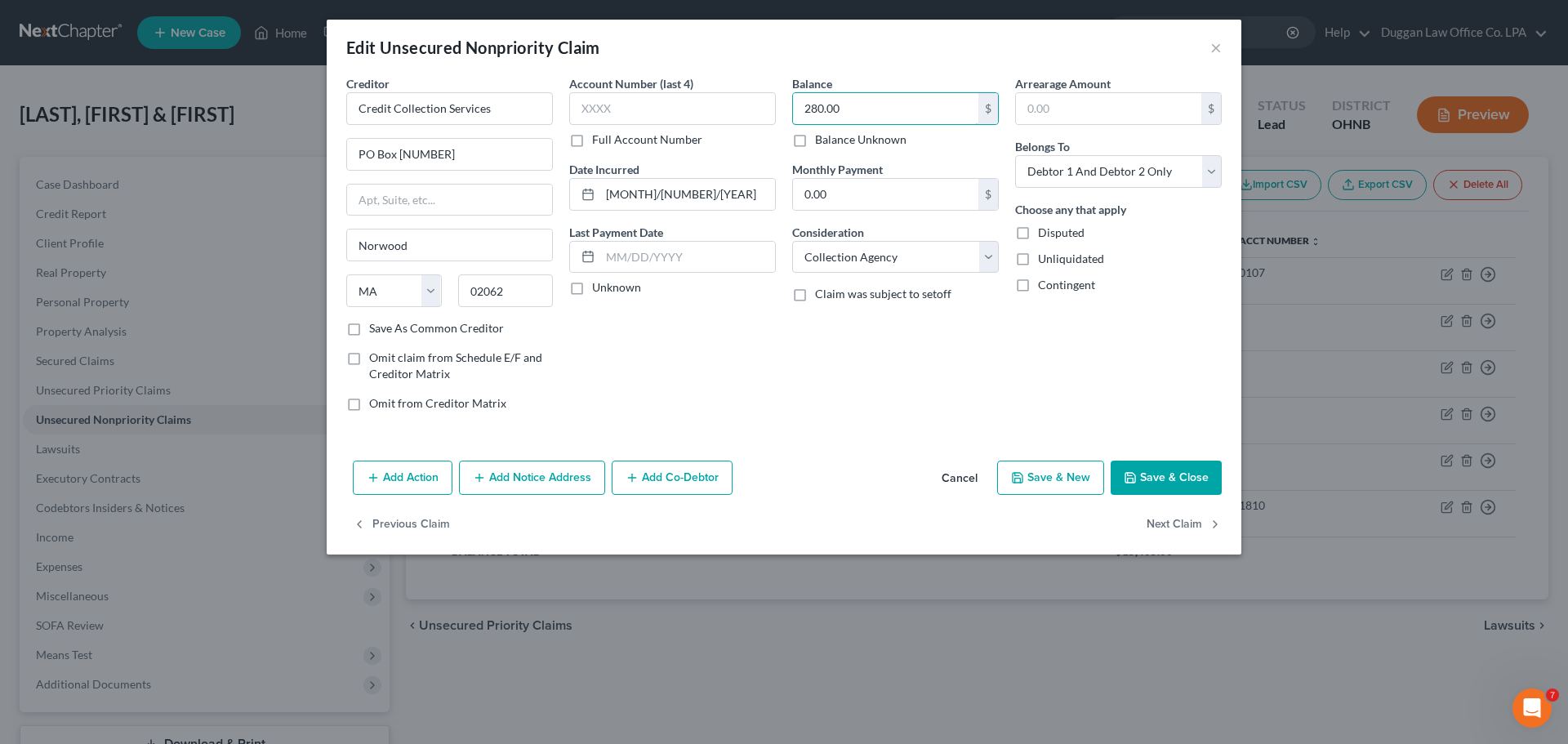 type on "280.00" 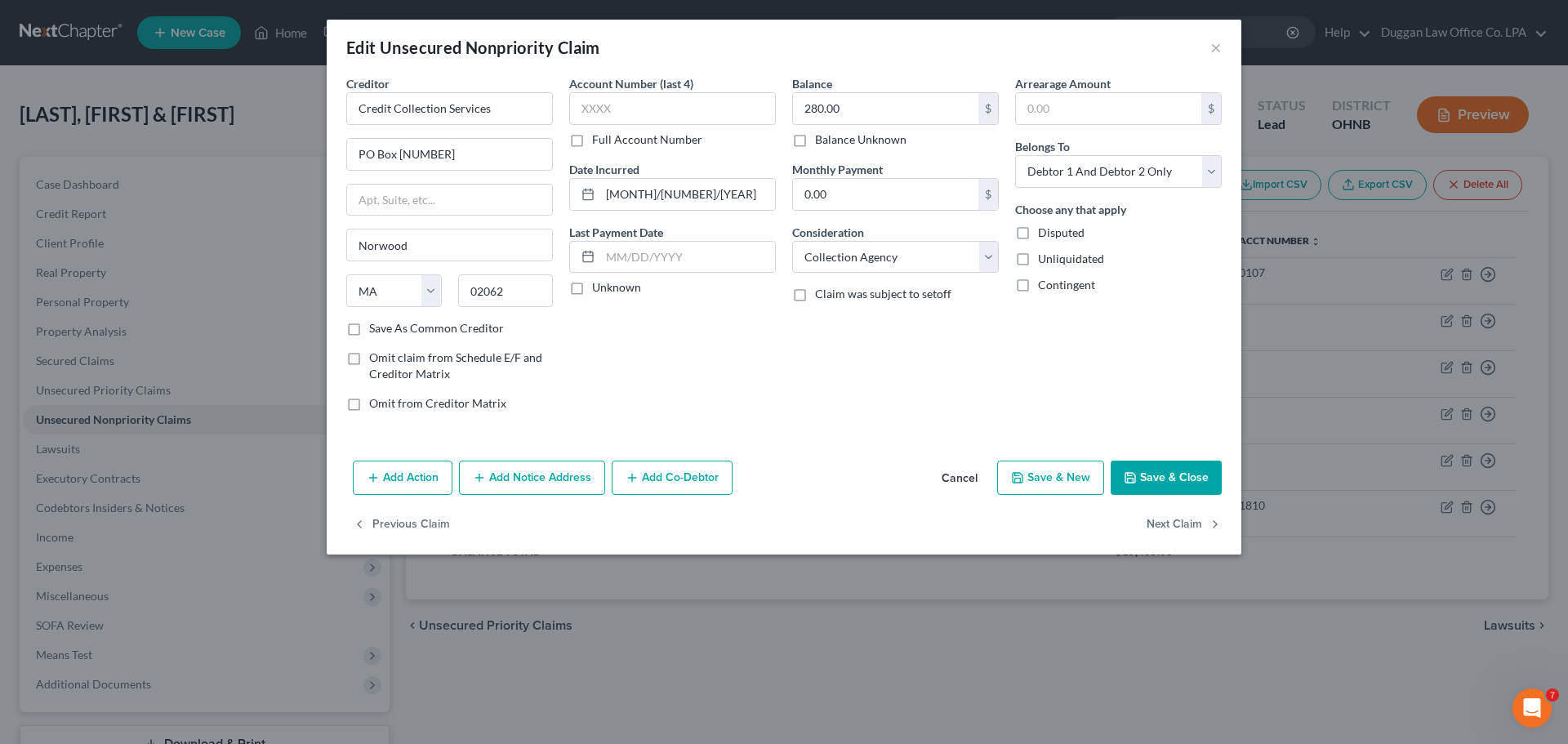 click on "Save & Close" at bounding box center (1166, 478) 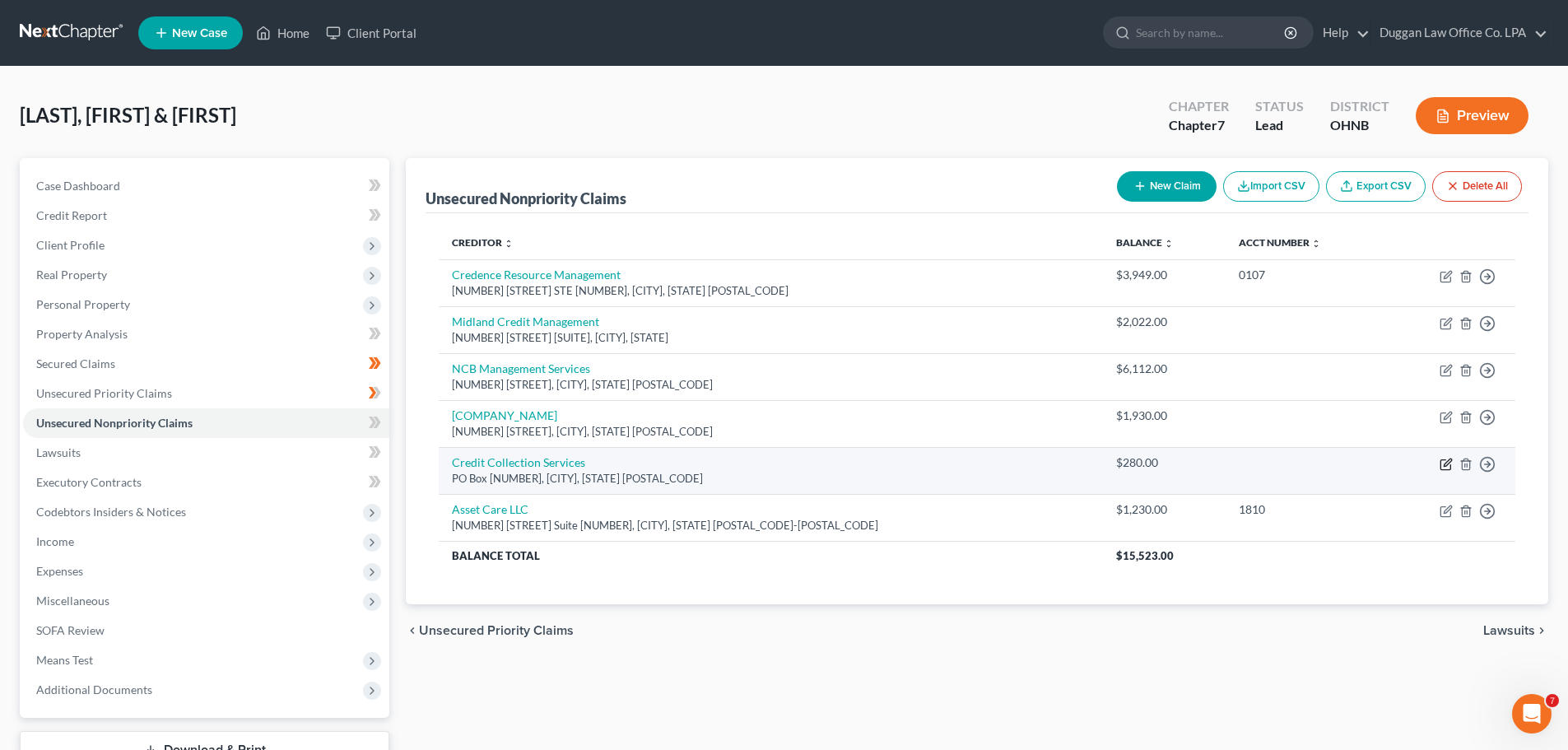 click 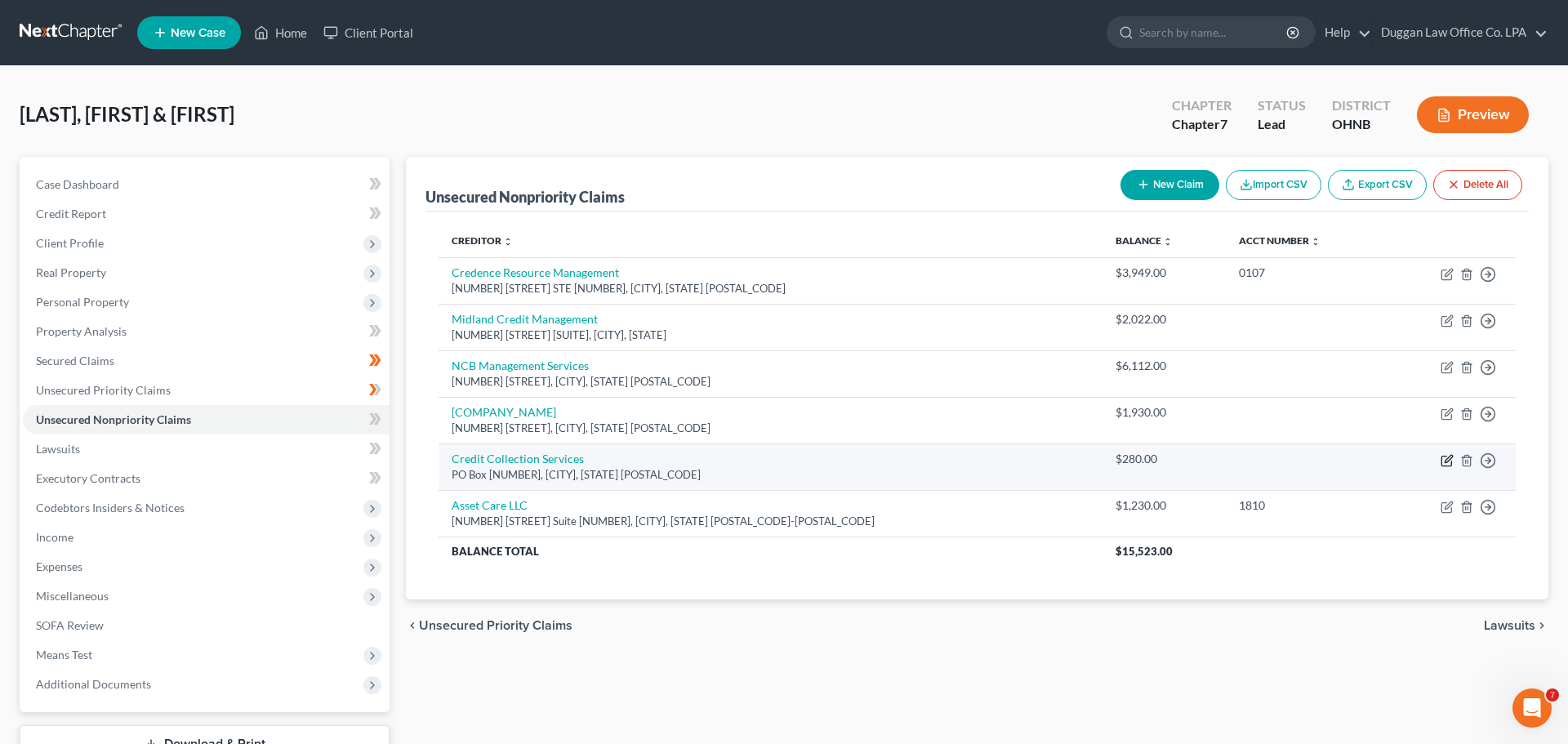 select on "22" 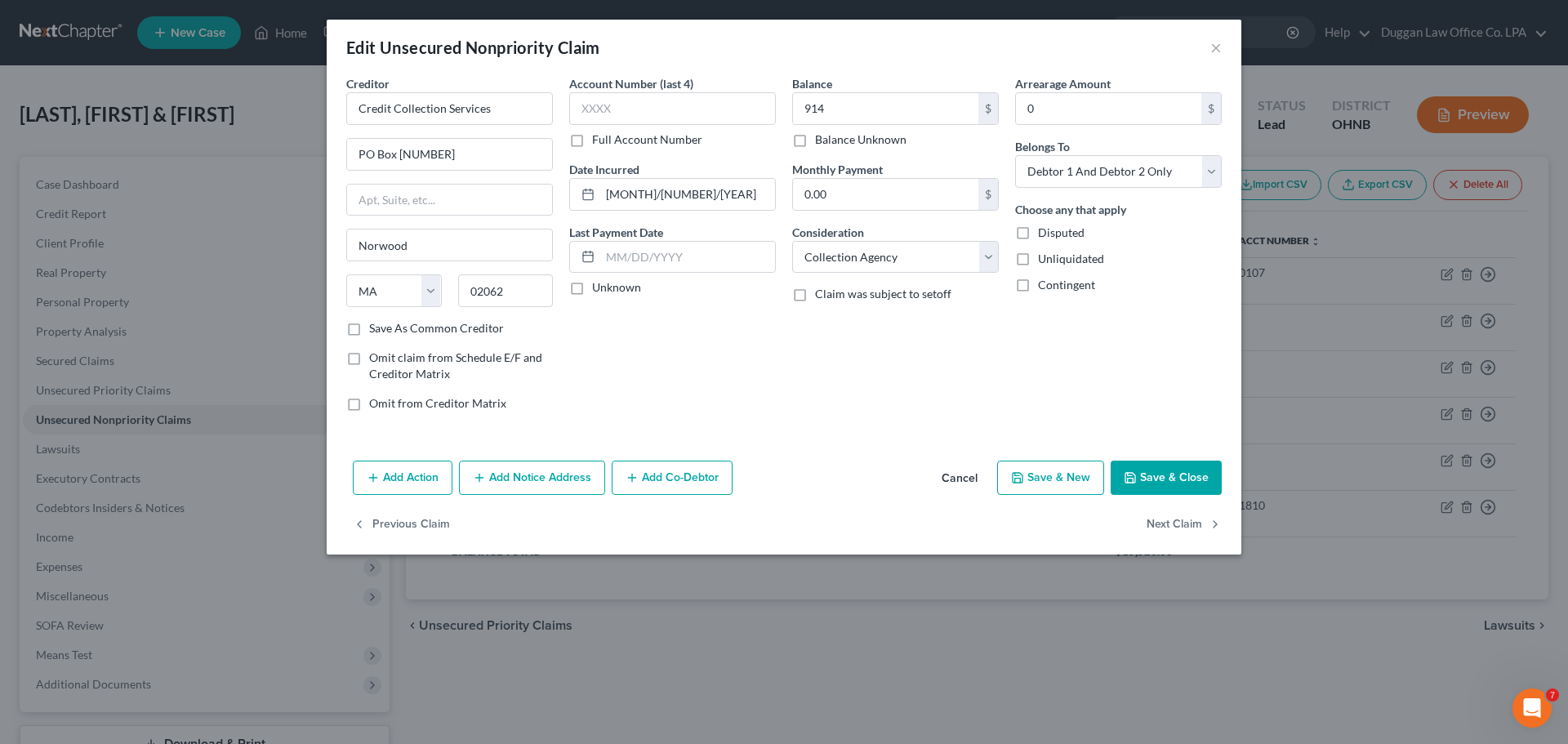 click on "Edit Unsecured Nonpriority Claim  ×" at bounding box center [784, 47] 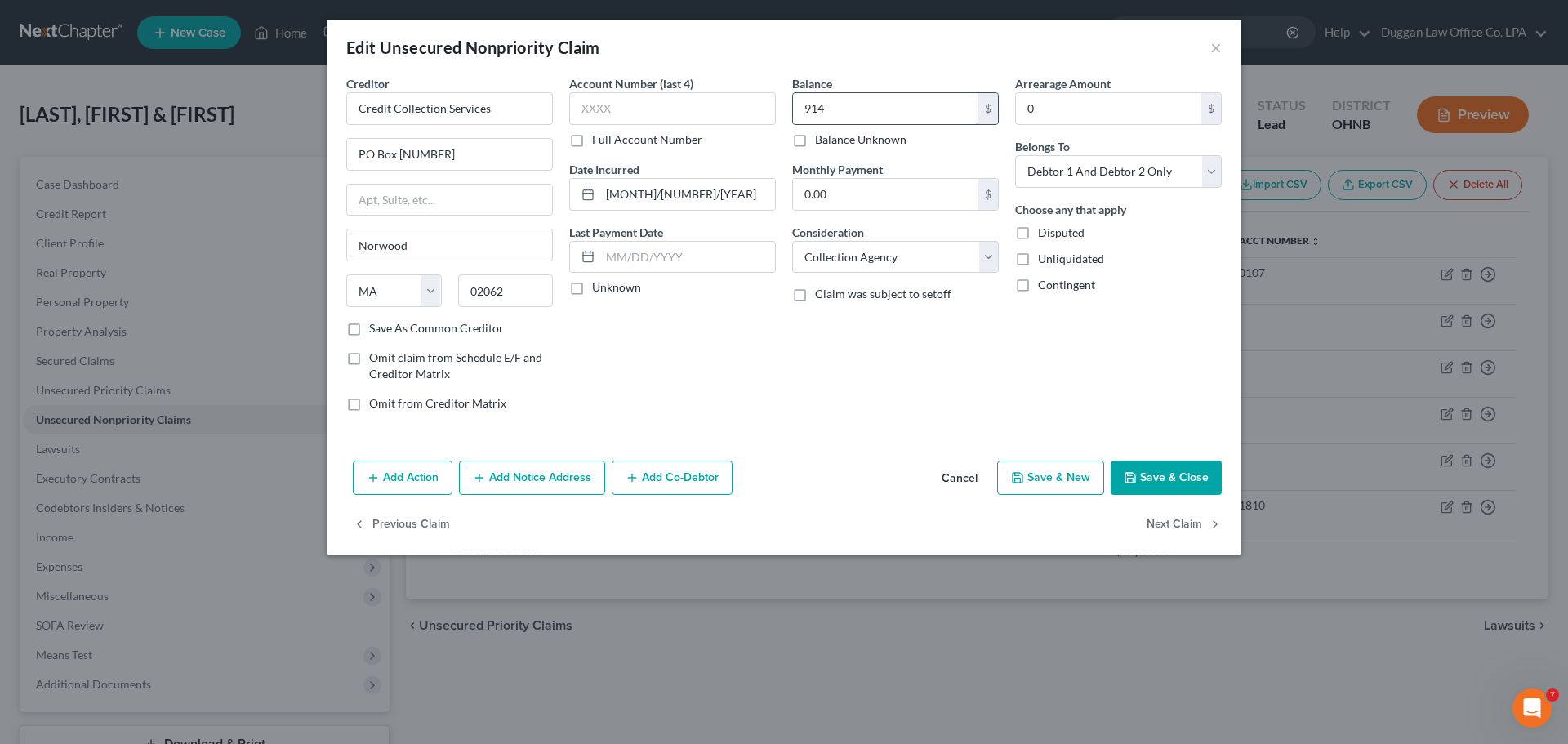 click on "914" at bounding box center [885, 109] 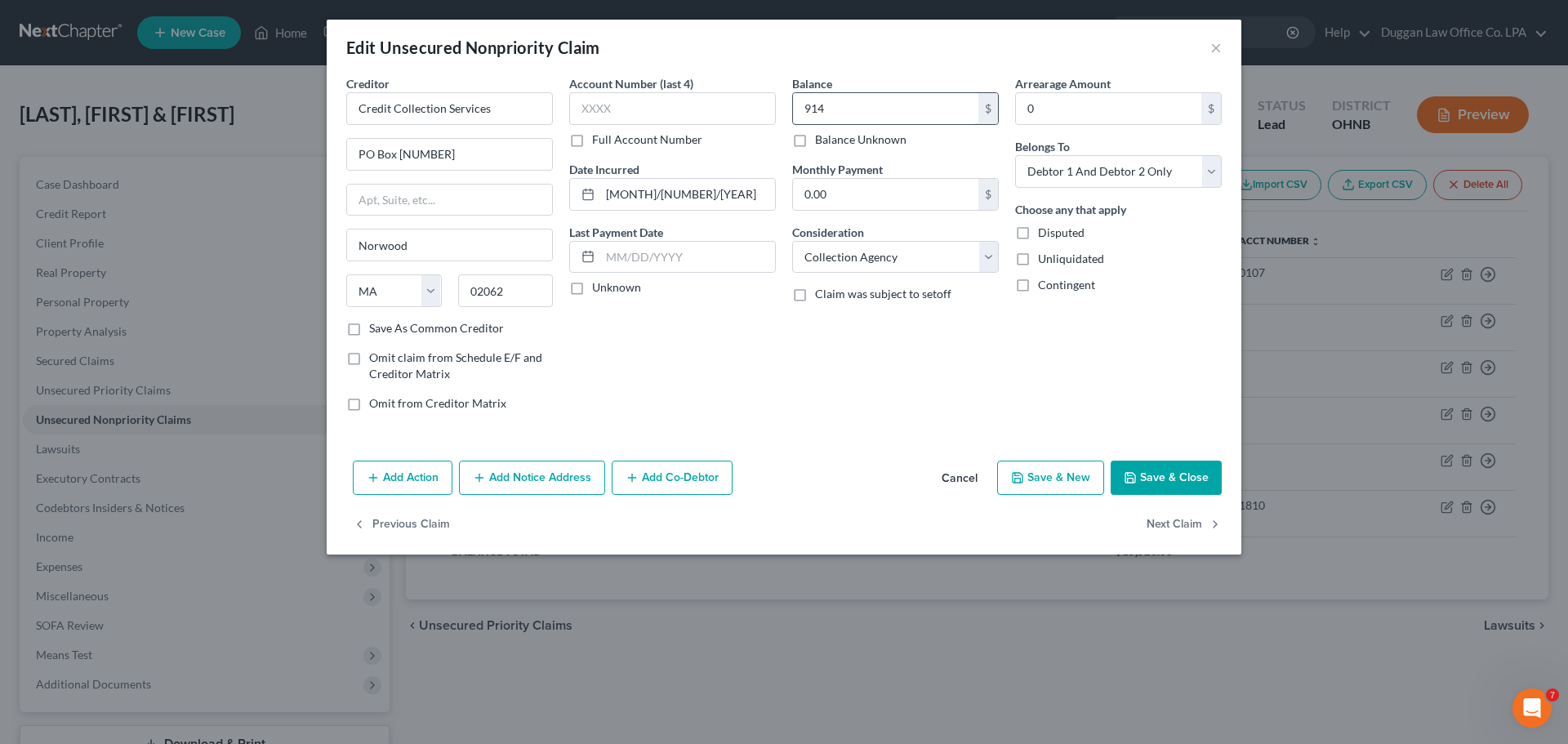 click on "914" at bounding box center (885, 109) 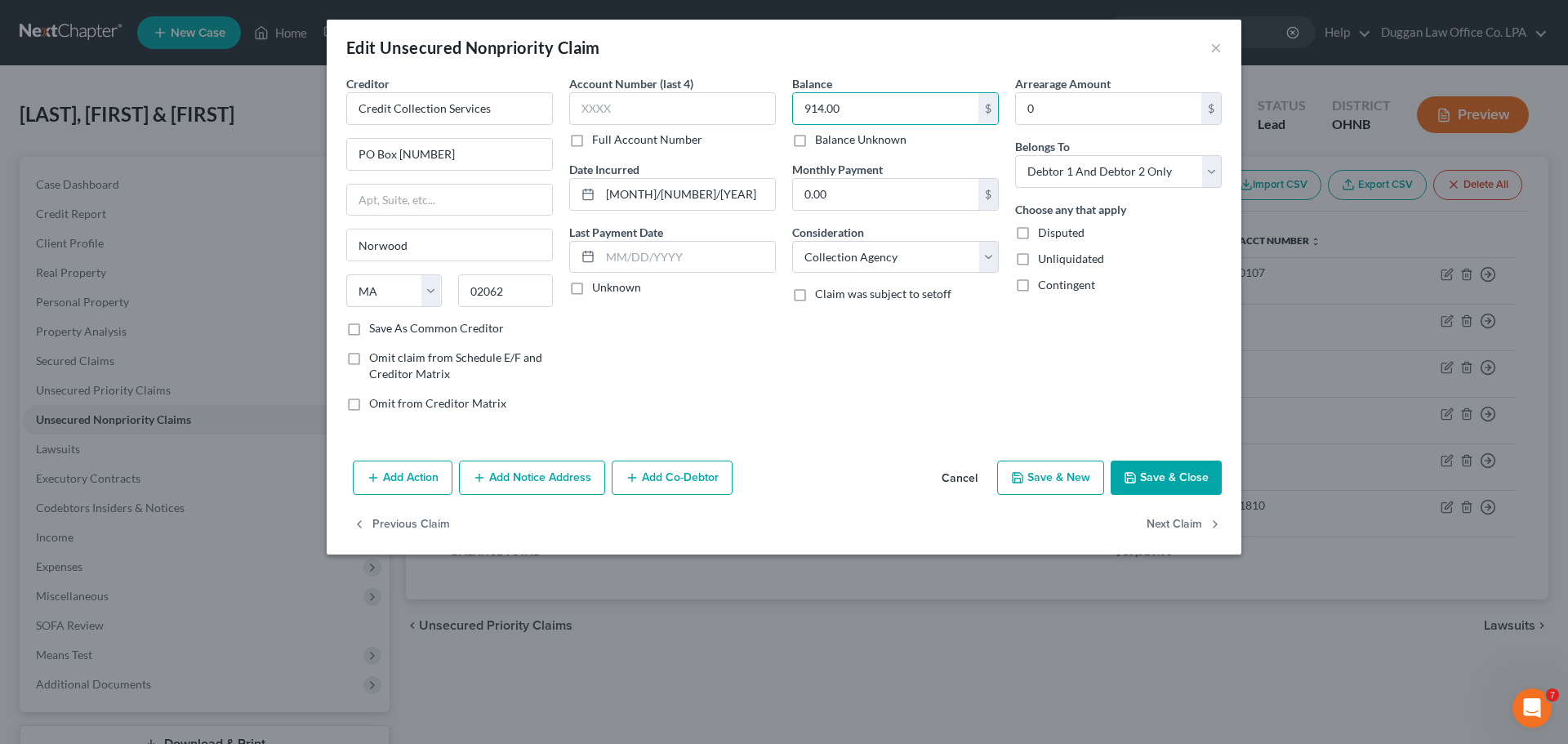 type on "914.00" 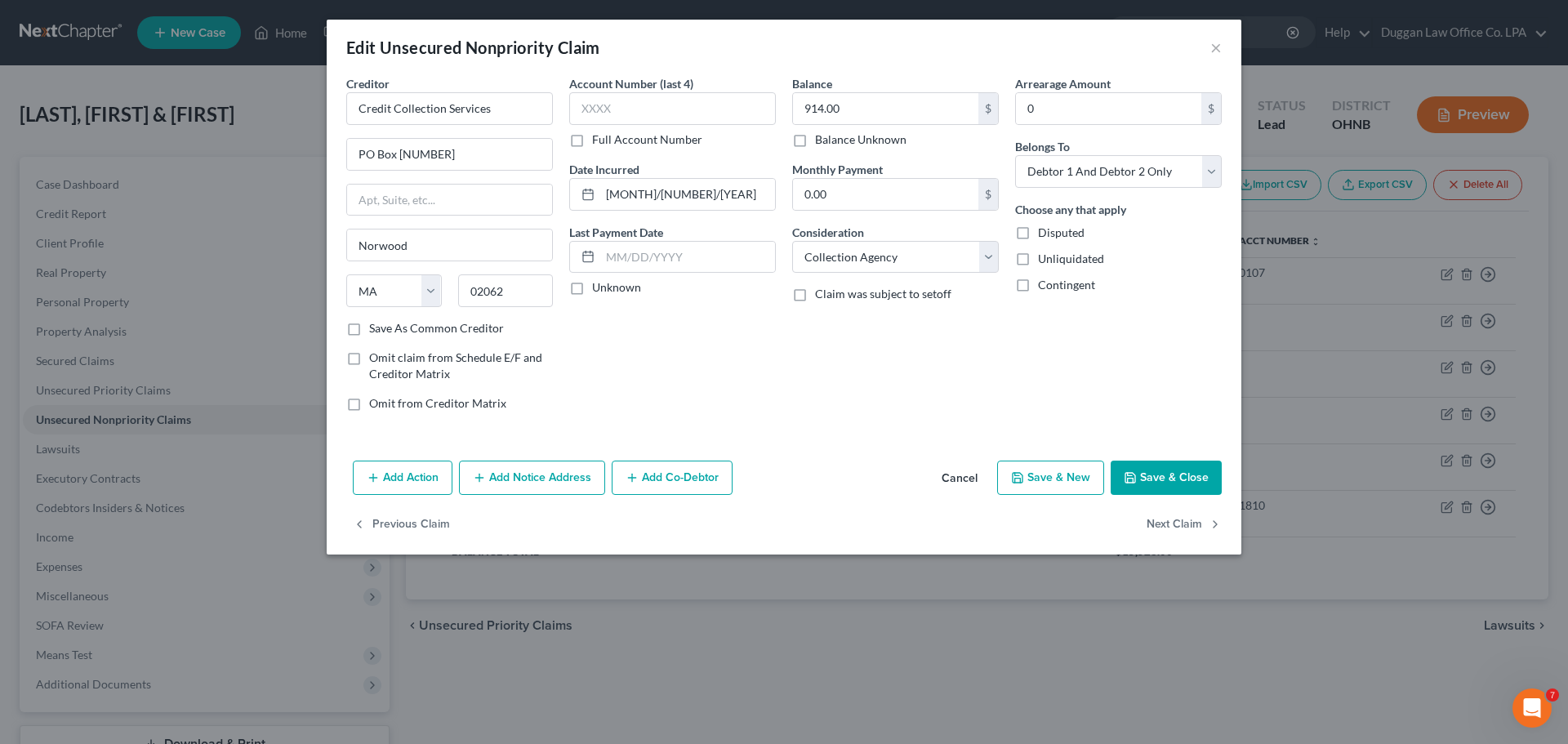 click on "Save & Close" at bounding box center [1166, 478] 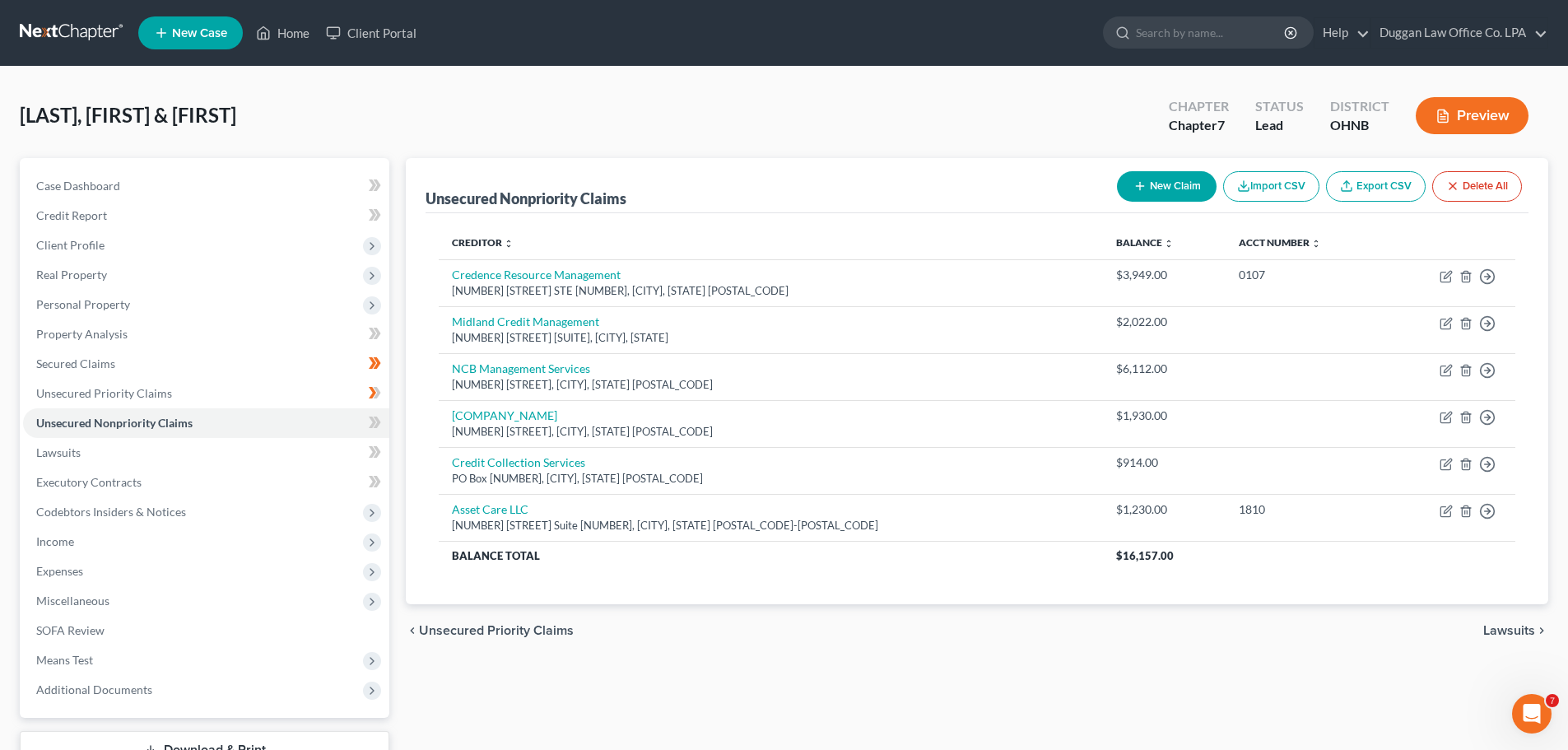 click on "New Claim" at bounding box center (1166, 186) 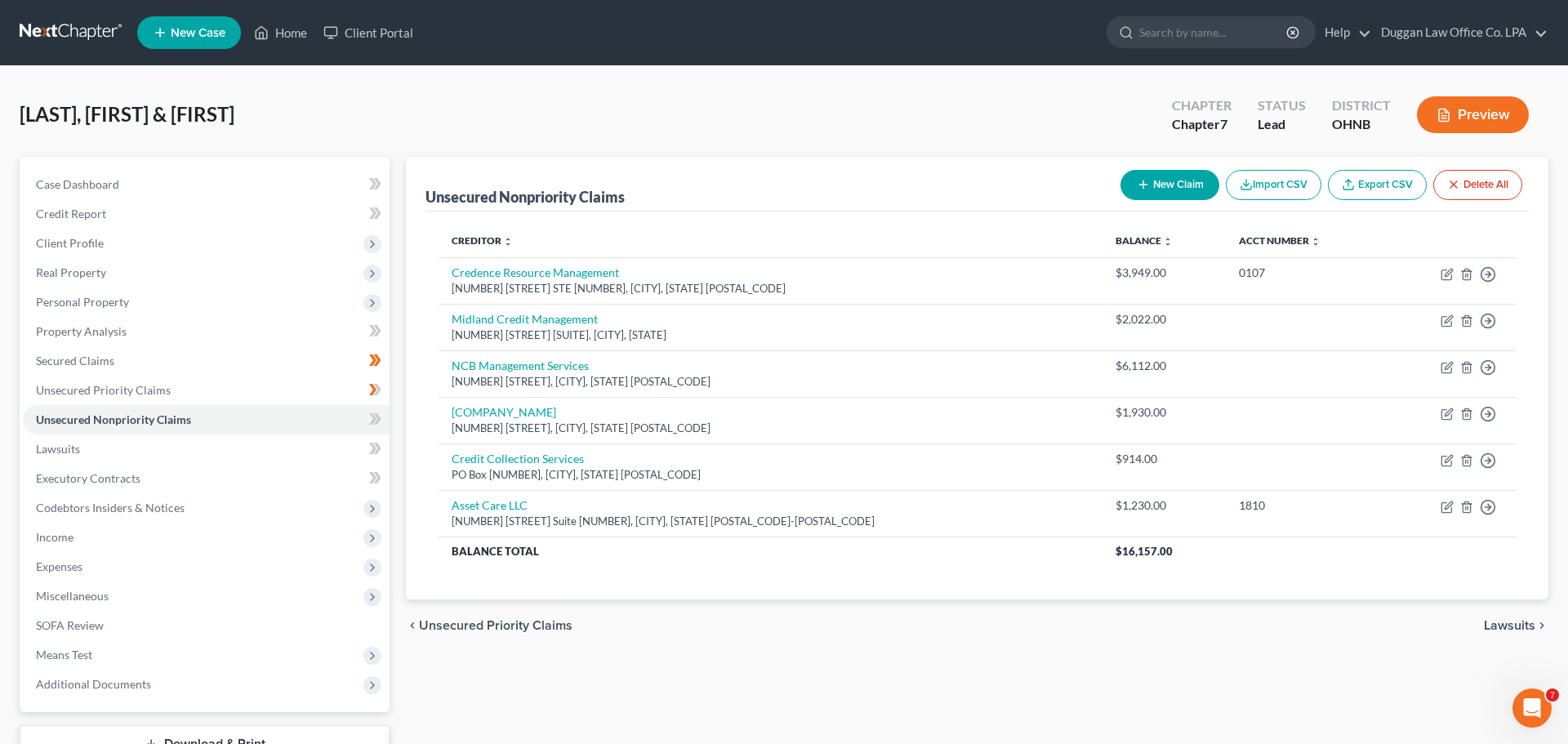 select on "2" 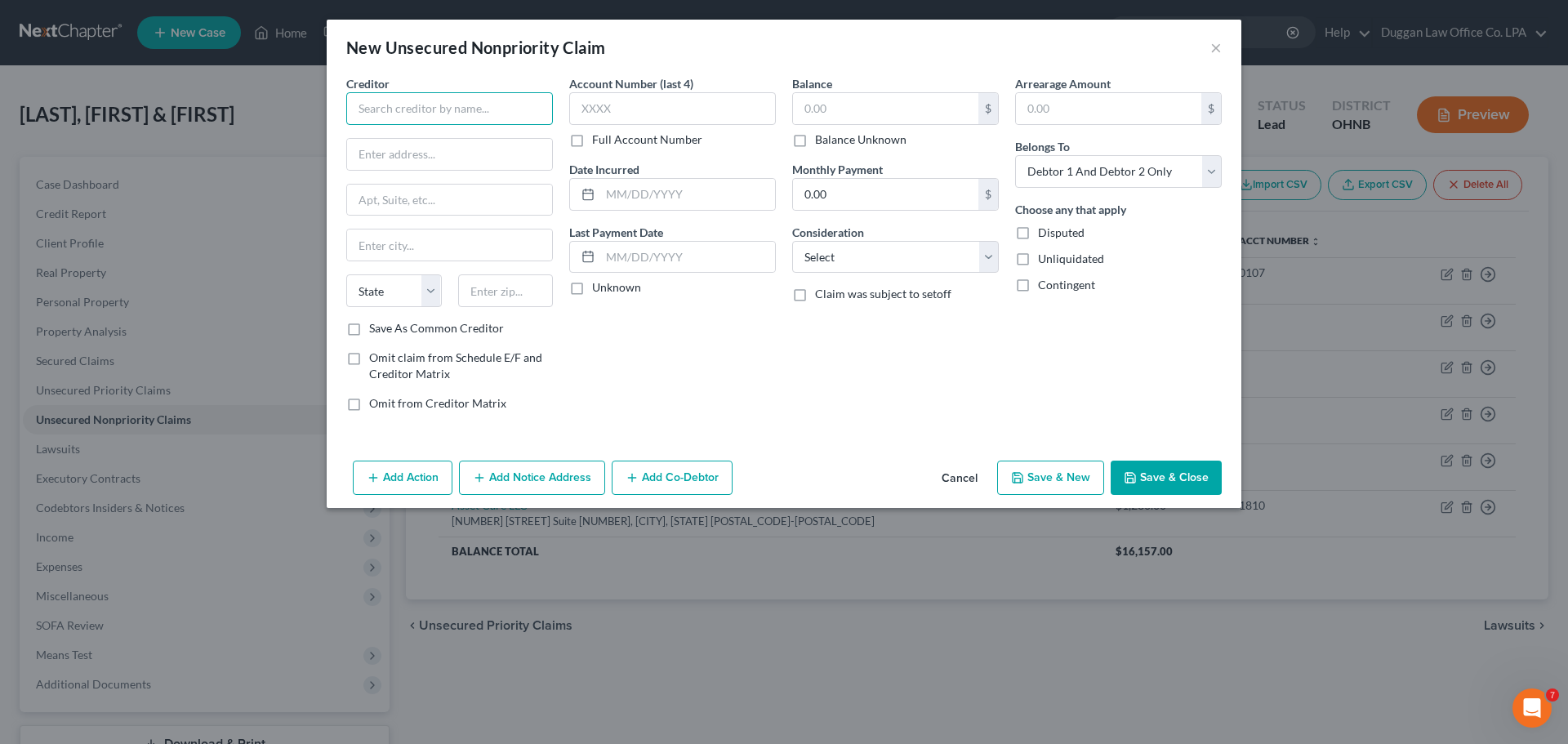 click at bounding box center [449, 109] 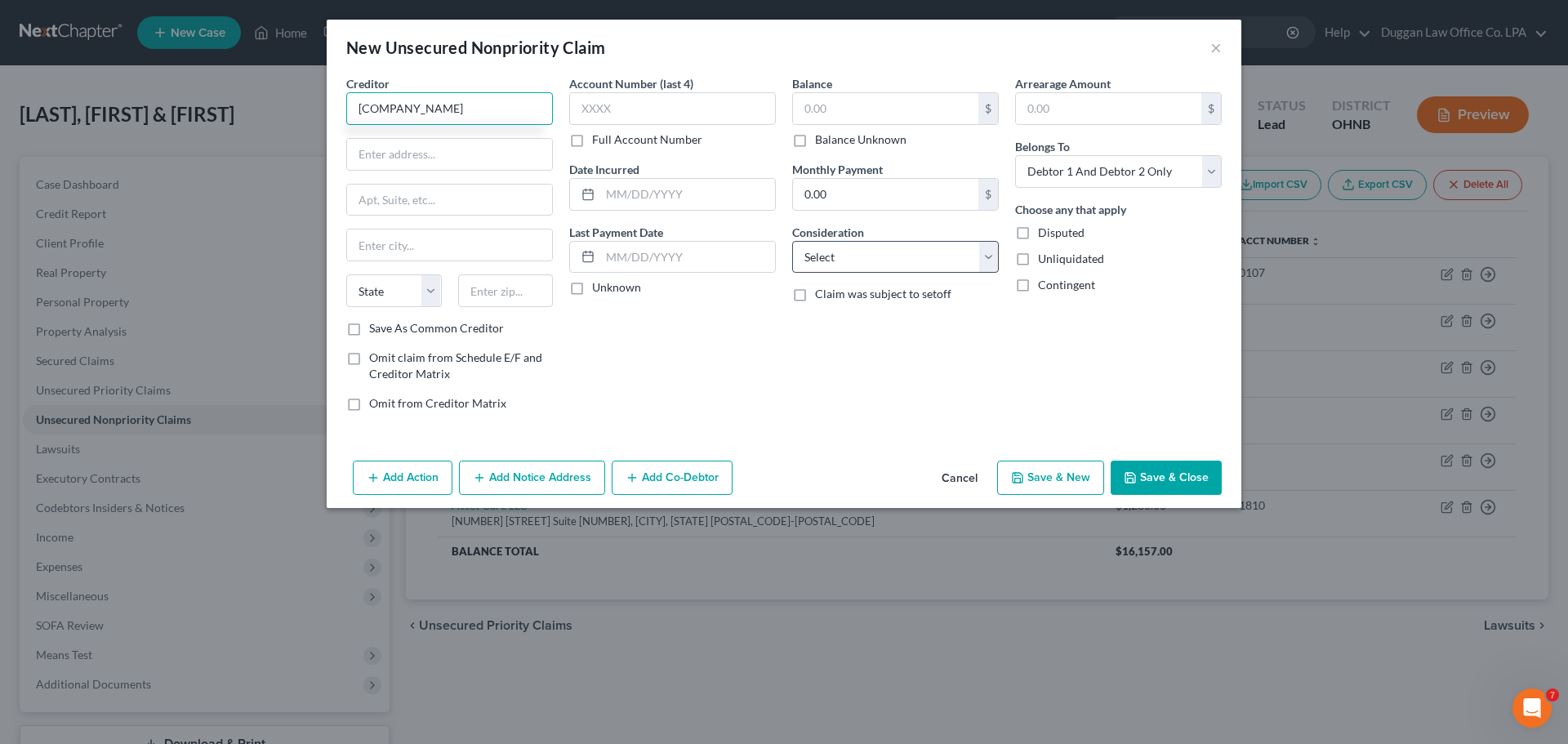 type on "[COMPANY_NAME]" 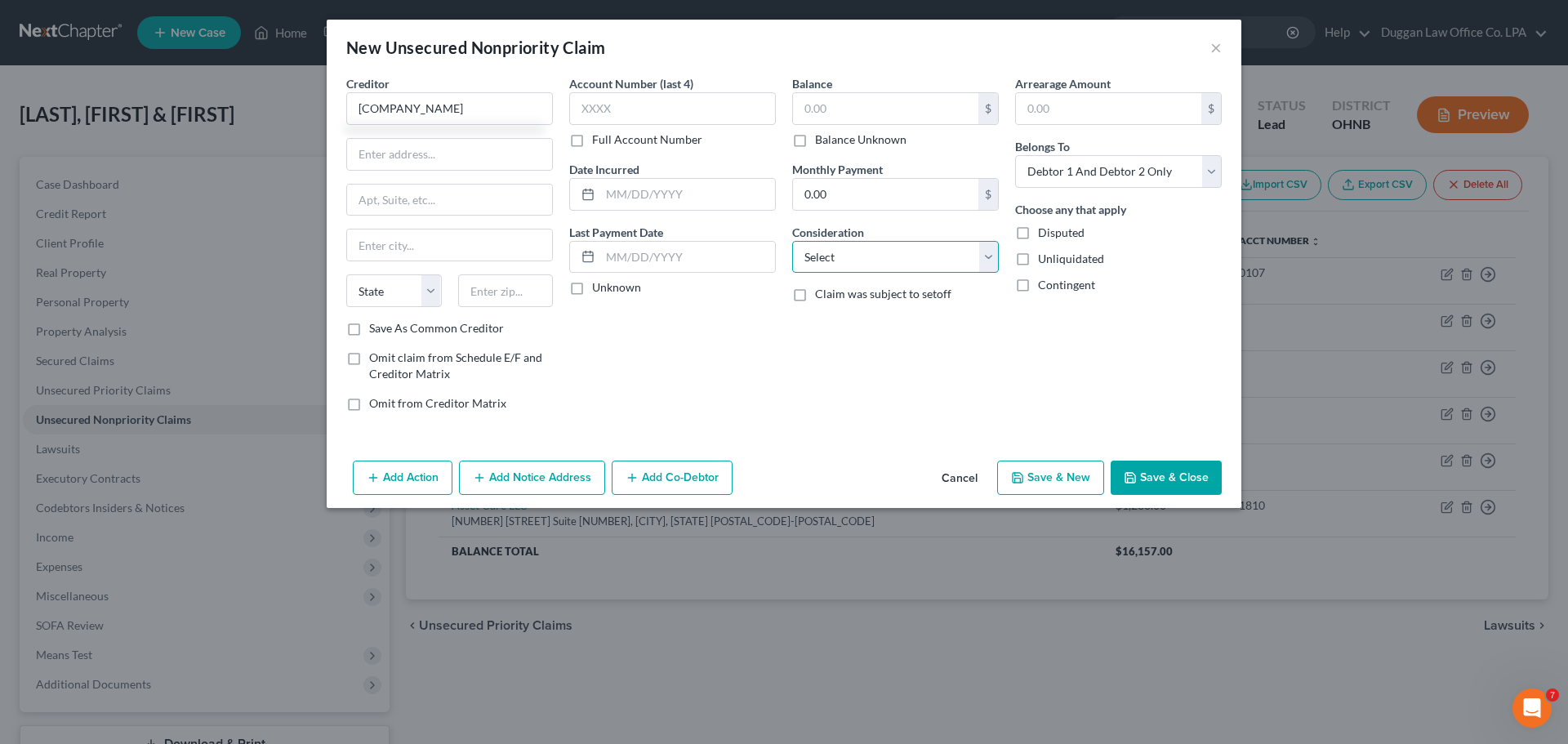 click on "Select Cable / Satellite Services Collection Agency Credit Card Debt Debt Counseling / Attorneys Deficiency Balance Domestic Support Obligations Home / Car Repairs Income Taxes Judgment Liens Medical Services Monies Loaned / Advanced Mortgage Obligation From Divorce Or Separation Obligation To Pensions Other Overdrawn Bank Account Promised To Help Pay Creditors Student Loans Suppliers And Vendors Telephone / Internet Services Utility Services" at bounding box center (895, 257) 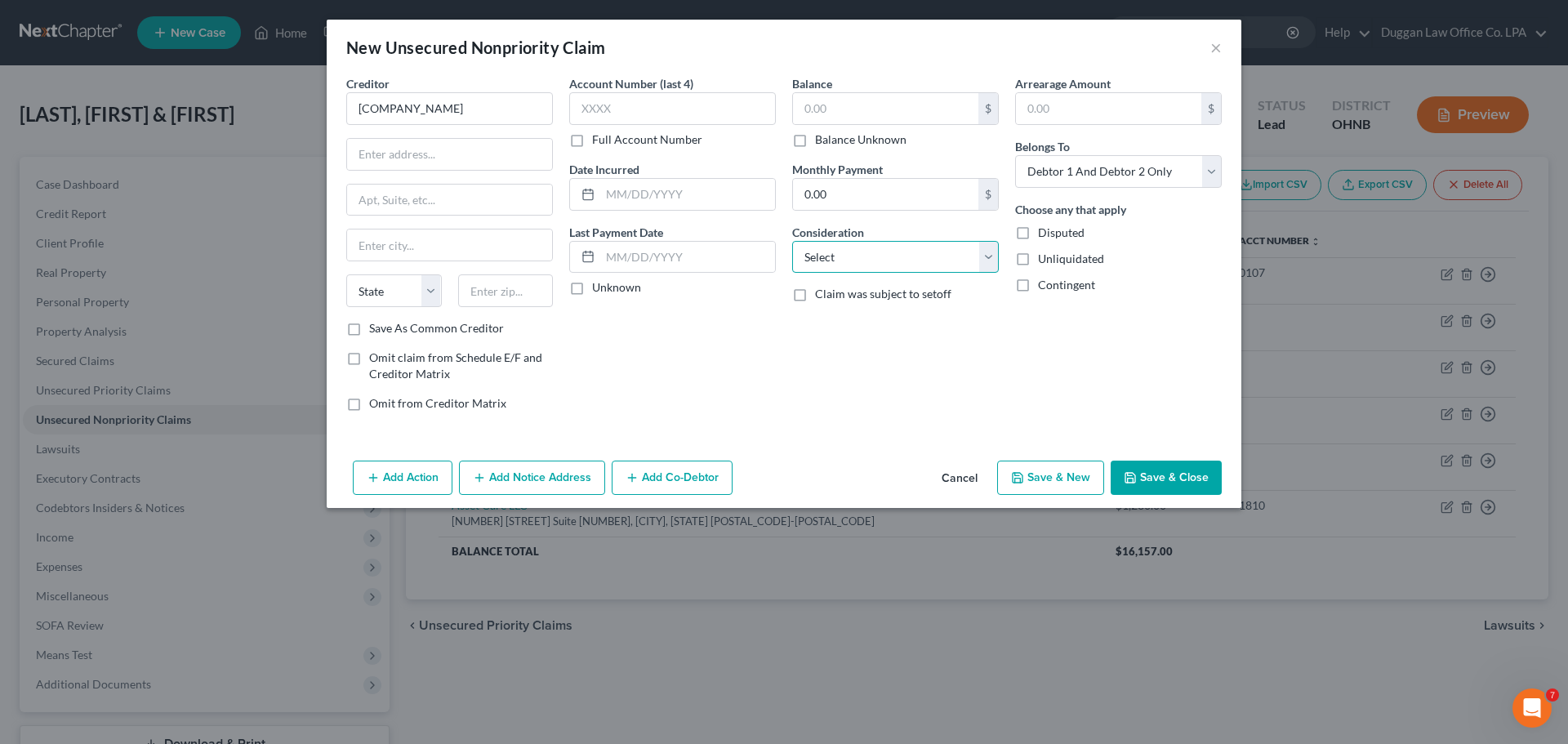 select on "1" 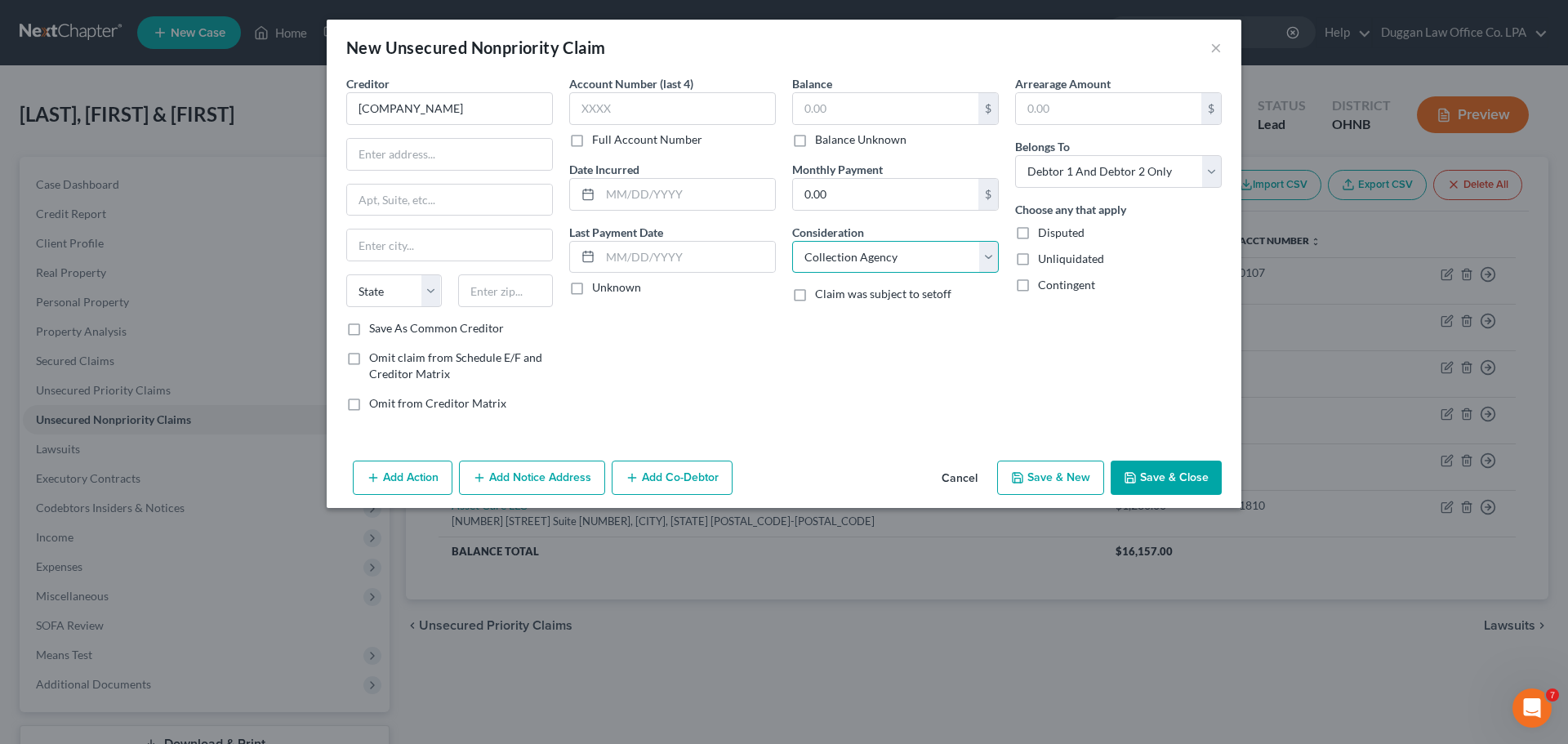 click on "Select Cable / Satellite Services Collection Agency Credit Card Debt Debt Counseling / Attorneys Deficiency Balance Domestic Support Obligations Home / Car Repairs Income Taxes Judgment Liens Medical Services Monies Loaned / Advanced Mortgage Obligation From Divorce Or Separation Obligation To Pensions Other Overdrawn Bank Account Promised To Help Pay Creditors Student Loans Suppliers And Vendors Telephone / Internet Services Utility Services" at bounding box center [895, 257] 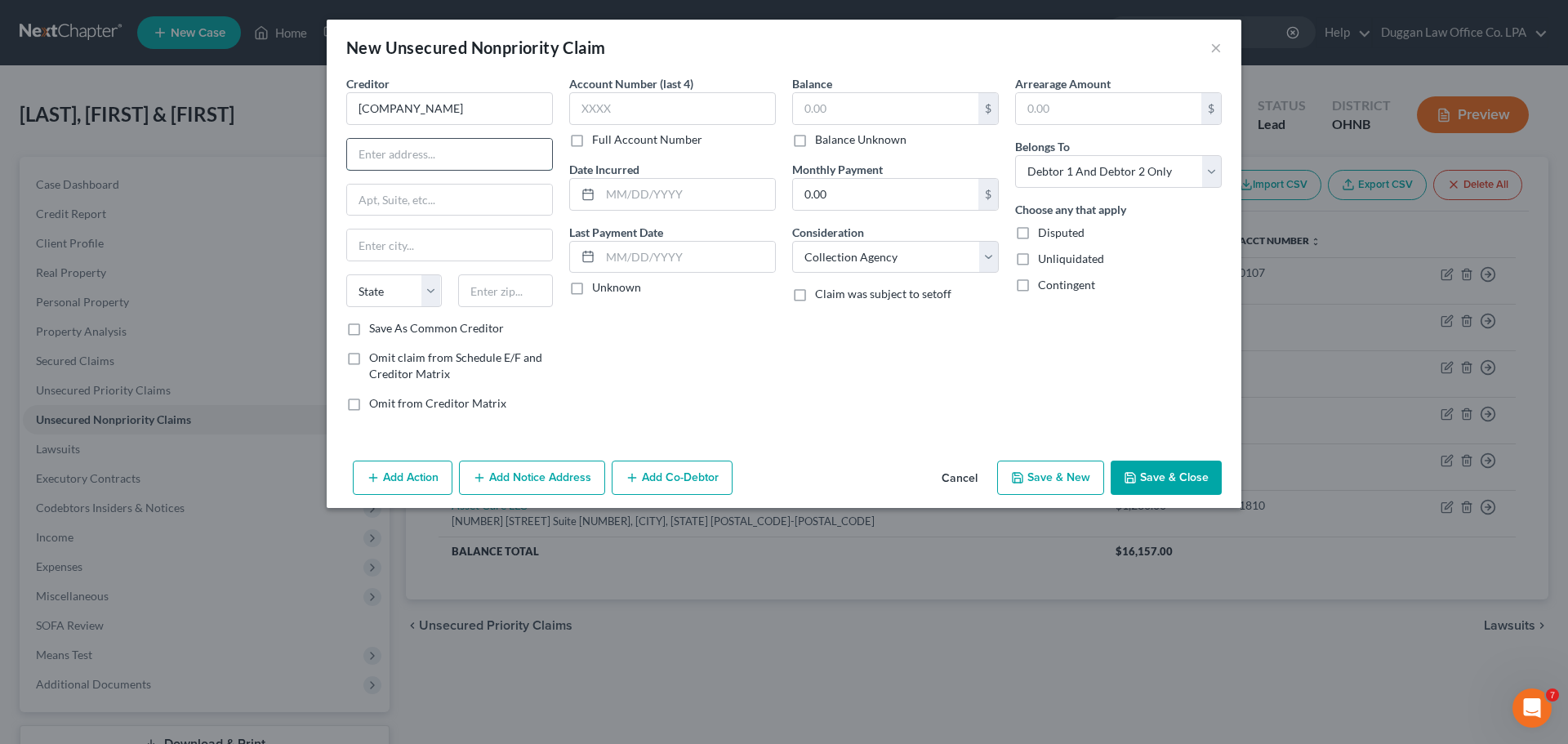 click at bounding box center (449, 154) 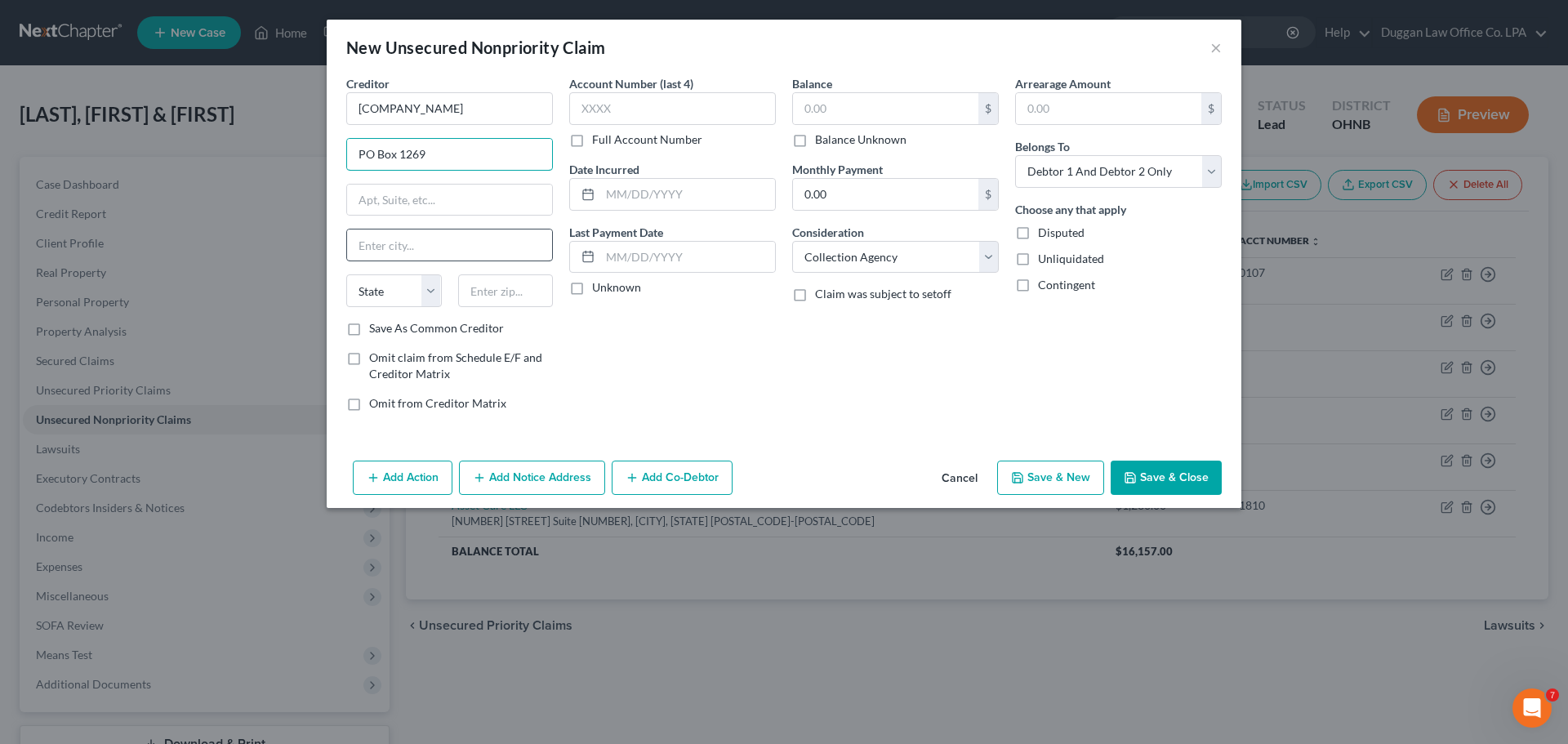 type on "PO Box 1269" 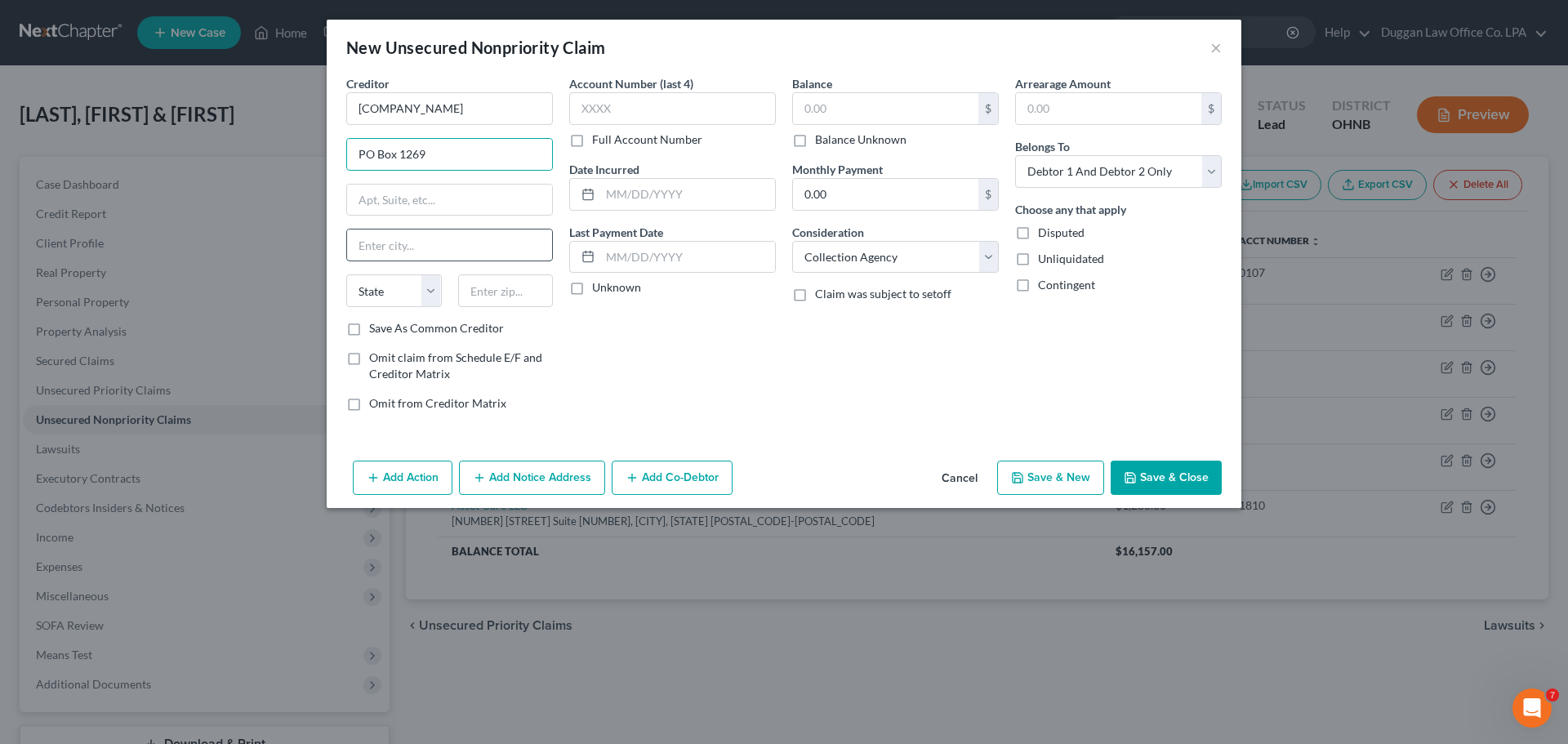 click at bounding box center [449, 245] 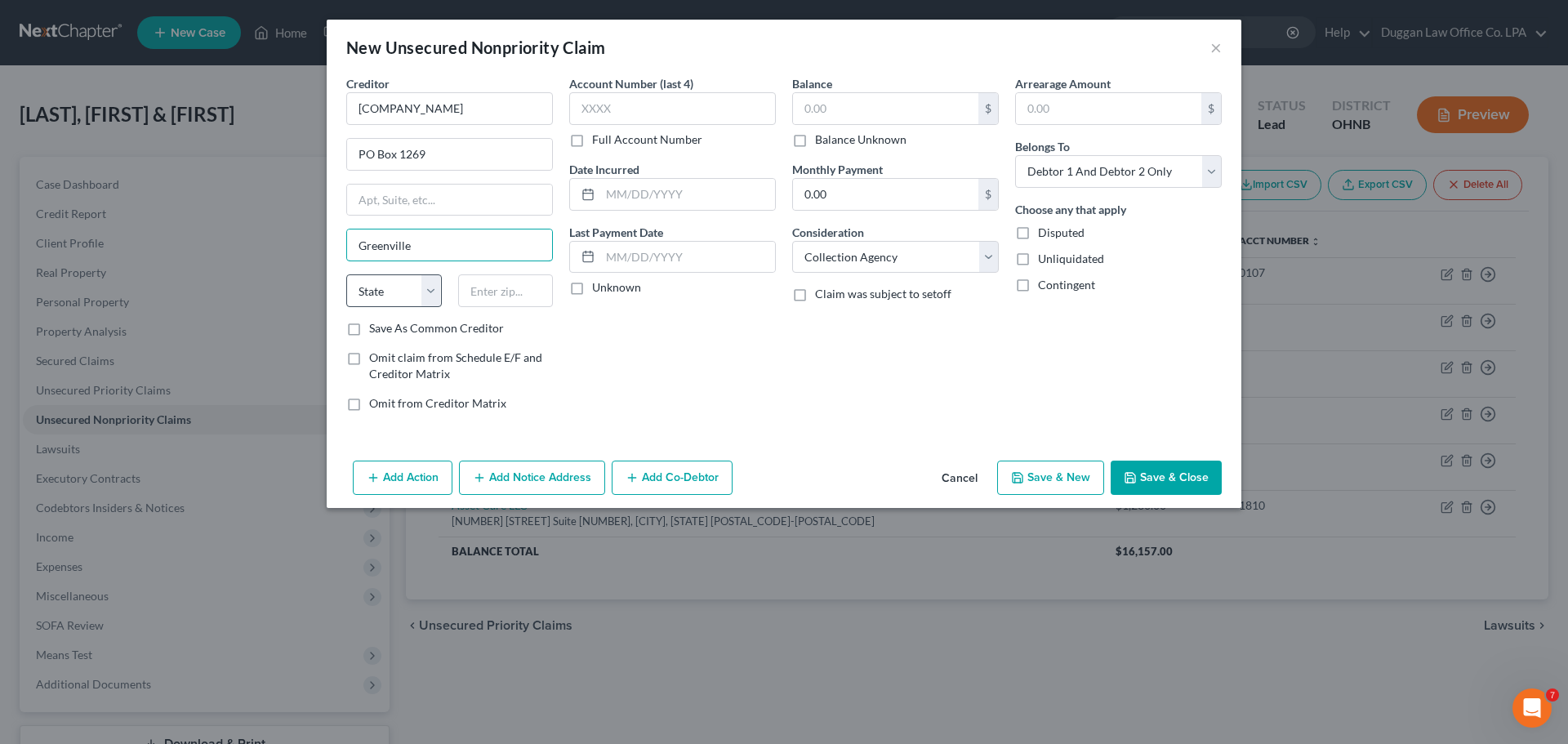 type on "Greenville" 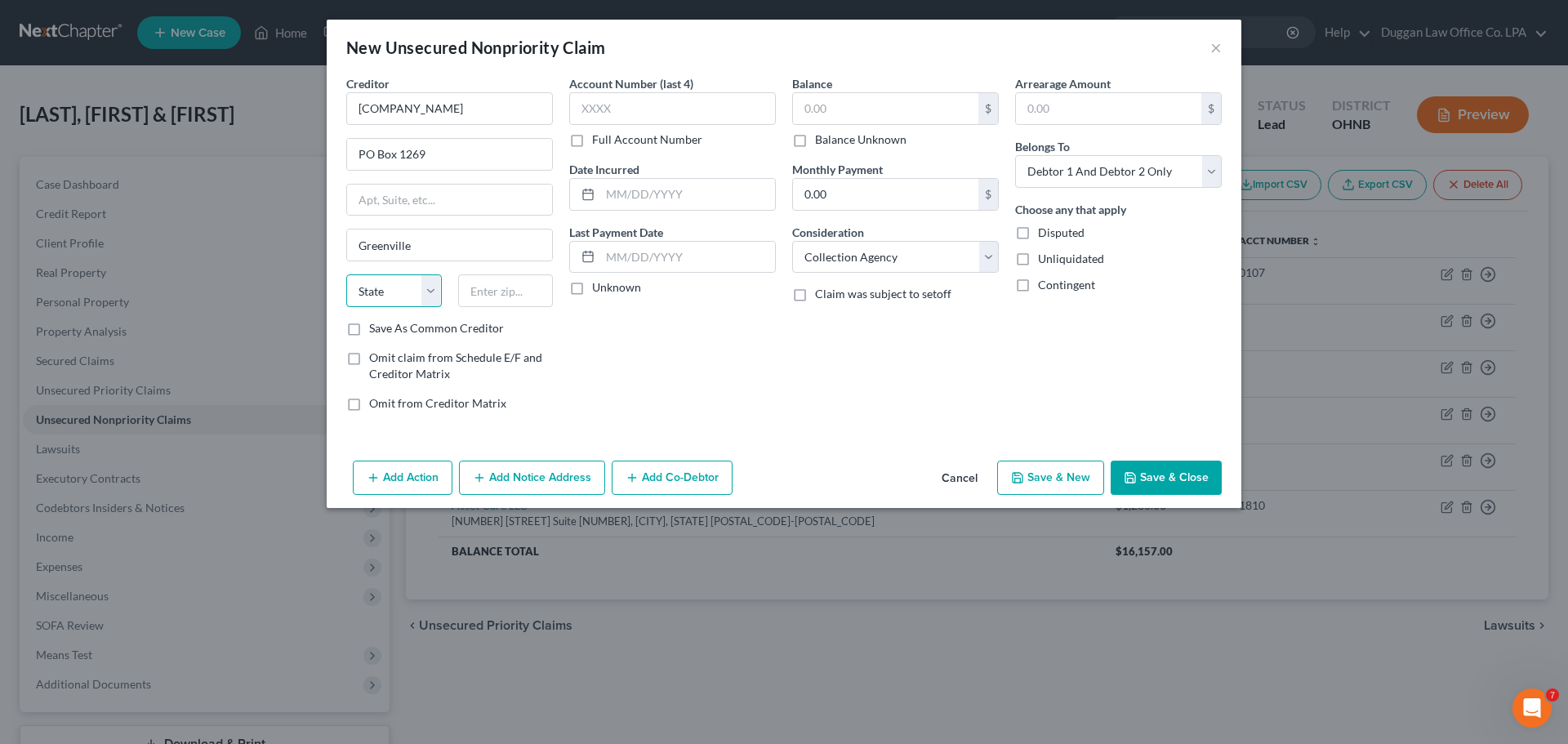 click on "State AL AK AR AZ CA CO CT DE DC FL GA GU HI ID IL IN IA KS KY LA ME MD MA MI MN MS MO MT NC ND NE NV NH NJ NM NY OH OK OR PA PR RI SC SD TN TX UT VI VA VT WA WV WI WY" at bounding box center (394, 291) 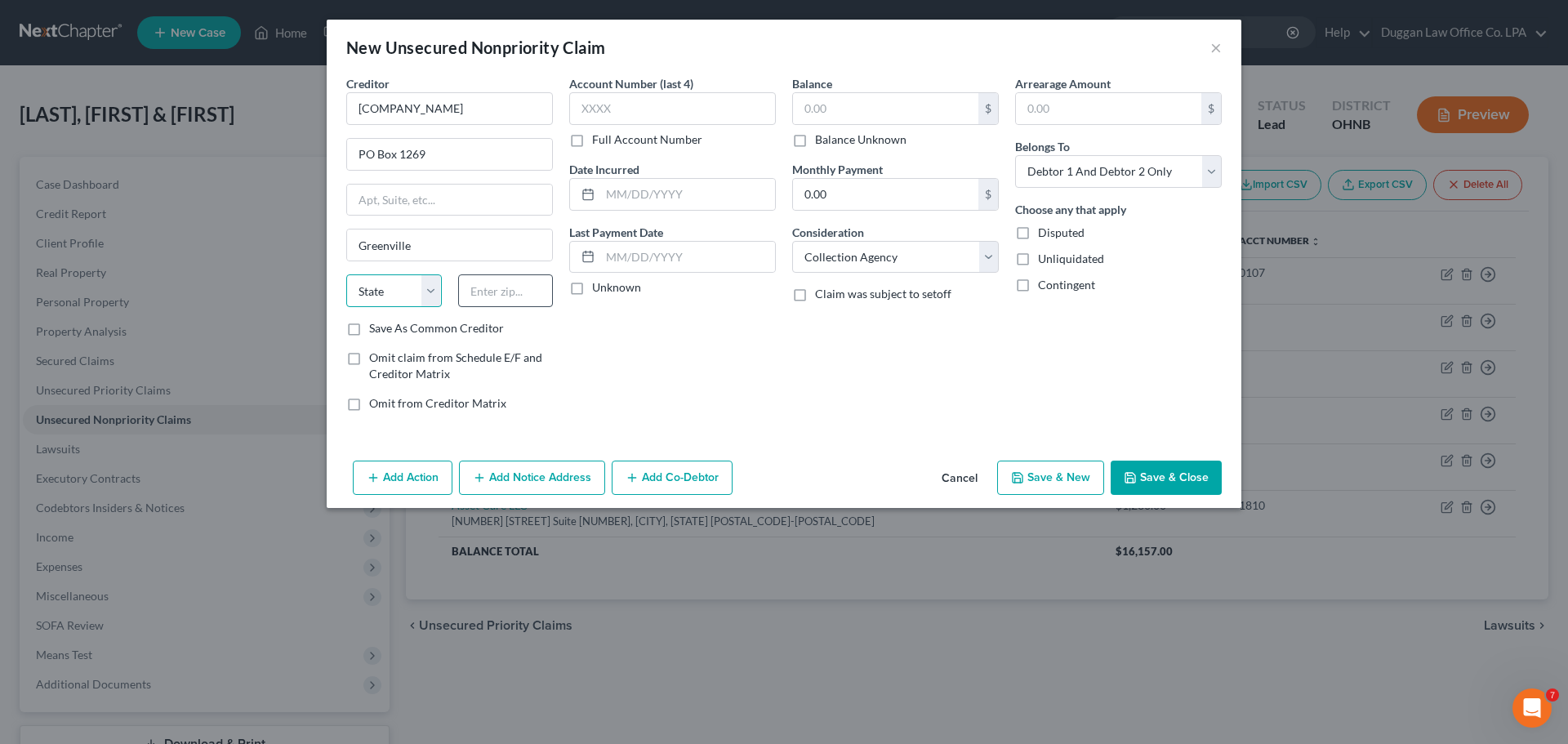 select on "42" 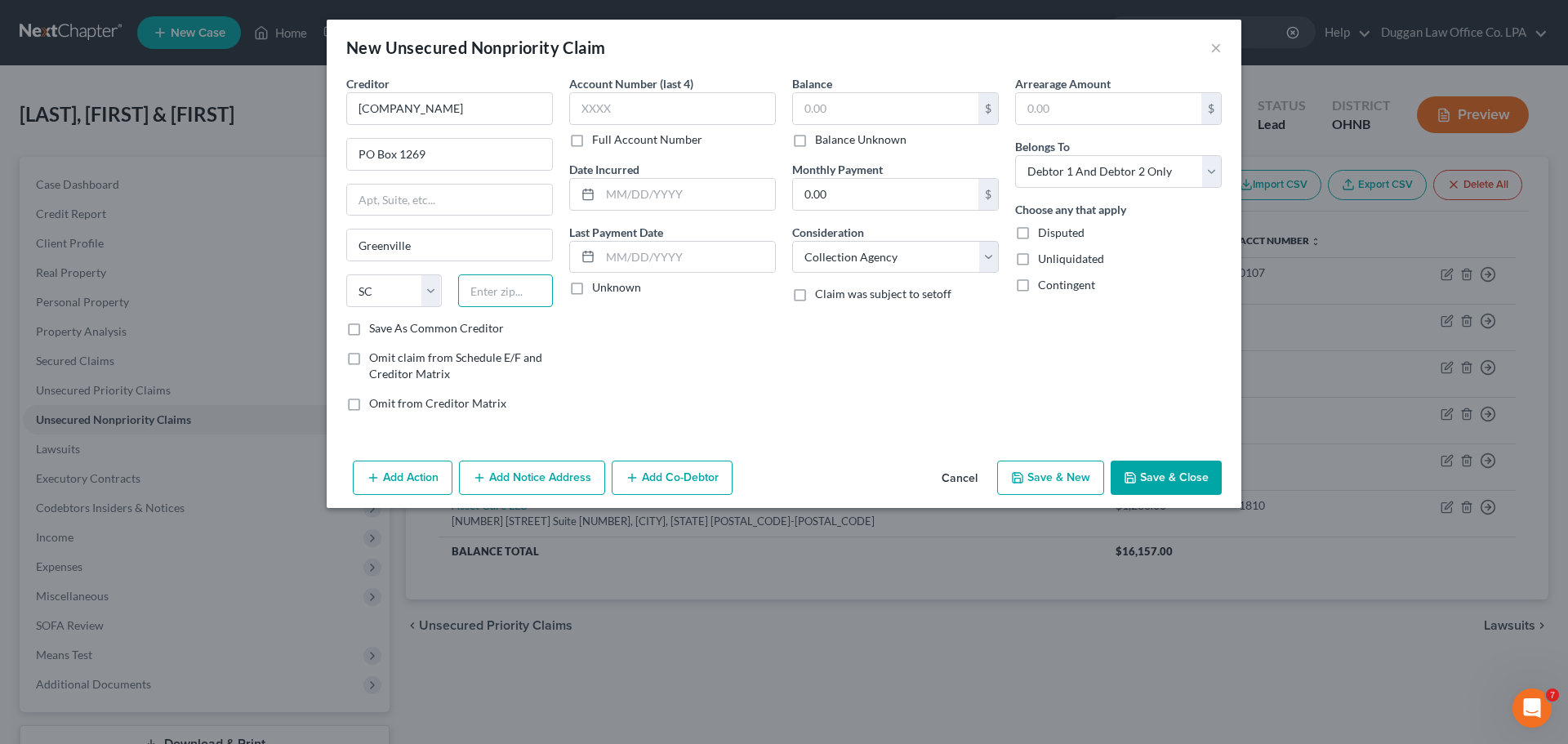click at bounding box center [506, 291] 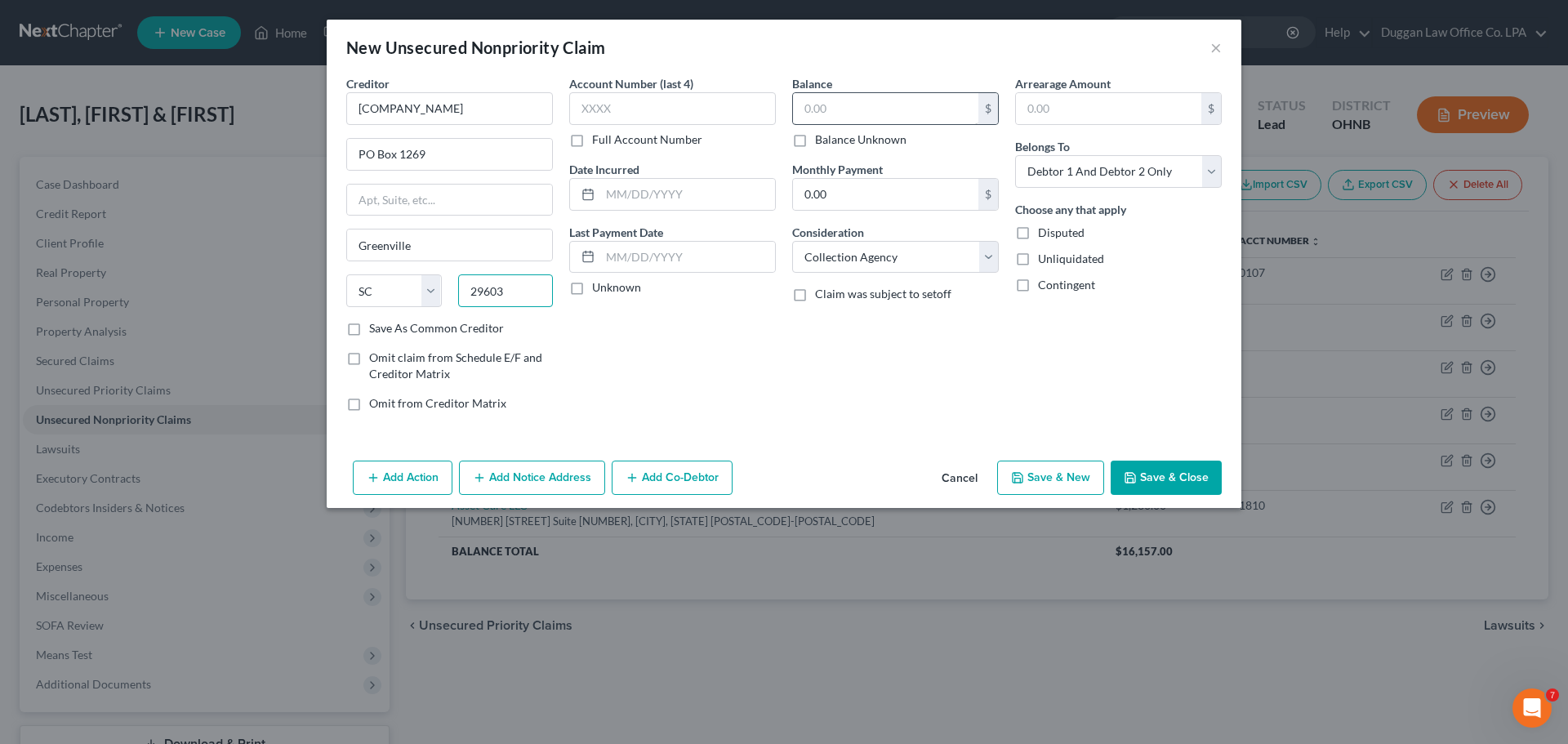 type on "29603" 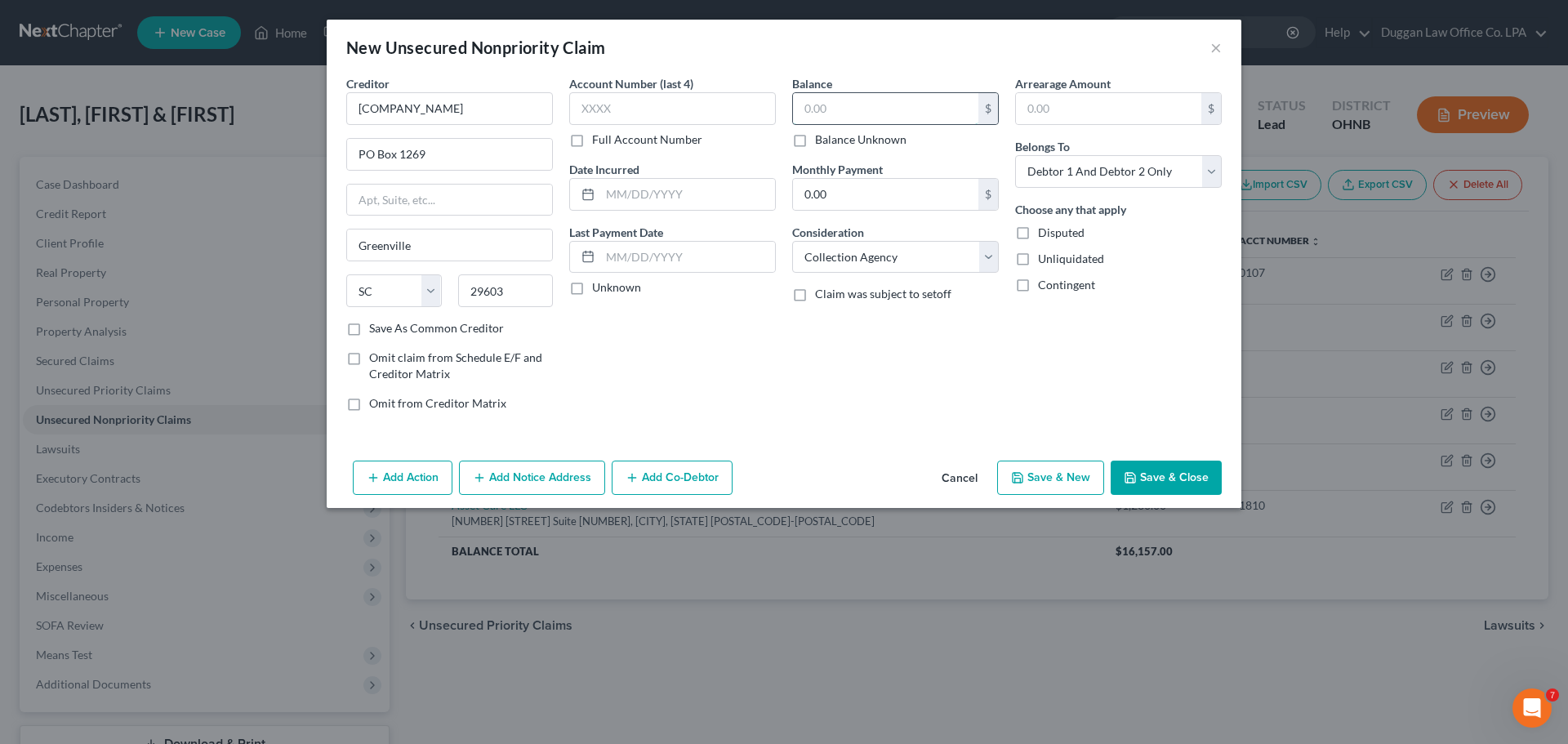 click at bounding box center [885, 109] 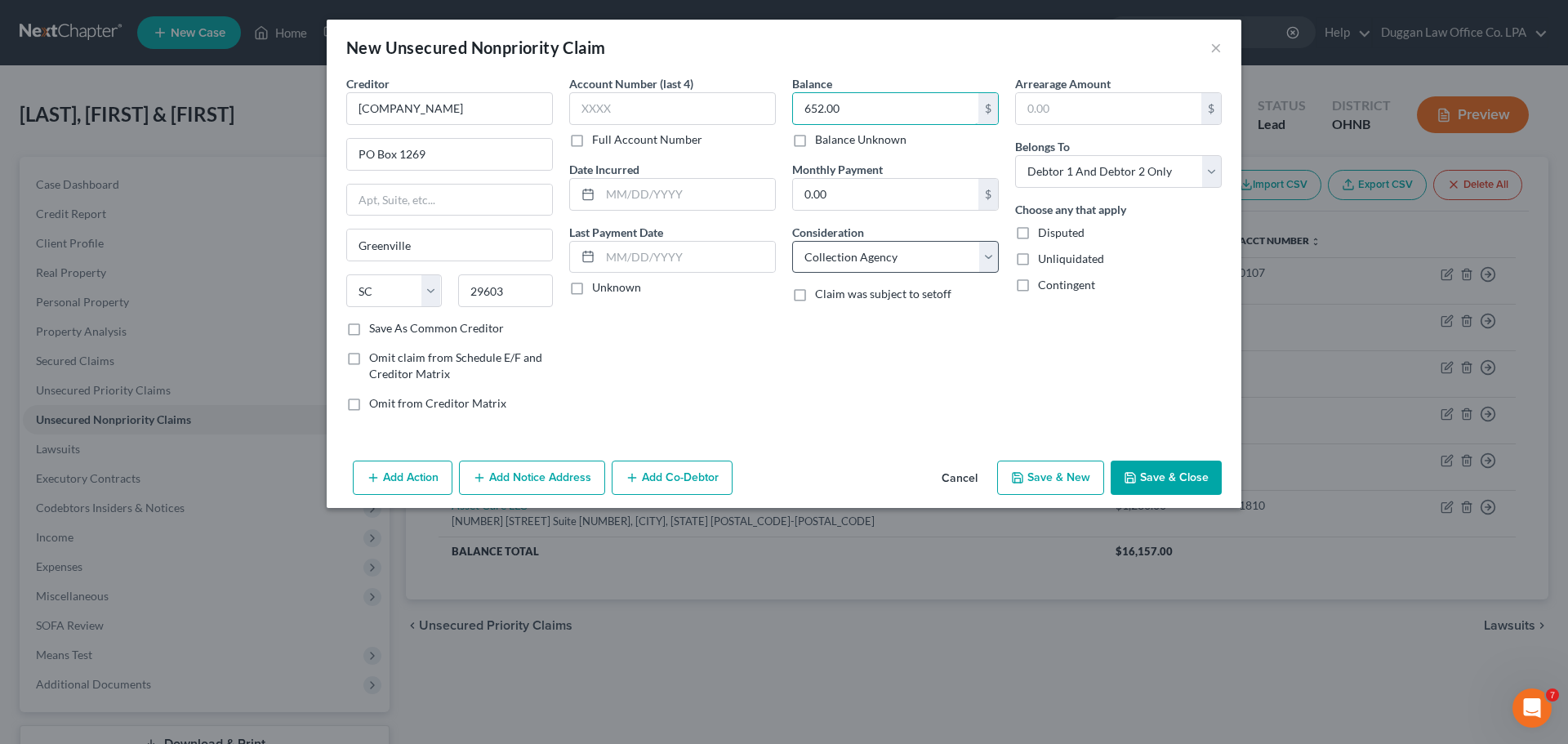 type on "652.00" 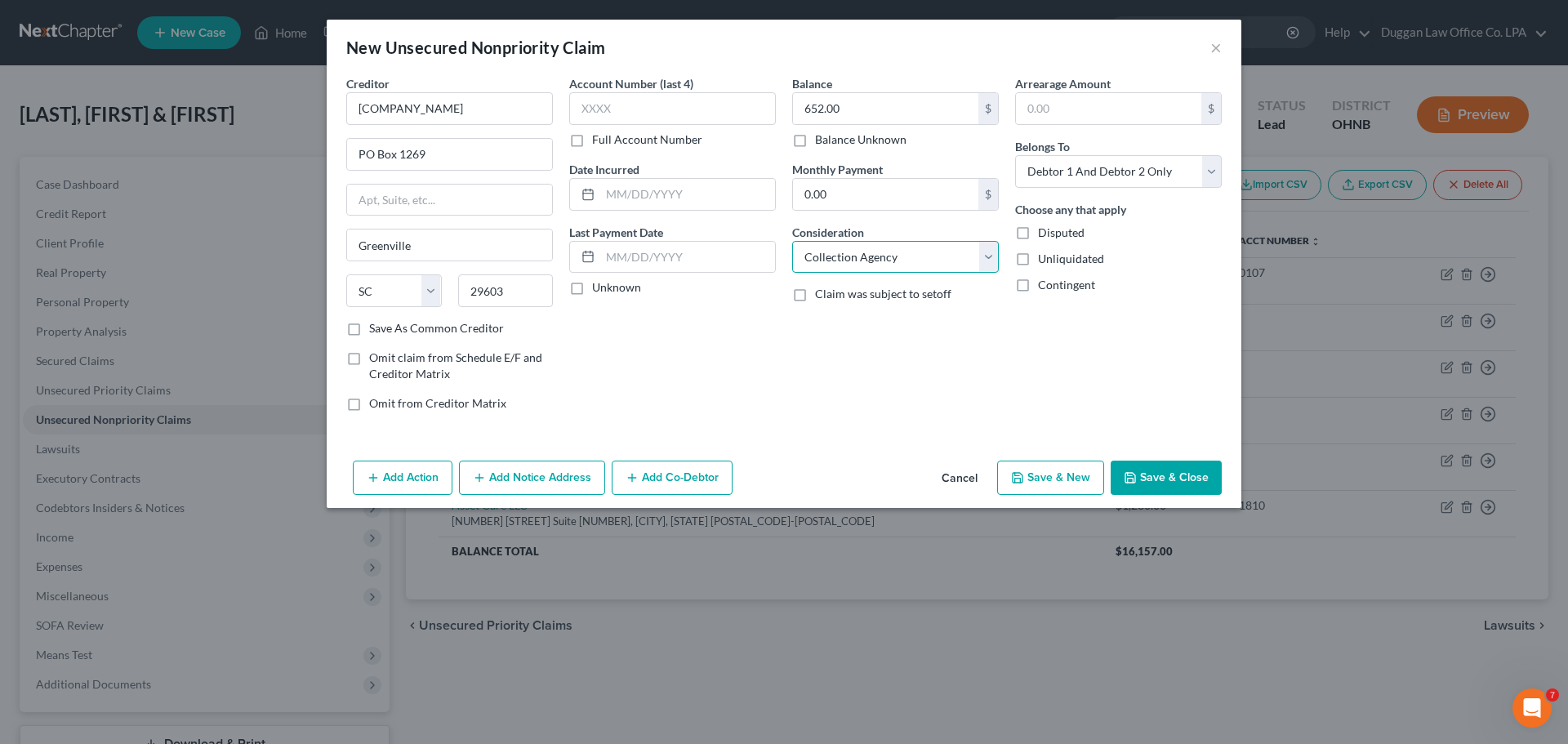 click on "Select Cable / Satellite Services Collection Agency Credit Card Debt Debt Counseling / Attorneys Deficiency Balance Domestic Support Obligations Home / Car Repairs Income Taxes Judgment Liens Medical Services Monies Loaned / Advanced Mortgage Obligation From Divorce Or Separation Obligation To Pensions Other Overdrawn Bank Account Promised To Help Pay Creditors Student Loans Suppliers And Vendors Telephone / Internet Services Utility Services" at bounding box center (895, 257) 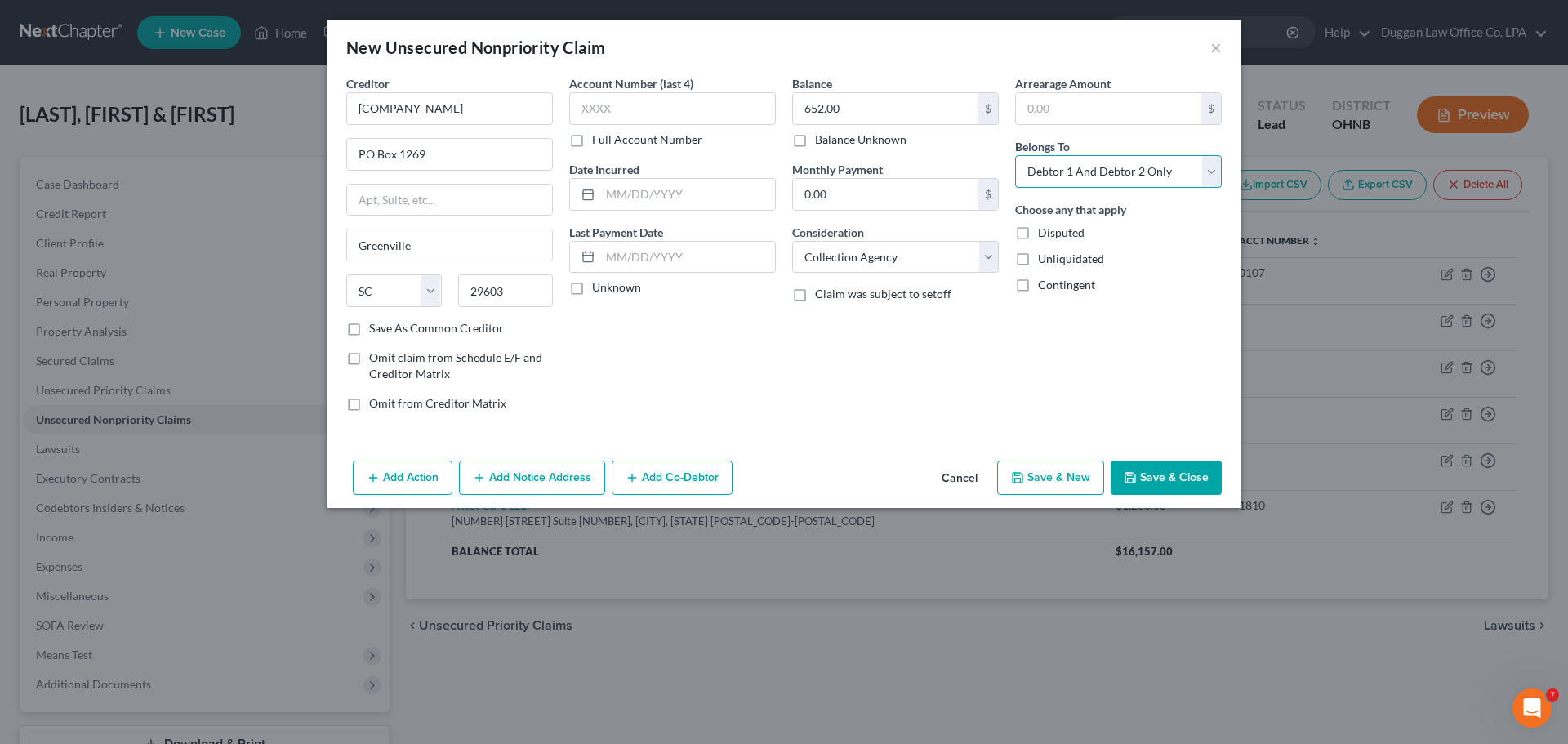 click on "Select Debtor 1 Only Debtor 2 Only Debtor 1 And Debtor 2 Only At Least One Of The Debtors And Another Community Property" at bounding box center [1118, 172] 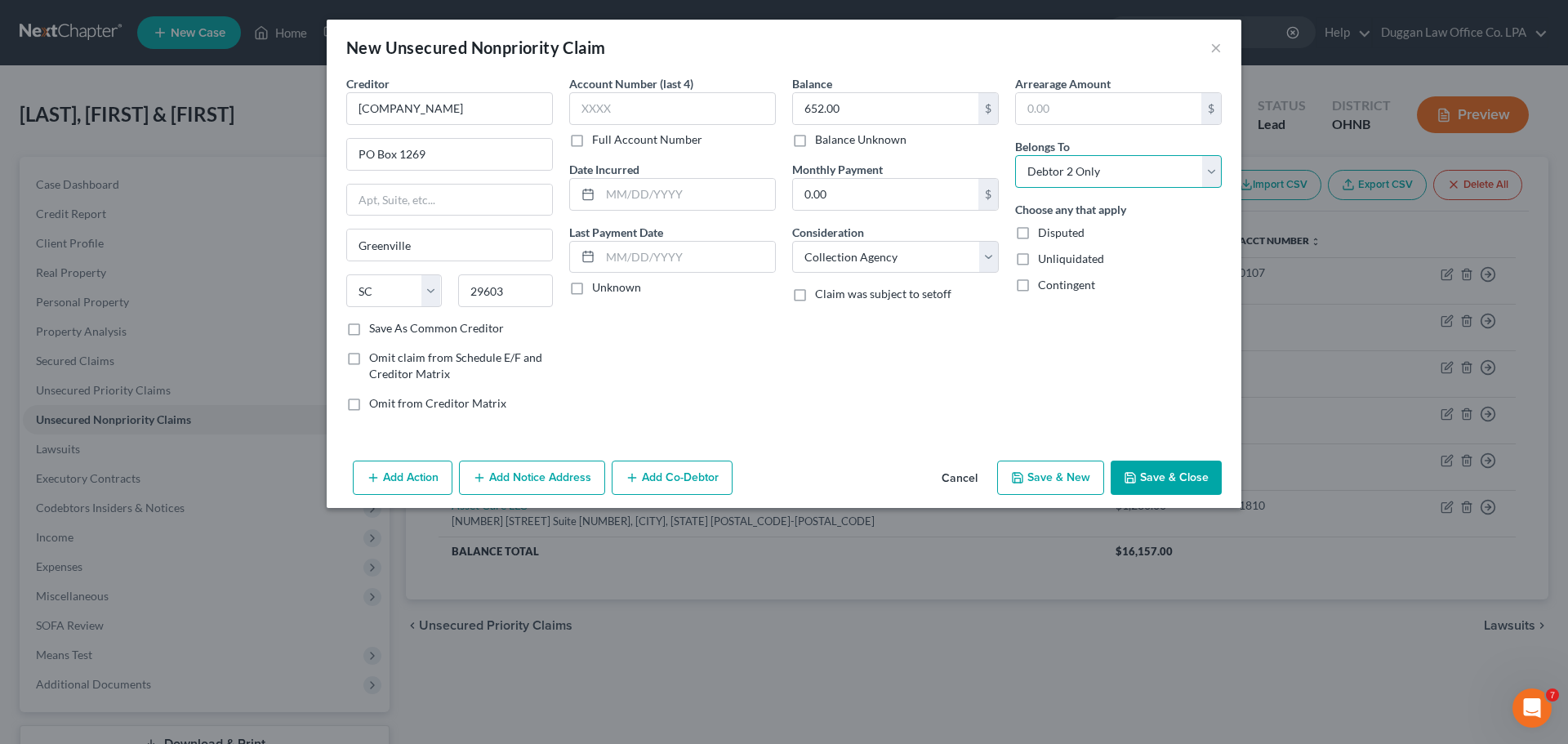 click on "Select Debtor 1 Only Debtor 2 Only Debtor 1 And Debtor 2 Only At Least One Of The Debtors And Another Community Property" at bounding box center [1118, 172] 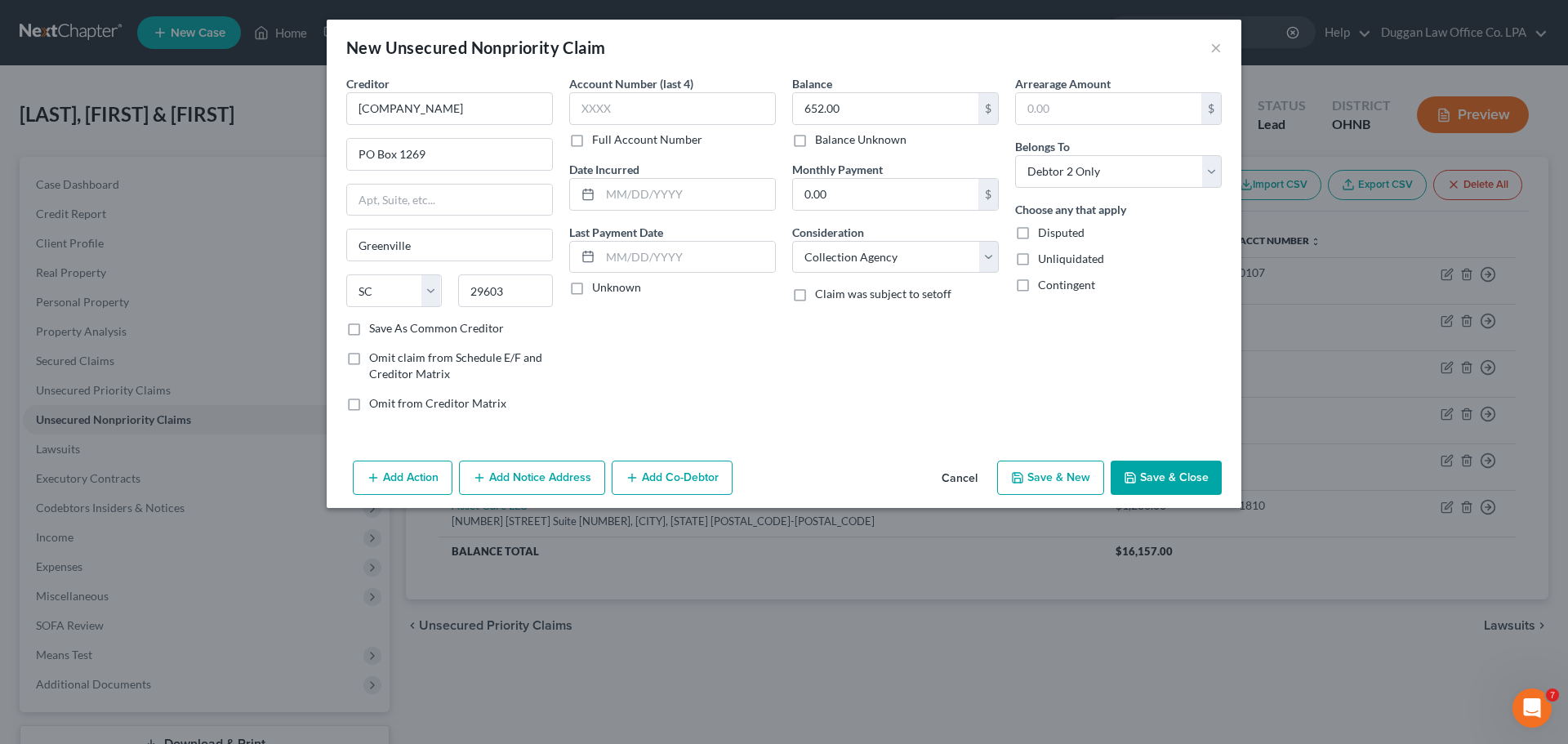 click on "Account Number (last 4)
Full Account Number
Date Incurred         Last Payment Date         Unknown" at bounding box center [672, 250] 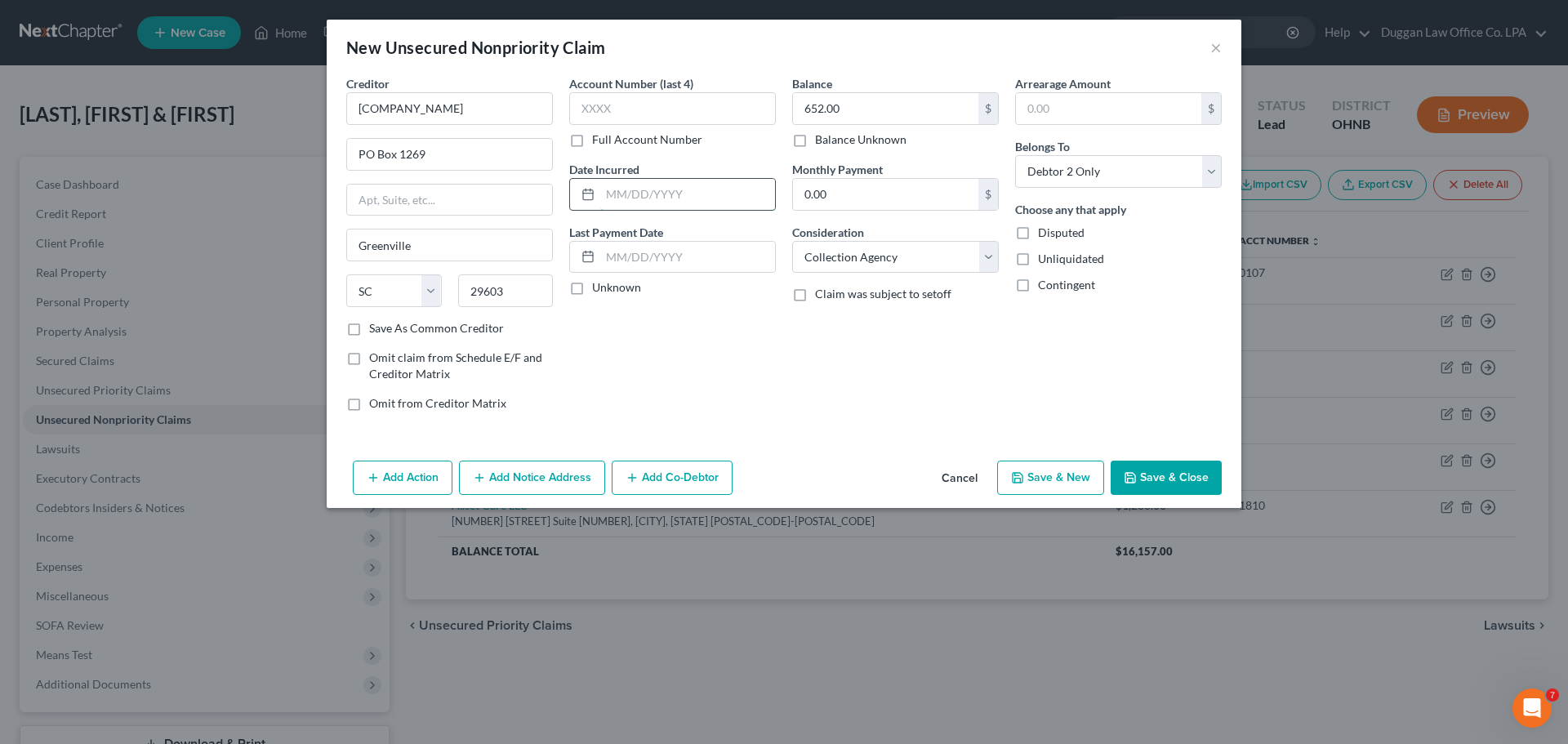click at bounding box center (688, 194) 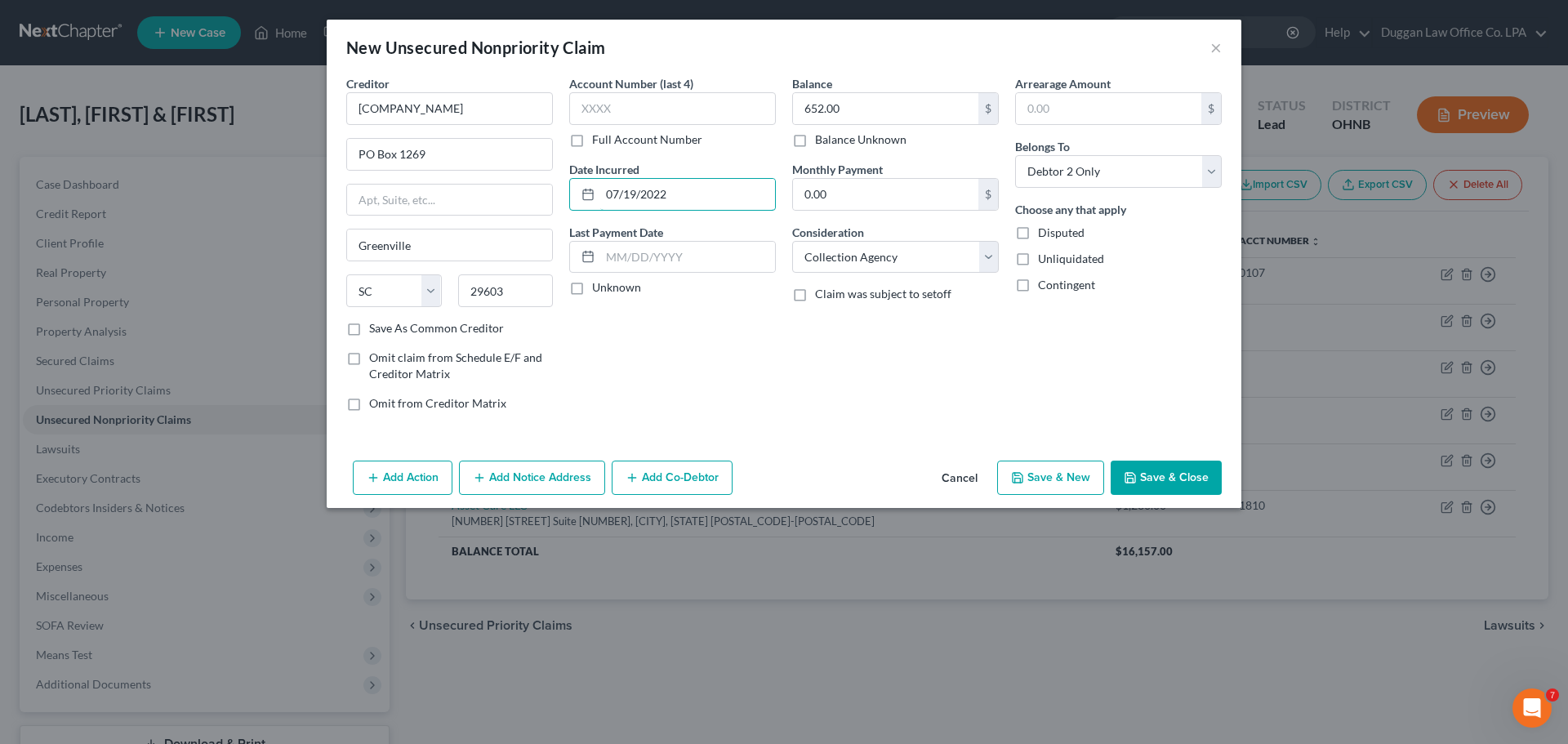 type on "07/19/2022" 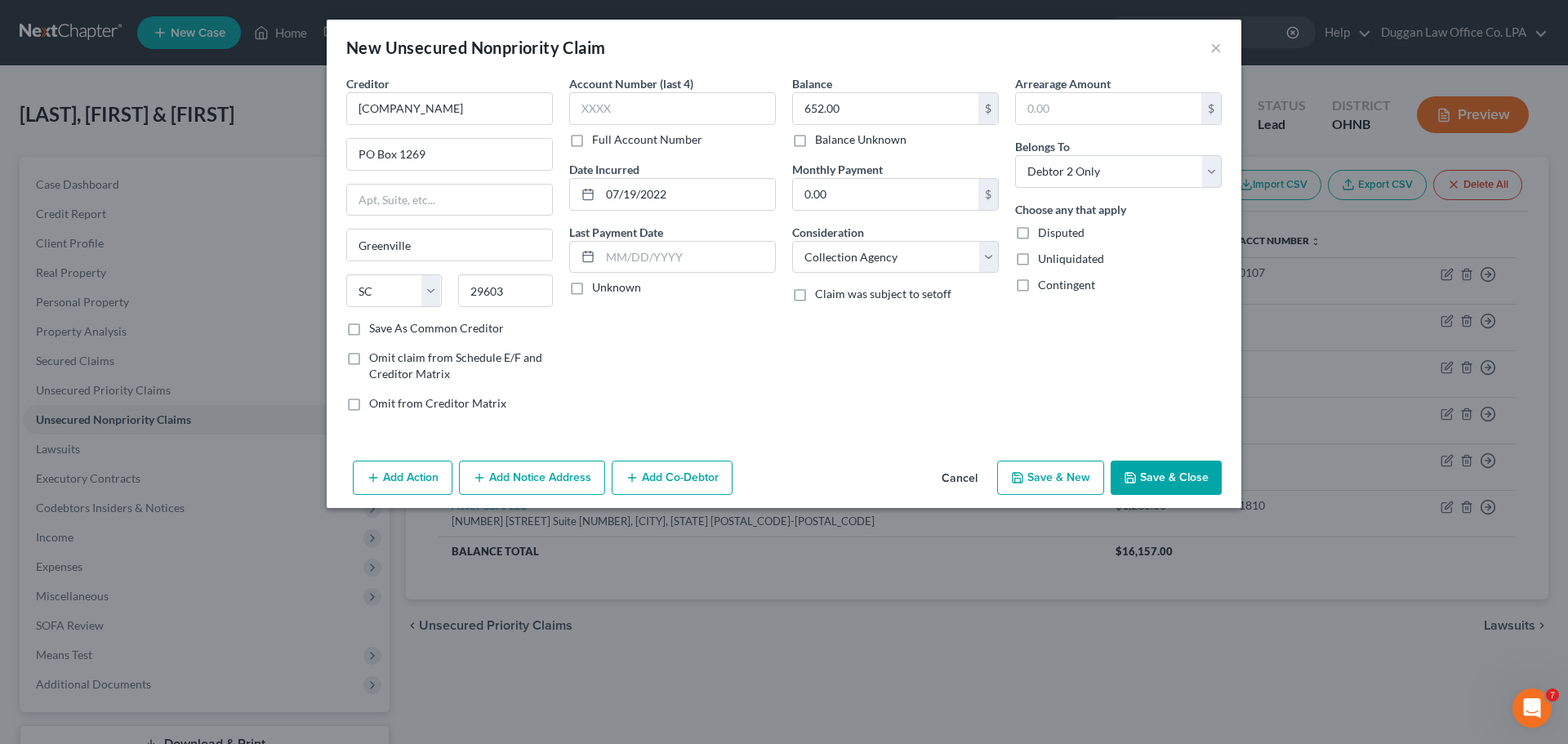 click on "Account Number (last 4)
Full Account Number
Date Incurred         [MONTH]/[DAY]/[YEAR] Last Payment Date         Unknown" at bounding box center (672, 250) 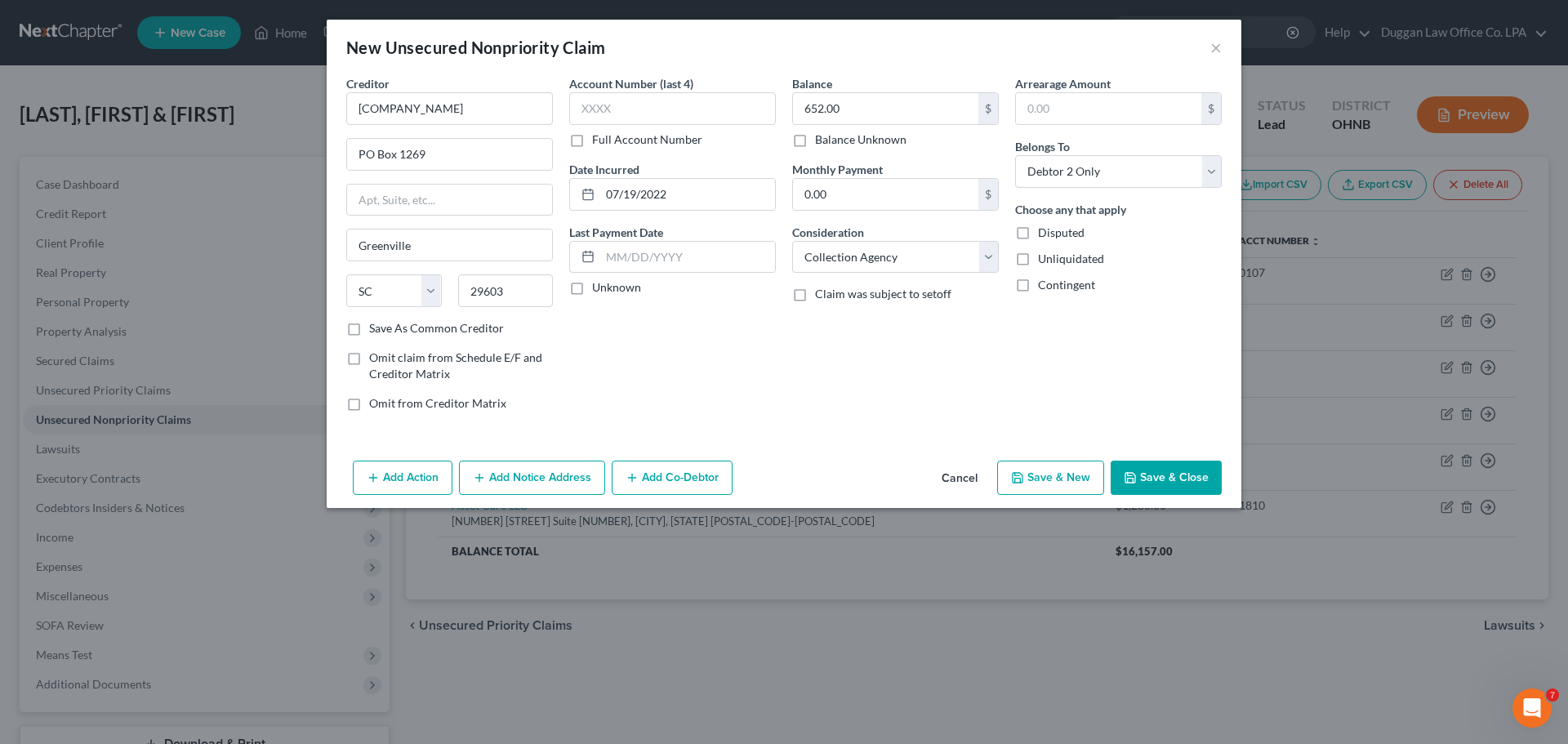 click on "Save & Close" at bounding box center (1166, 478) 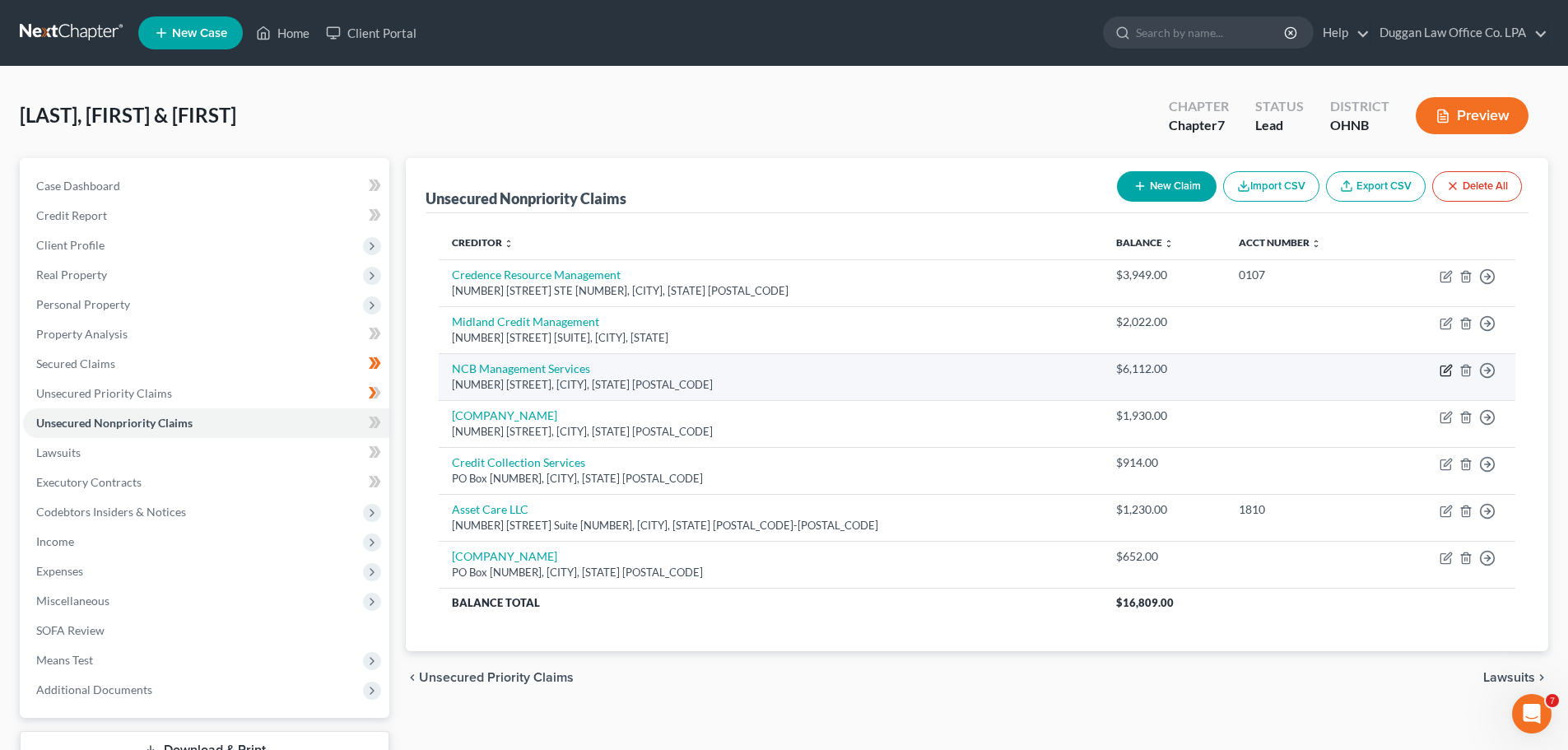 click 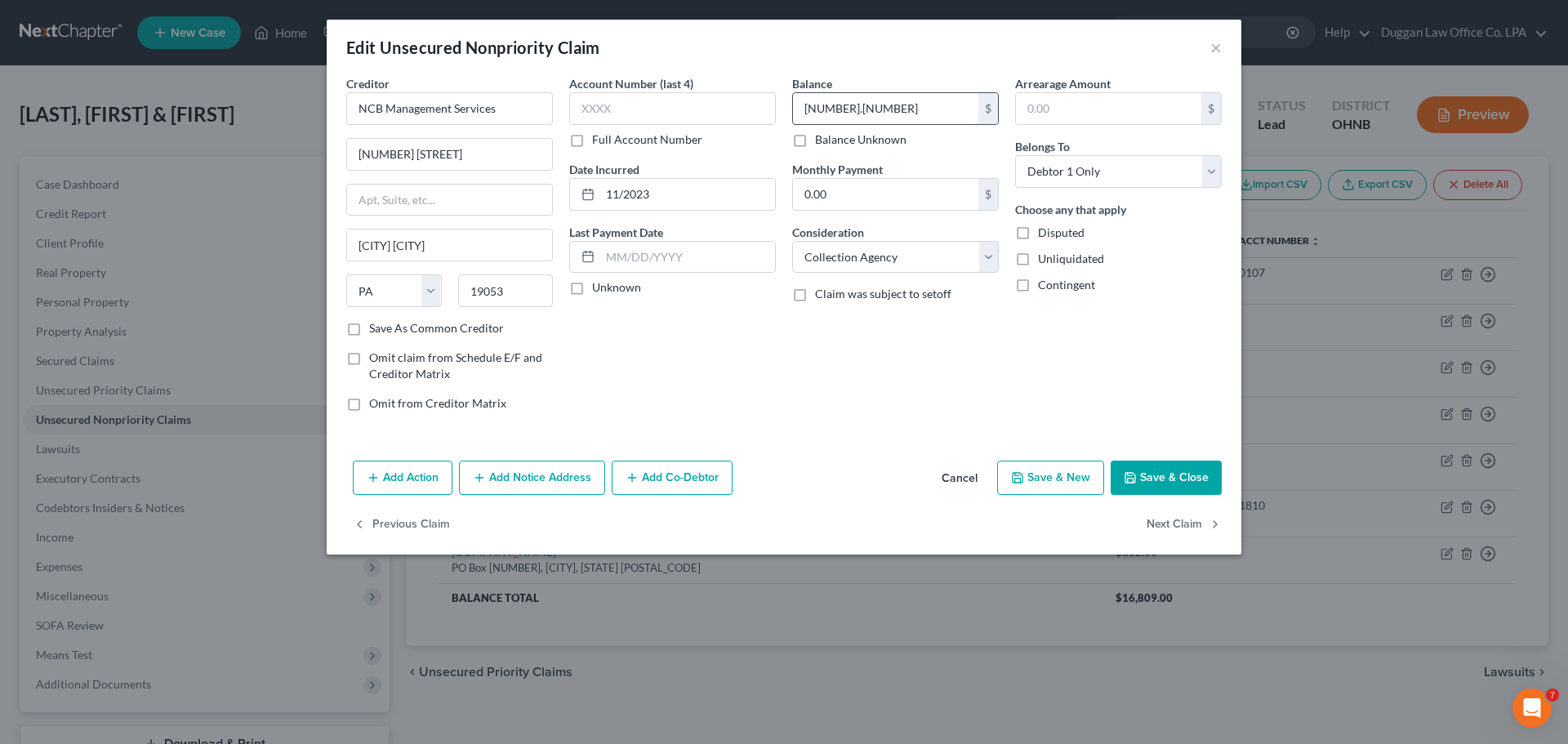 type 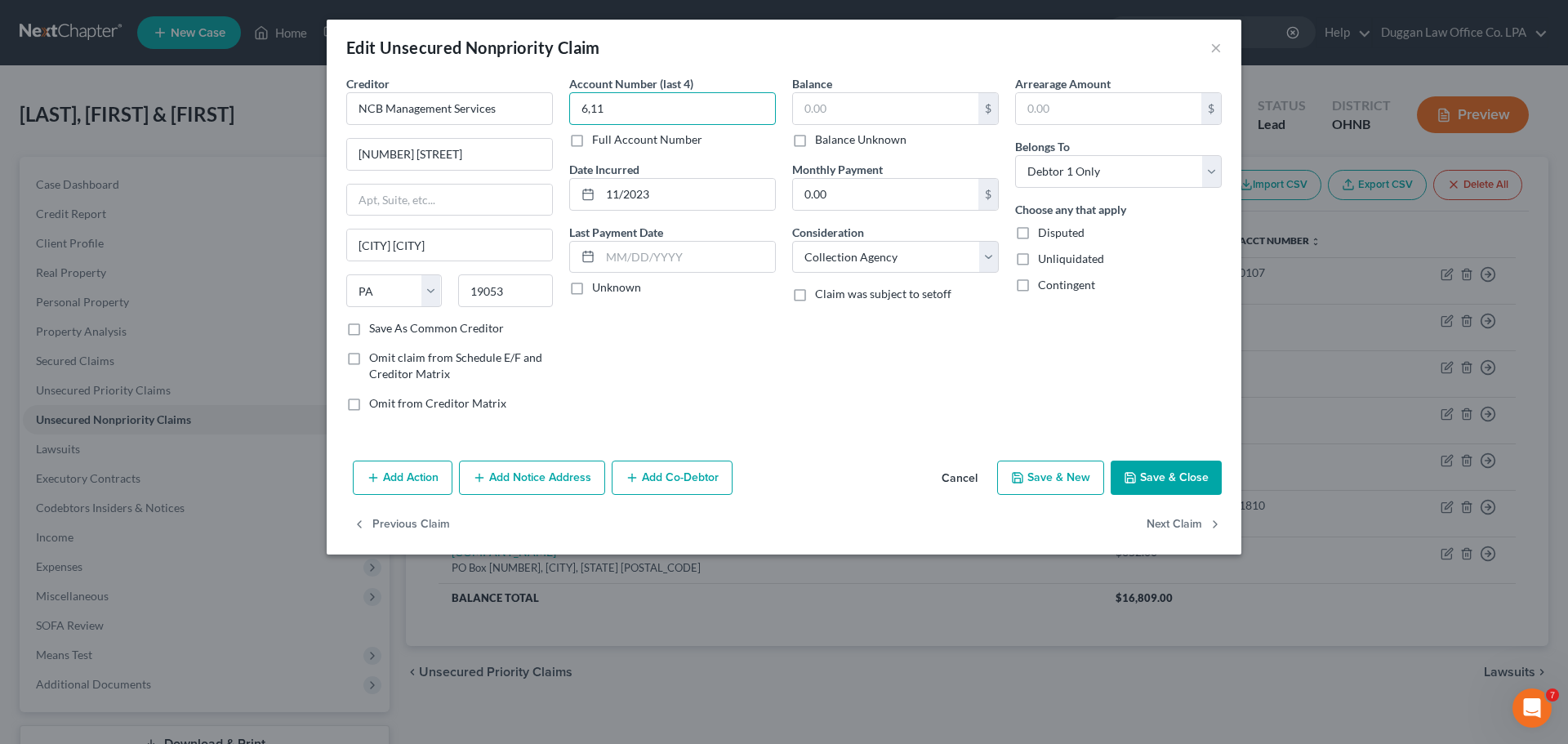 type on "6,11" 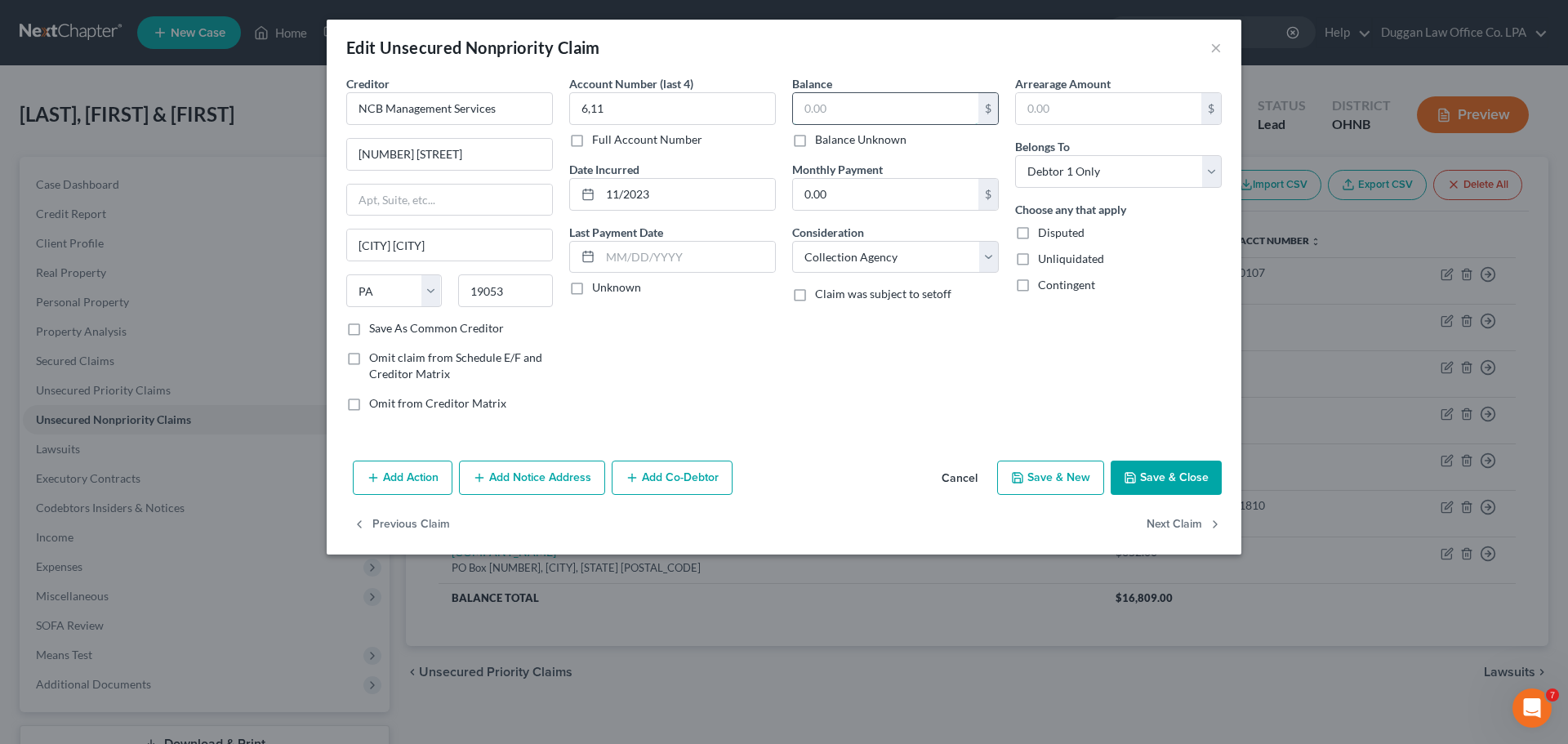 click at bounding box center (885, 109) 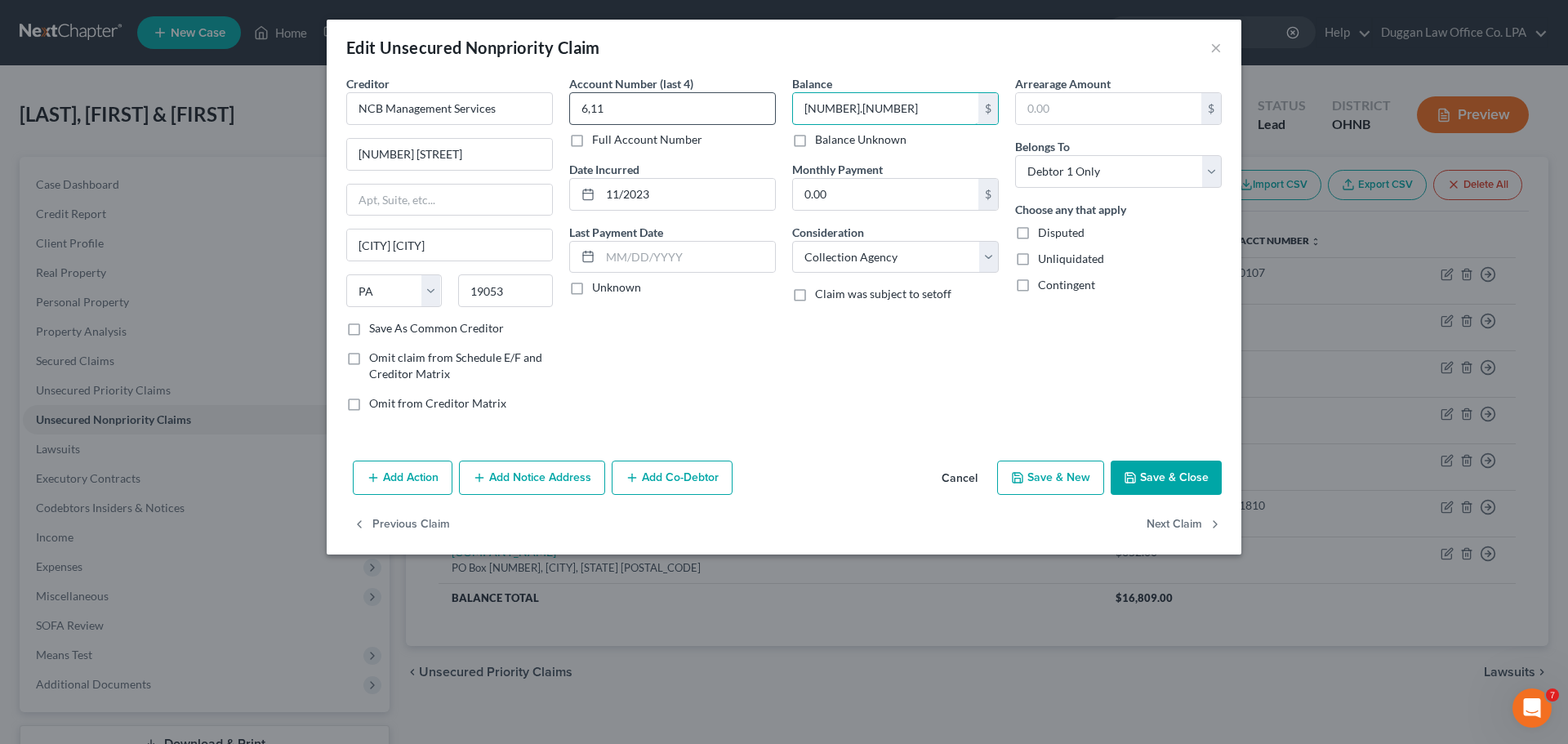 type on "[NUMBER].[NUMBER]" 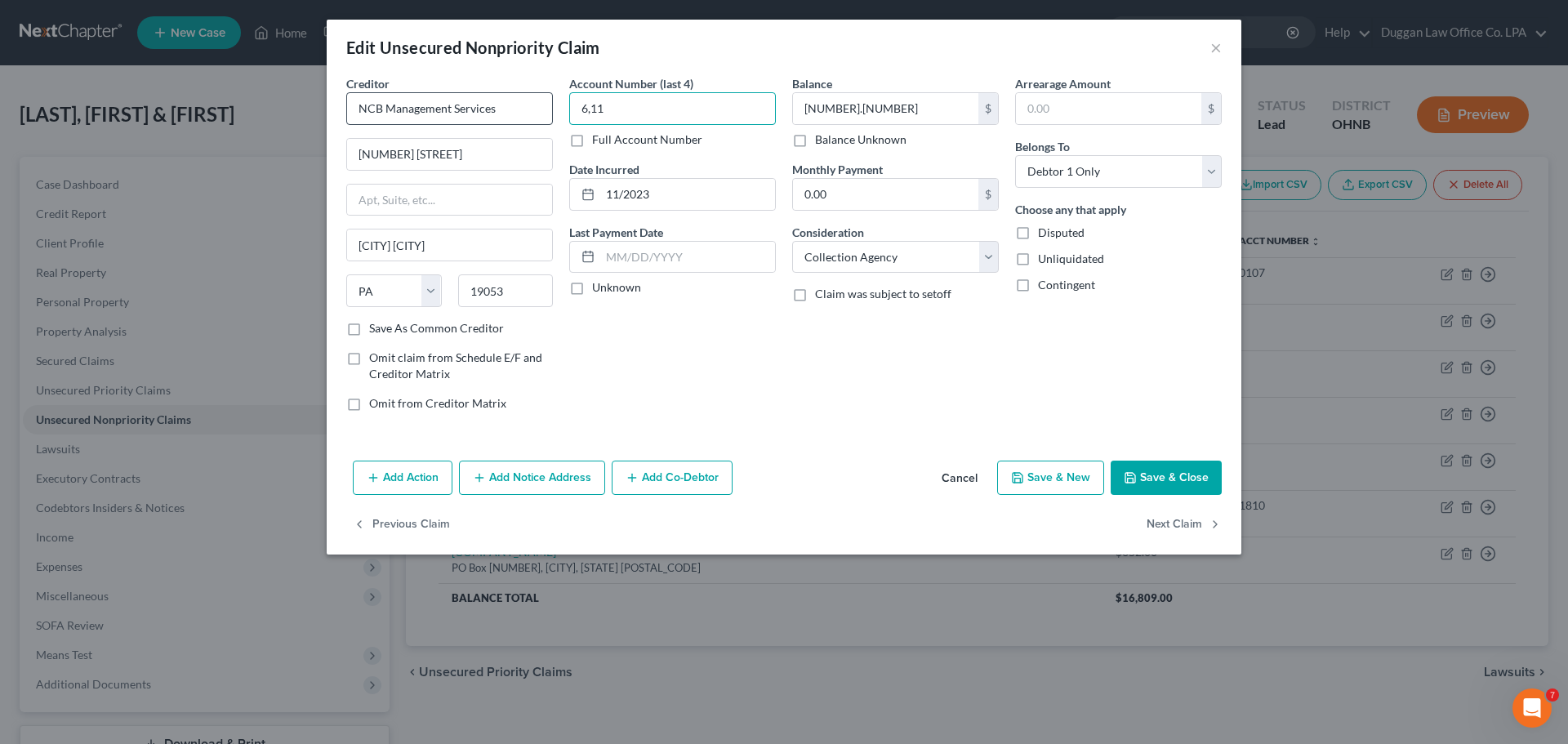 drag, startPoint x: 609, startPoint y: 112, endPoint x: 539, endPoint y: 116, distance: 70.114193 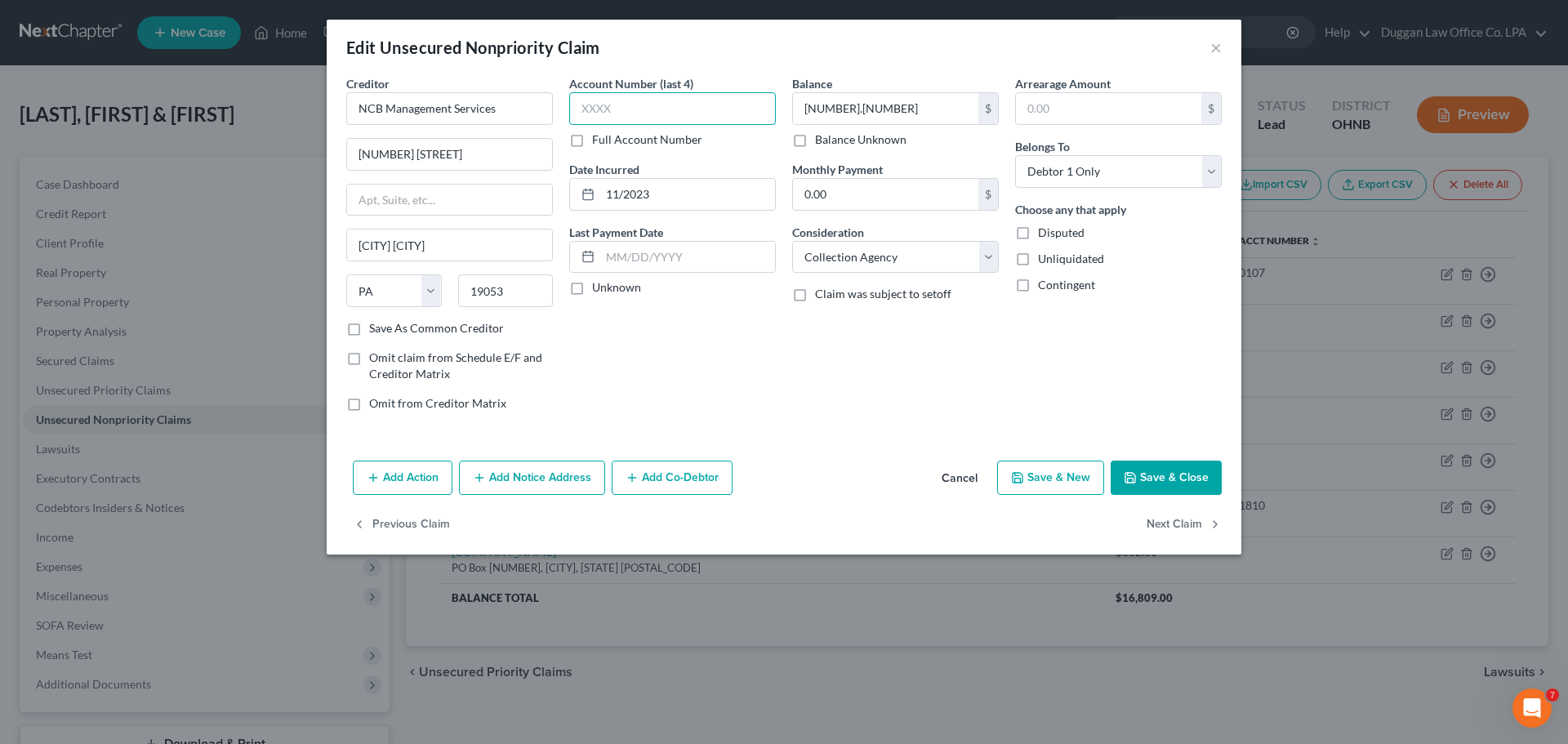 type 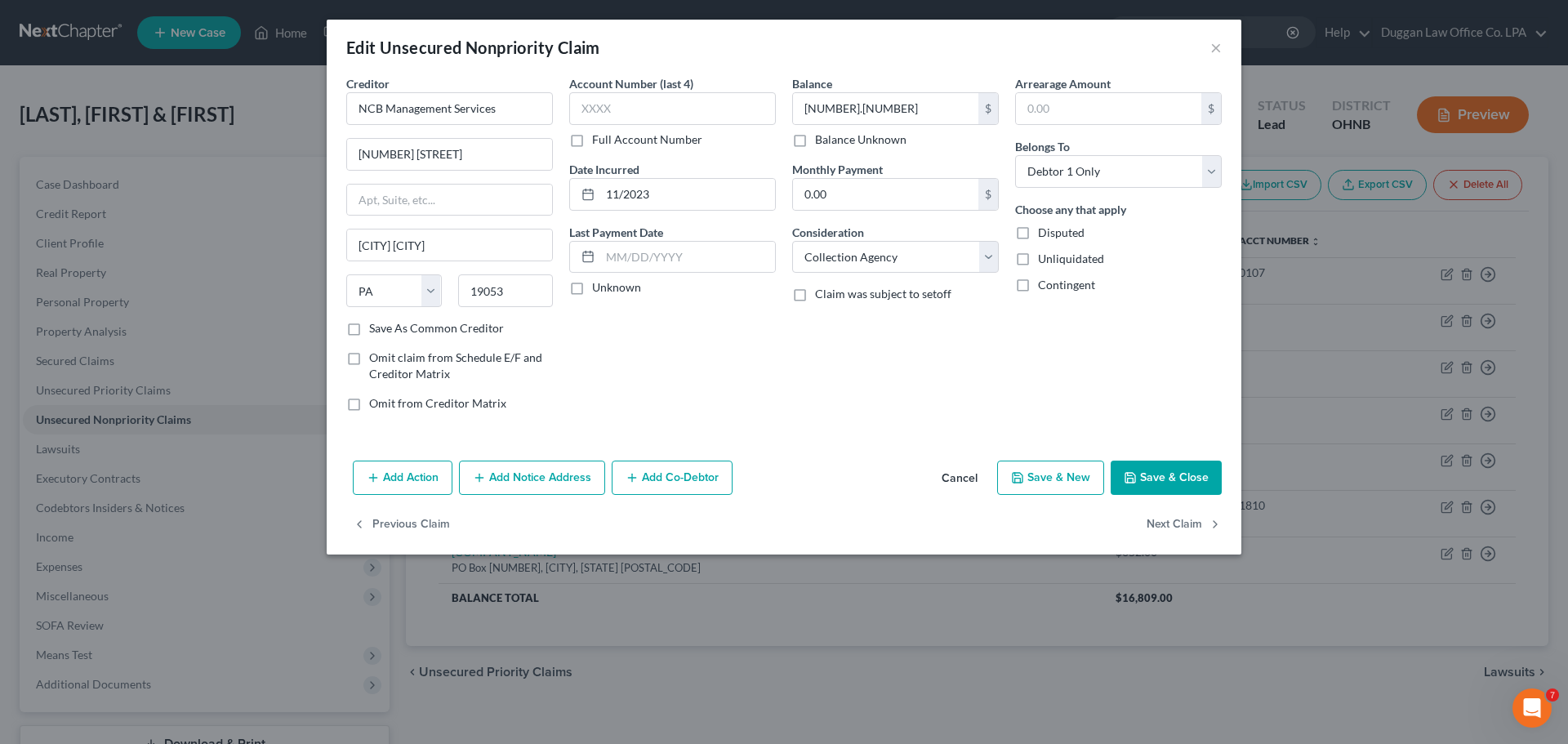 click on "Belongs To
*
Select Debtor 1 Only Debtor 2 Only Debtor 1 And Debtor 2 Only At Least One Of The Debtors And Another Community Property" at bounding box center (1118, 163) 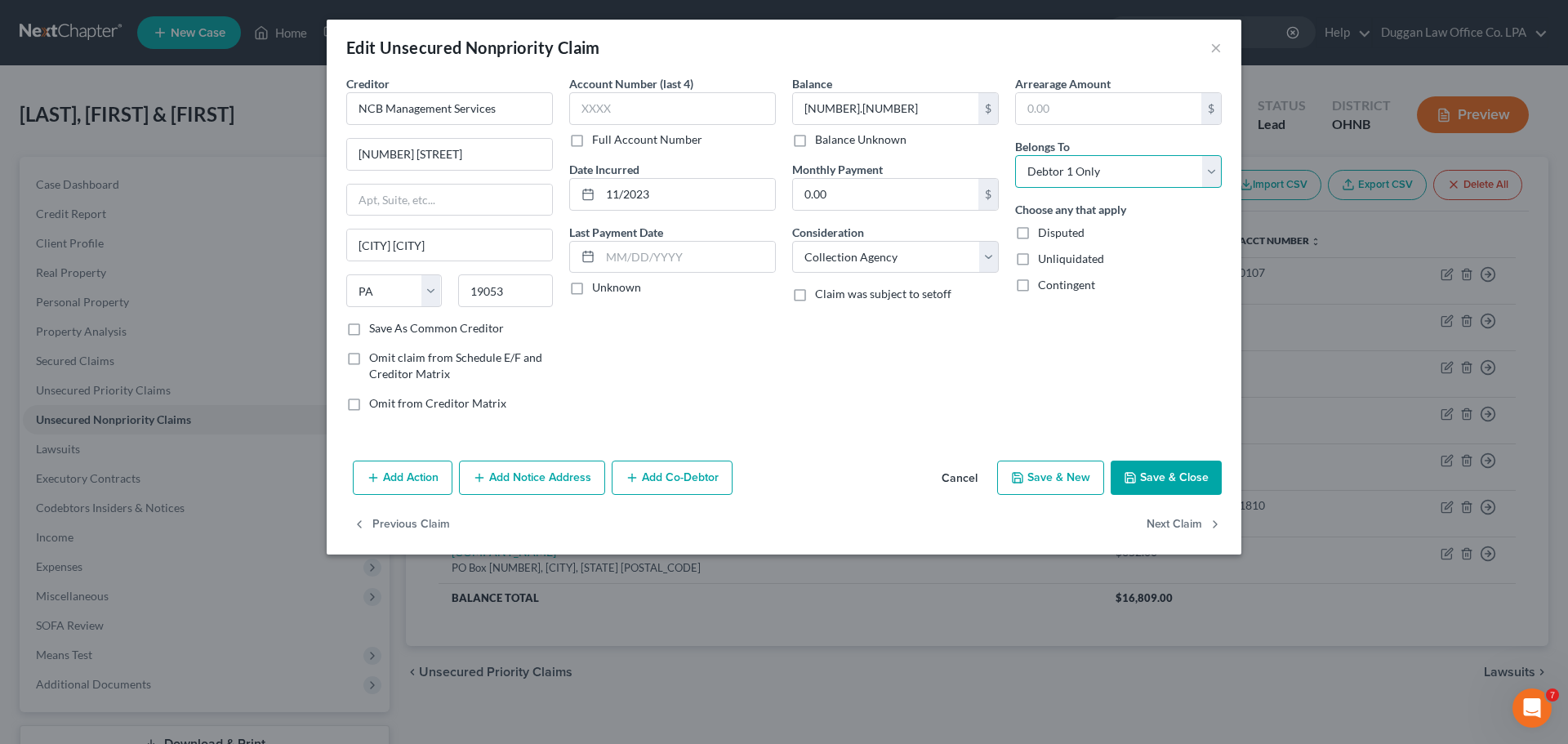 click on "Select Debtor 1 Only Debtor 2 Only Debtor 1 And Debtor 2 Only At Least One Of The Debtors And Another Community Property" at bounding box center [1118, 172] 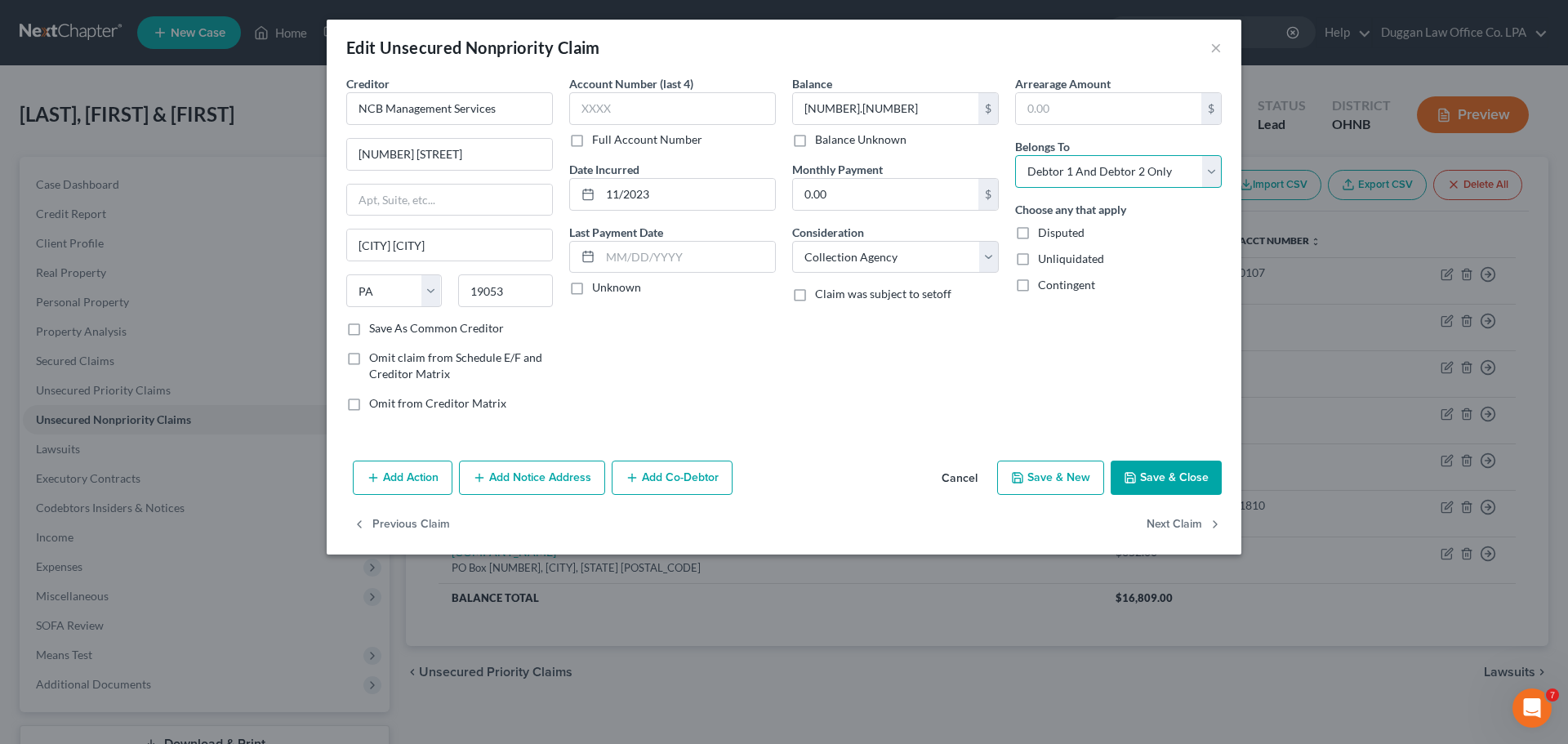 click on "Select Debtor 1 Only Debtor 2 Only Debtor 1 And Debtor 2 Only At Least One Of The Debtors And Another Community Property" at bounding box center (1118, 172) 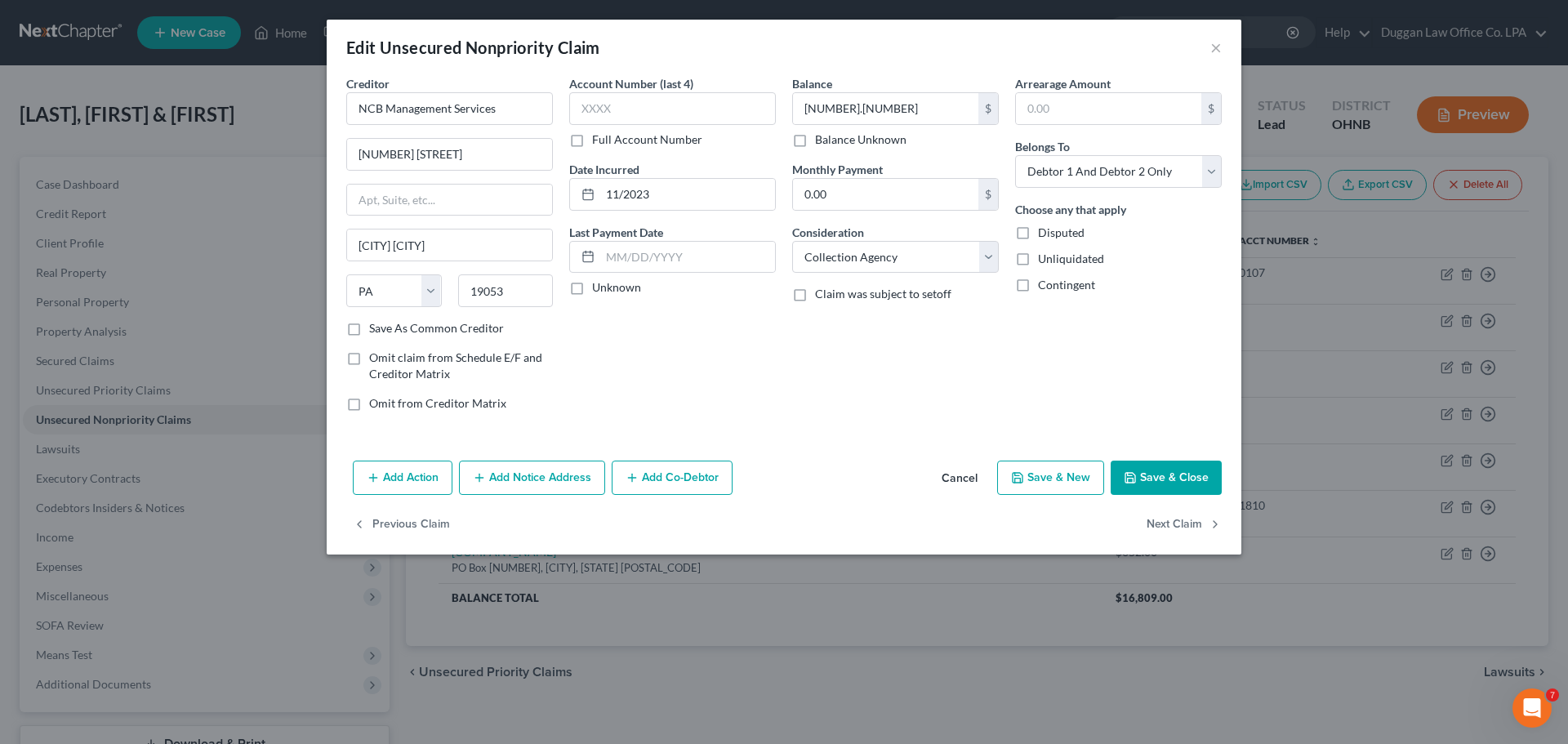 click on "Save & Close" at bounding box center [1166, 478] 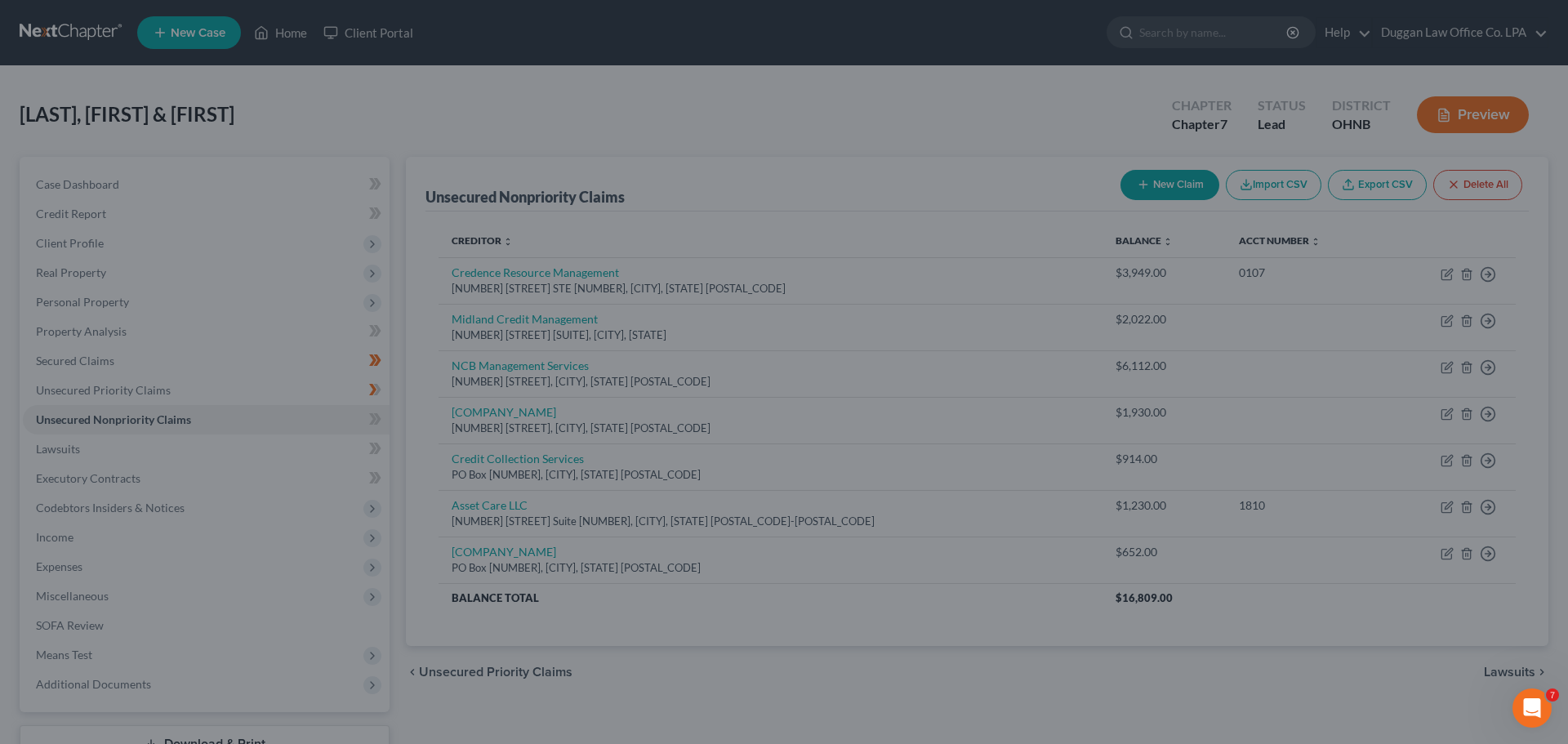 type on "0" 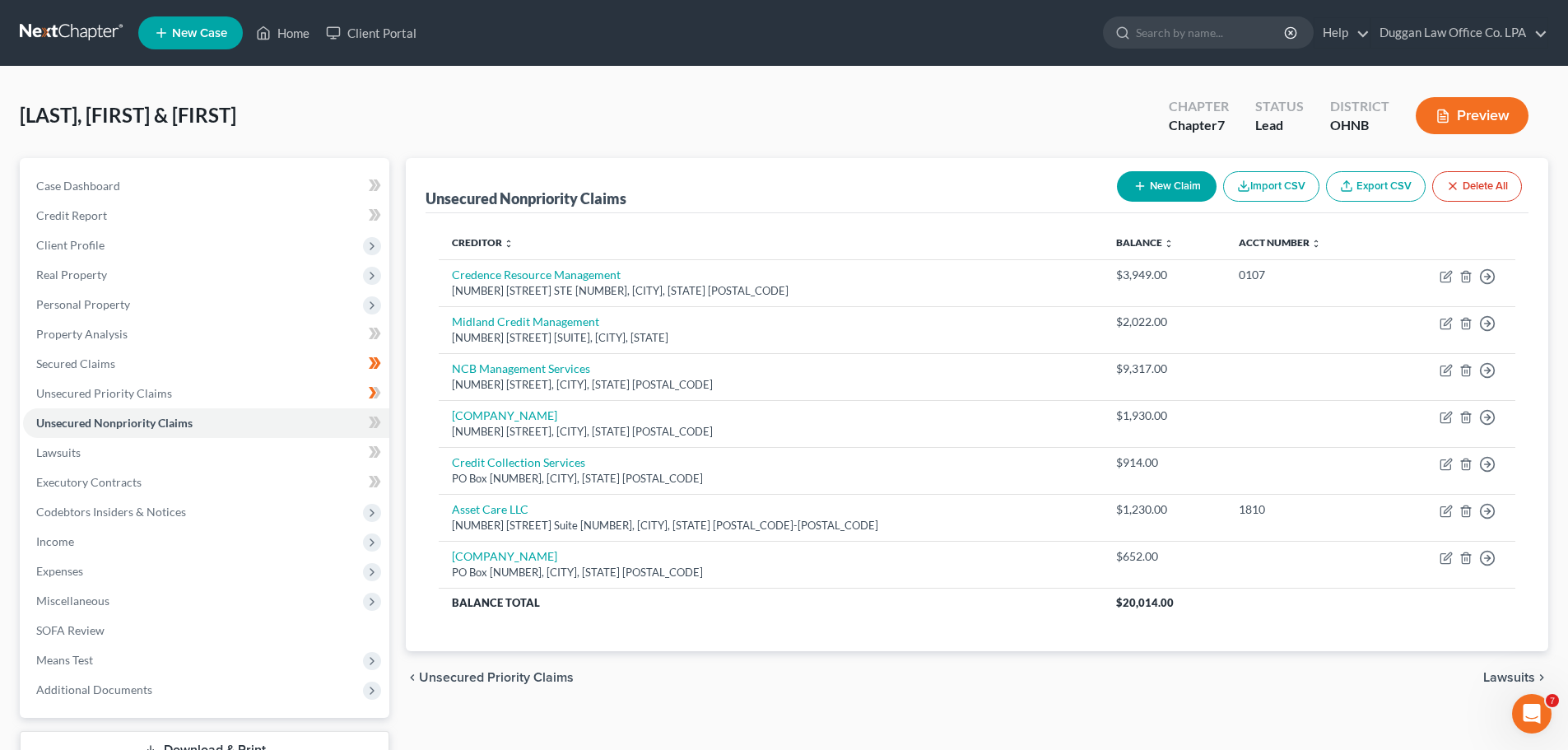 click on "New Claim" at bounding box center (1166, 186) 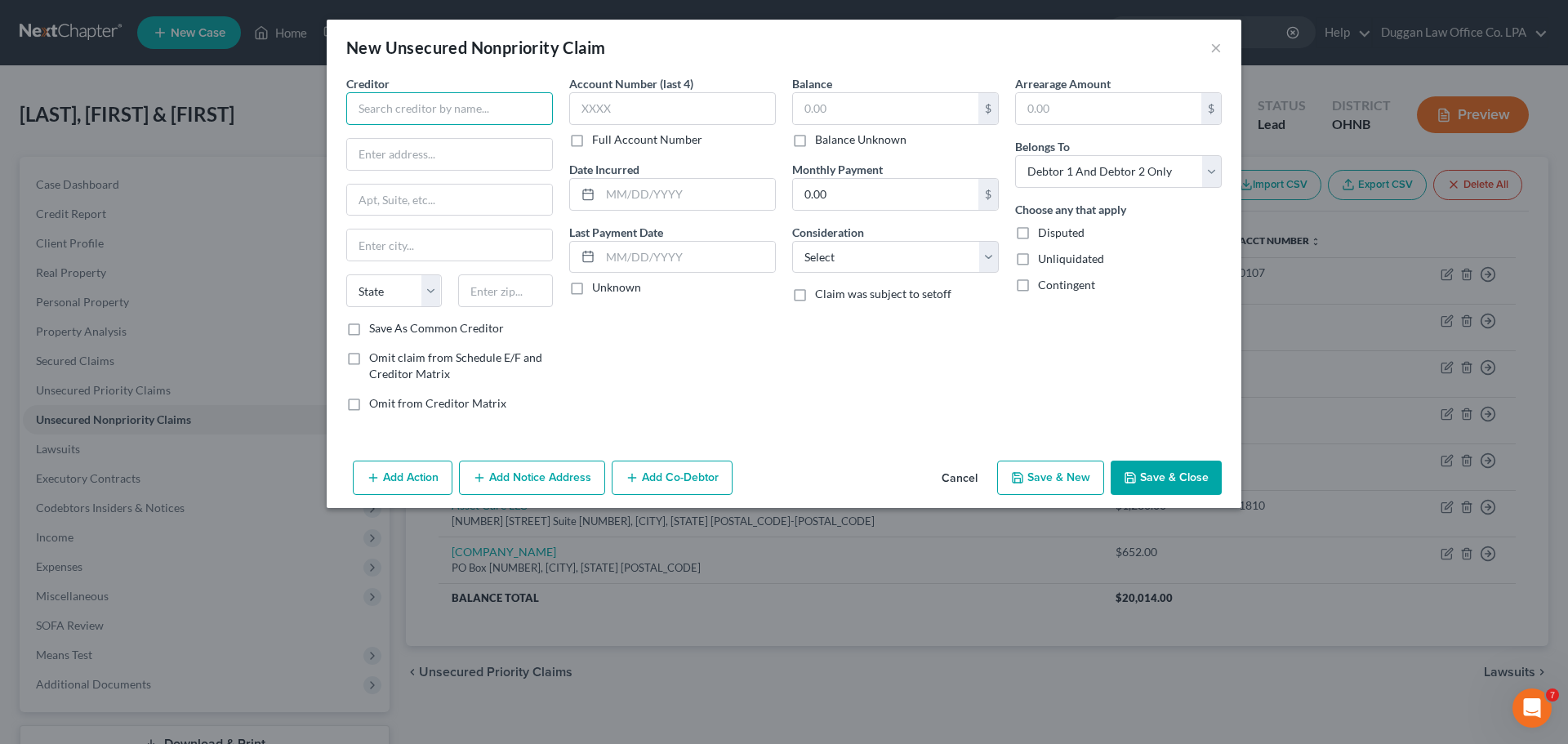 click at bounding box center [449, 109] 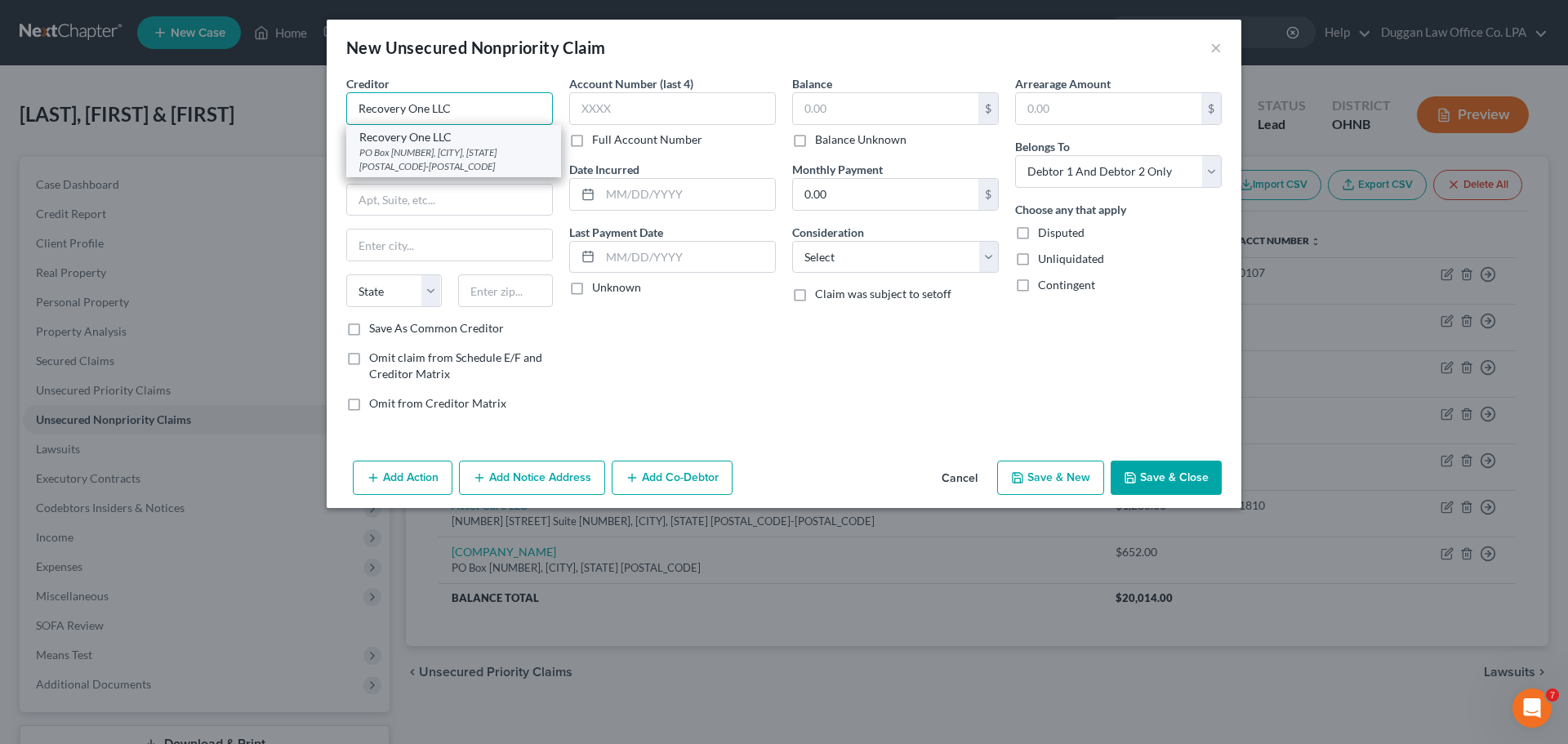 type on "Recovery One LLC" 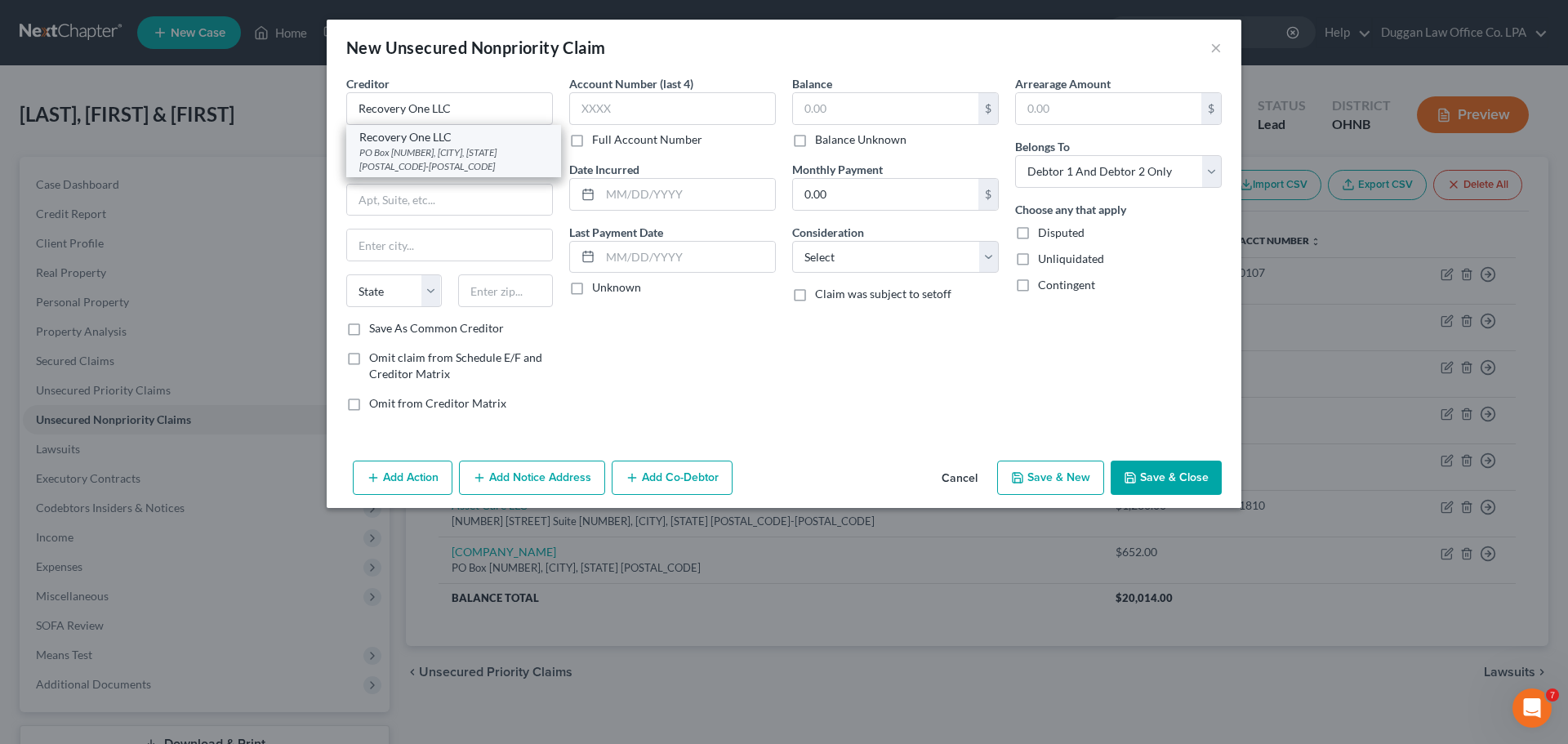 click on "Recovery One LLC               PO Box [NUMBER], [CITY], [STATE] [POSTAL_CODE]-[POSTAL_CODE]" at bounding box center [453, 151] 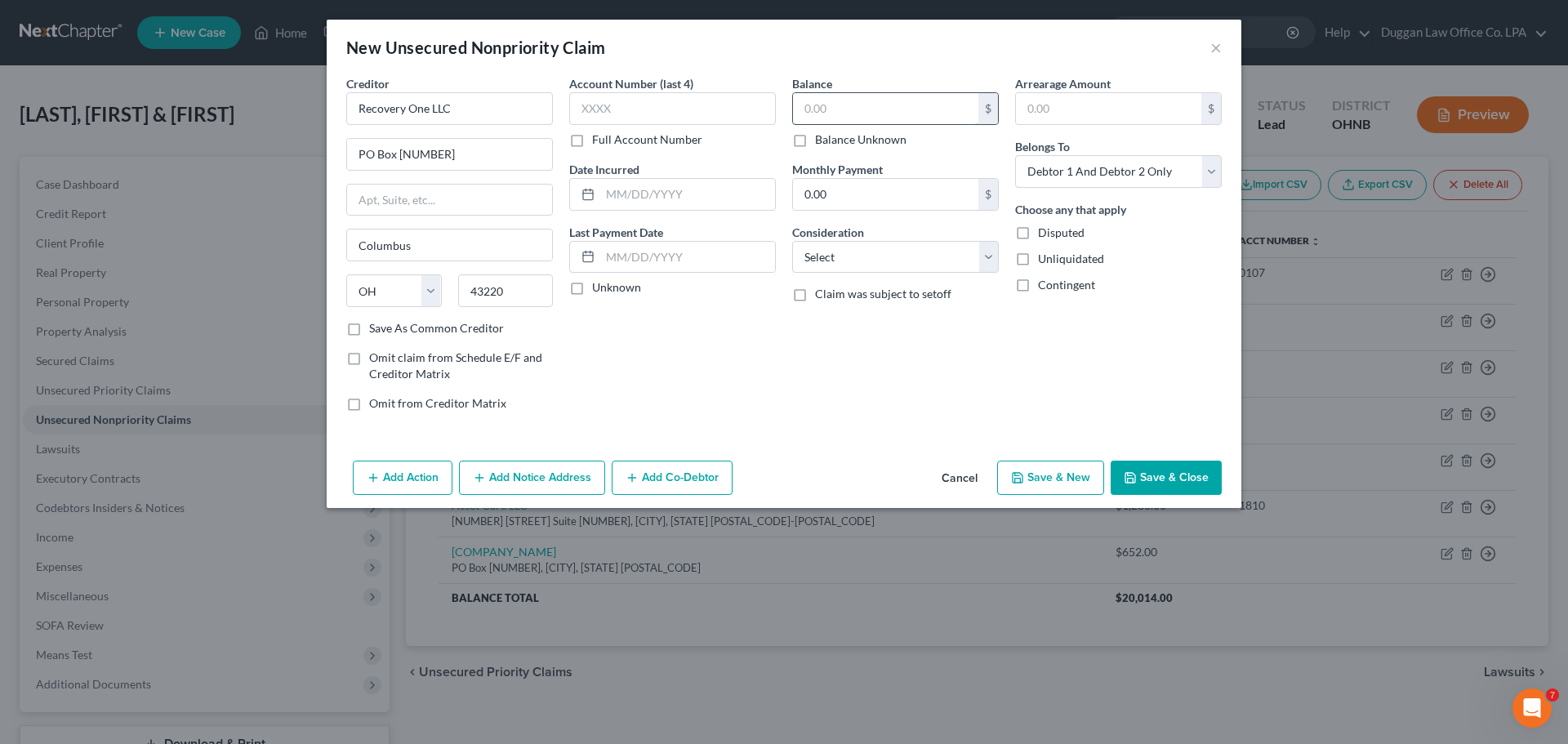 click at bounding box center [885, 109] 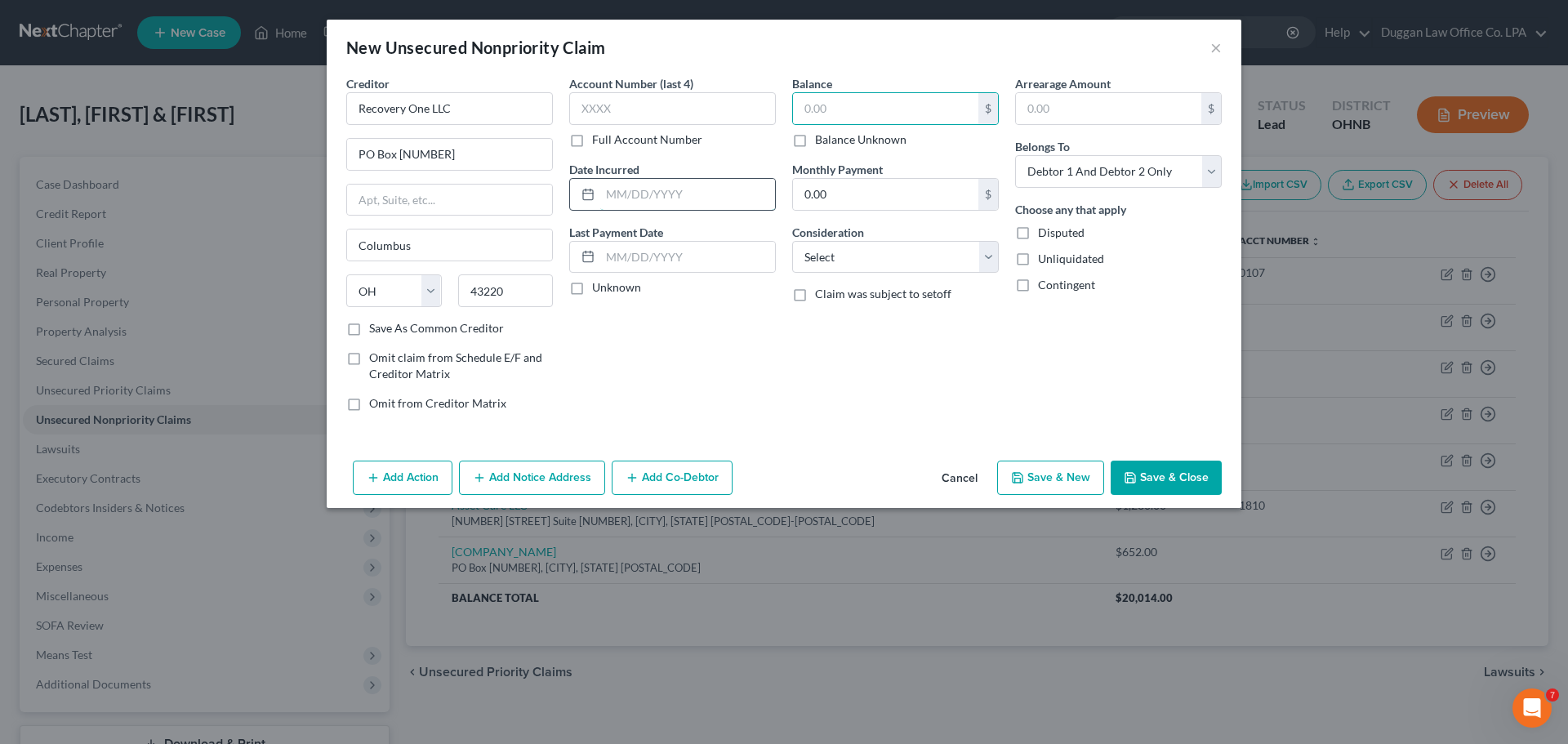 click at bounding box center [688, 194] 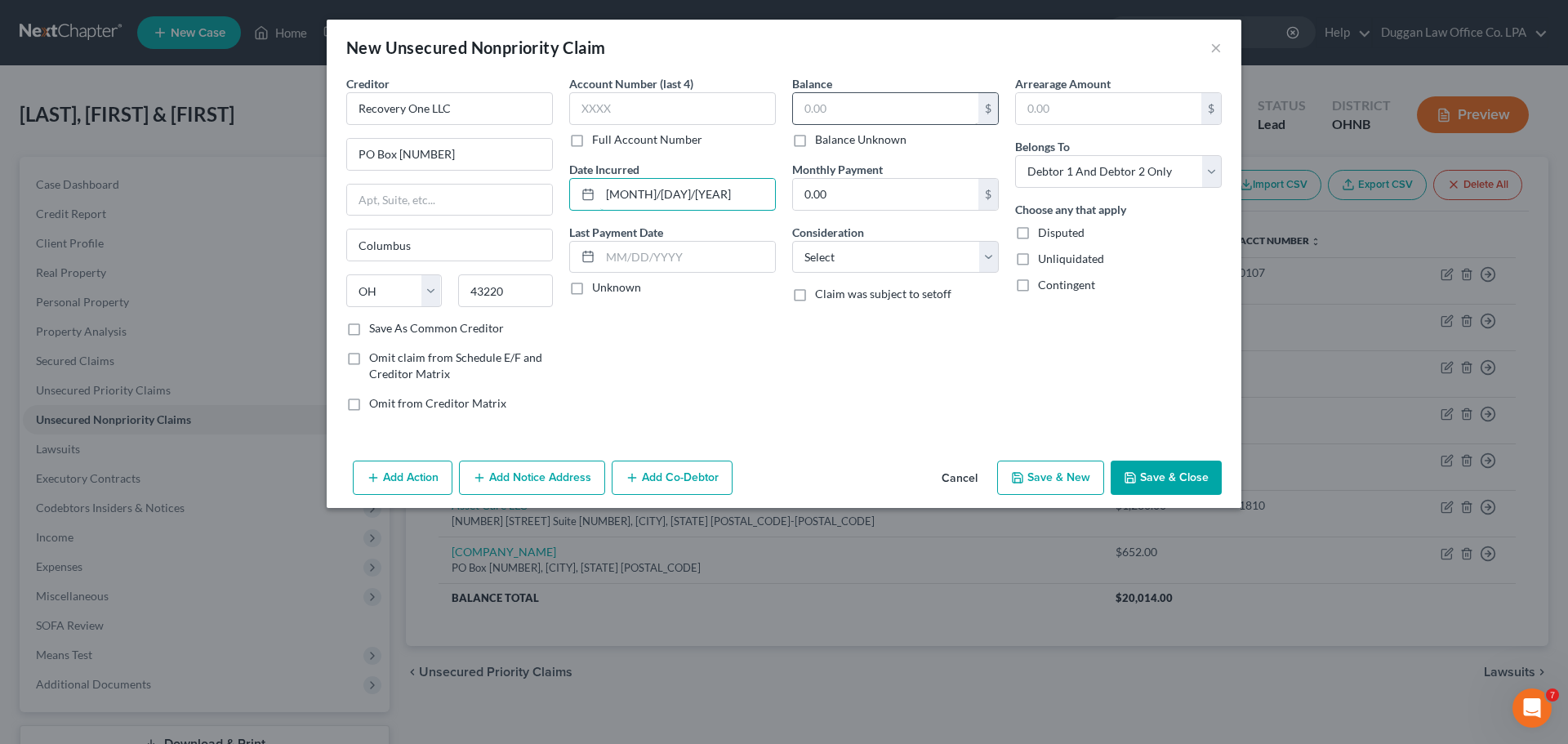 type on "[MONTH]/[DAY]/[YEAR]" 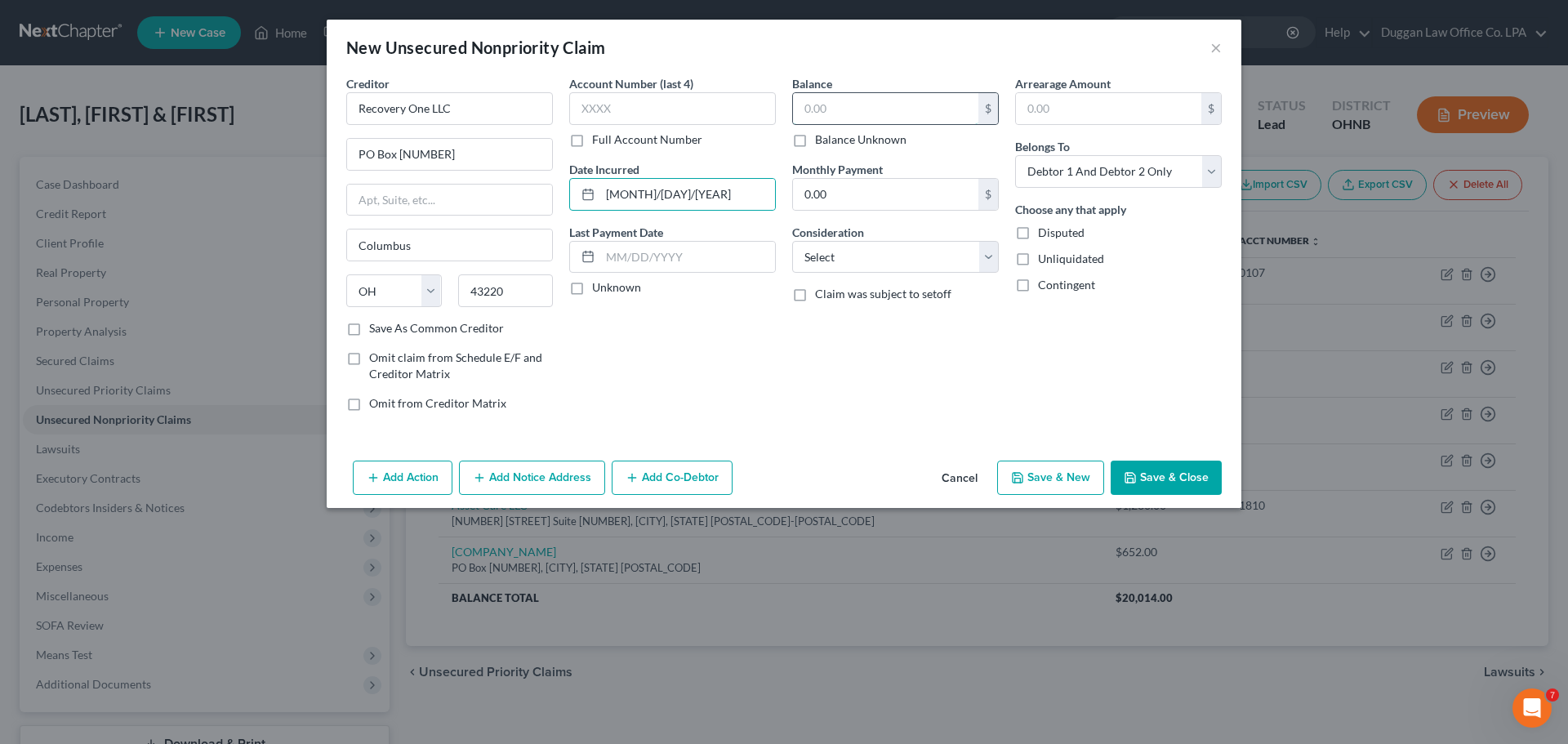 click at bounding box center [885, 109] 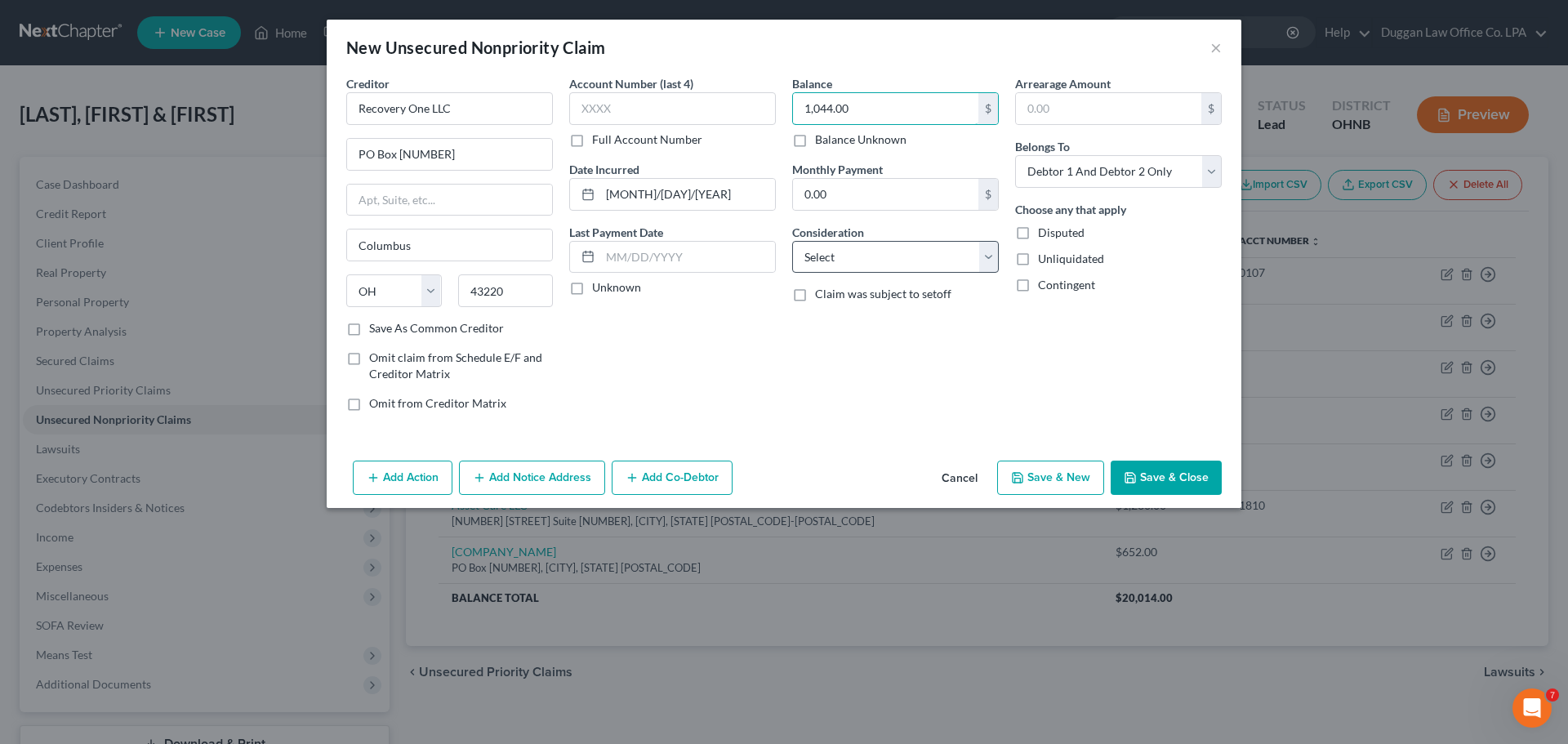 type on "1,044.00" 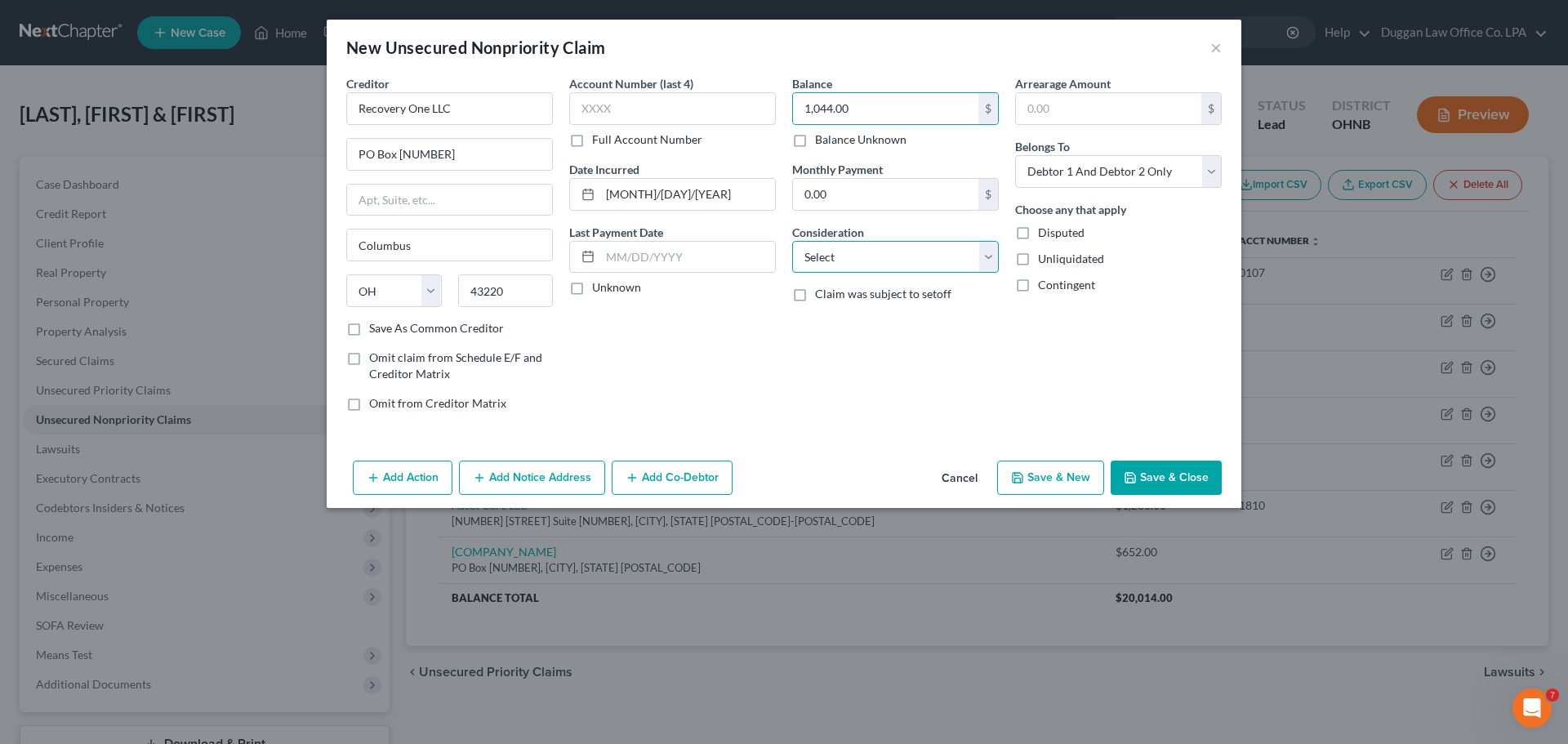 click on "Select Cable / Satellite Services Collection Agency Credit Card Debt Debt Counseling / Attorneys Deficiency Balance Domestic Support Obligations Home / Car Repairs Income Taxes Judgment Liens Medical Services Monies Loaned / Advanced Mortgage Obligation From Divorce Or Separation Obligation To Pensions Other Overdrawn Bank Account Promised To Help Pay Creditors Student Loans Suppliers And Vendors Telephone / Internet Services Utility Services" at bounding box center (895, 257) 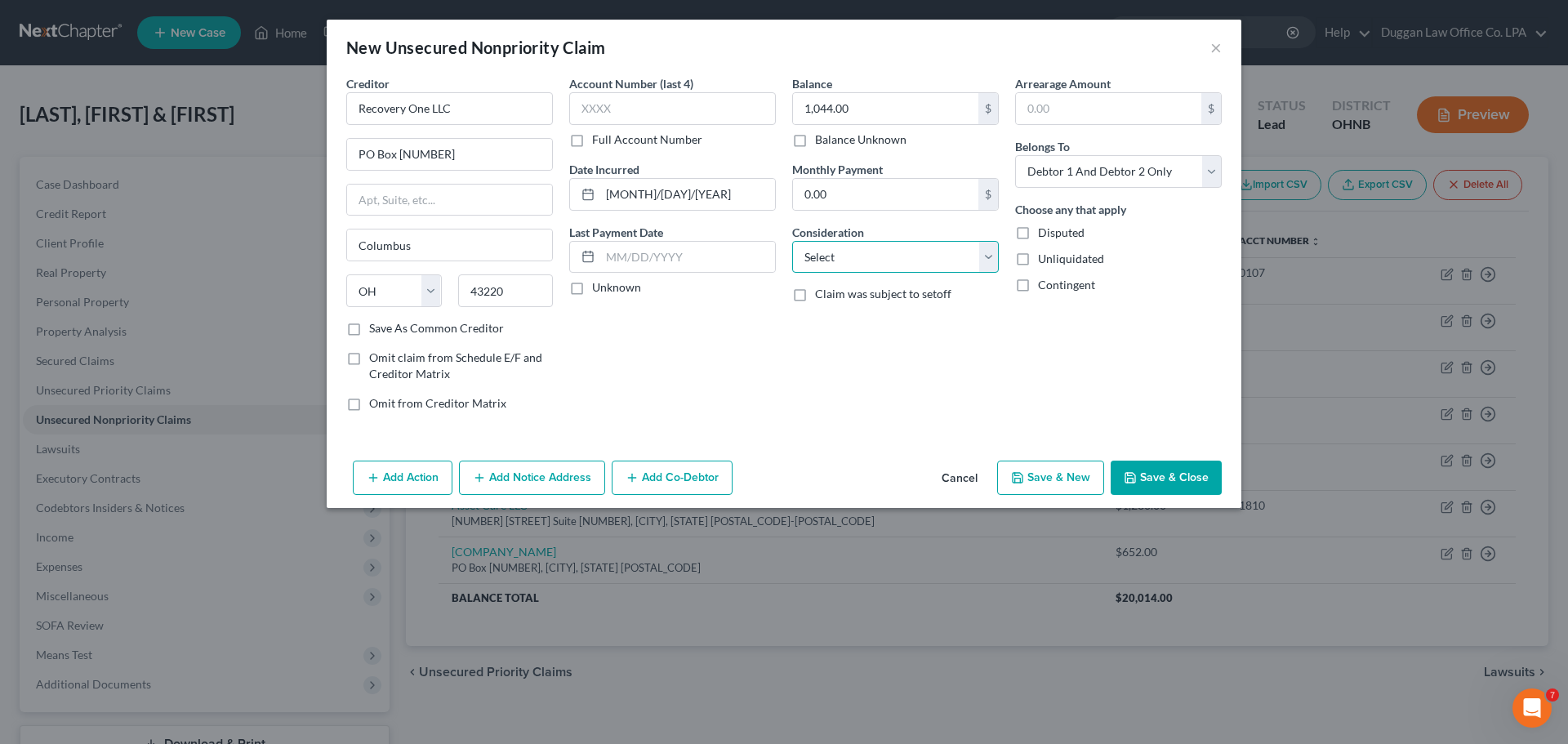 select on "2" 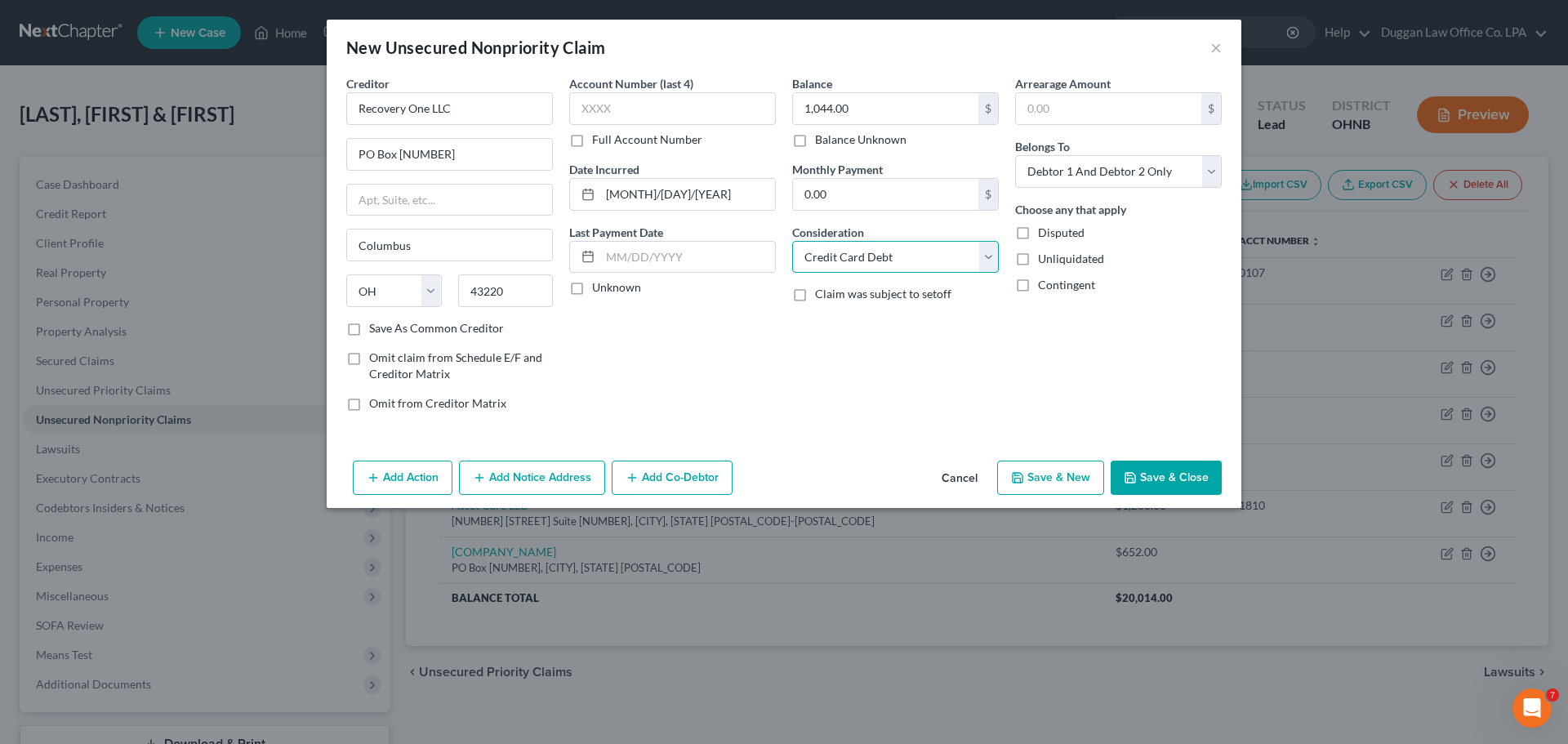 click on "Select Cable / Satellite Services Collection Agency Credit Card Debt Debt Counseling / Attorneys Deficiency Balance Domestic Support Obligations Home / Car Repairs Income Taxes Judgment Liens Medical Services Monies Loaned / Advanced Mortgage Obligation From Divorce Or Separation Obligation To Pensions Other Overdrawn Bank Account Promised To Help Pay Creditors Student Loans Suppliers And Vendors Telephone / Internet Services Utility Services" at bounding box center [895, 257] 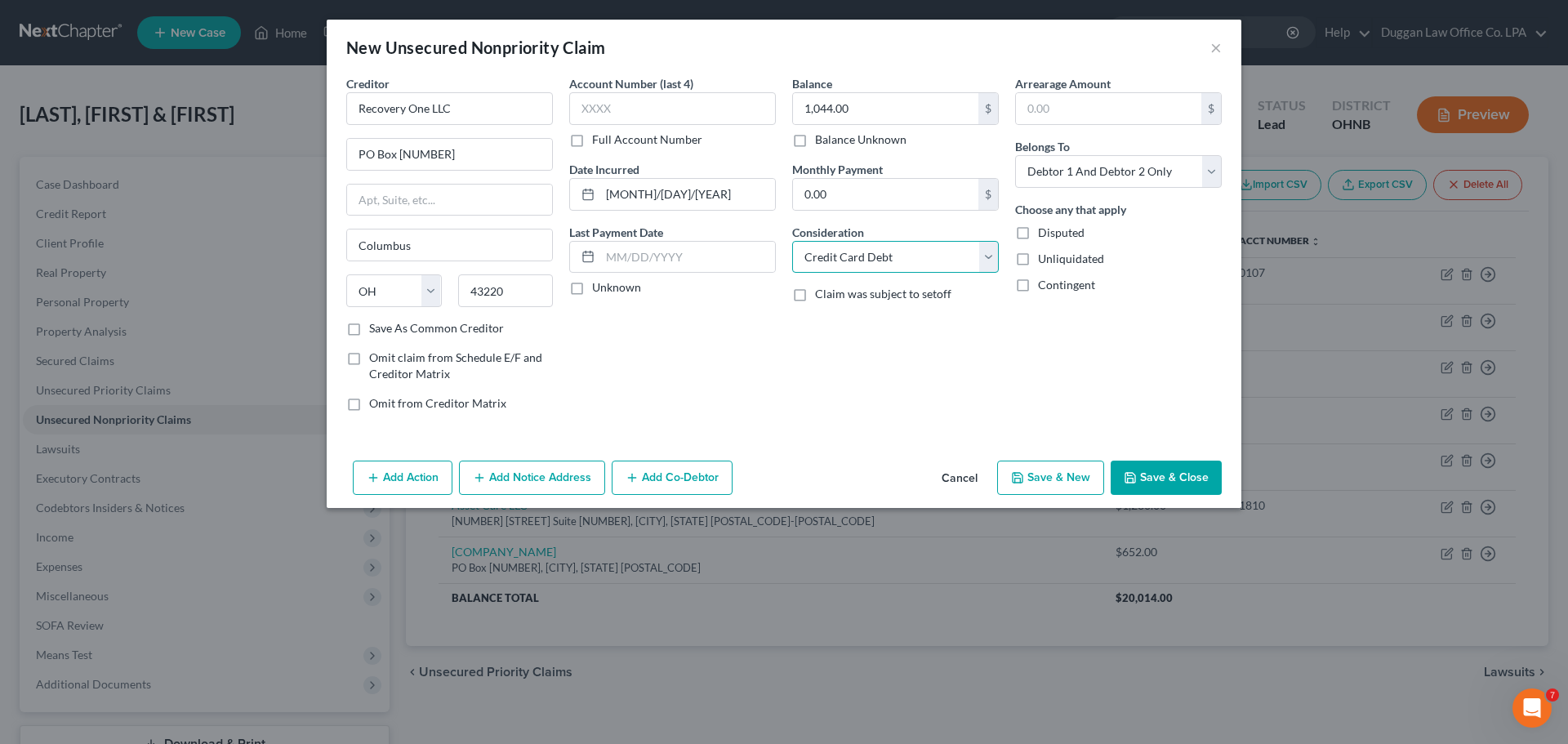 click on "Select Cable / Satellite Services Collection Agency Credit Card Debt Debt Counseling / Attorneys Deficiency Balance Domestic Support Obligations Home / Car Repairs Income Taxes Judgment Liens Medical Services Monies Loaned / Advanced Mortgage Obligation From Divorce Or Separation Obligation To Pensions Other Overdrawn Bank Account Promised To Help Pay Creditors Student Loans Suppliers And Vendors Telephone / Internet Services Utility Services" at bounding box center [895, 257] 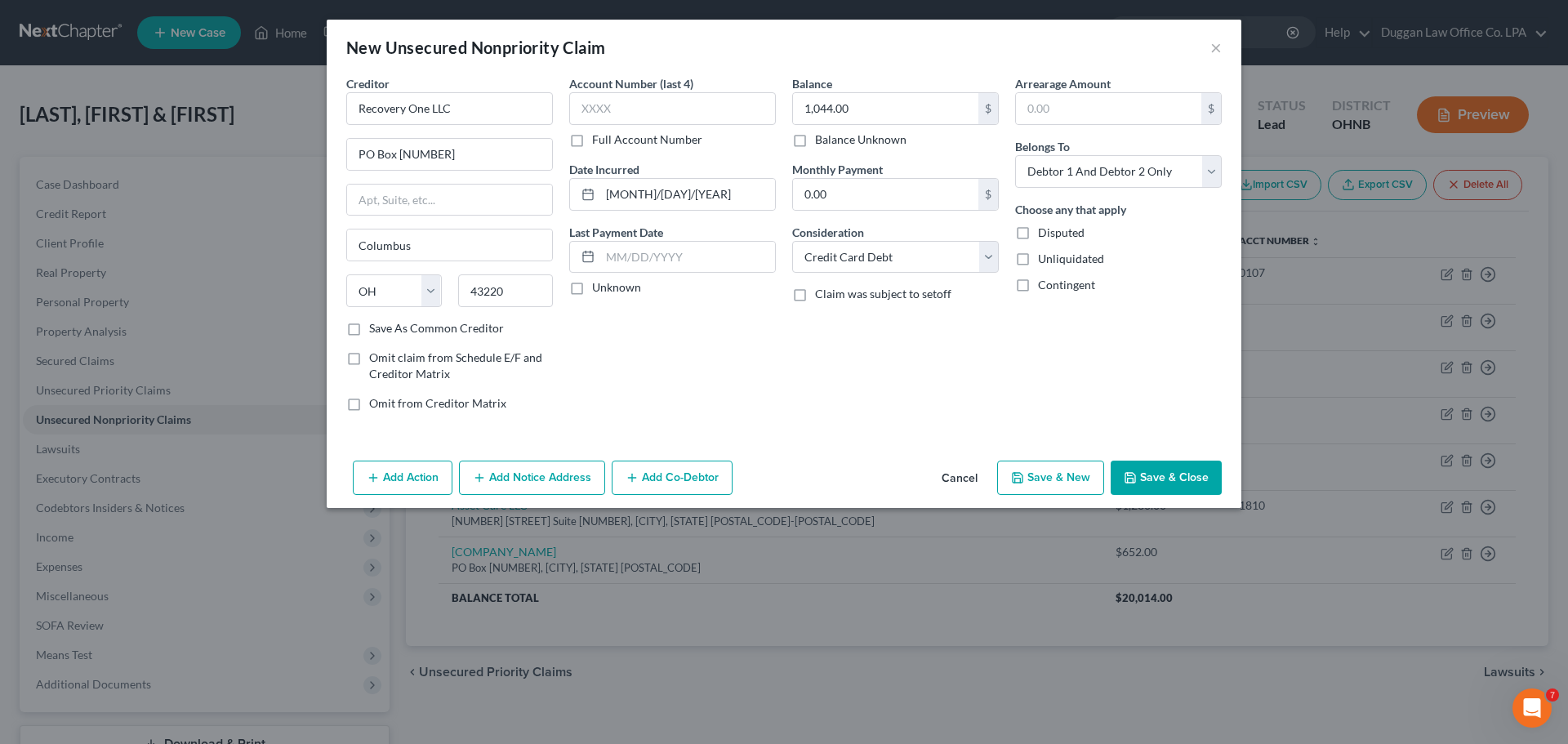 click on "Arrearage Amount $
Belongs To
*
Select Debtor 1 Only Debtor 2 Only Debtor 1 And Debtor 2 Only At Least One Of The Debtors And Another Community Property Choose any that apply Disputed Unliquidated Contingent" at bounding box center (1118, 250) 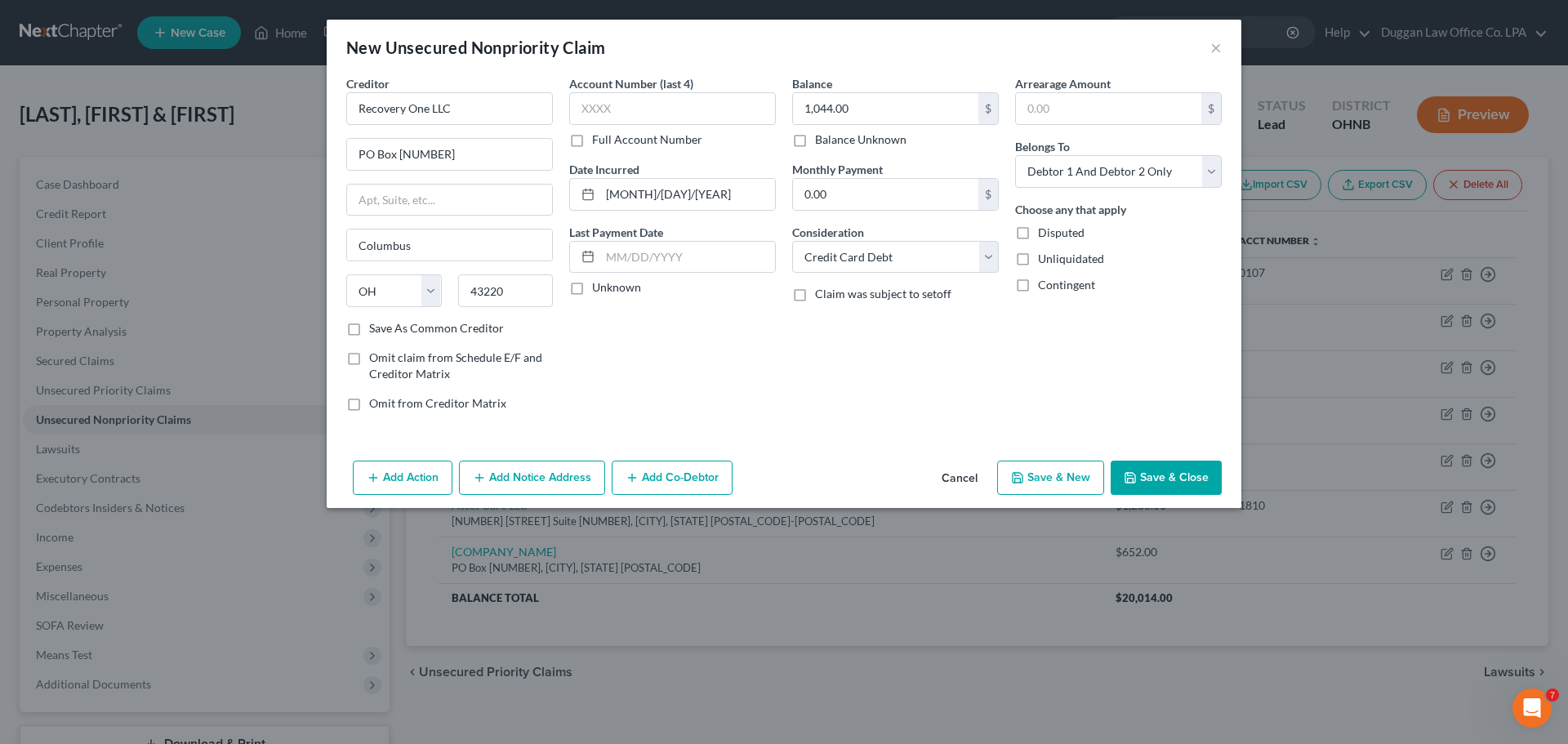 click on "Save & Close" at bounding box center [1166, 478] 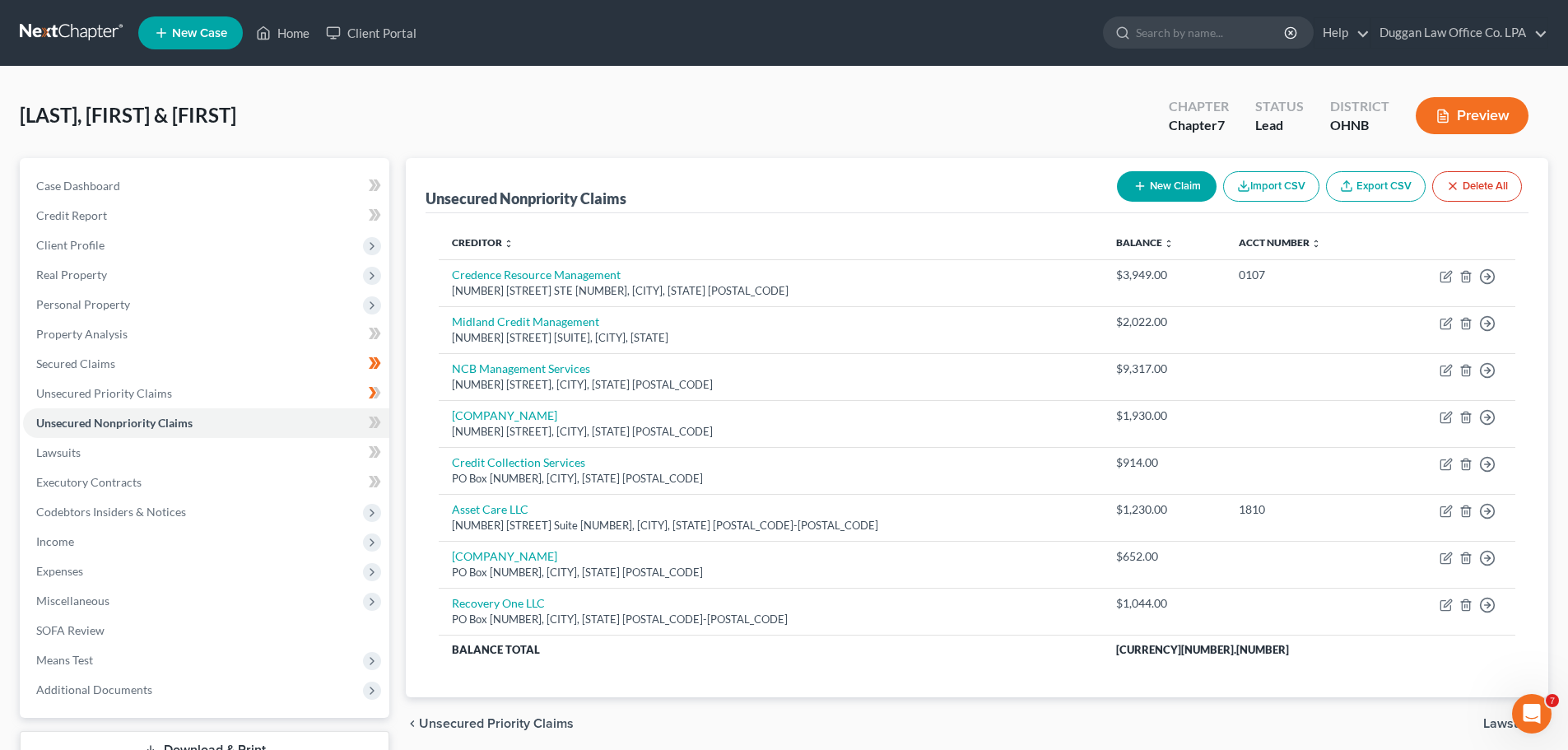 click on "New Claim" at bounding box center [1166, 186] 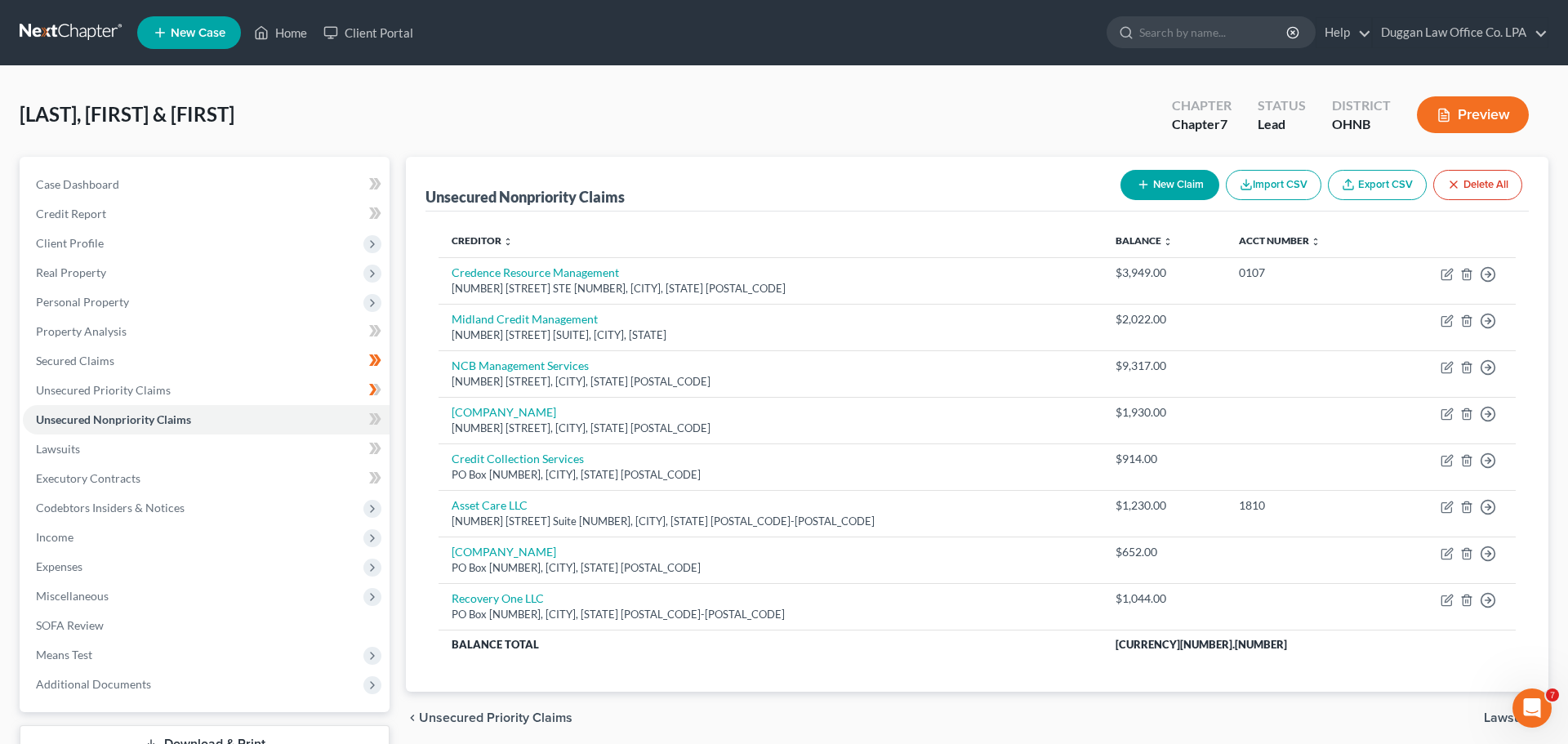 select on "2" 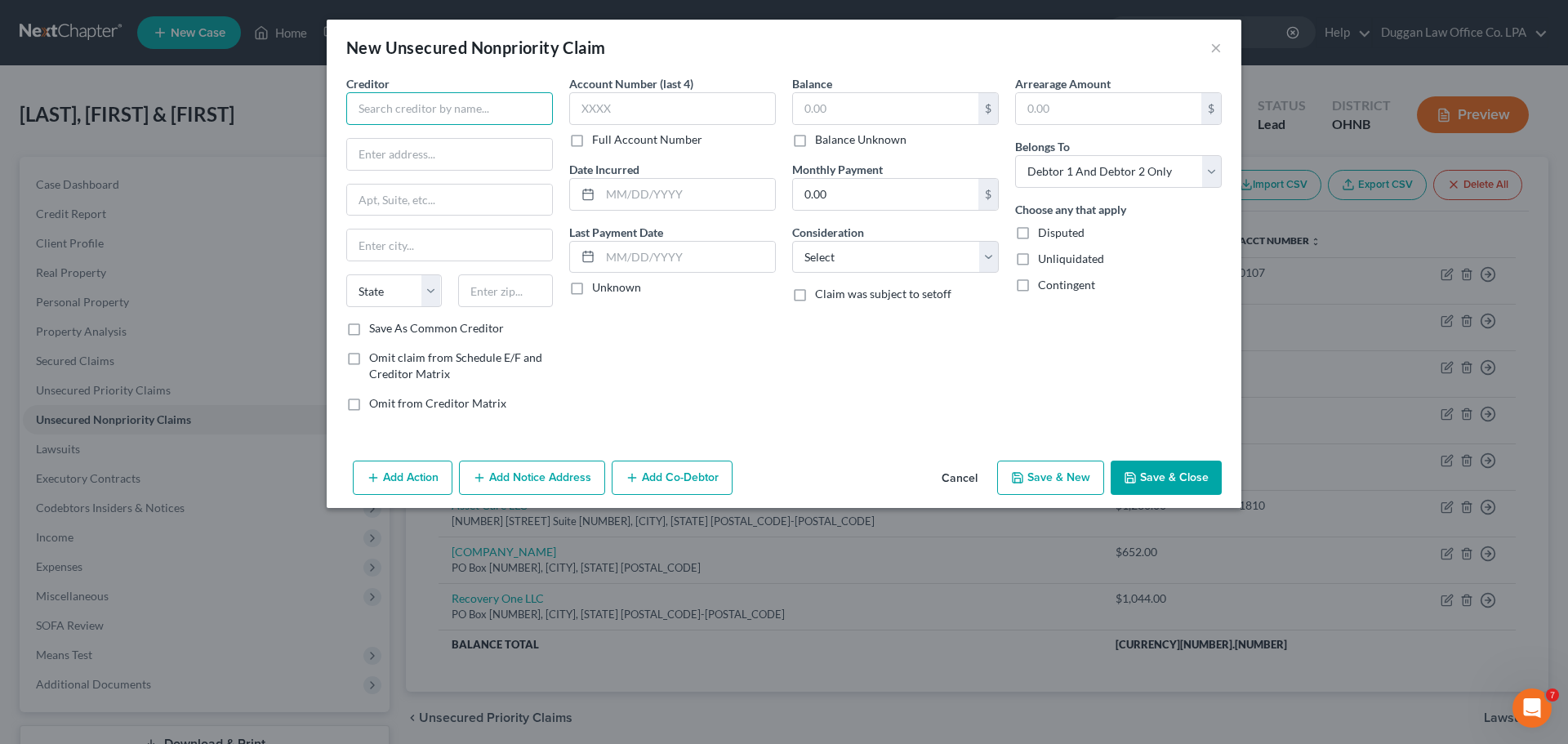 click at bounding box center (449, 109) 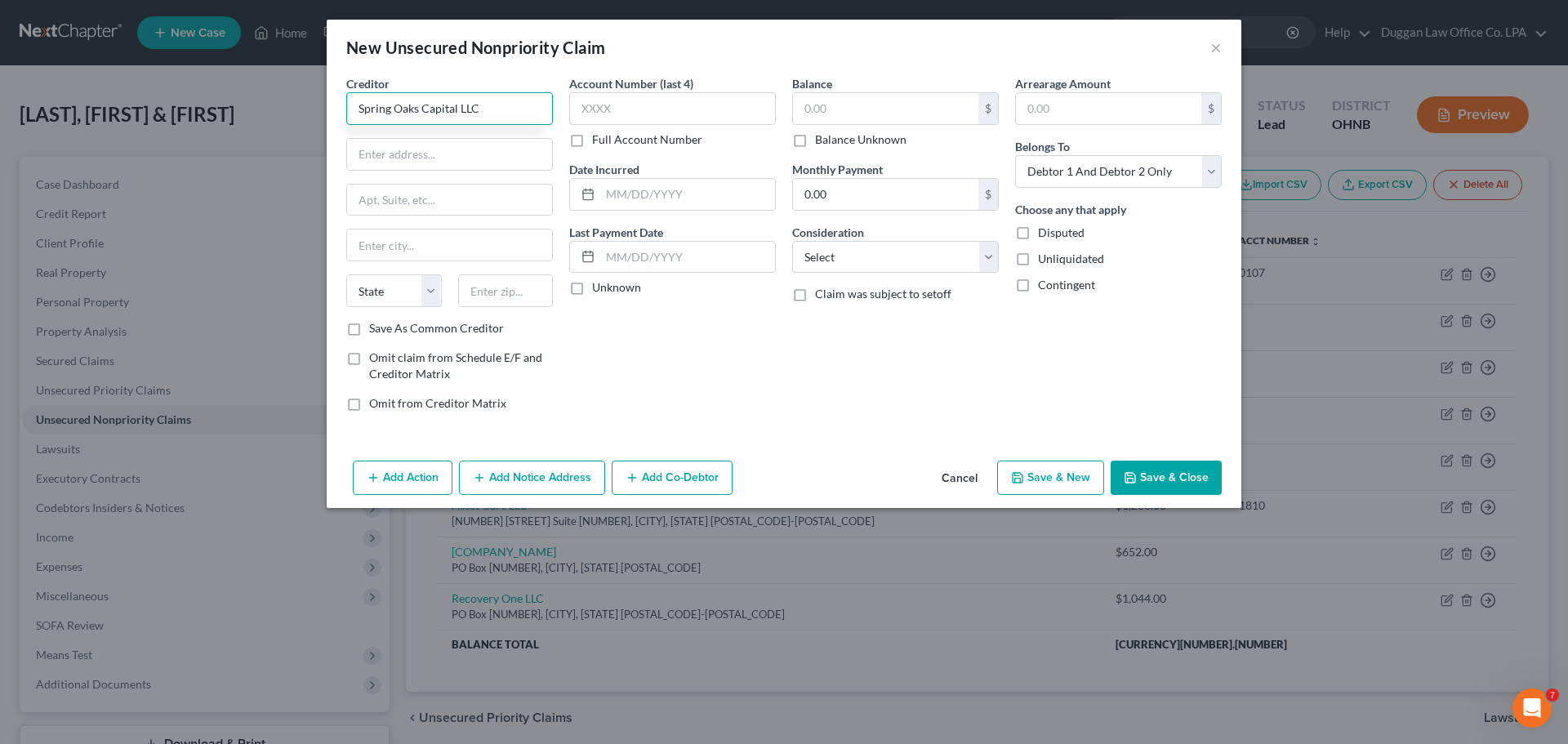 type on "Spring Oaks Capital LLC" 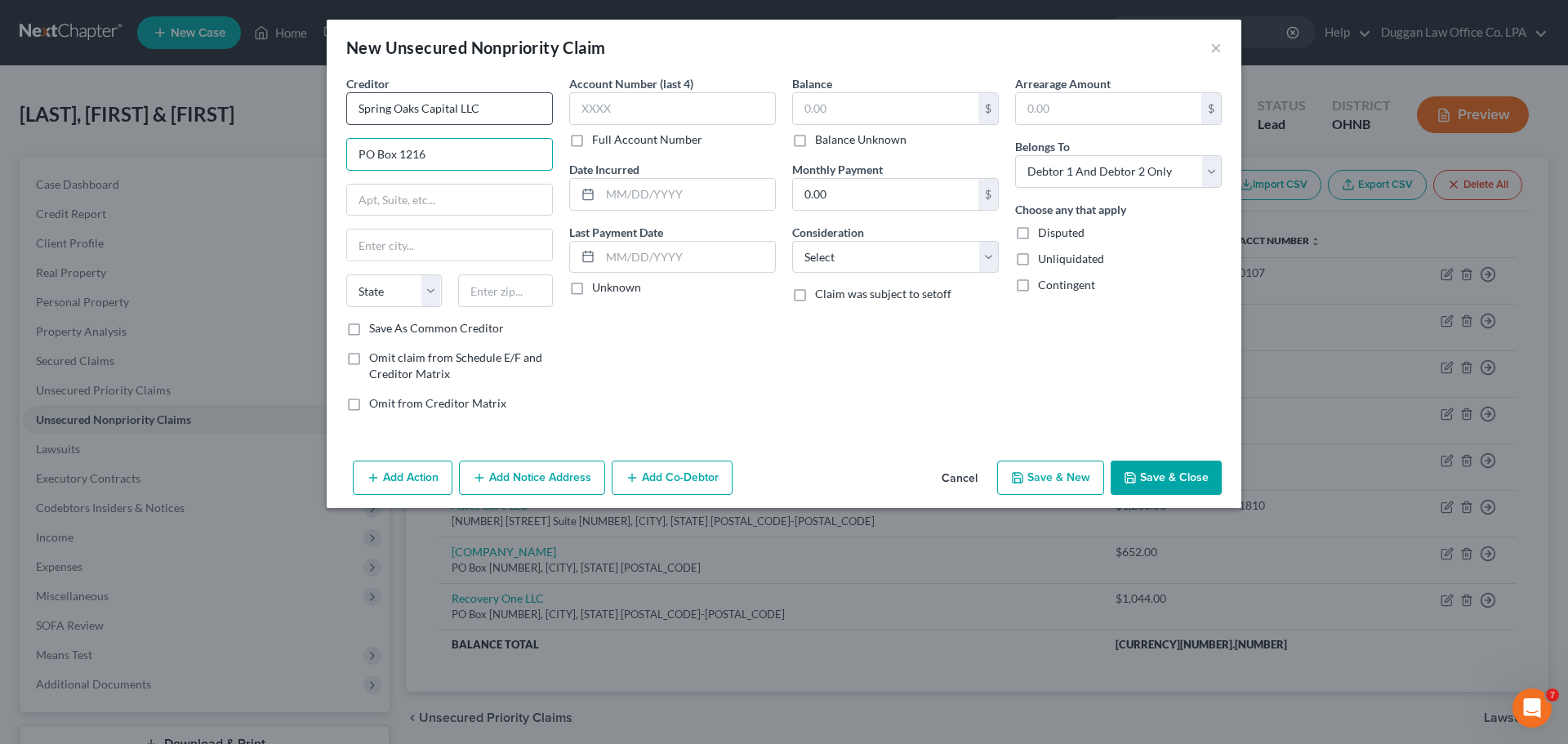type on "PO Box 1216" 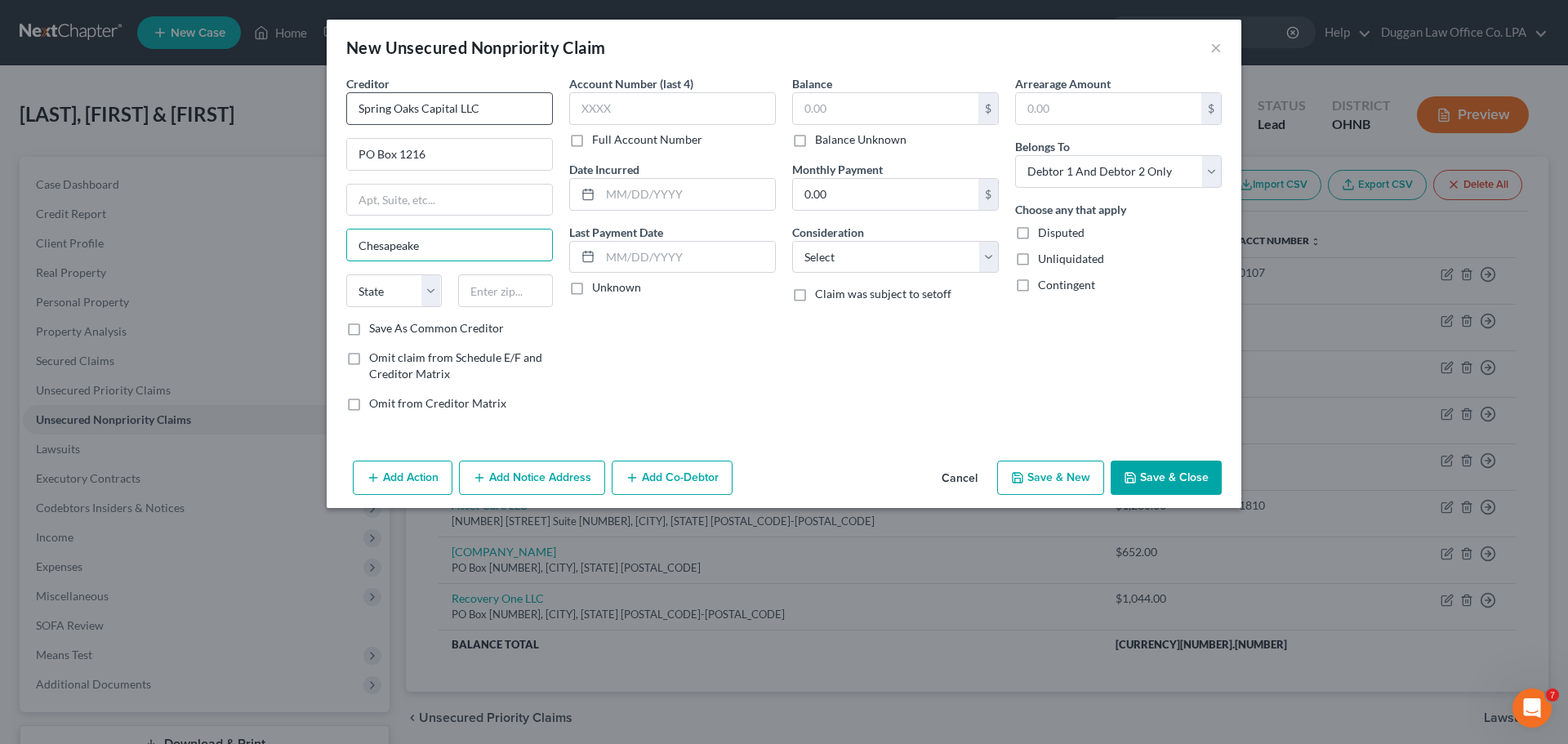 type on "Chesapeake" 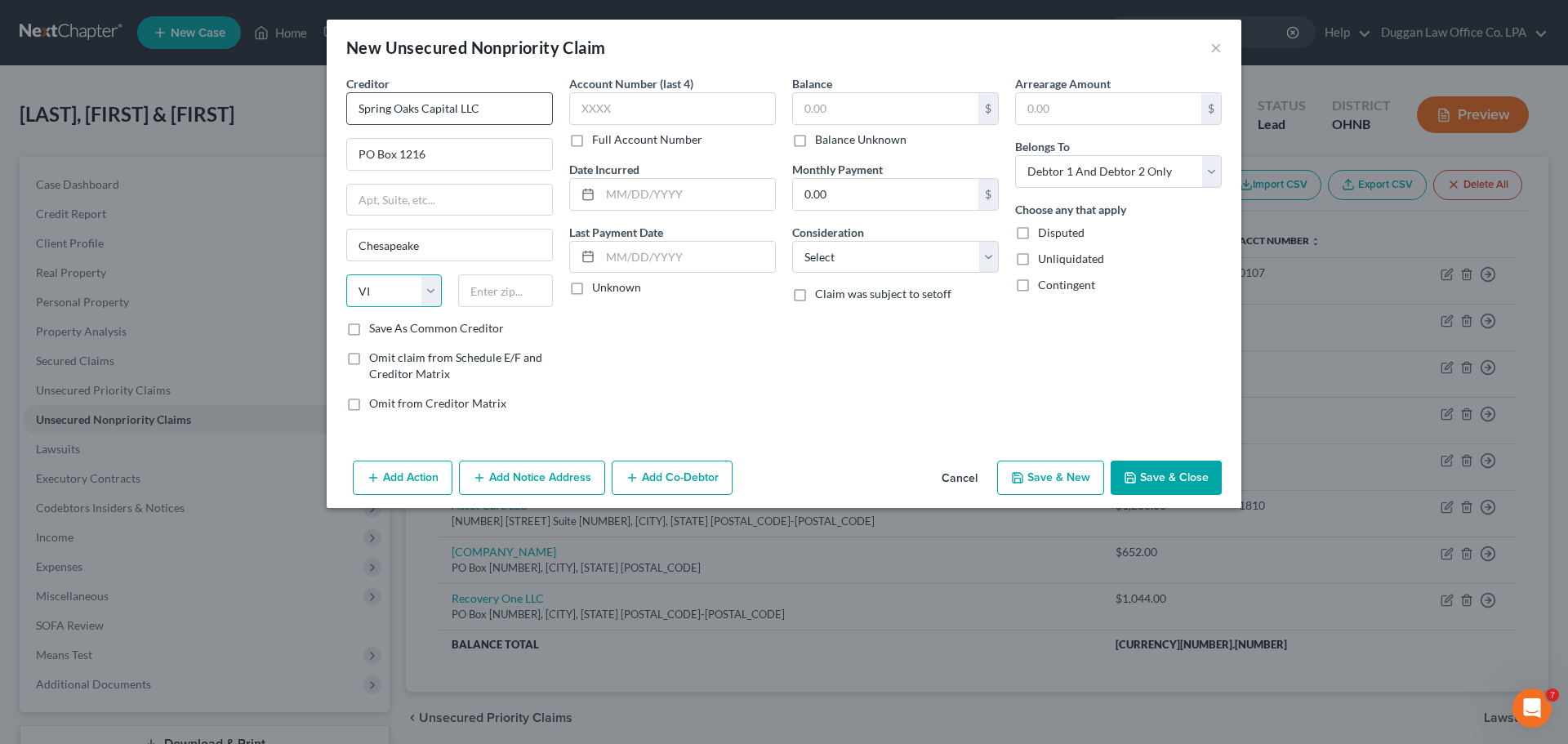 select on "48" 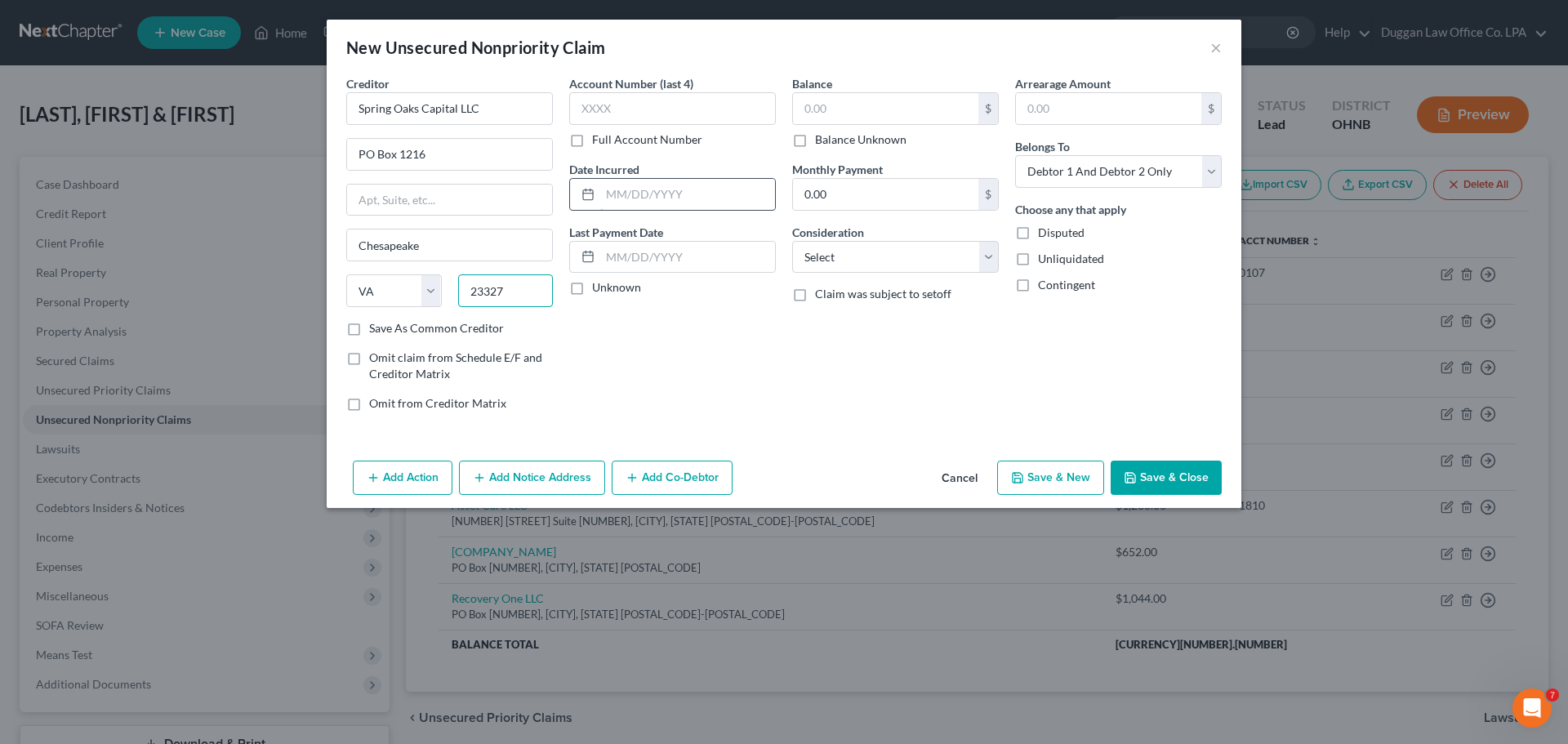 type on "23327" 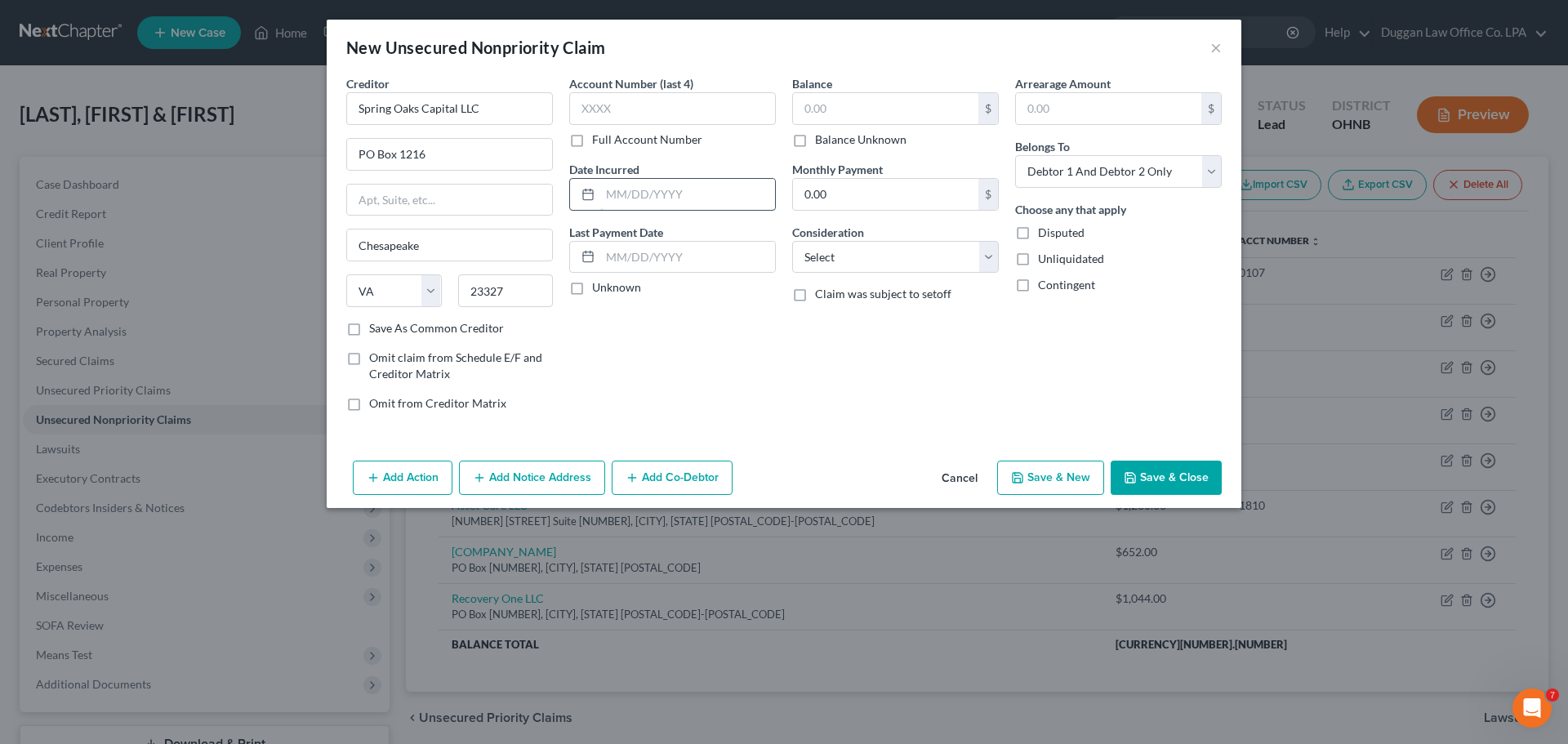 click at bounding box center (688, 194) 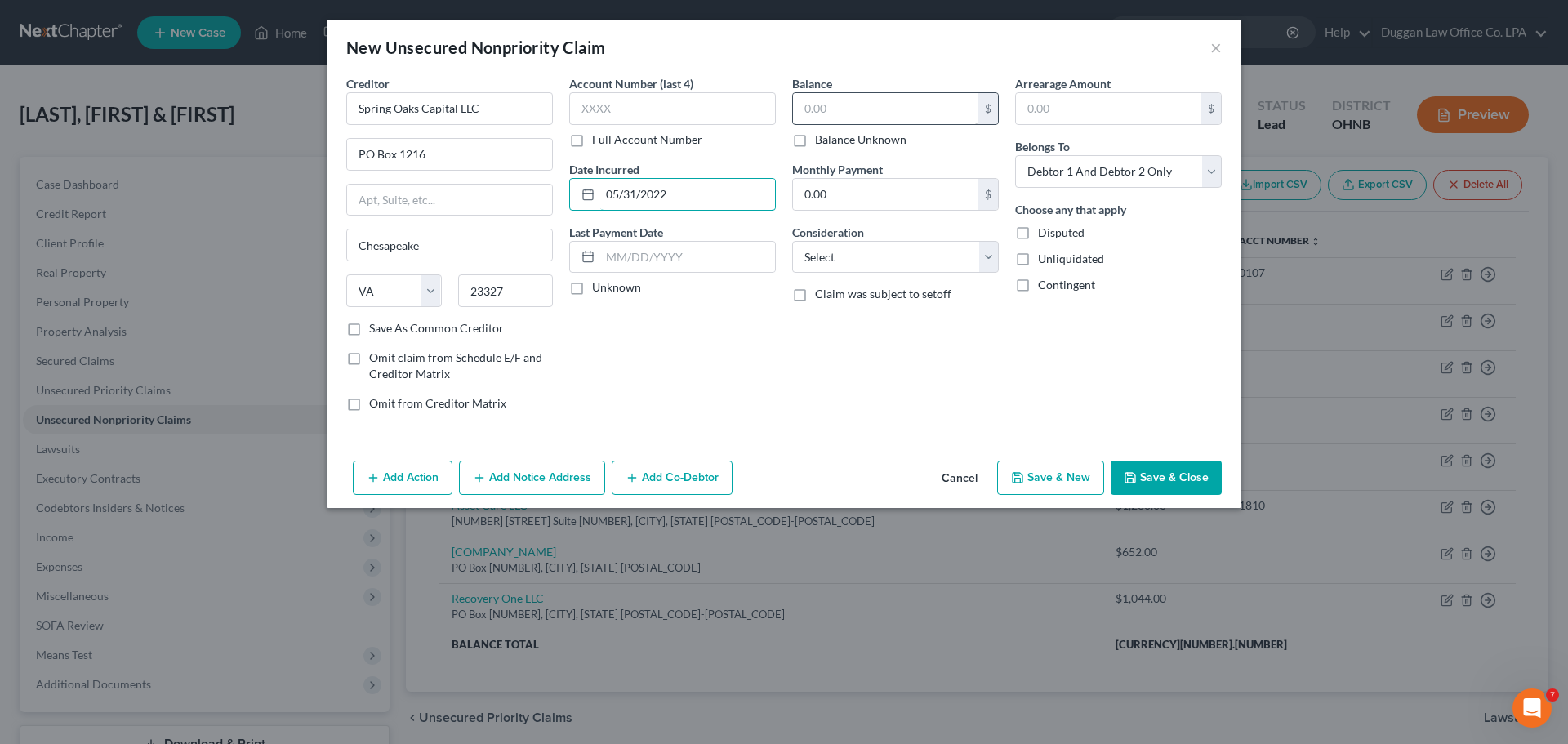 type on "05/31/2022" 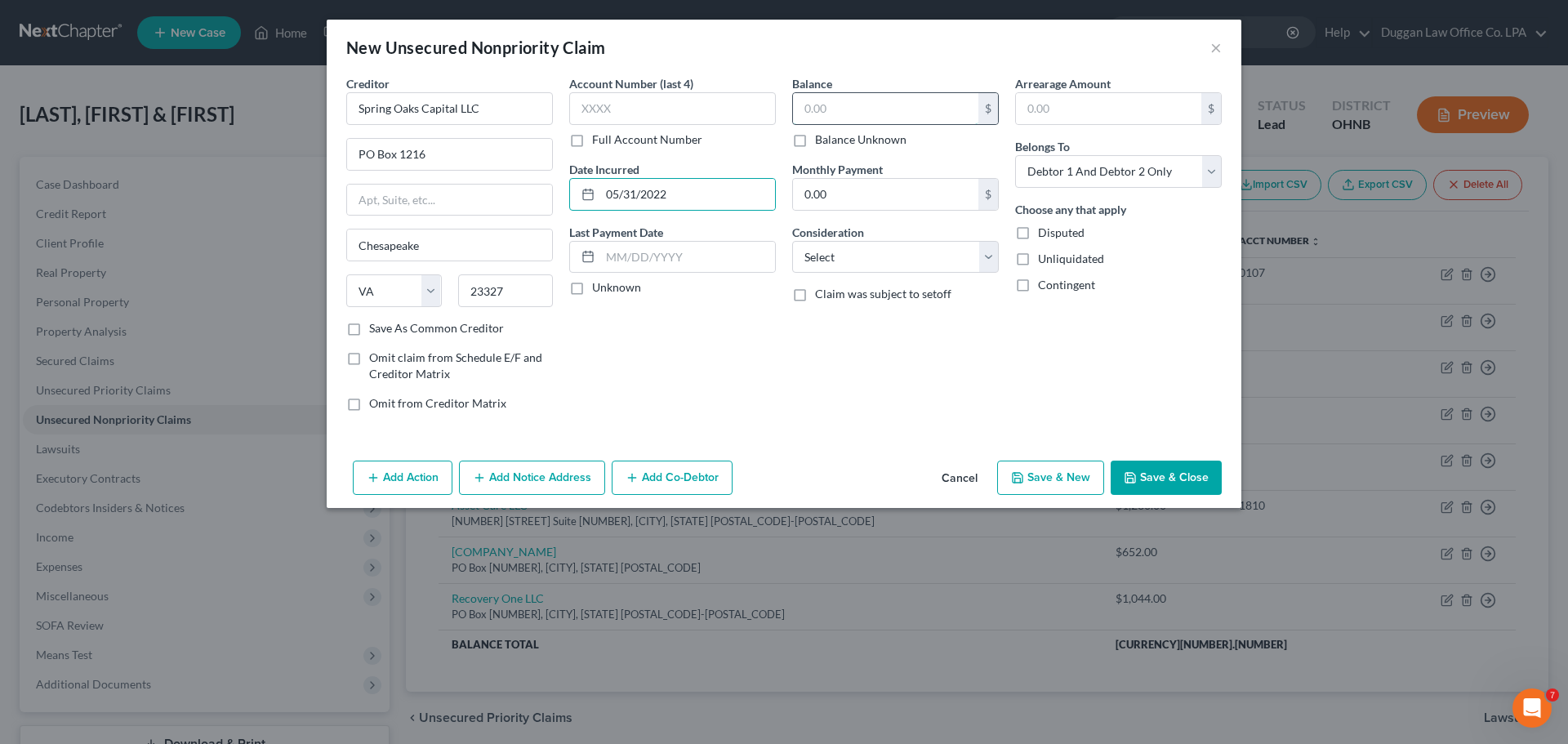 click at bounding box center (885, 109) 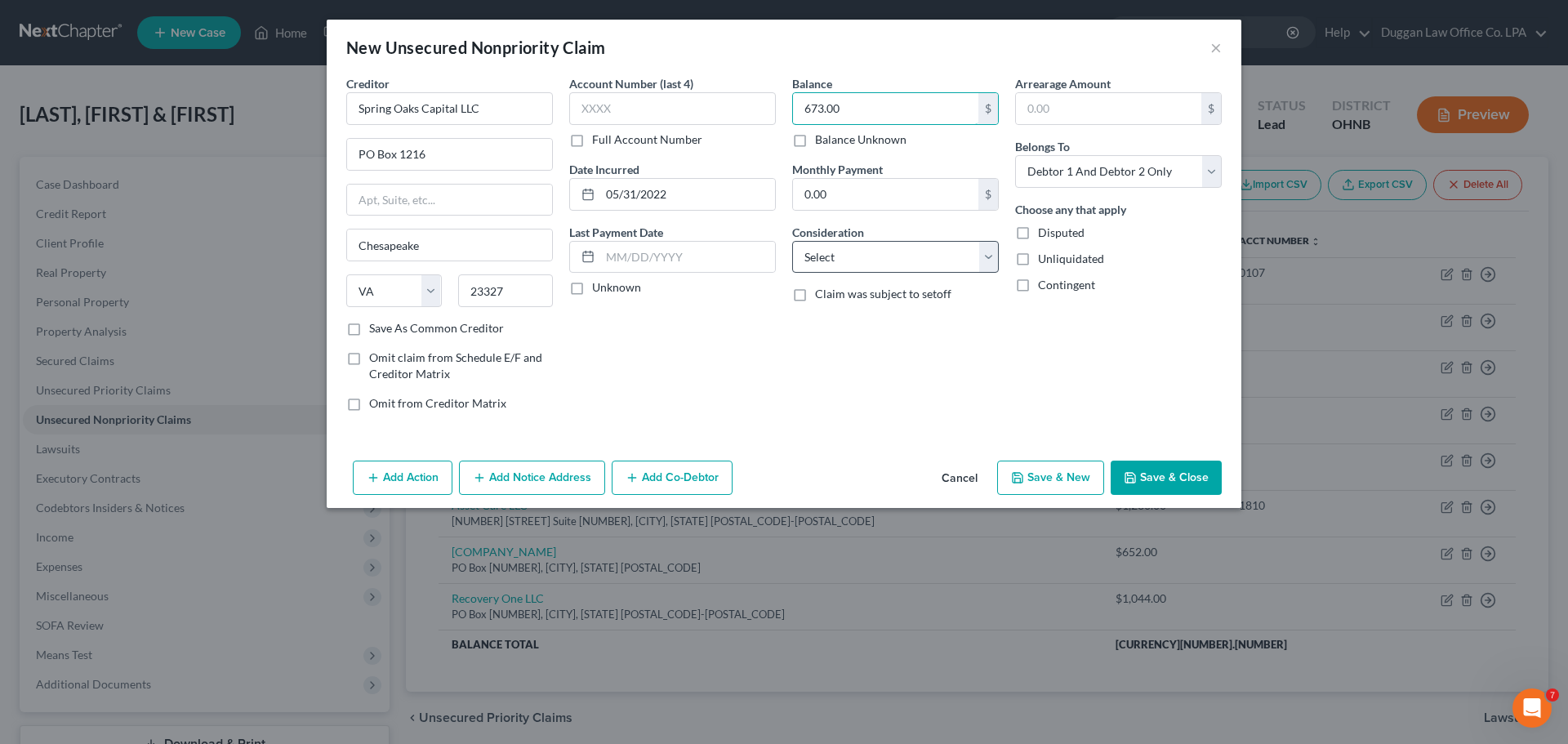 type on "673.00" 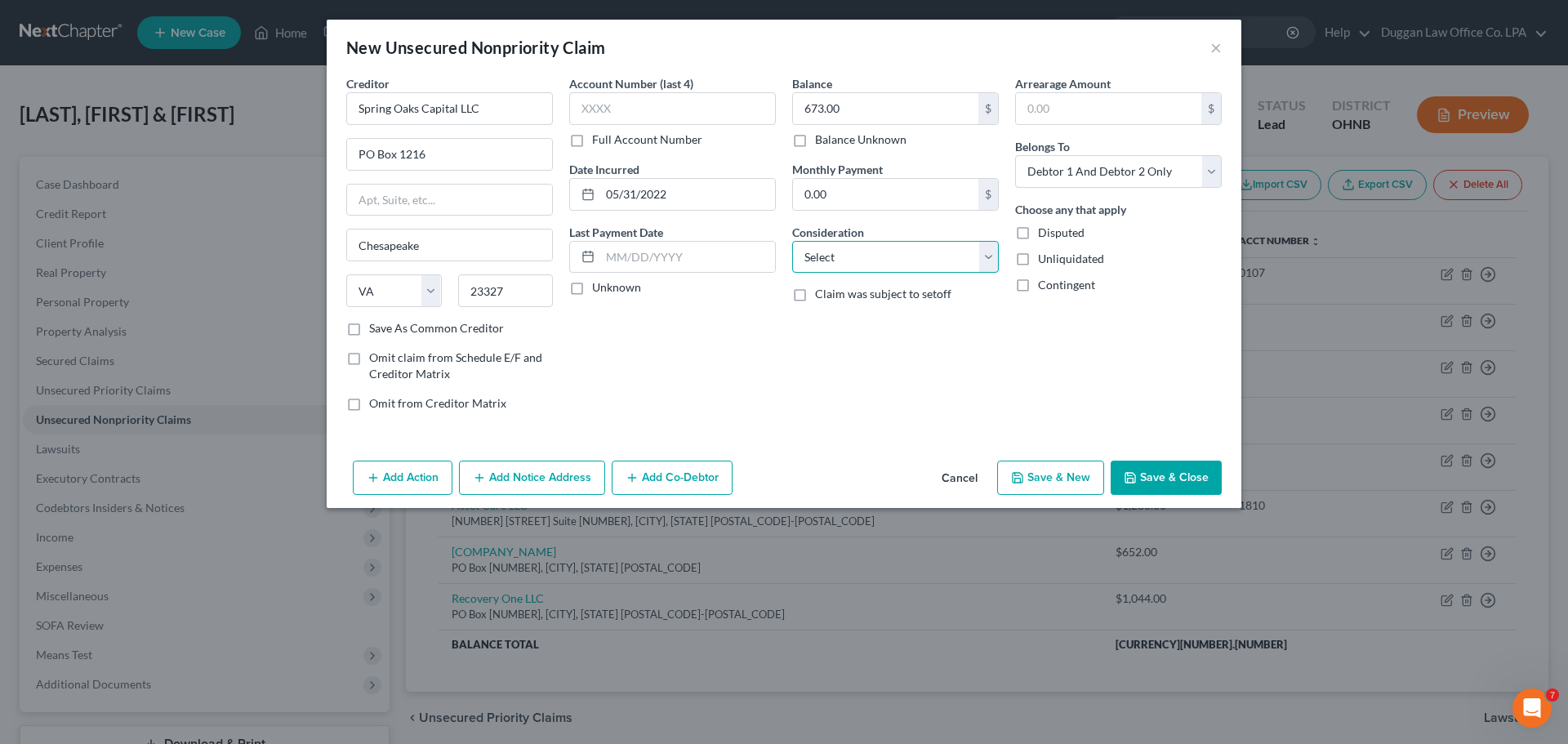click on "Select Cable / Satellite Services Collection Agency Credit Card Debt Debt Counseling / Attorneys Deficiency Balance Domestic Support Obligations Home / Car Repairs Income Taxes Judgment Liens Medical Services Monies Loaned / Advanced Mortgage Obligation From Divorce Or Separation Obligation To Pensions Other Overdrawn Bank Account Promised To Help Pay Creditors Student Loans Suppliers And Vendors Telephone / Internet Services Utility Services" at bounding box center (895, 257) 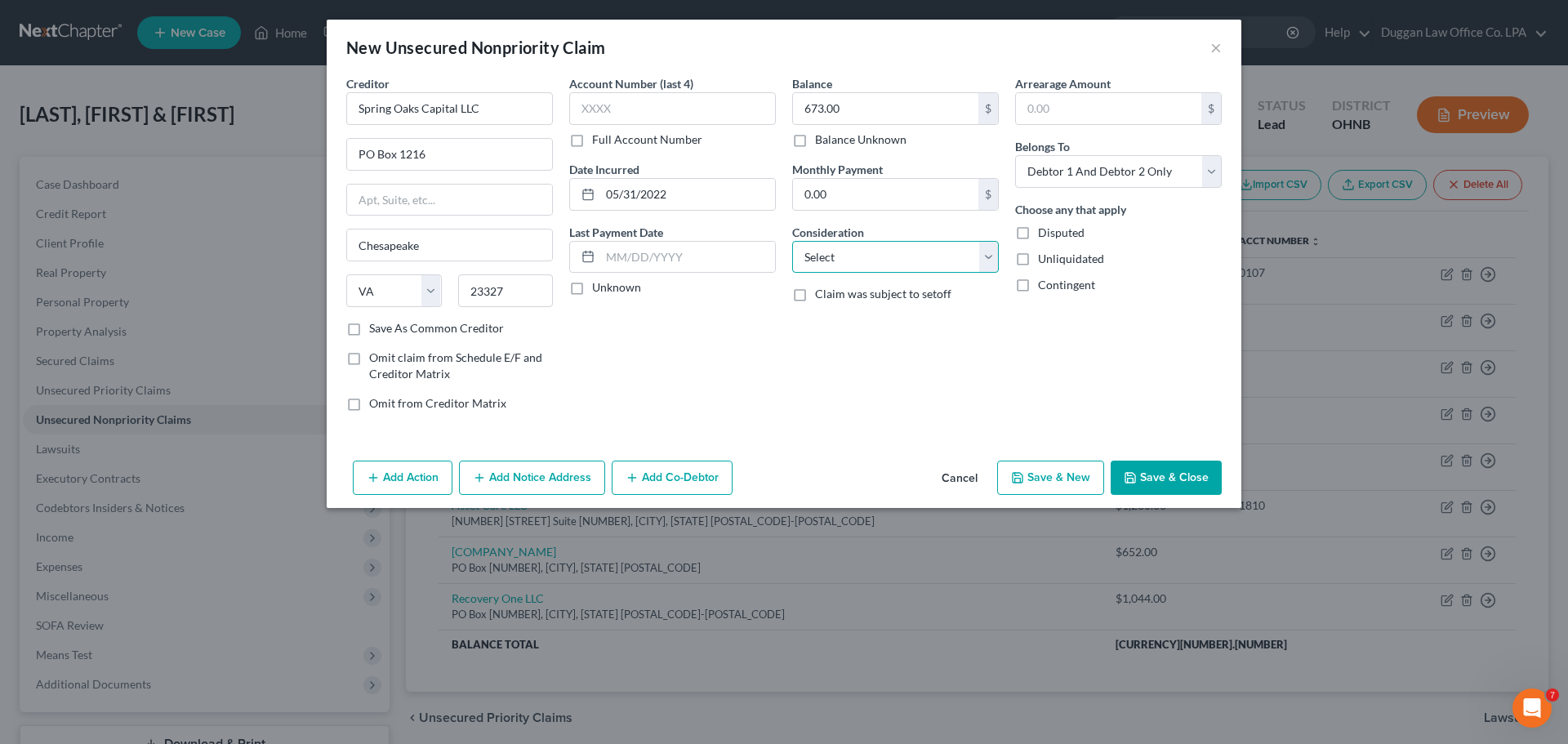select on "1" 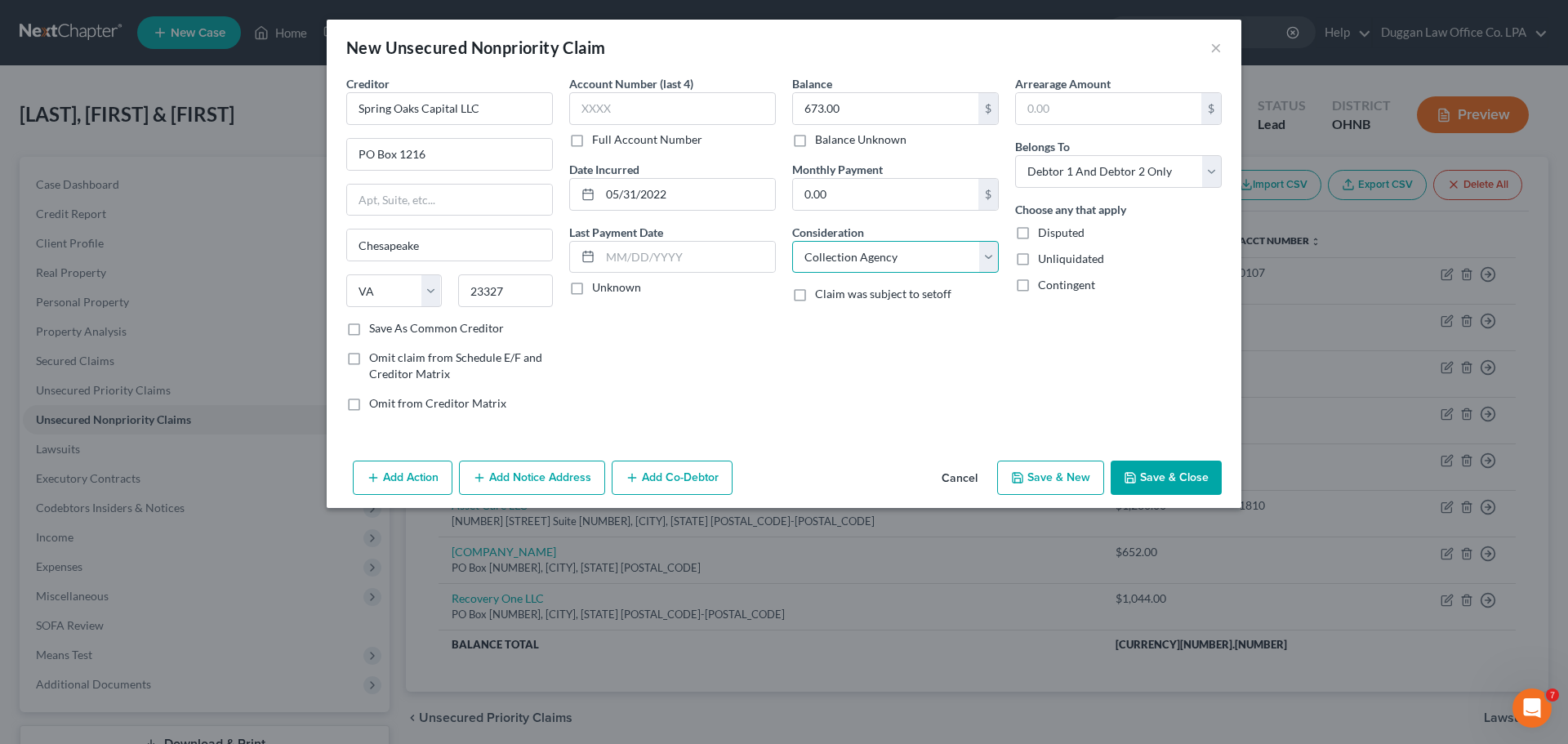 click on "Select Cable / Satellite Services Collection Agency Credit Card Debt Debt Counseling / Attorneys Deficiency Balance Domestic Support Obligations Home / Car Repairs Income Taxes Judgment Liens Medical Services Monies Loaned / Advanced Mortgage Obligation From Divorce Or Separation Obligation To Pensions Other Overdrawn Bank Account Promised To Help Pay Creditors Student Loans Suppliers And Vendors Telephone / Internet Services Utility Services" at bounding box center [895, 257] 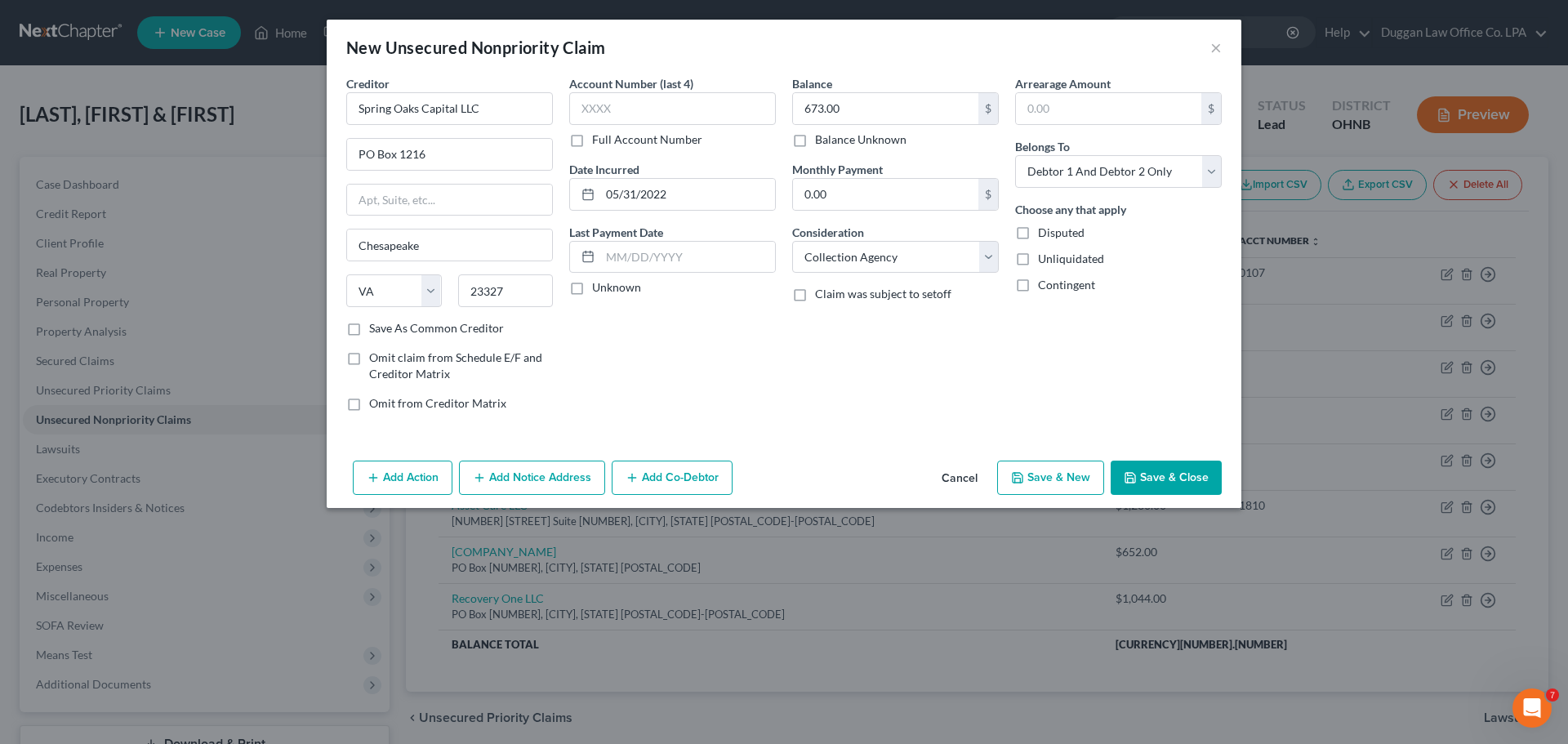 click on "Account Number (last 4)
Full Account Number
Date Incurred         05/31/2022 Last Payment Date         Unknown" at bounding box center (672, 250) 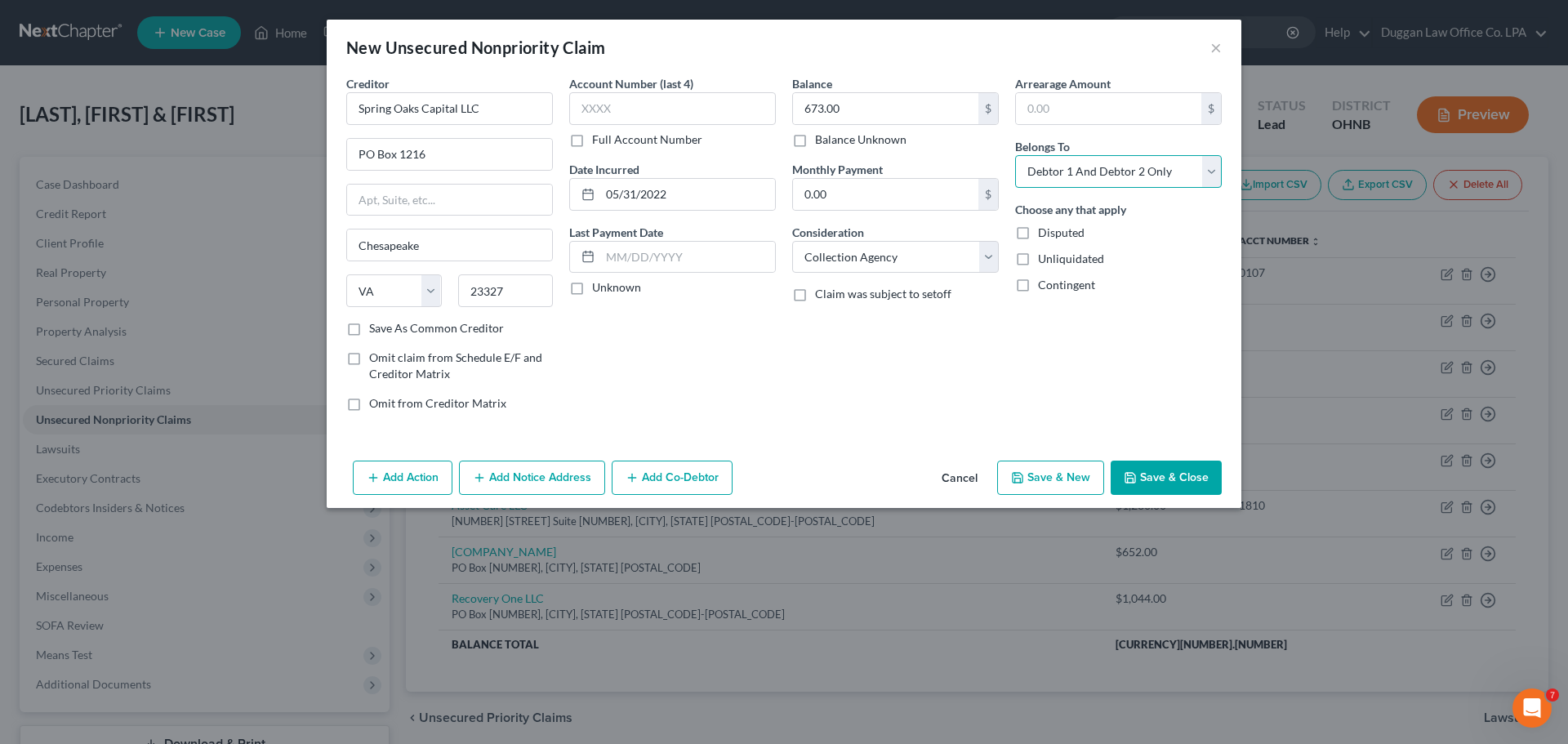 click on "Select Debtor 1 Only Debtor 2 Only Debtor 1 And Debtor 2 Only At Least One Of The Debtors And Another Community Property" at bounding box center [1118, 172] 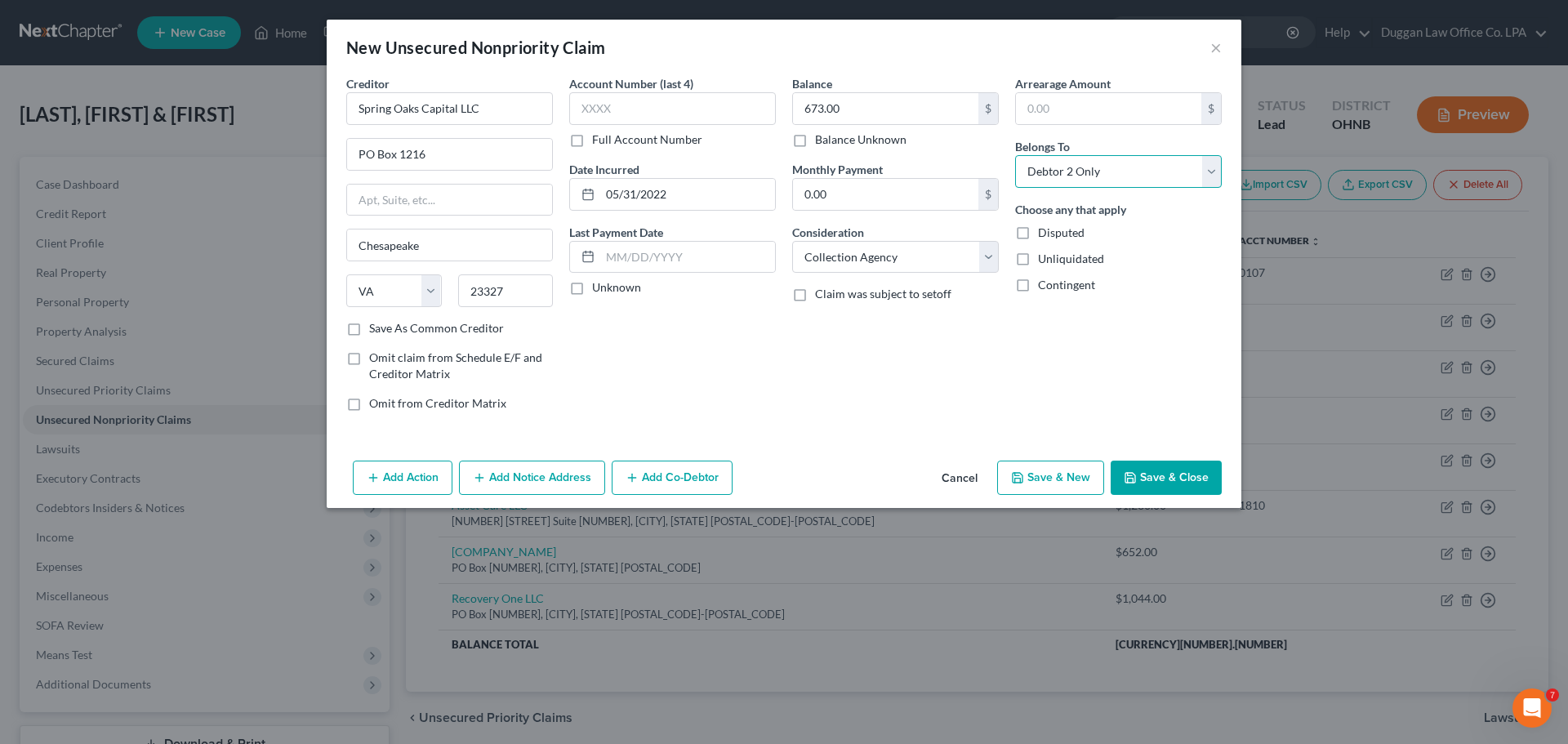 click on "Select Debtor 1 Only Debtor 2 Only Debtor 1 And Debtor 2 Only At Least One Of The Debtors And Another Community Property" at bounding box center [1118, 172] 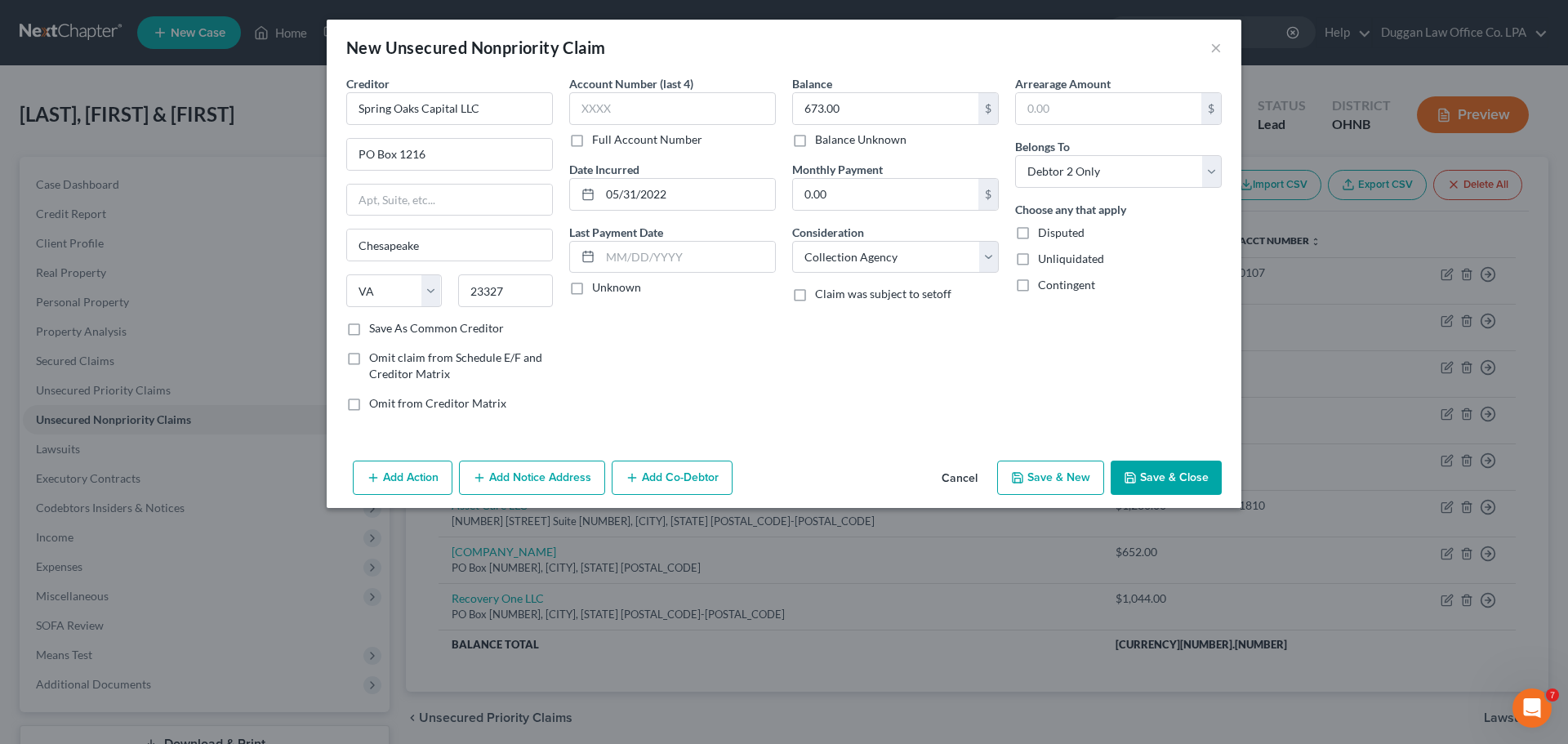 click on "Save & Close" at bounding box center (1166, 478) 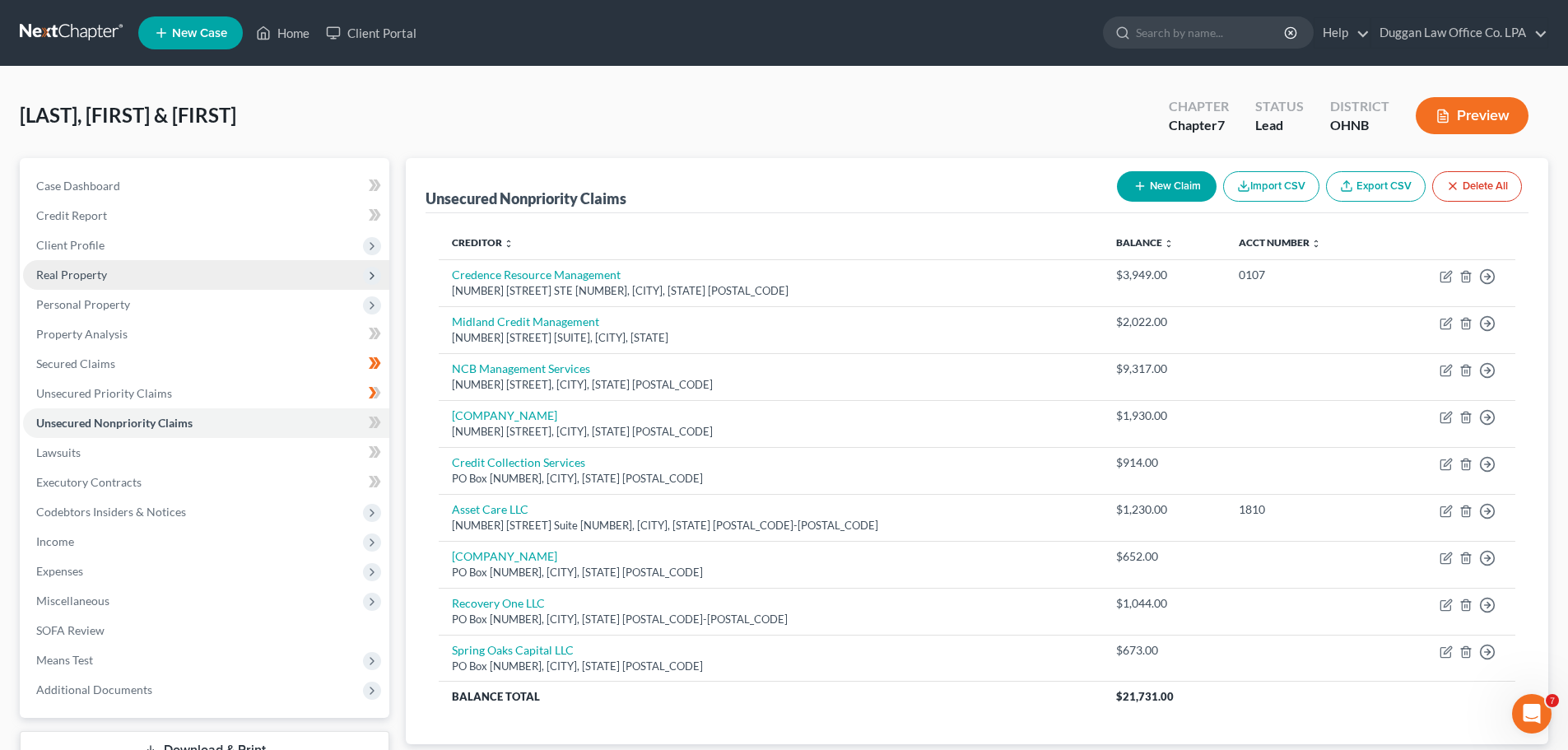 click on "Real Property" at bounding box center (206, 275) 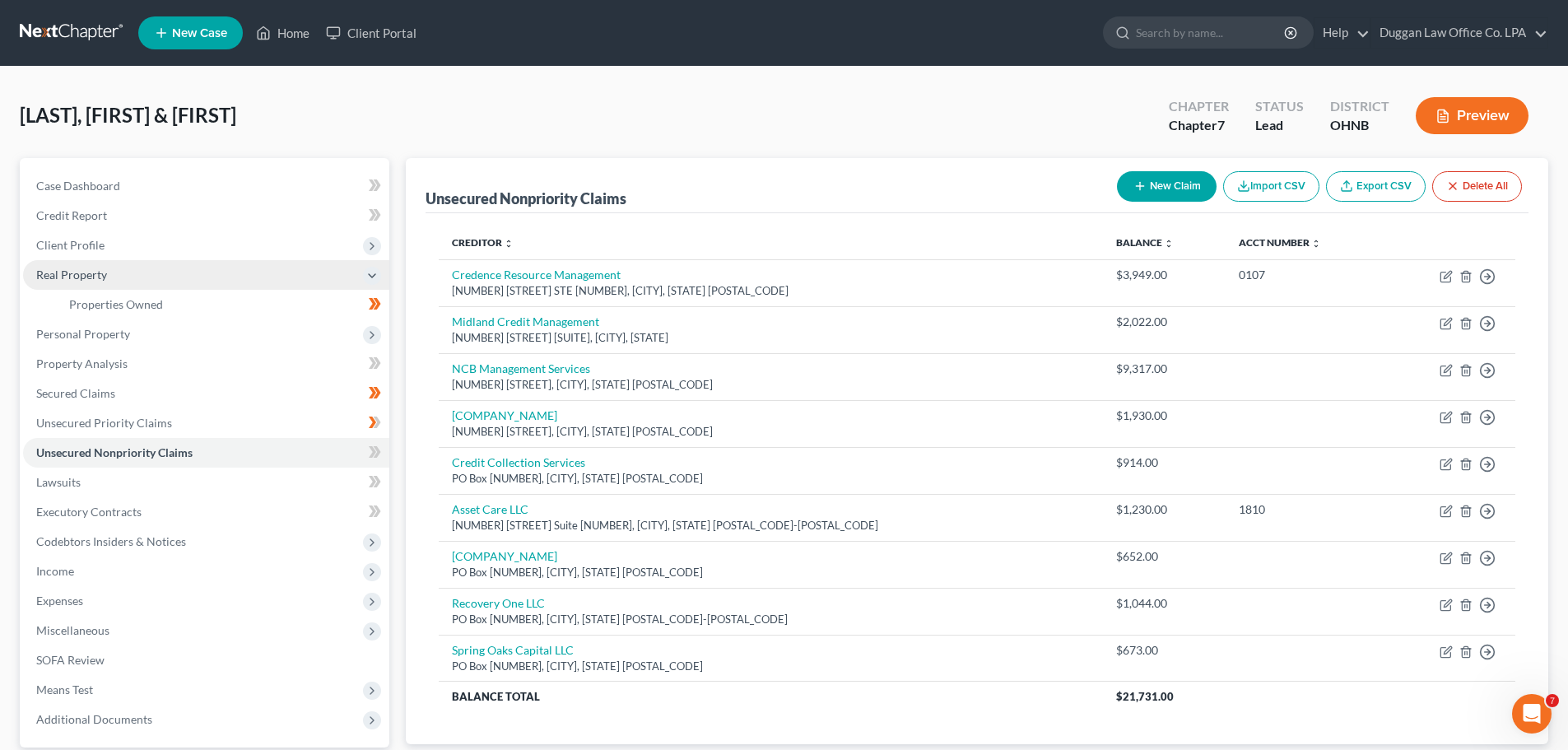 click on "Real Property" at bounding box center (206, 275) 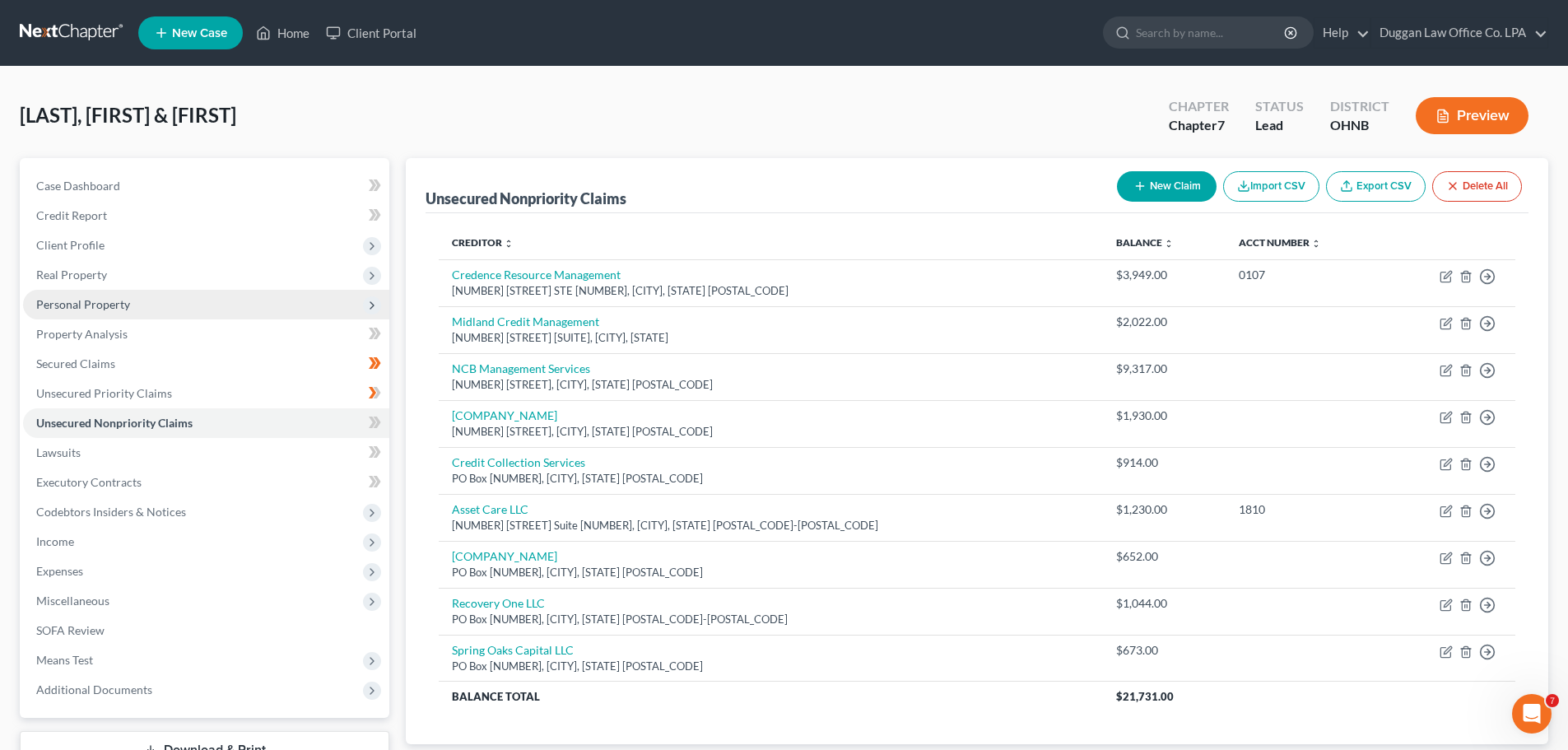 click on "Personal Property" at bounding box center [206, 305] 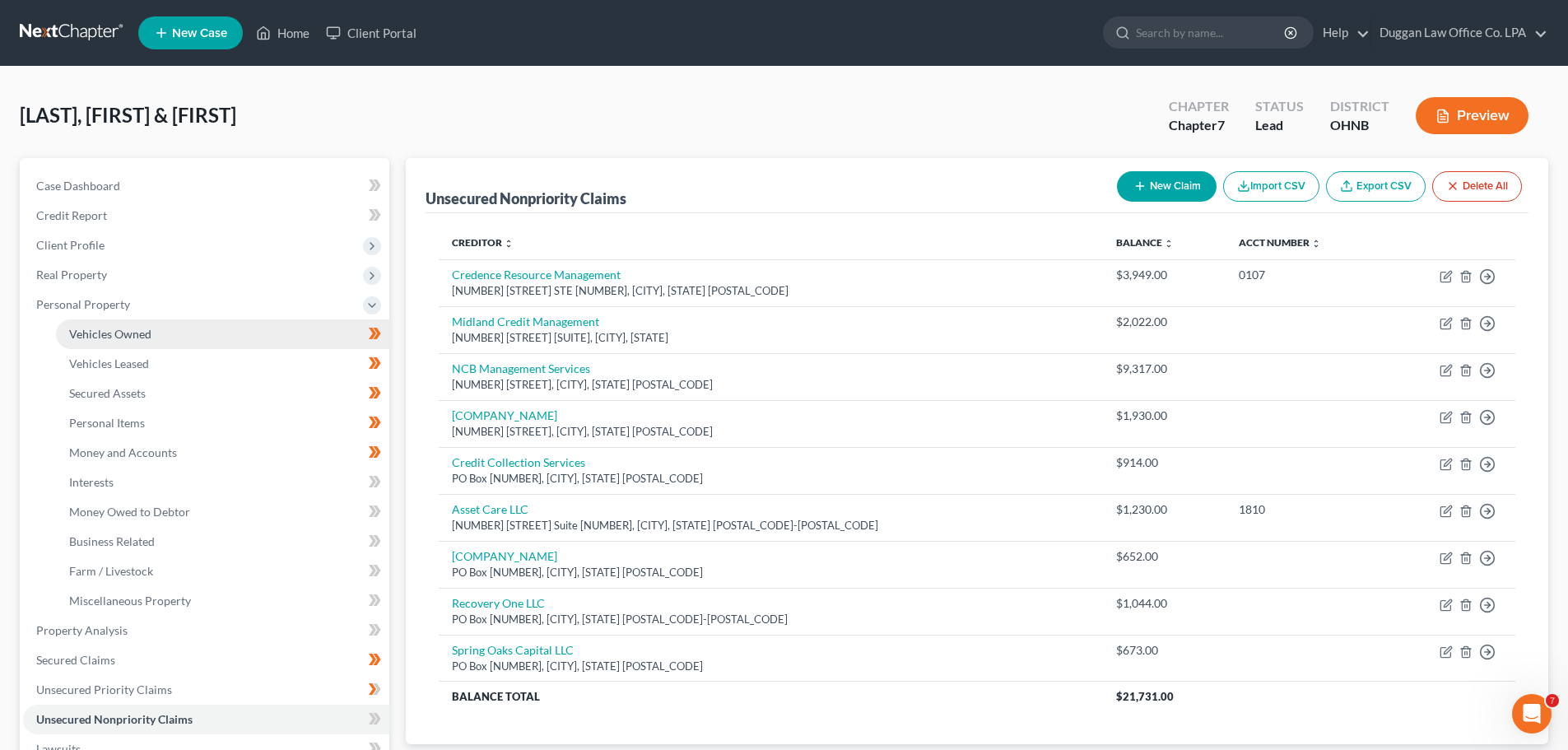 click on "Vehicles Owned" at bounding box center [222, 334] 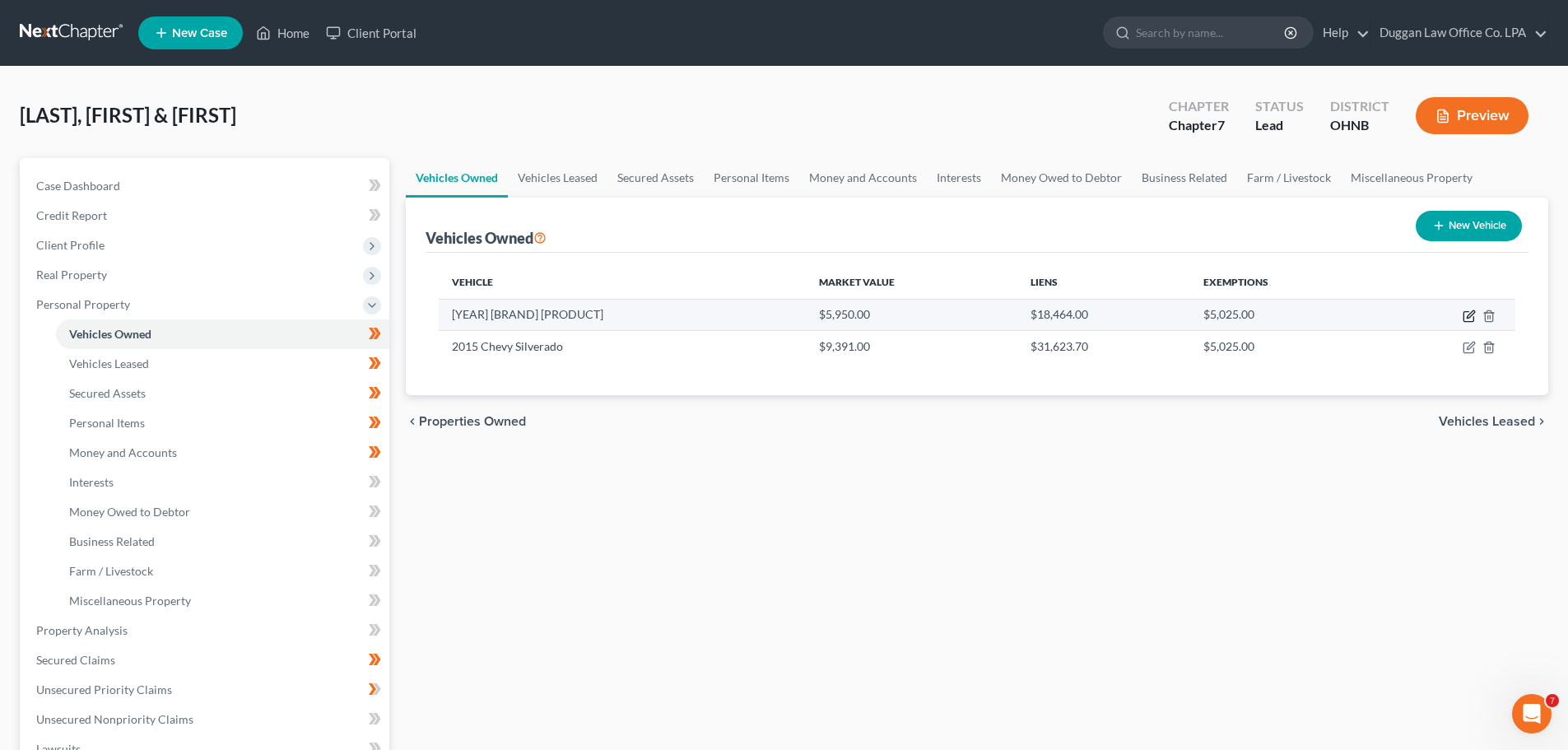click 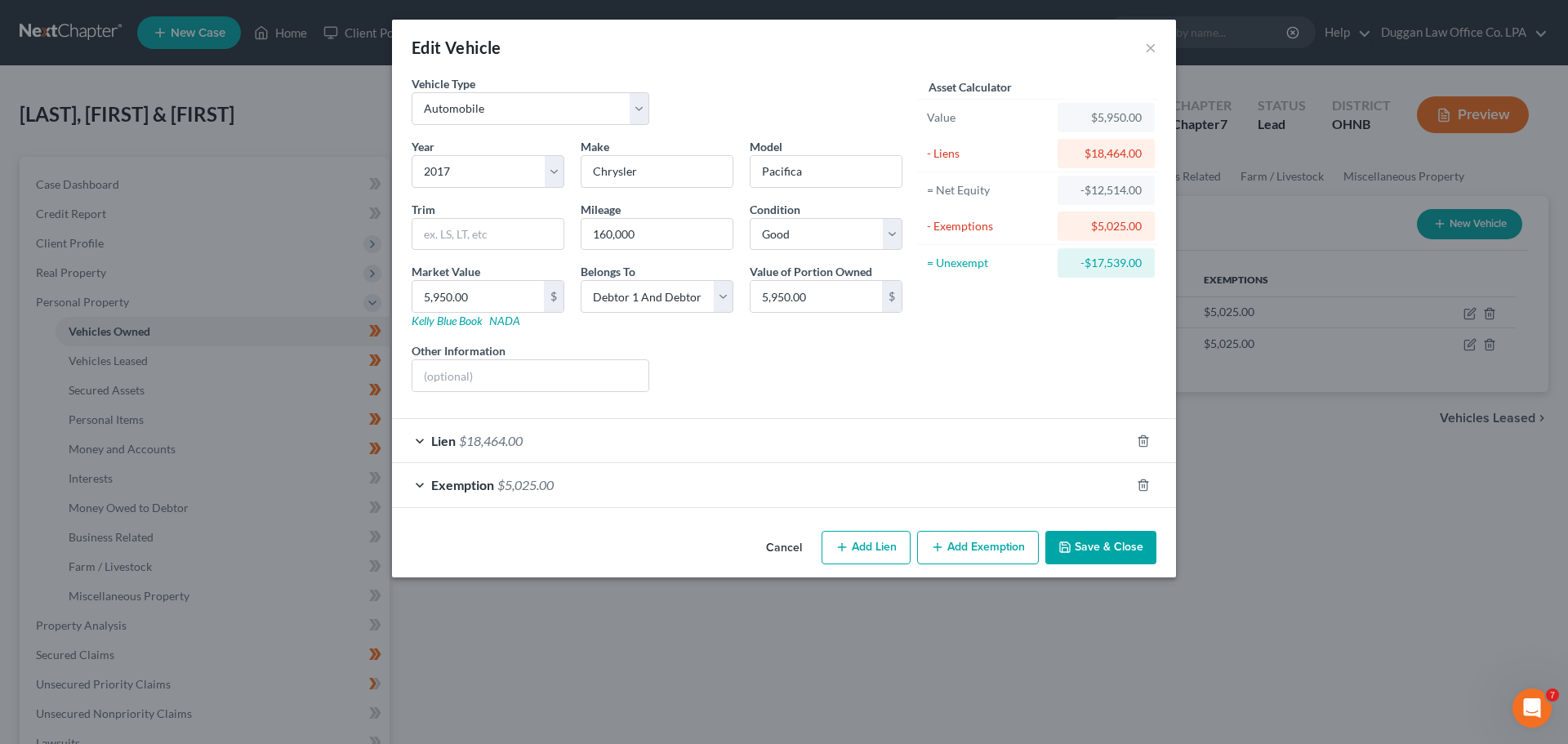 click on "Lien" at bounding box center (443, 440) 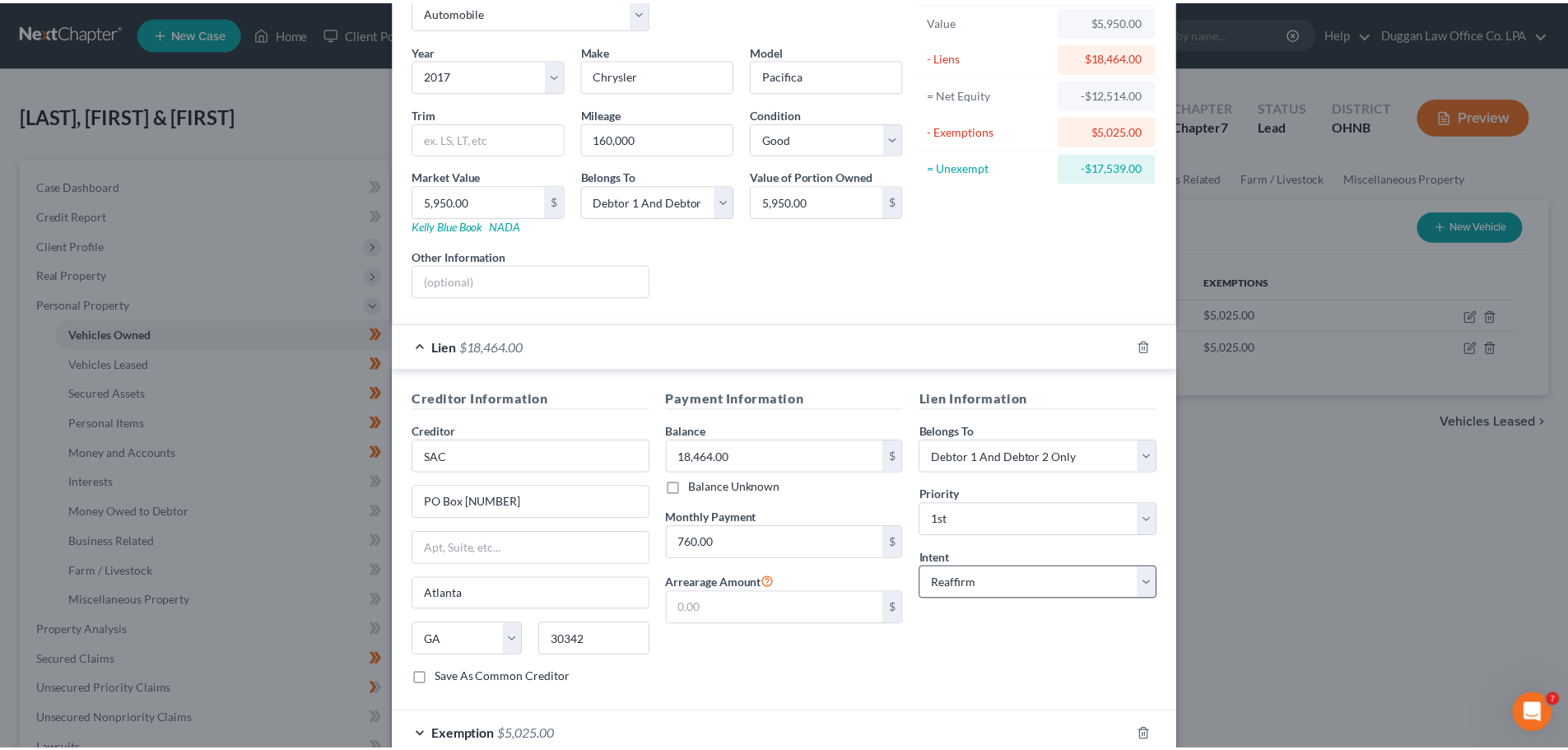 scroll, scrollTop: 196, scrollLeft: 0, axis: vertical 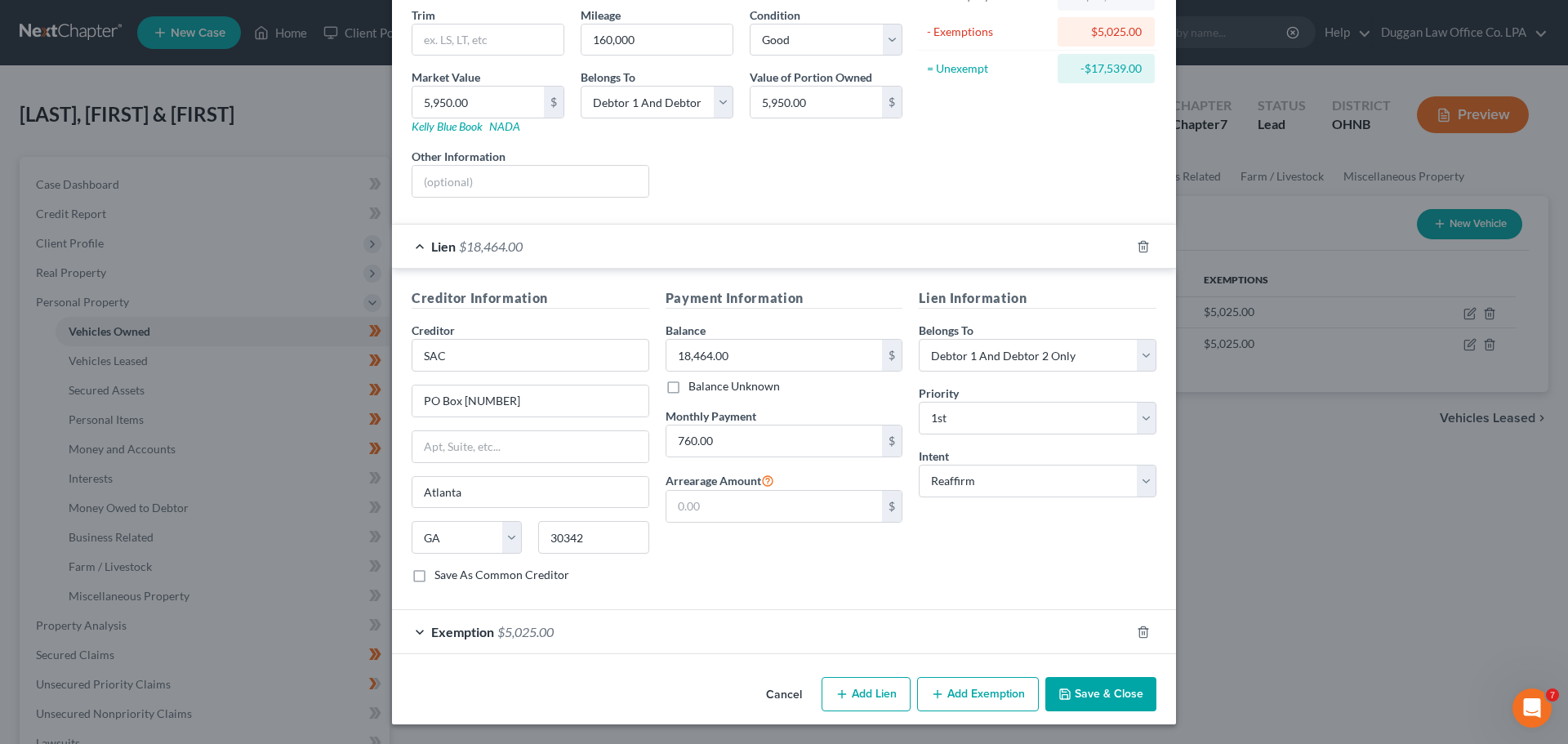 click on "Save & Close" at bounding box center (1101, 694) 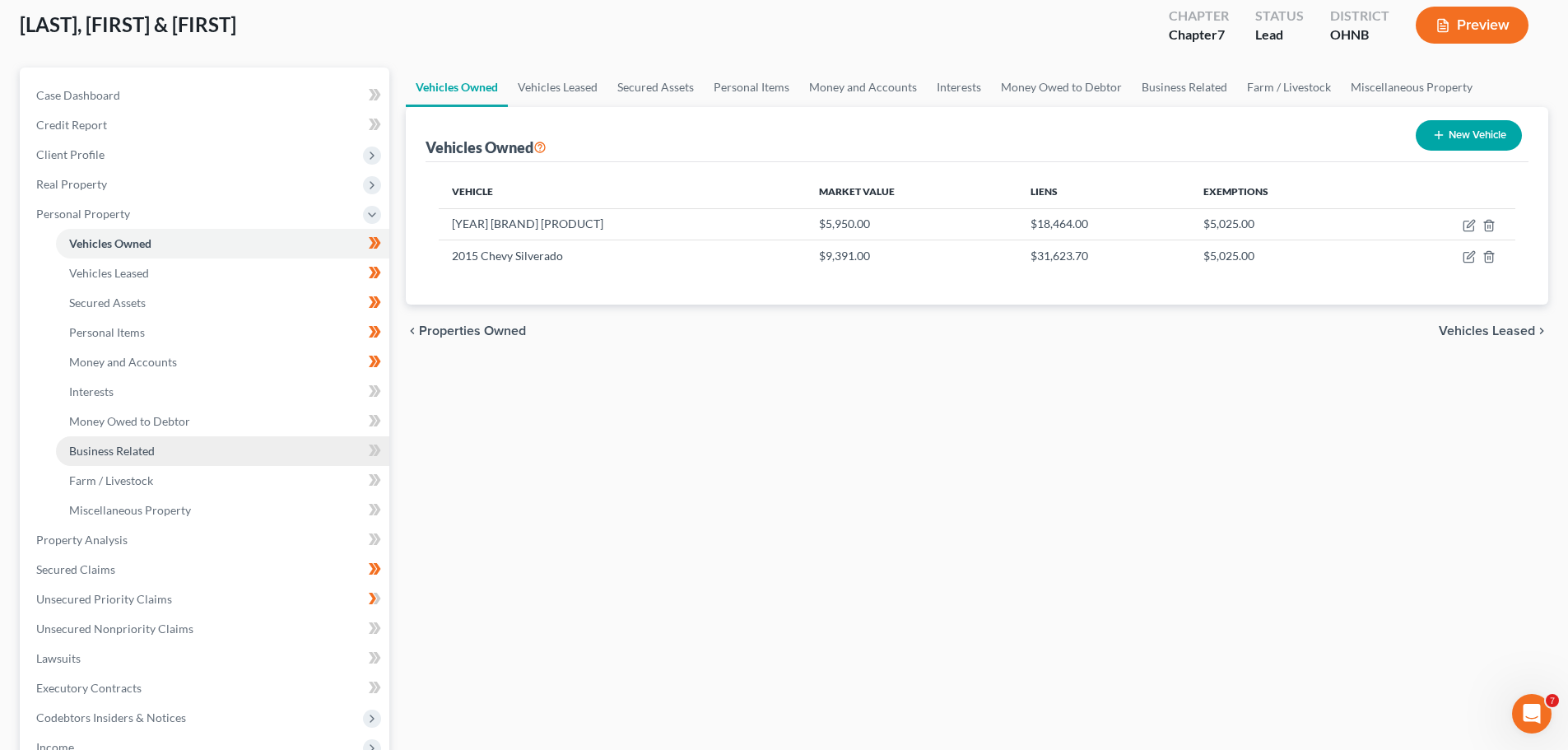scroll, scrollTop: 247, scrollLeft: 0, axis: vertical 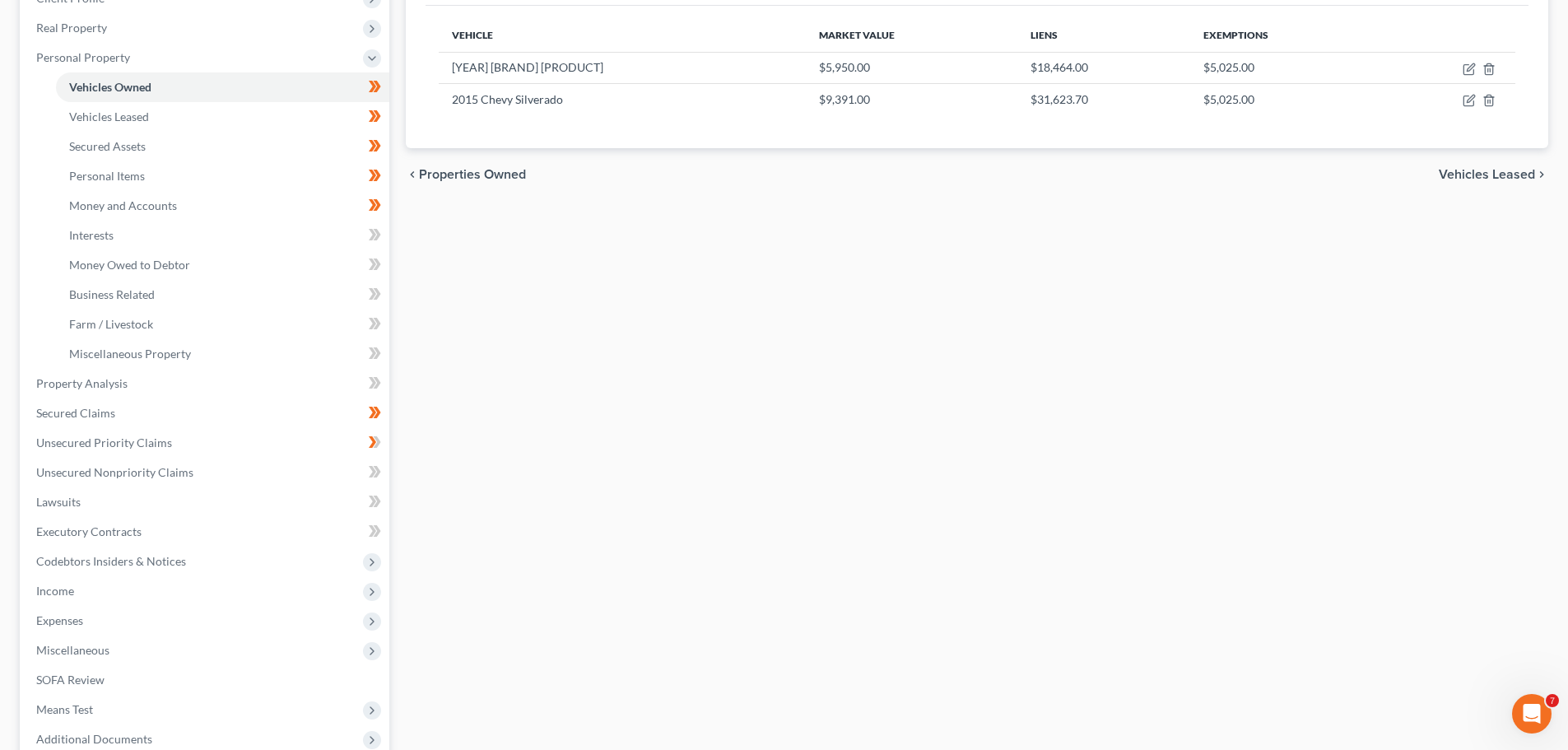 click 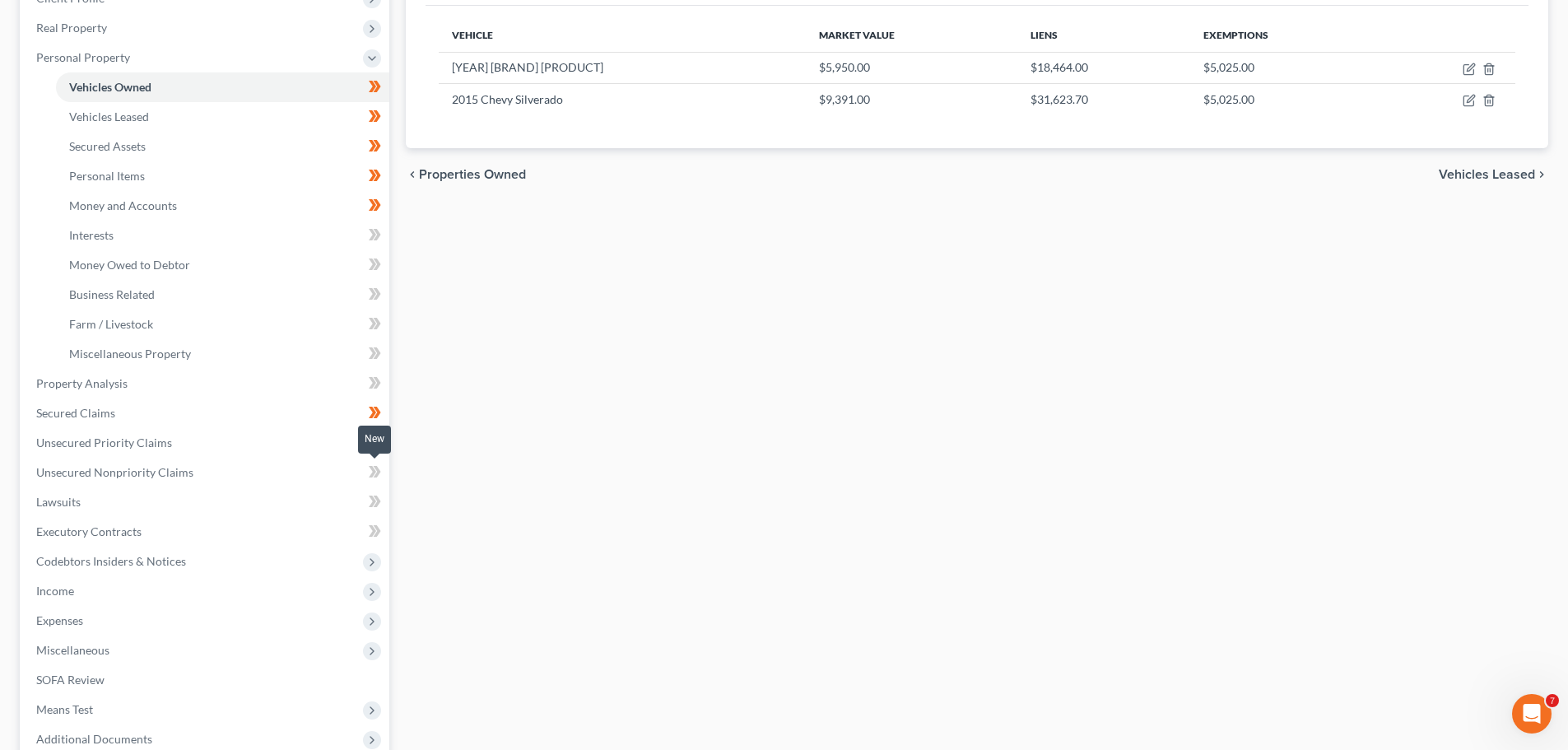 click 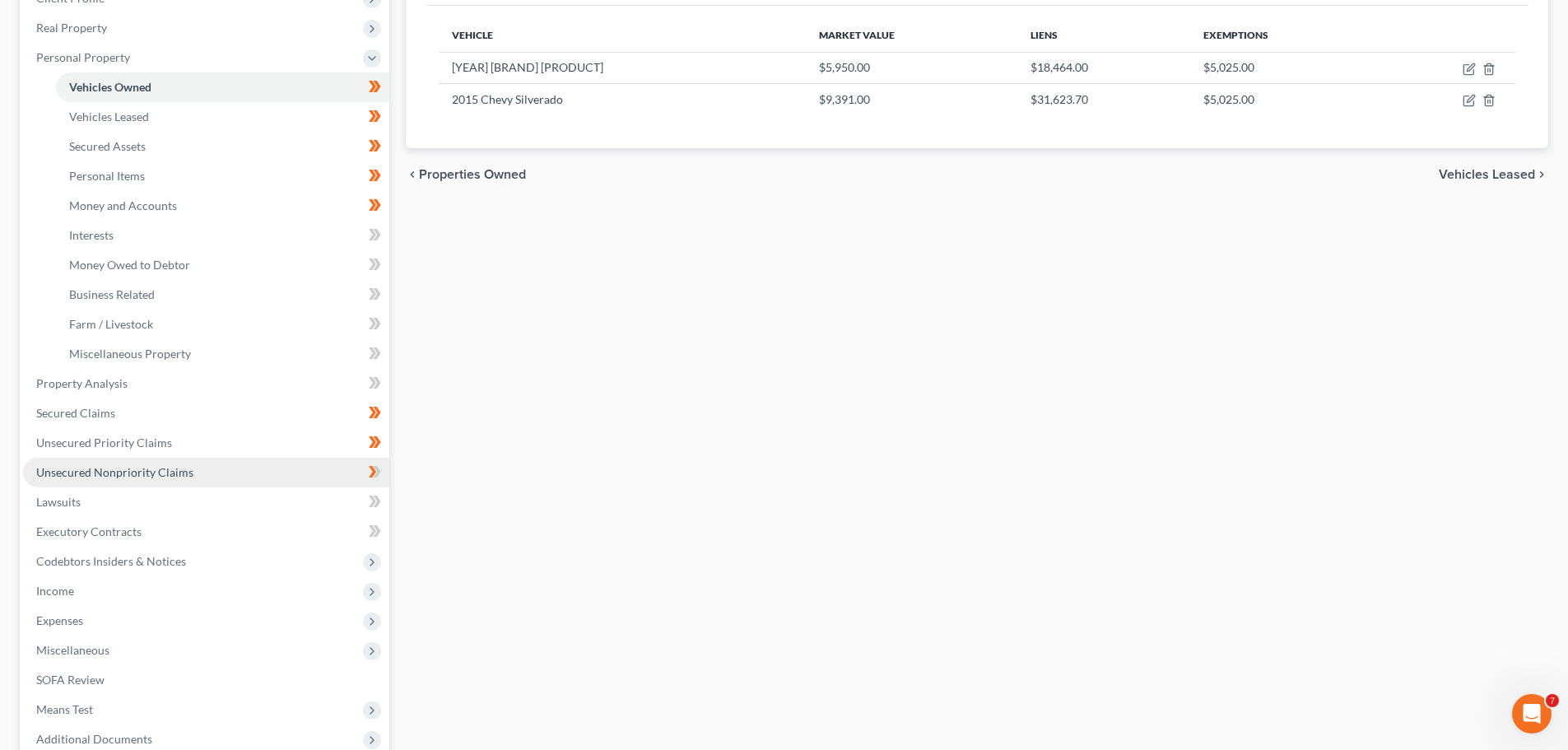 click on "Unsecured Nonpriority Claims" at bounding box center [206, 473] 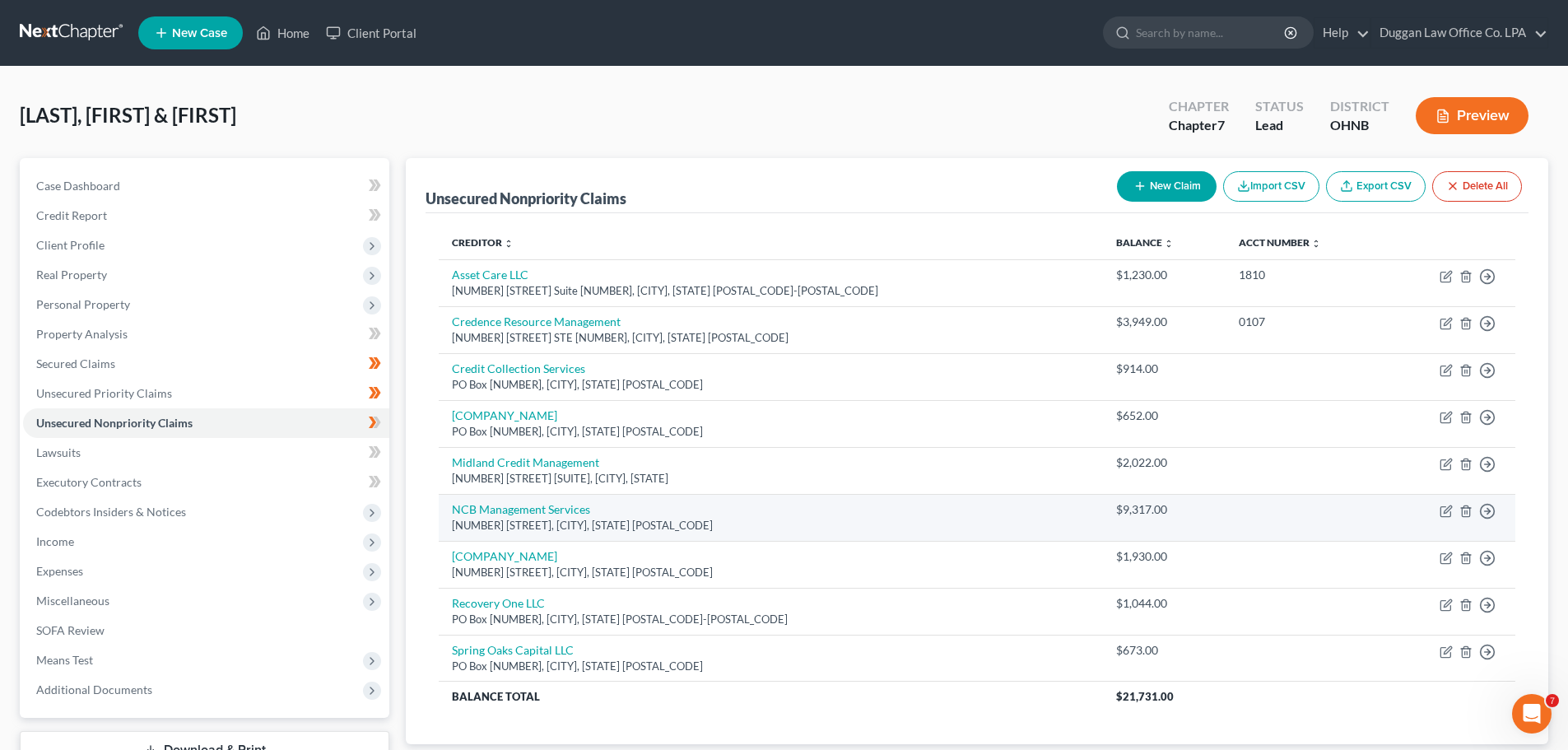 scroll, scrollTop: 125, scrollLeft: 0, axis: vertical 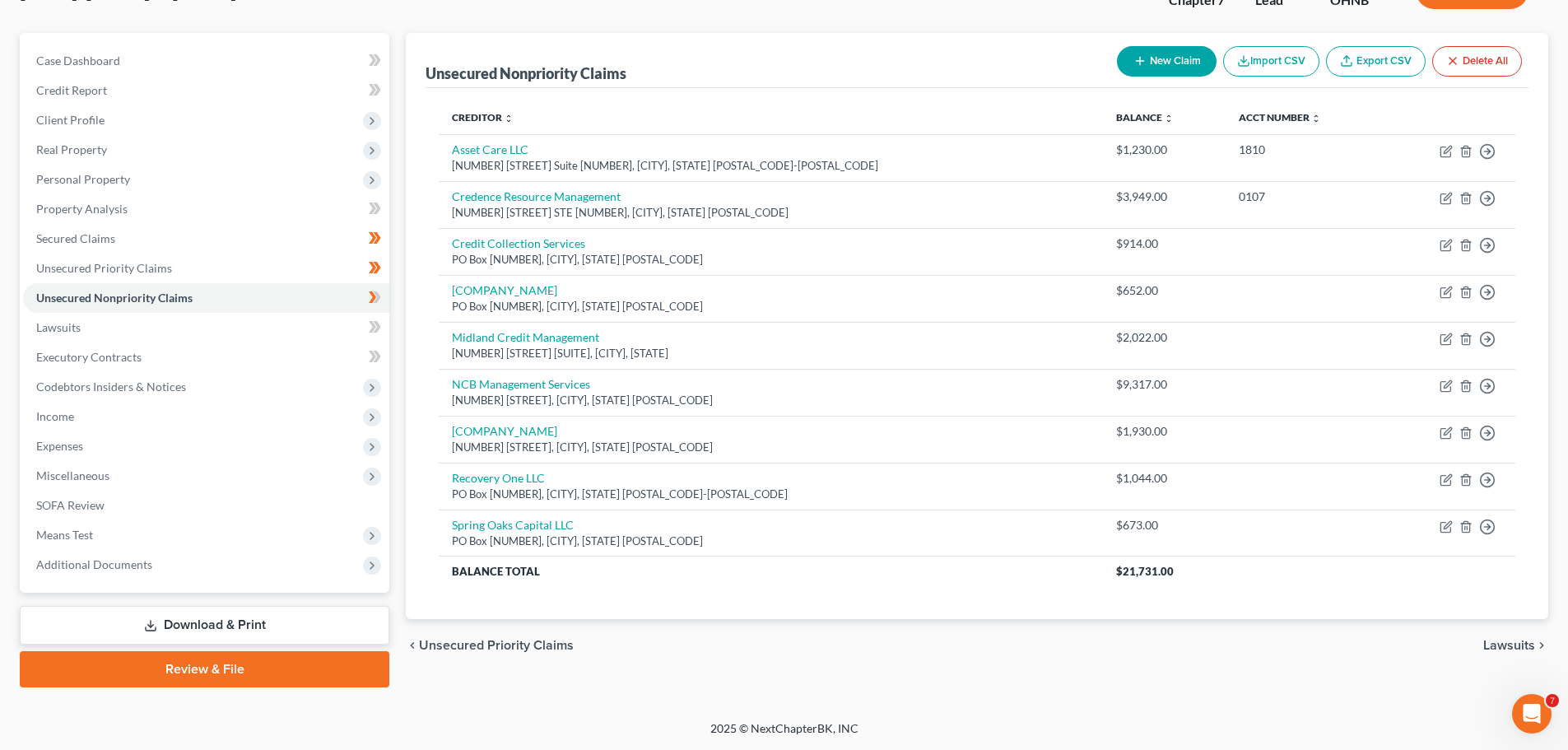 click on "New Claim" at bounding box center [1166, 61] 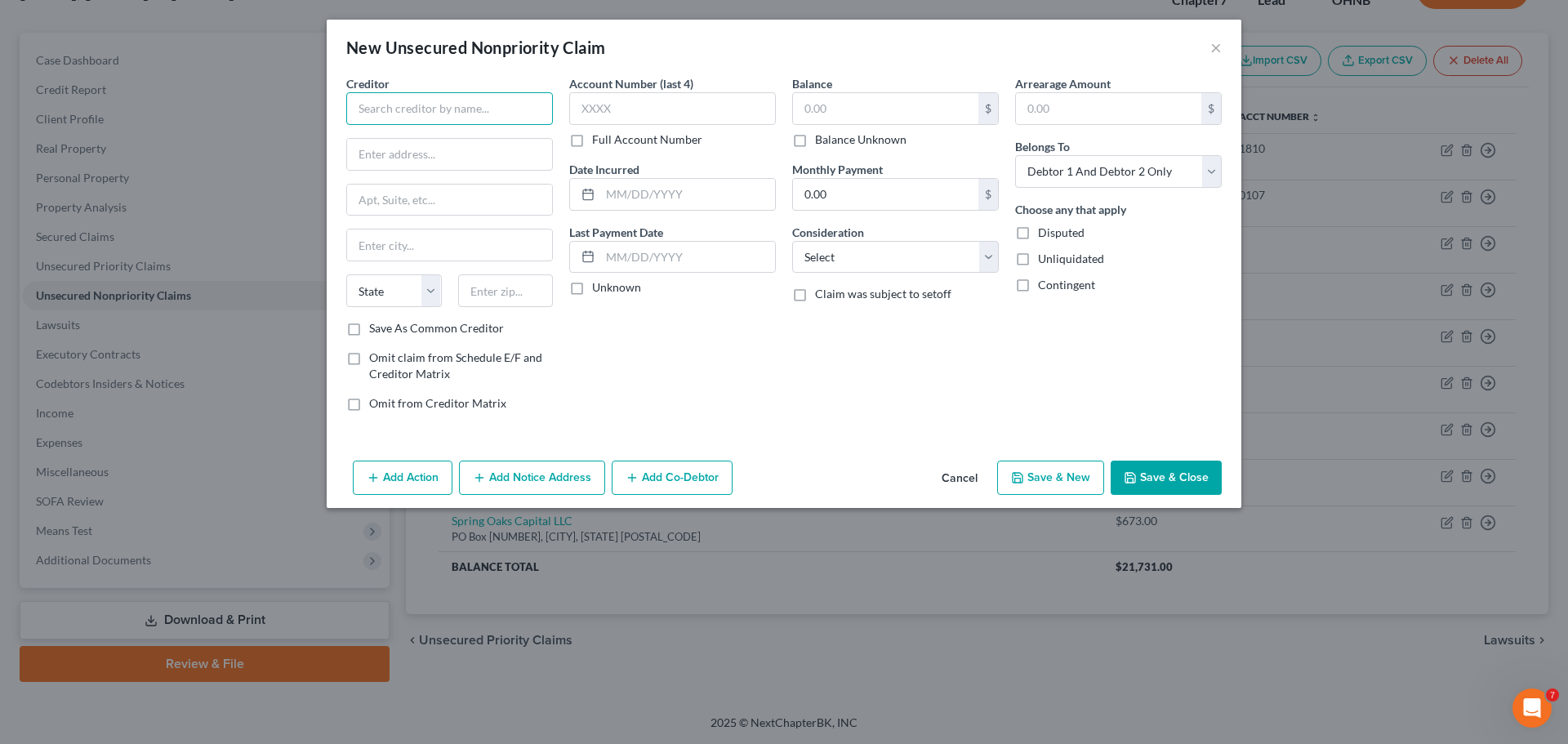 click at bounding box center (449, 109) 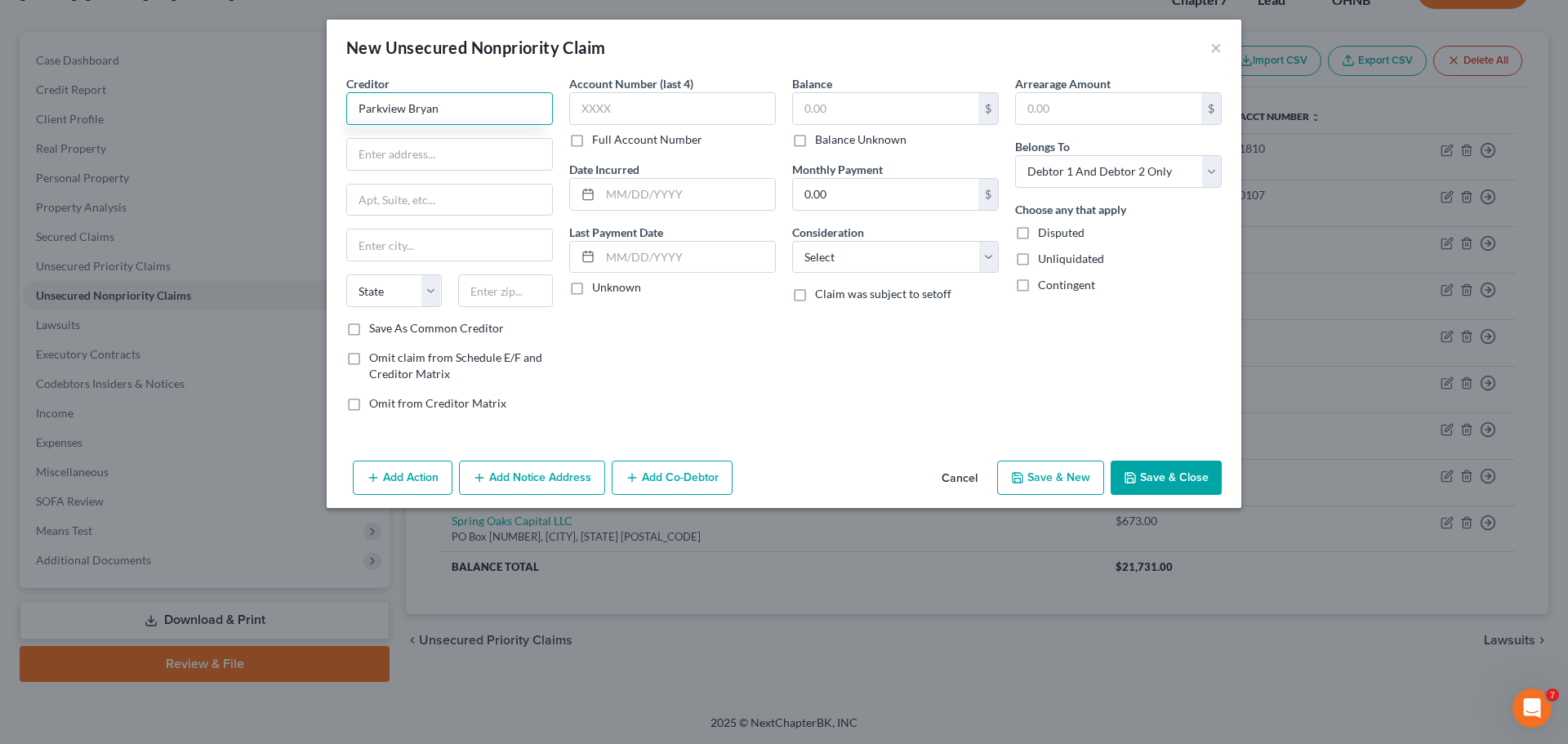 click on "Parkview Bryan" at bounding box center [449, 109] 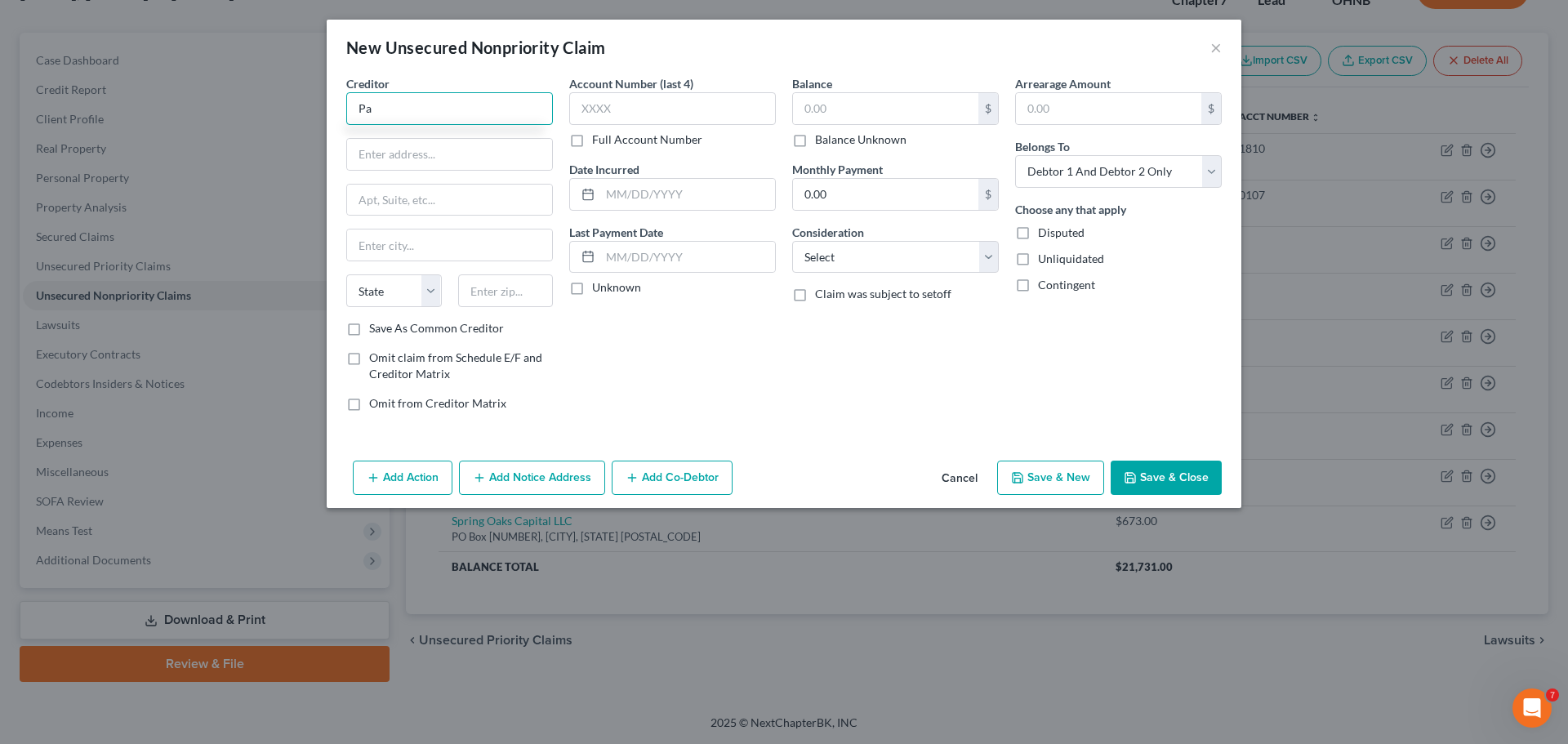 type on "P" 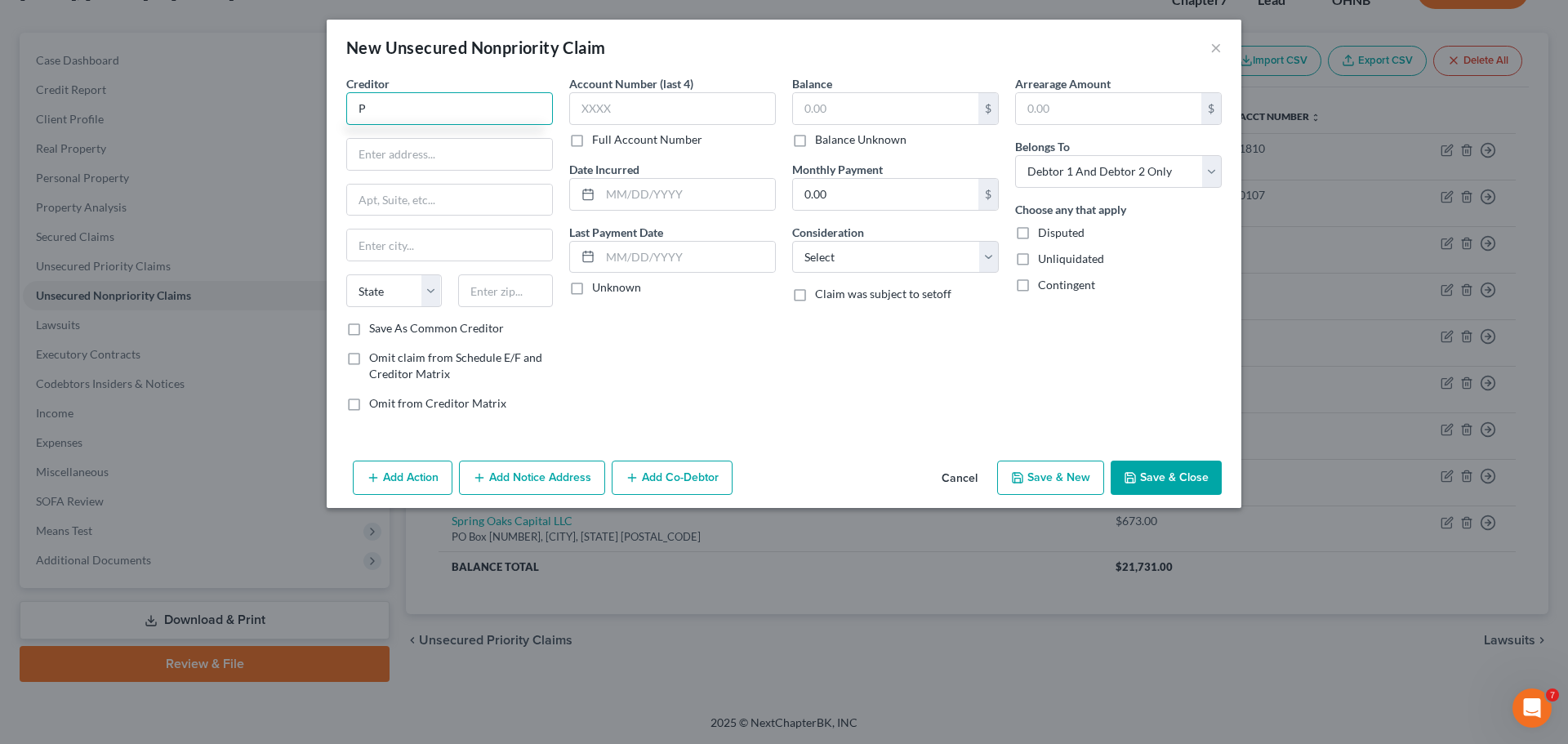 type 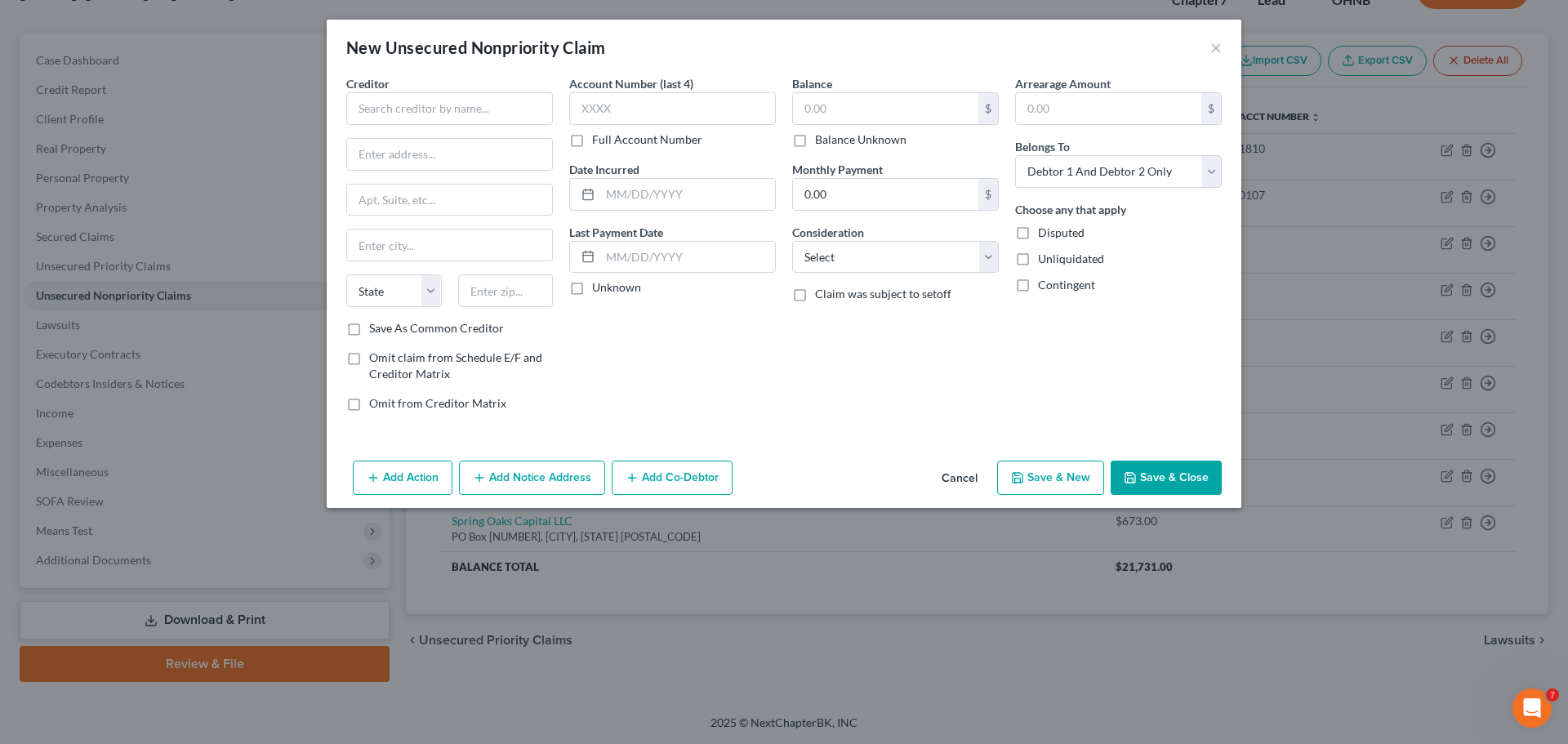 click on "Cancel" at bounding box center (960, 479) 